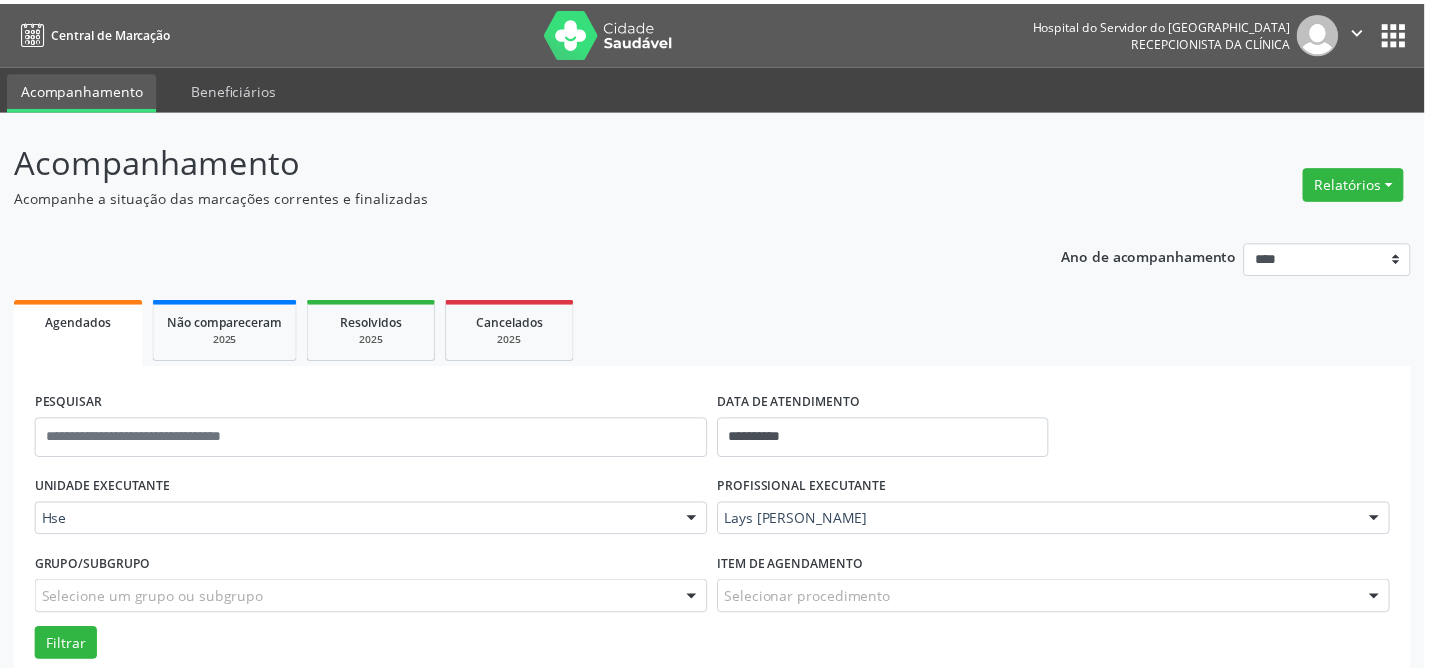 scroll, scrollTop: 135, scrollLeft: 0, axis: vertical 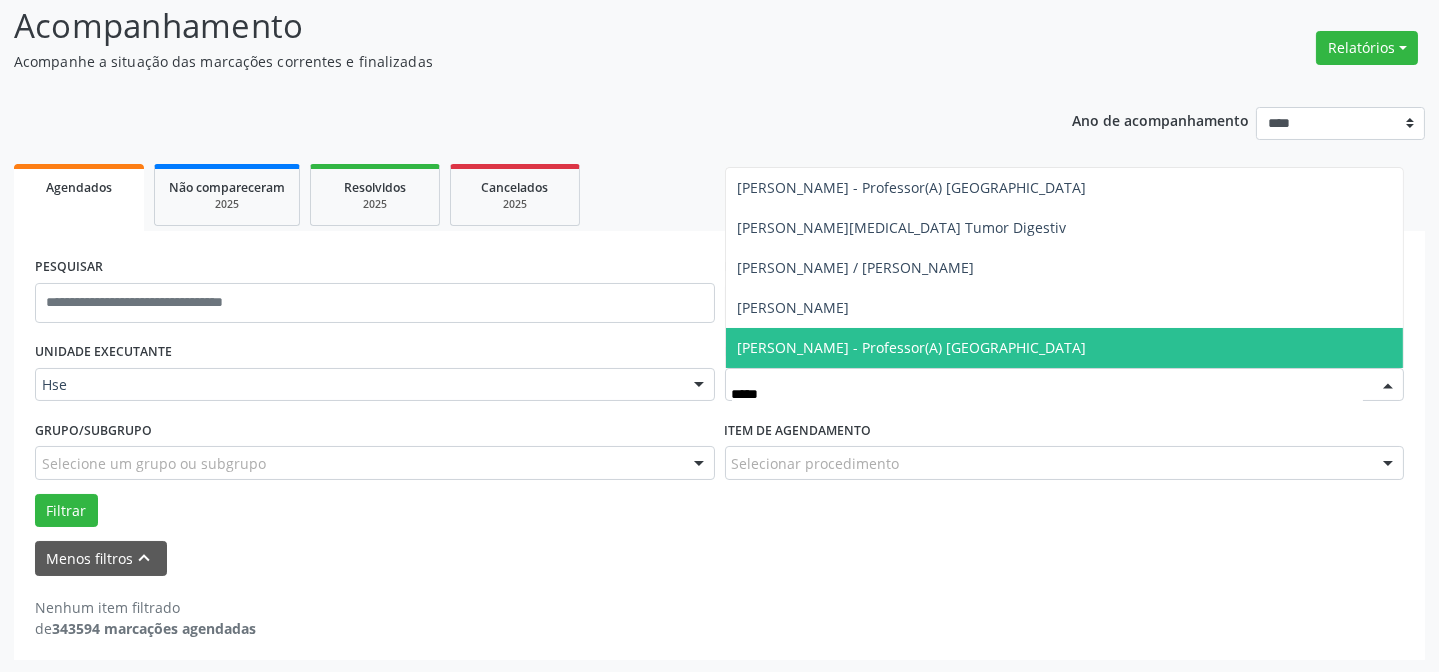 type on "******" 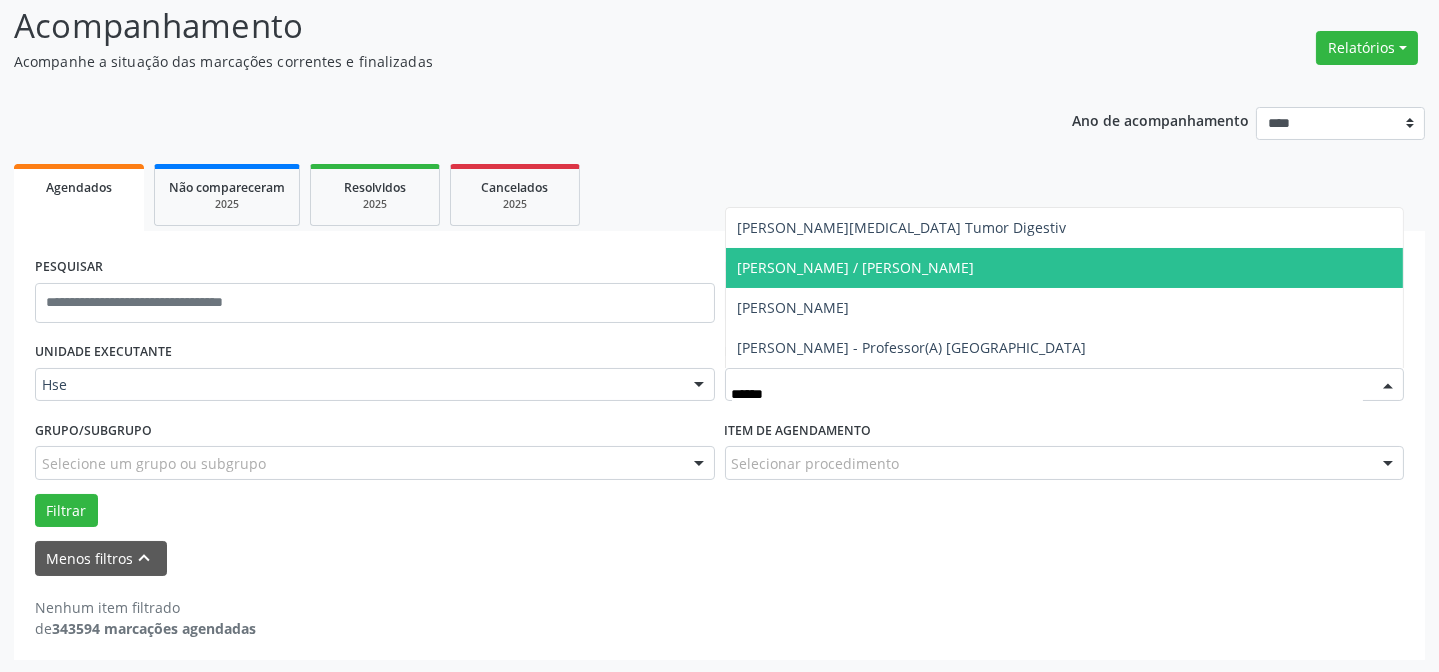 click on "Flavio Cardoso de Souza Júnior / Sexo Feminino" at bounding box center [856, 267] 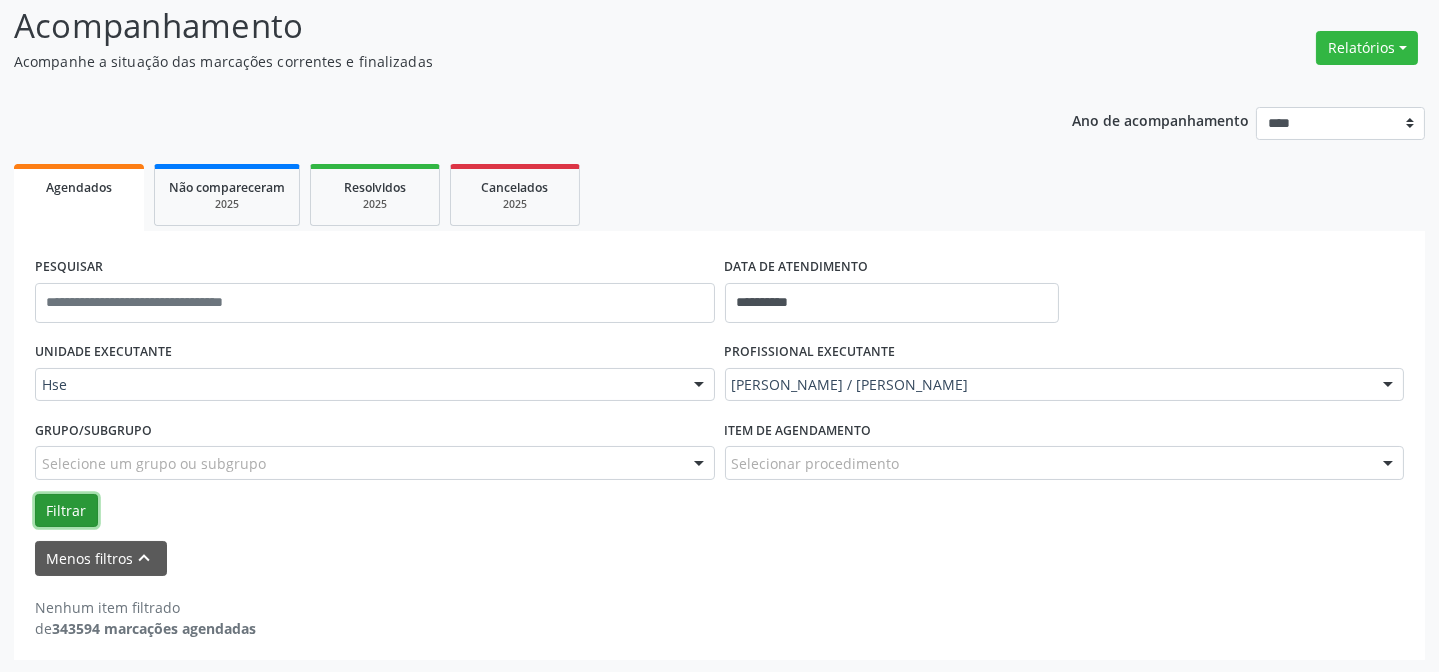 click on "Filtrar" at bounding box center (66, 511) 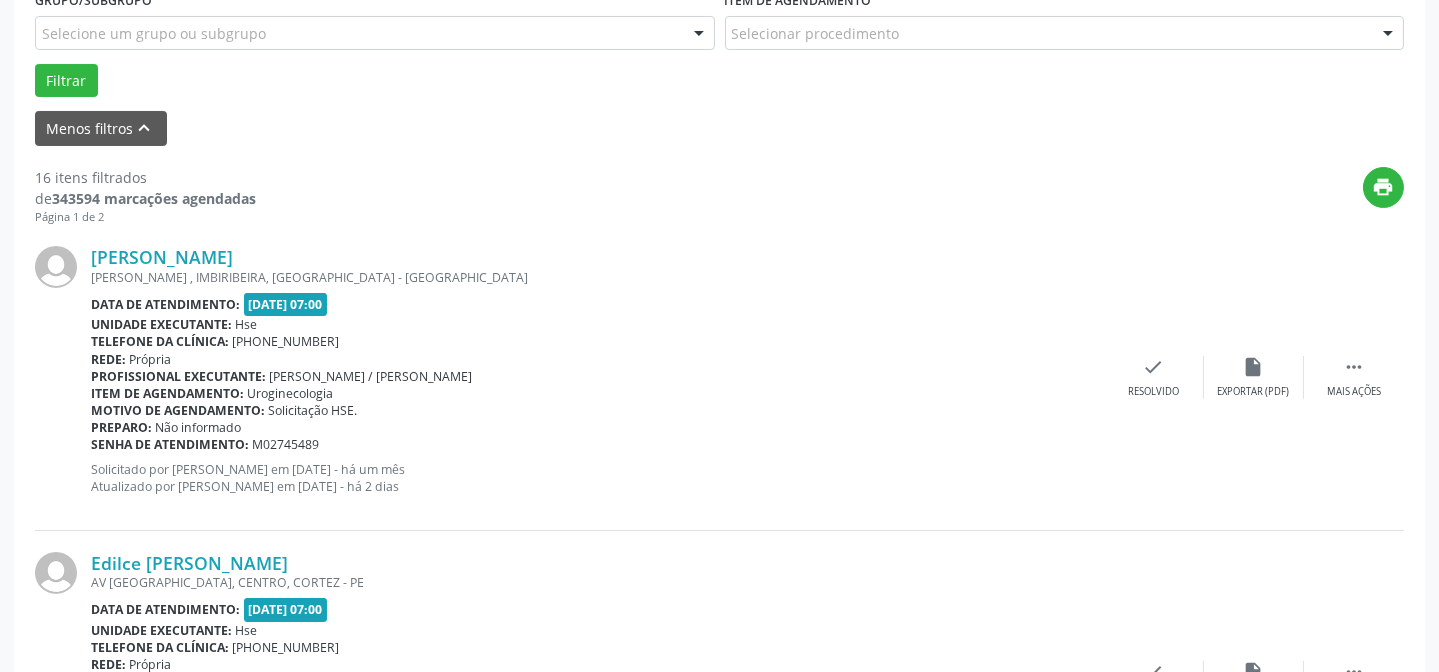 scroll, scrollTop: 590, scrollLeft: 0, axis: vertical 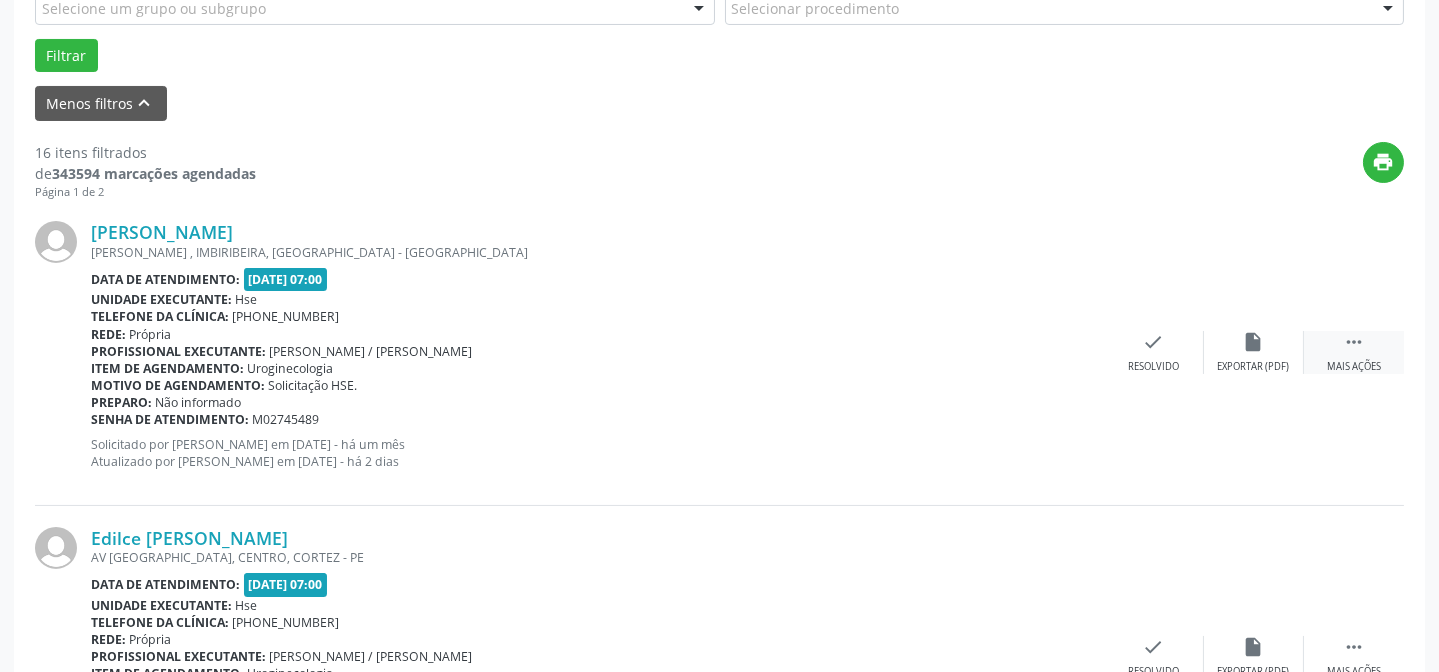 click on "
Mais ações" at bounding box center (1354, 352) 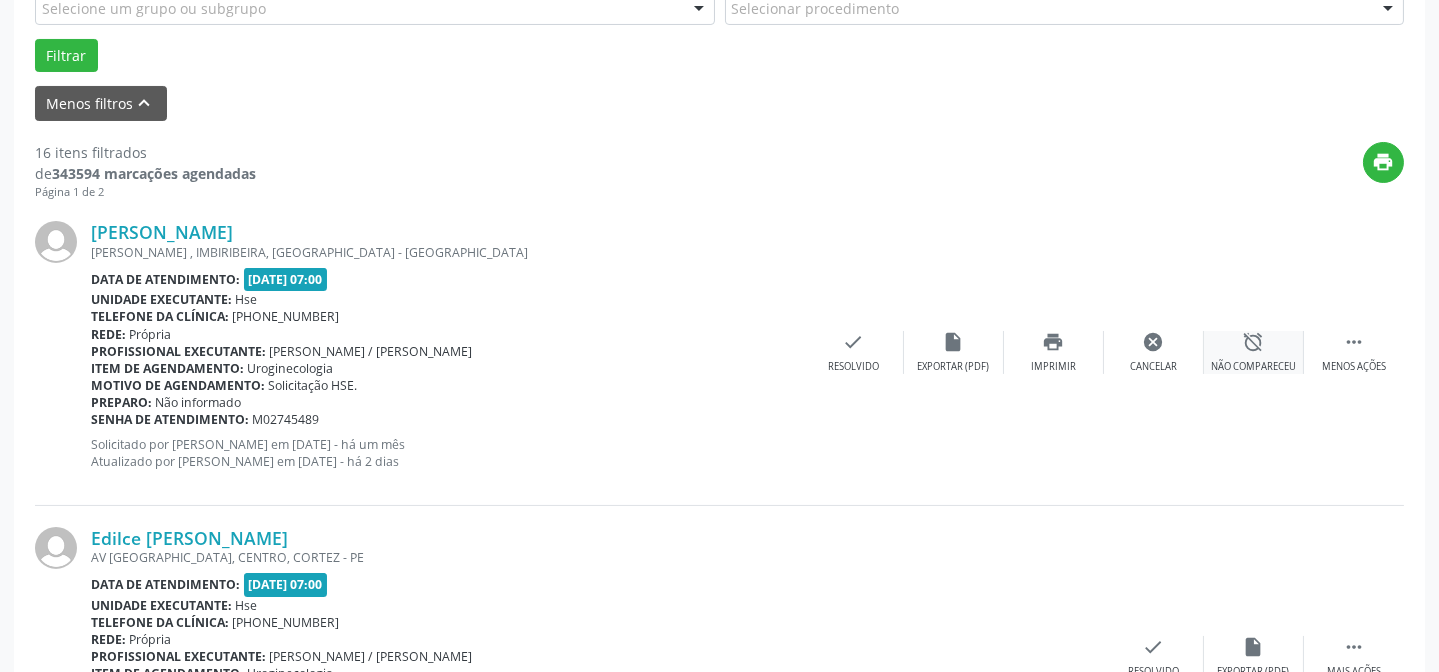click on "alarm_off
Não compareceu" at bounding box center (1254, 352) 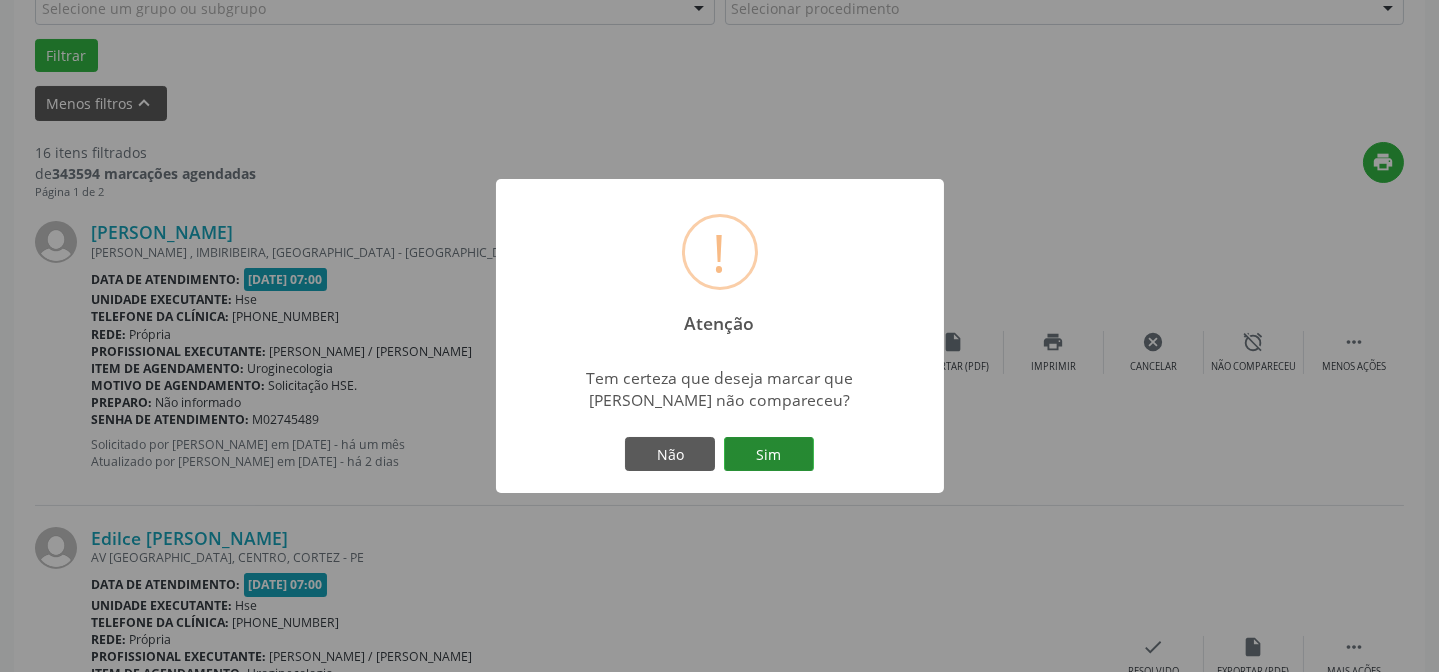 click on "Sim" at bounding box center (769, 454) 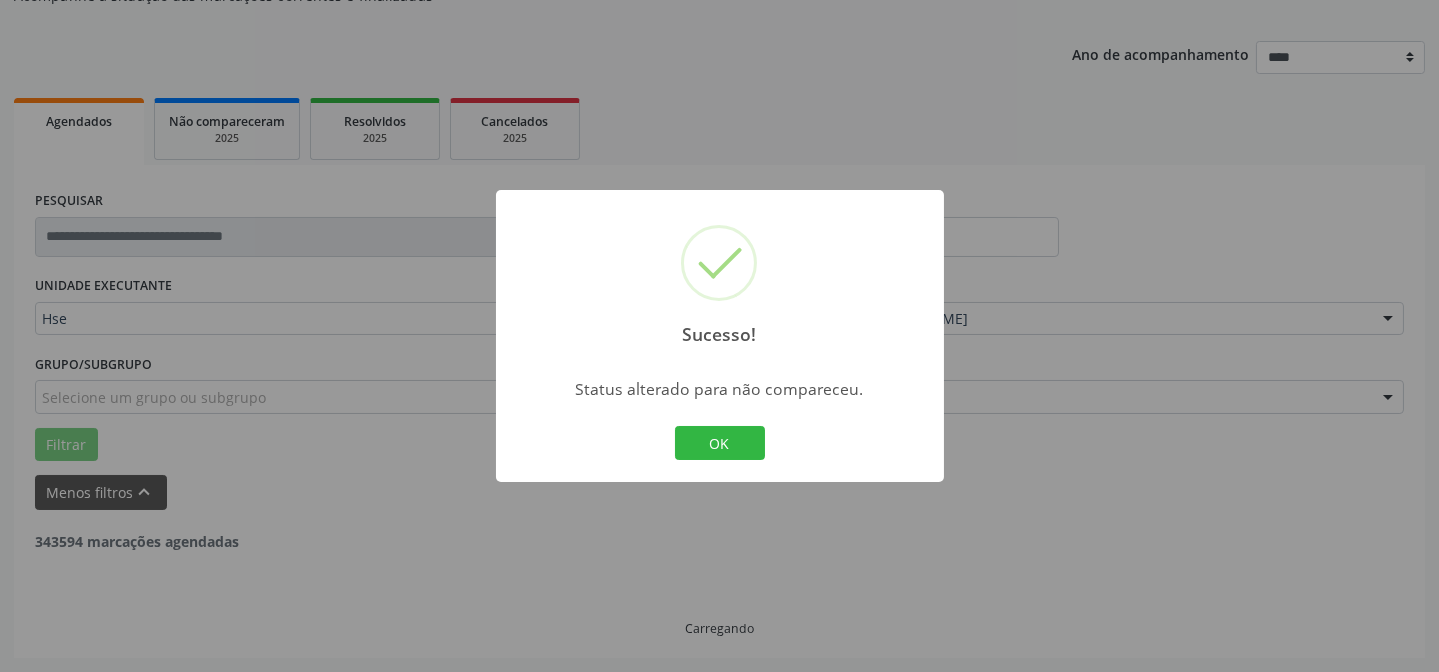 scroll, scrollTop: 200, scrollLeft: 0, axis: vertical 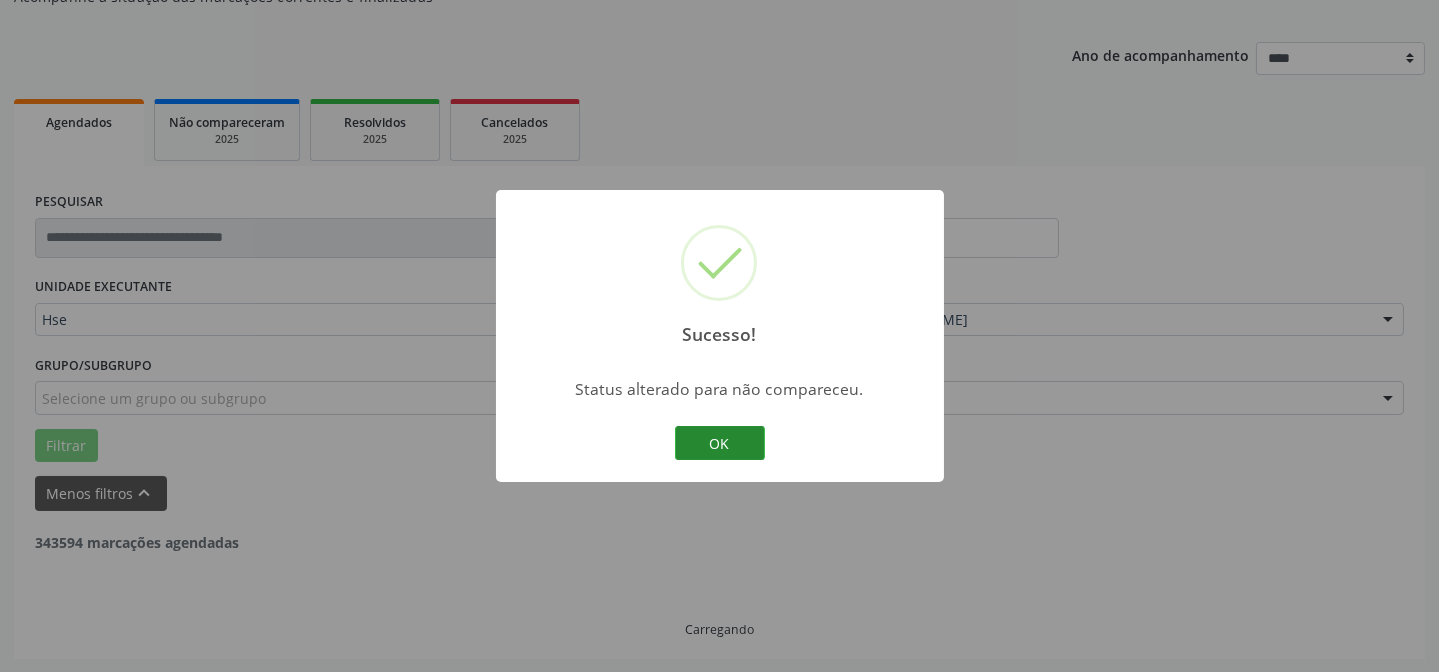 click on "OK" at bounding box center [720, 443] 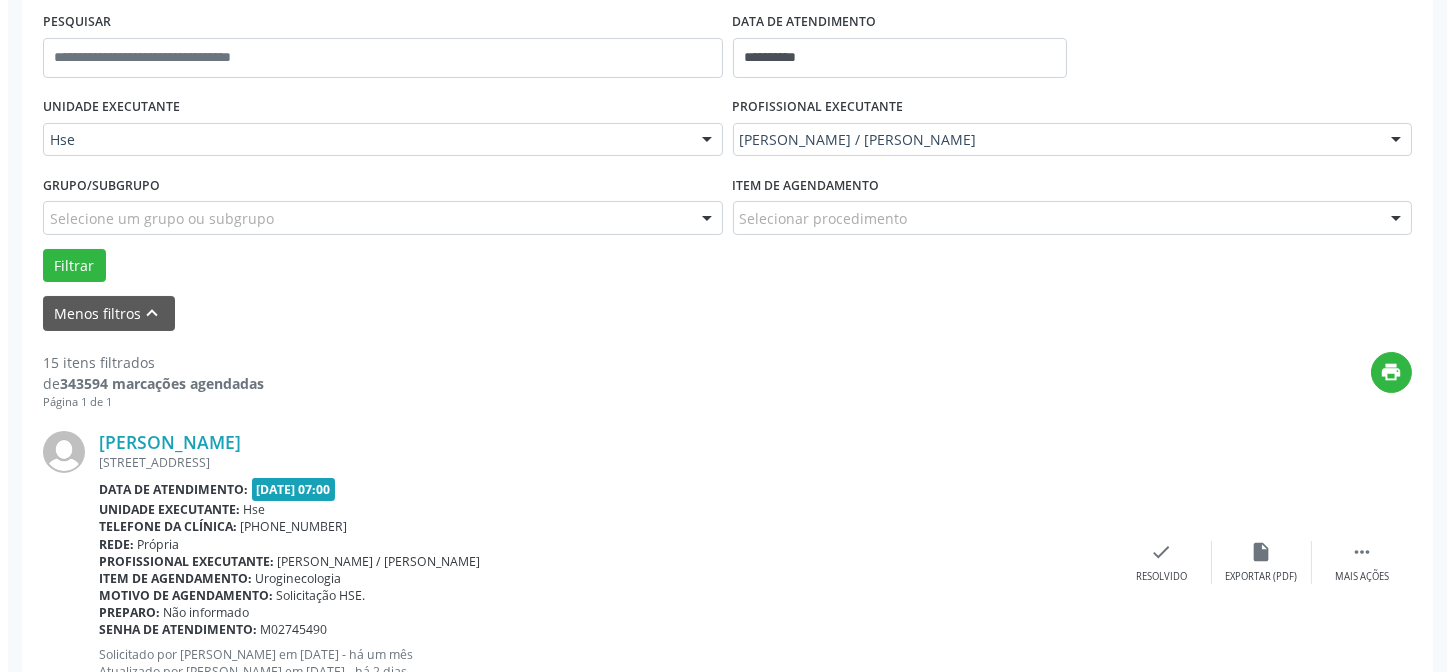 scroll, scrollTop: 381, scrollLeft: 0, axis: vertical 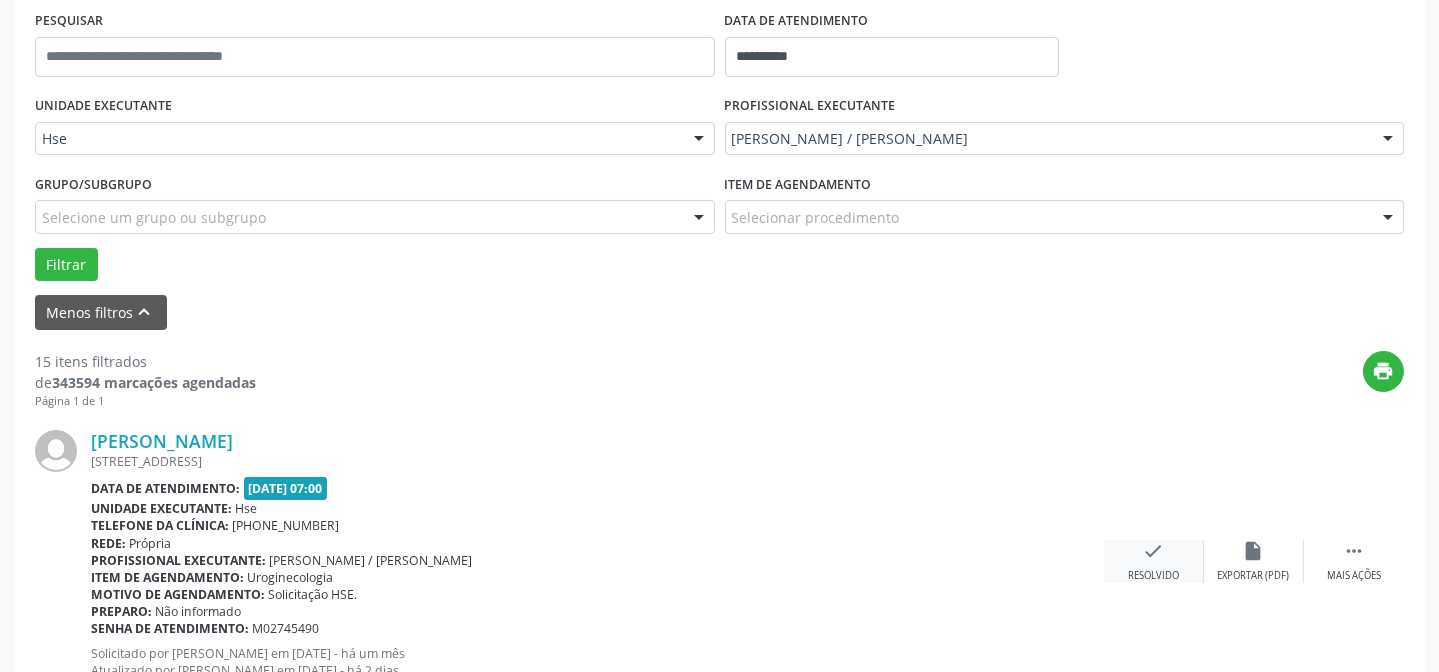 click on "check" at bounding box center (1154, 551) 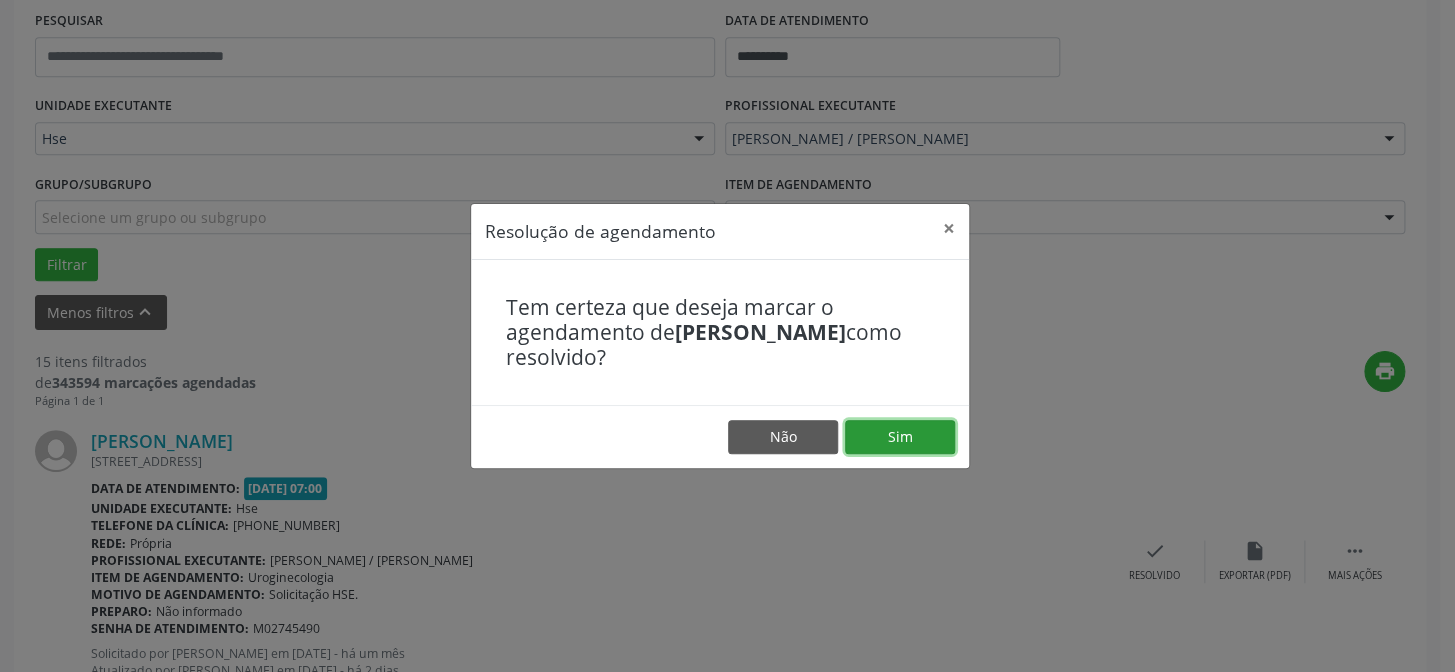 click on "Sim" at bounding box center [900, 437] 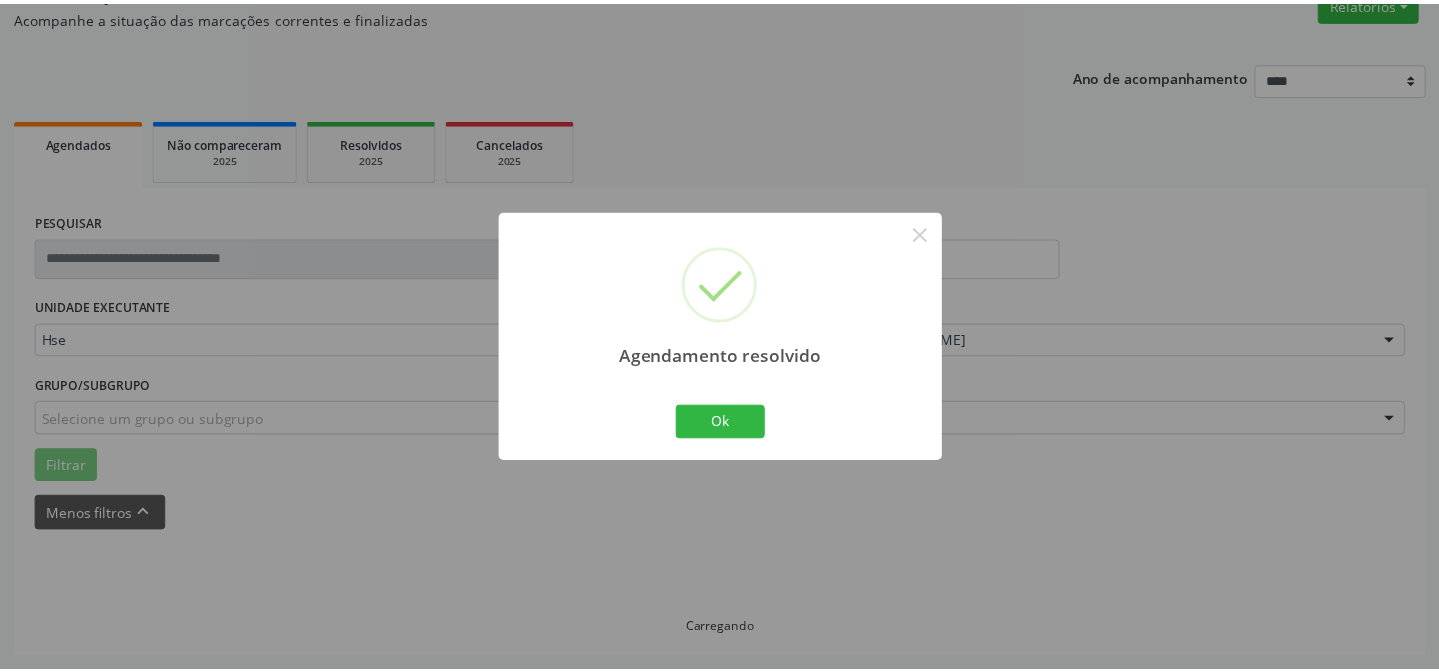 scroll, scrollTop: 179, scrollLeft: 0, axis: vertical 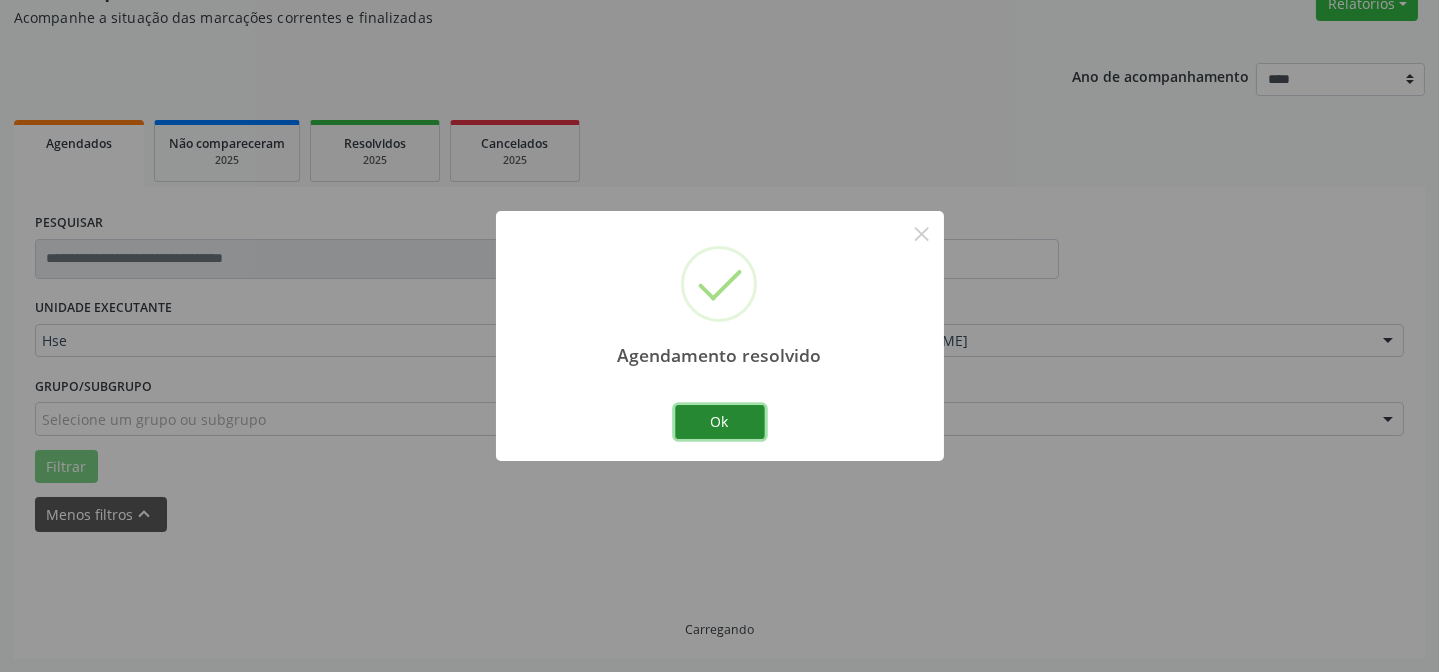 click on "Ok" at bounding box center (720, 422) 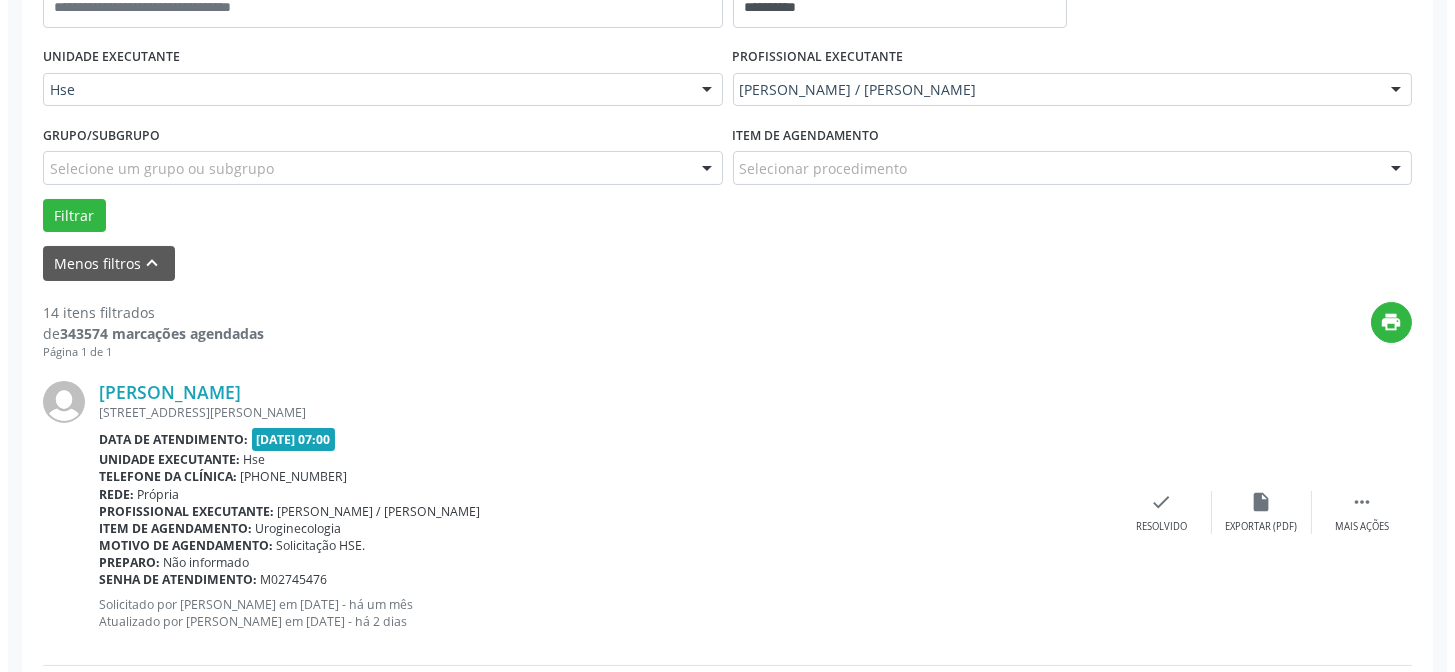 scroll, scrollTop: 451, scrollLeft: 0, axis: vertical 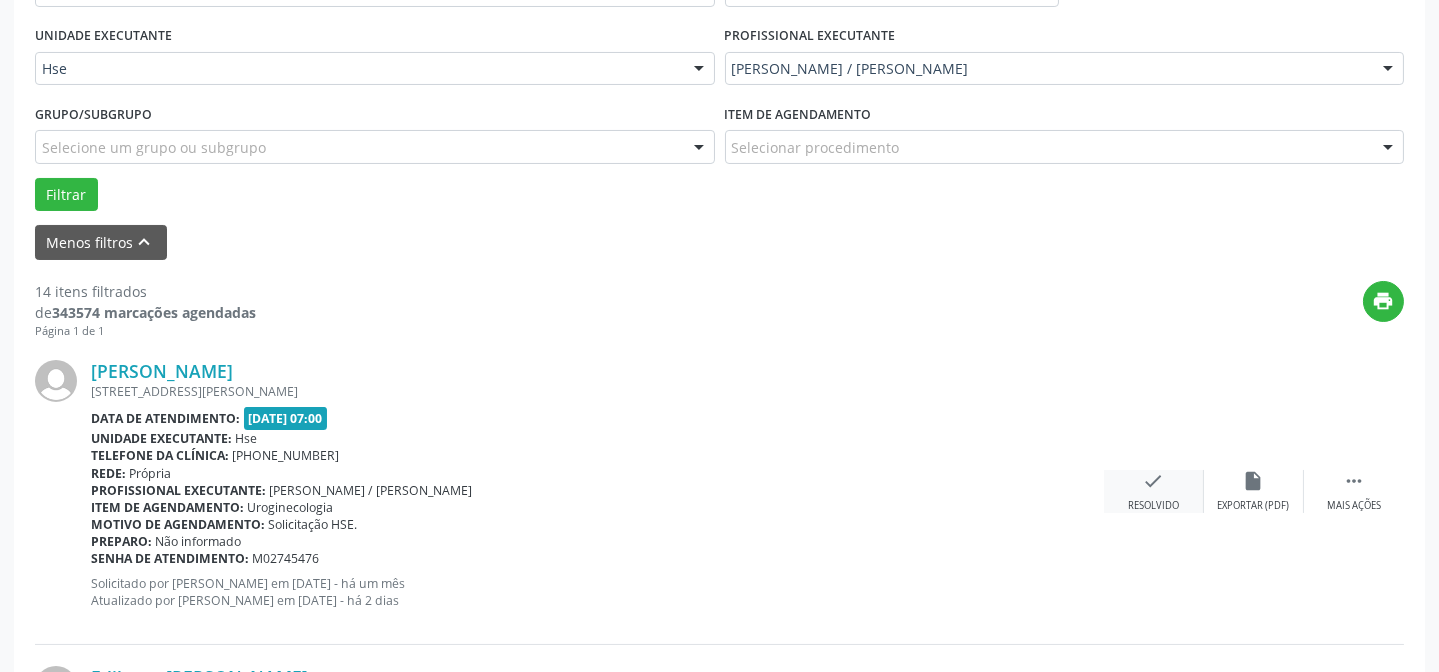 click on "check" at bounding box center (1154, 481) 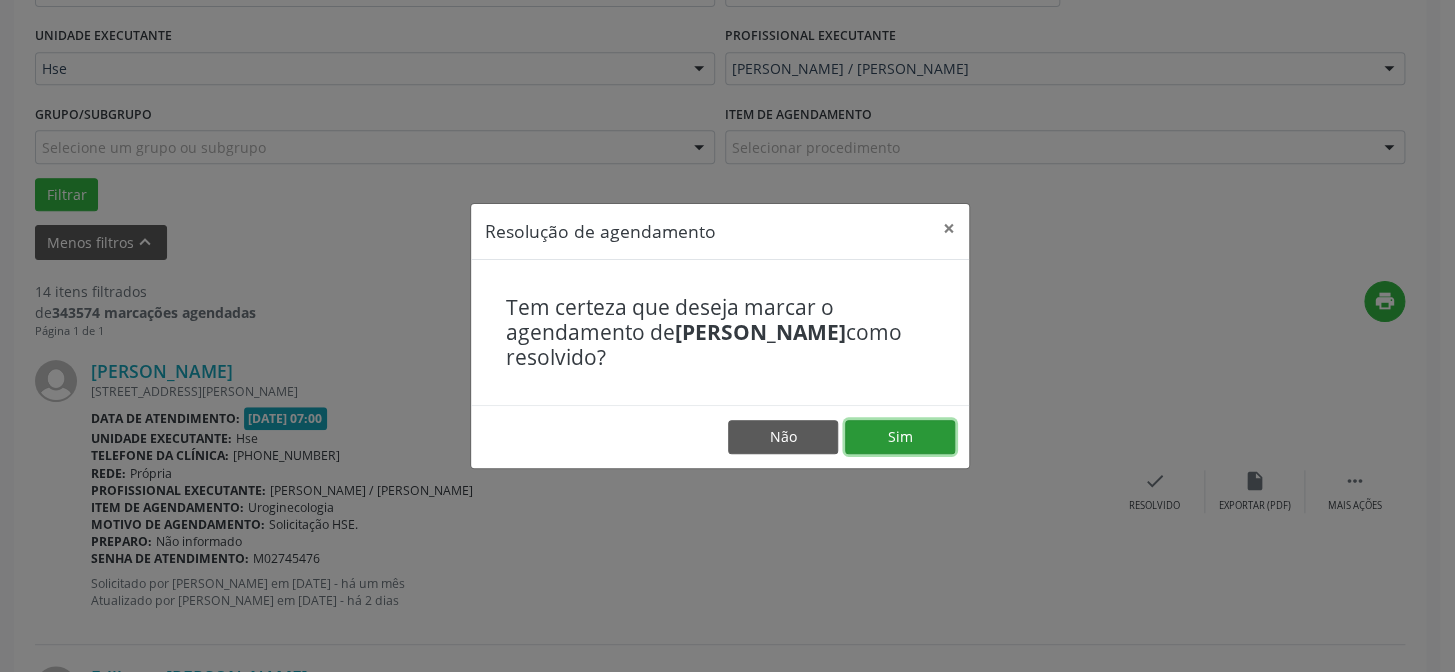 click on "Sim" at bounding box center [900, 437] 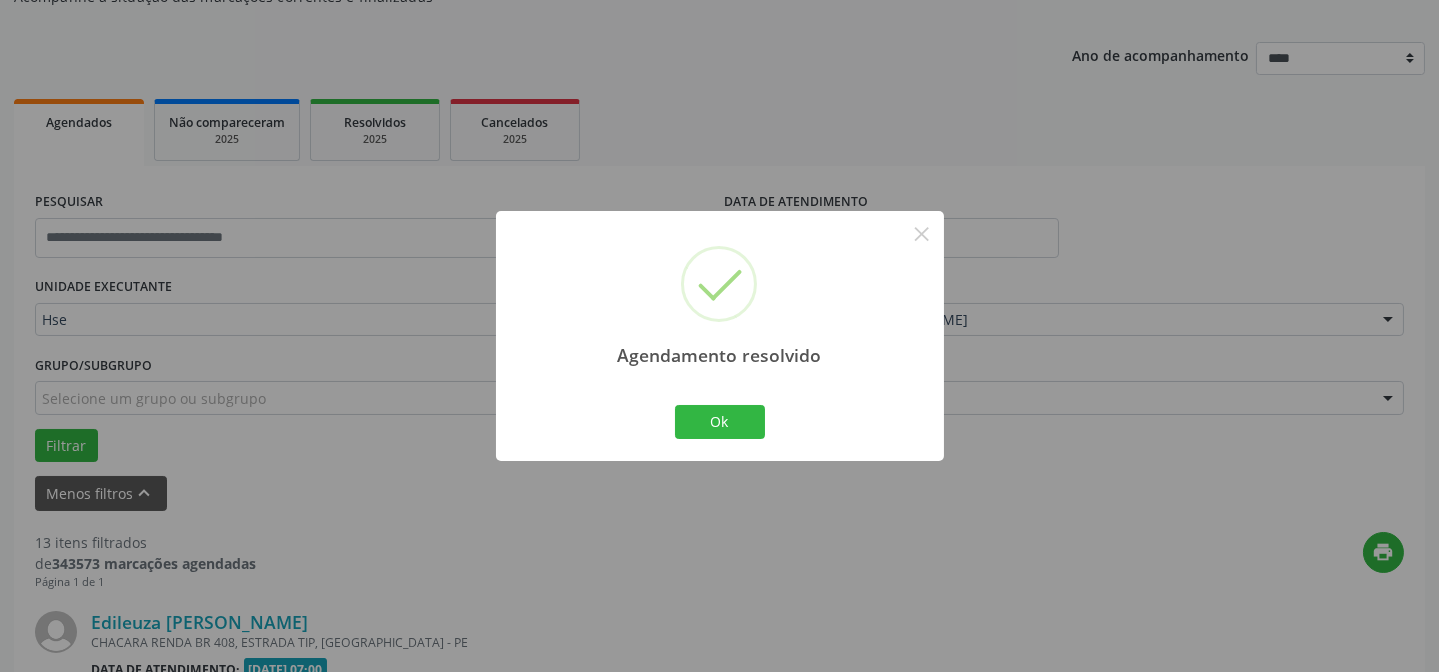 scroll, scrollTop: 451, scrollLeft: 0, axis: vertical 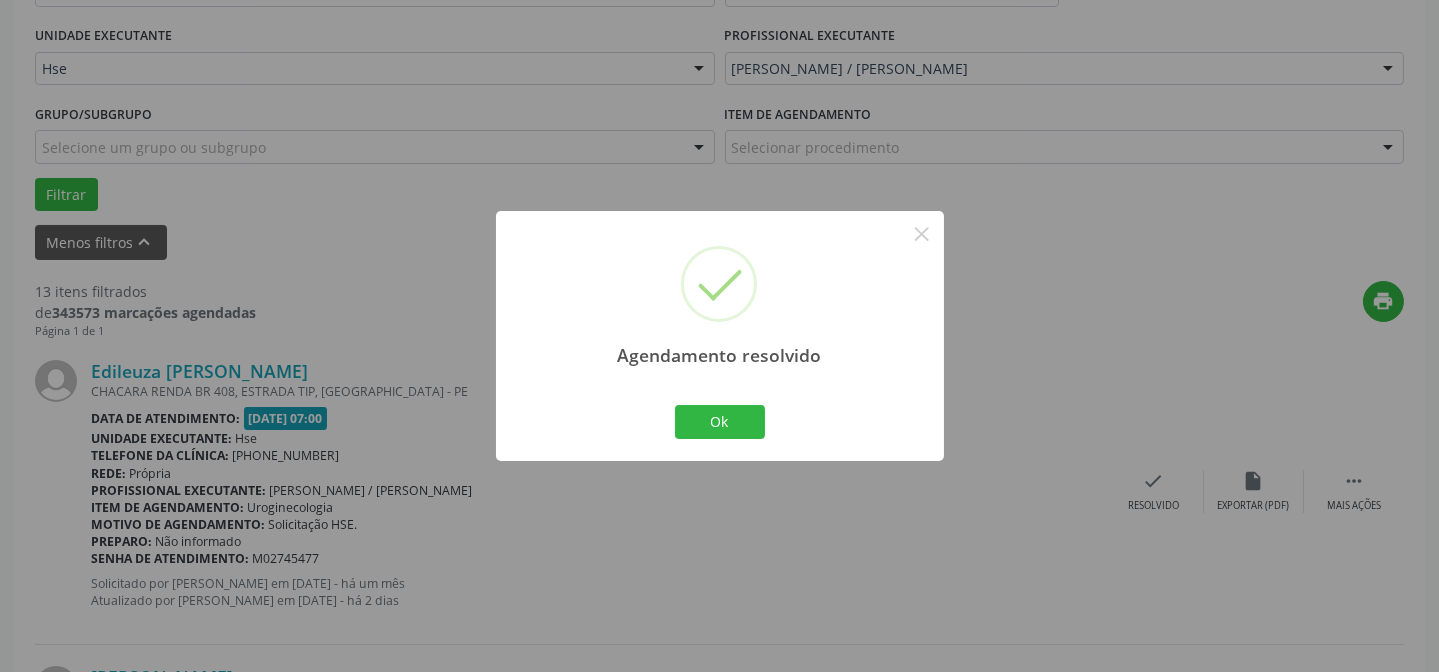 click on "Ok Cancel" at bounding box center (719, 422) 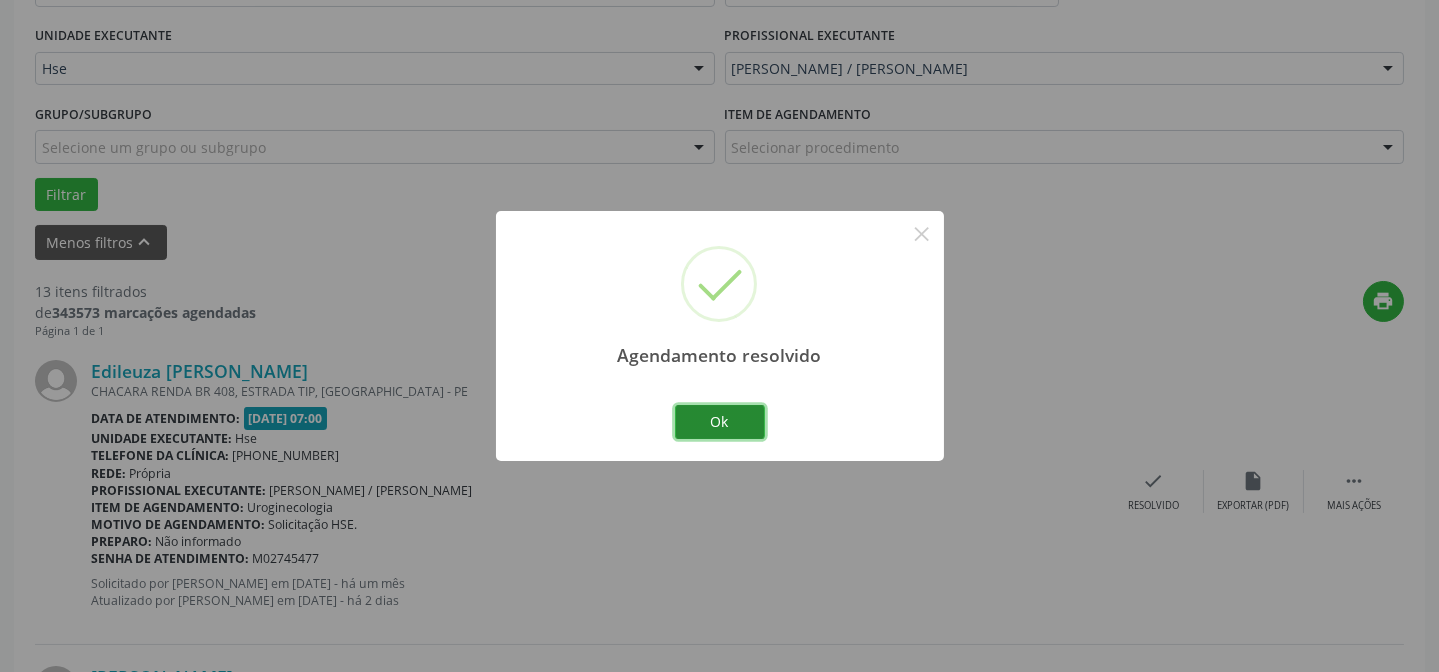 click on "Ok" at bounding box center (720, 422) 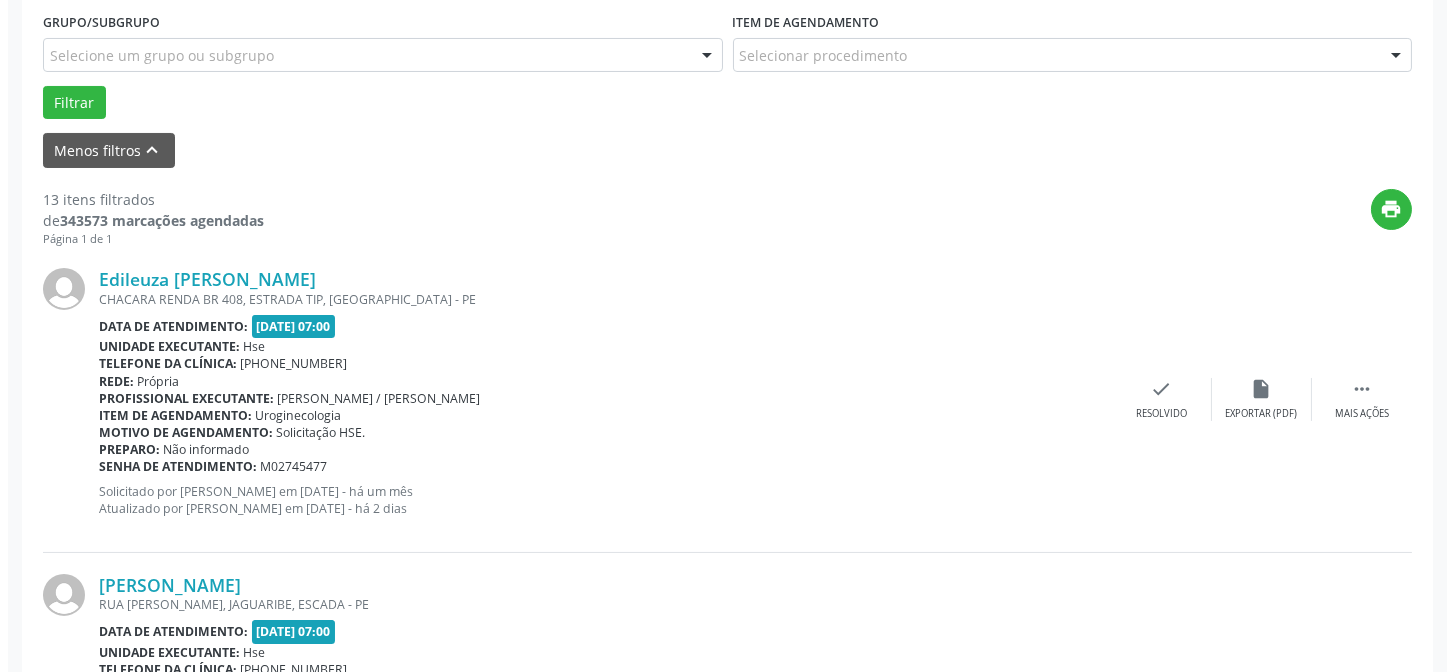 scroll, scrollTop: 633, scrollLeft: 0, axis: vertical 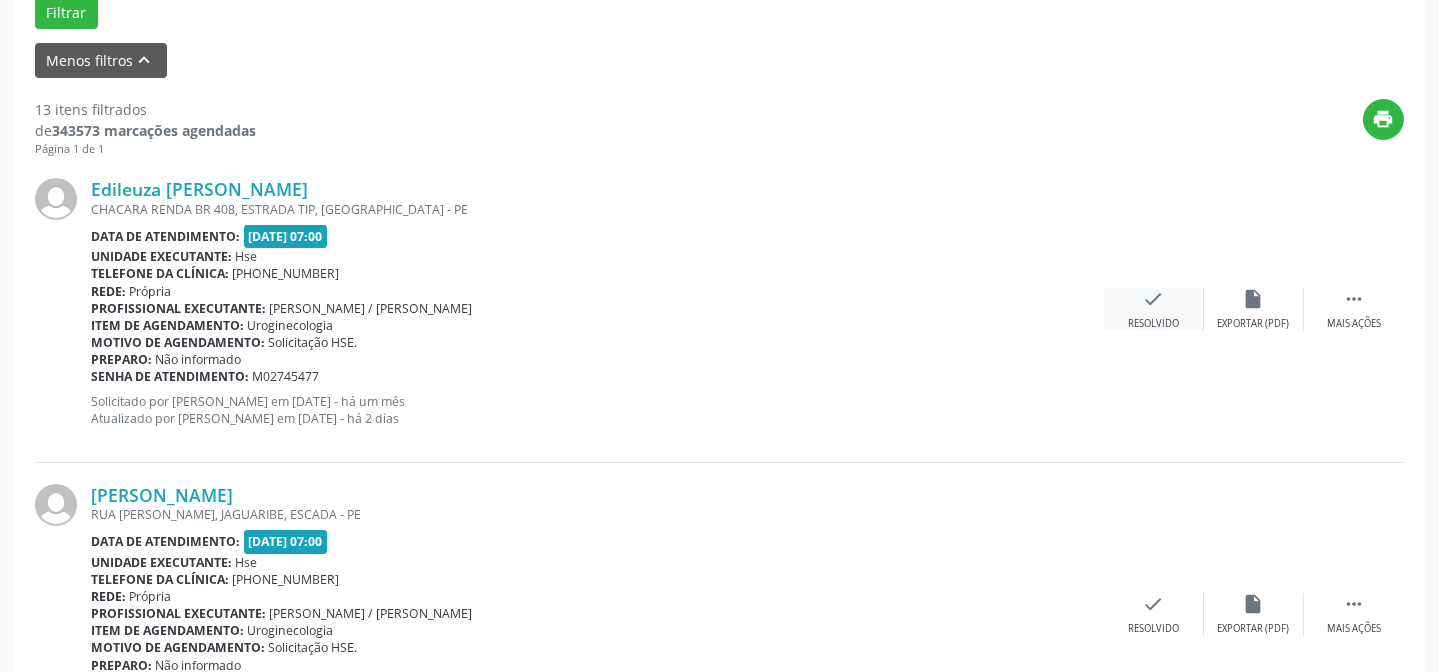 click on "check
Resolvido" at bounding box center [1154, 309] 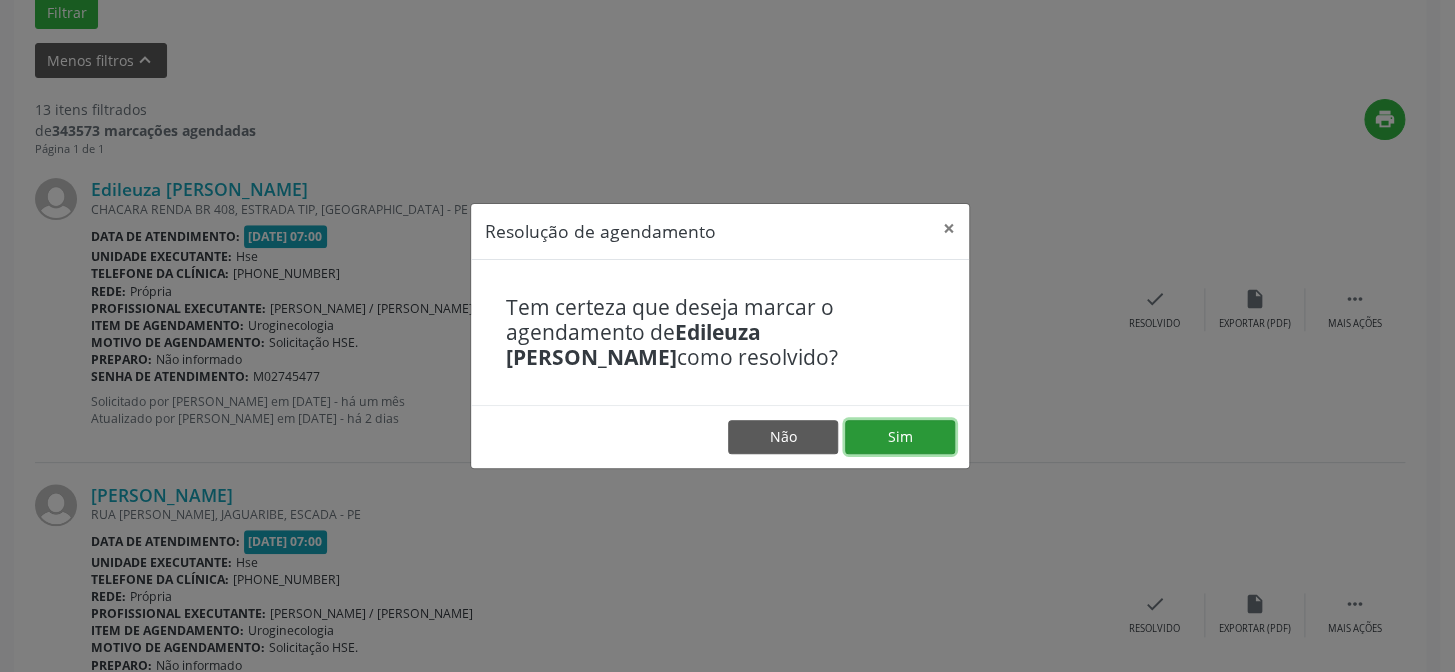 click on "Sim" at bounding box center [900, 437] 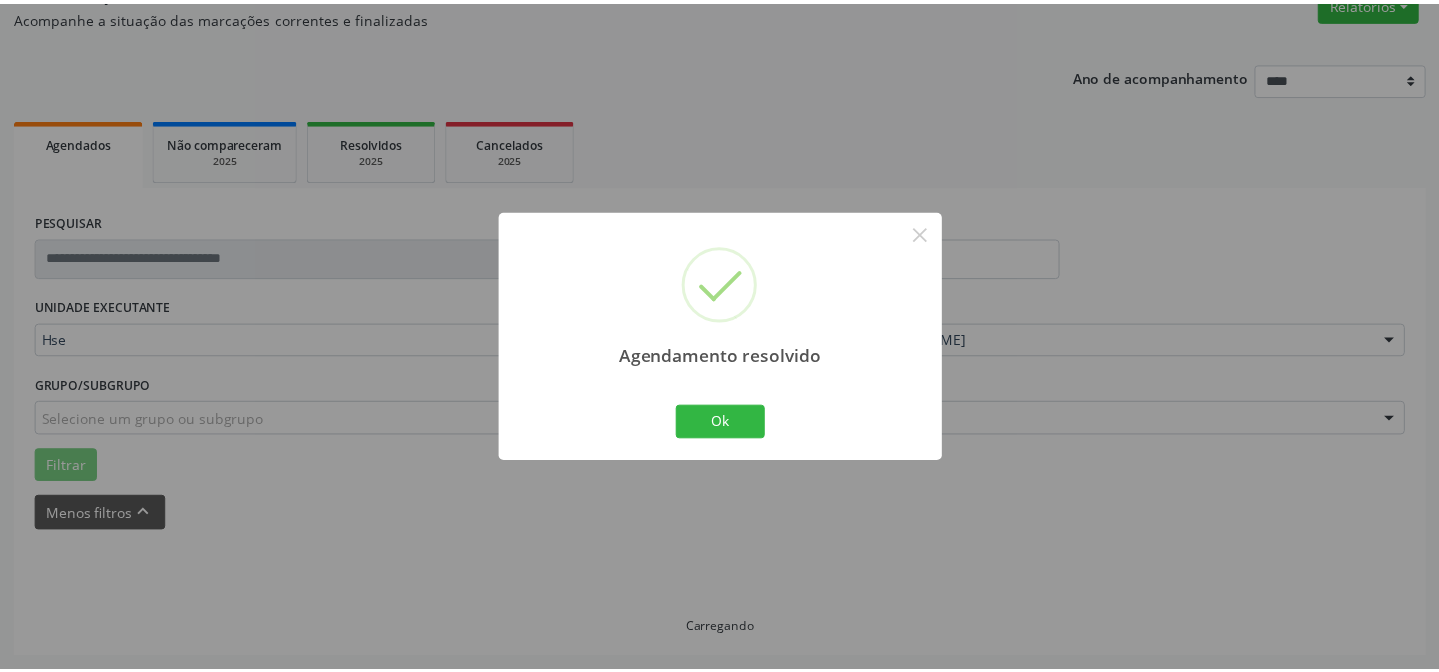 scroll, scrollTop: 179, scrollLeft: 0, axis: vertical 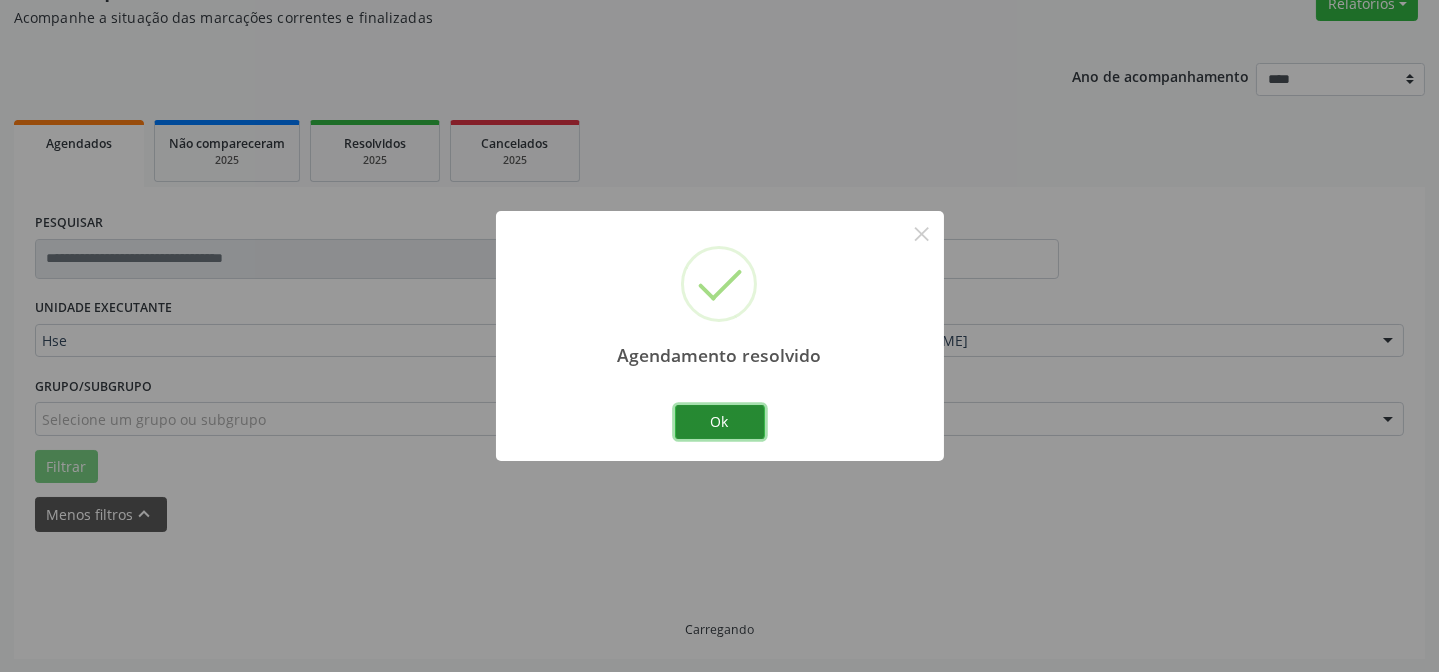click on "Ok" at bounding box center (720, 422) 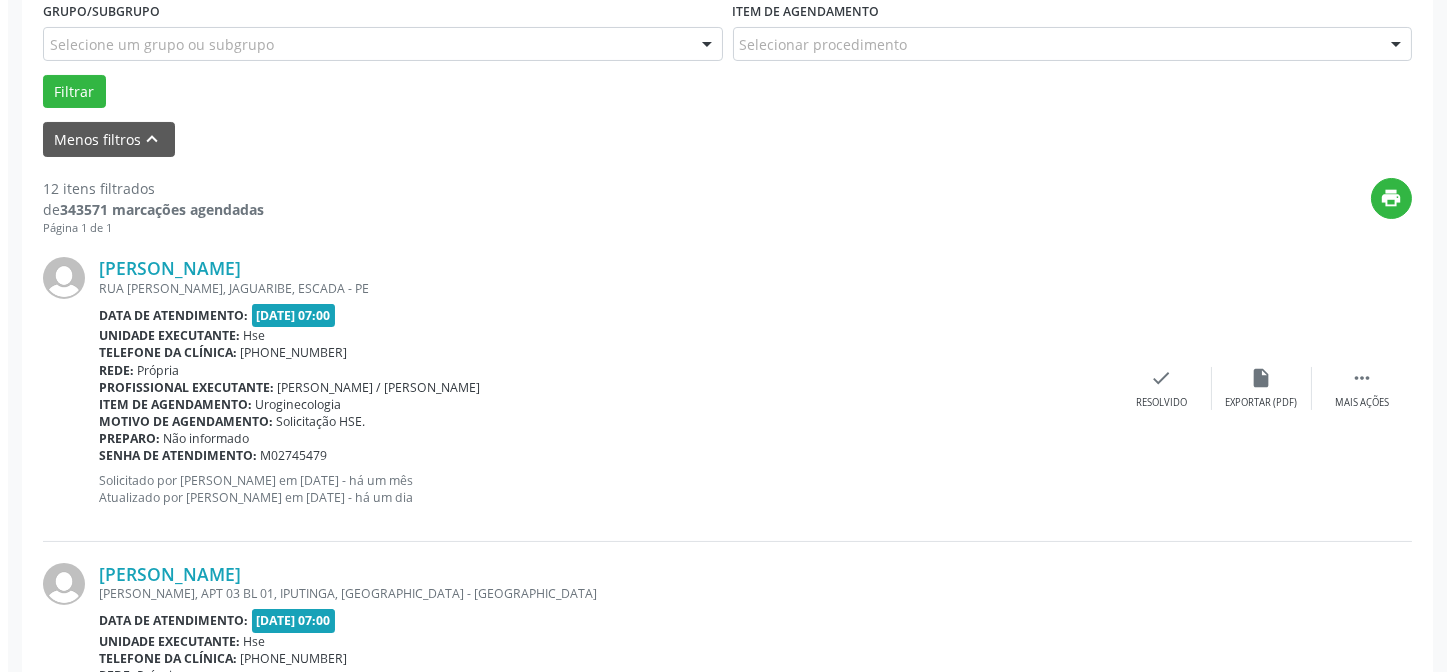 scroll, scrollTop: 563, scrollLeft: 0, axis: vertical 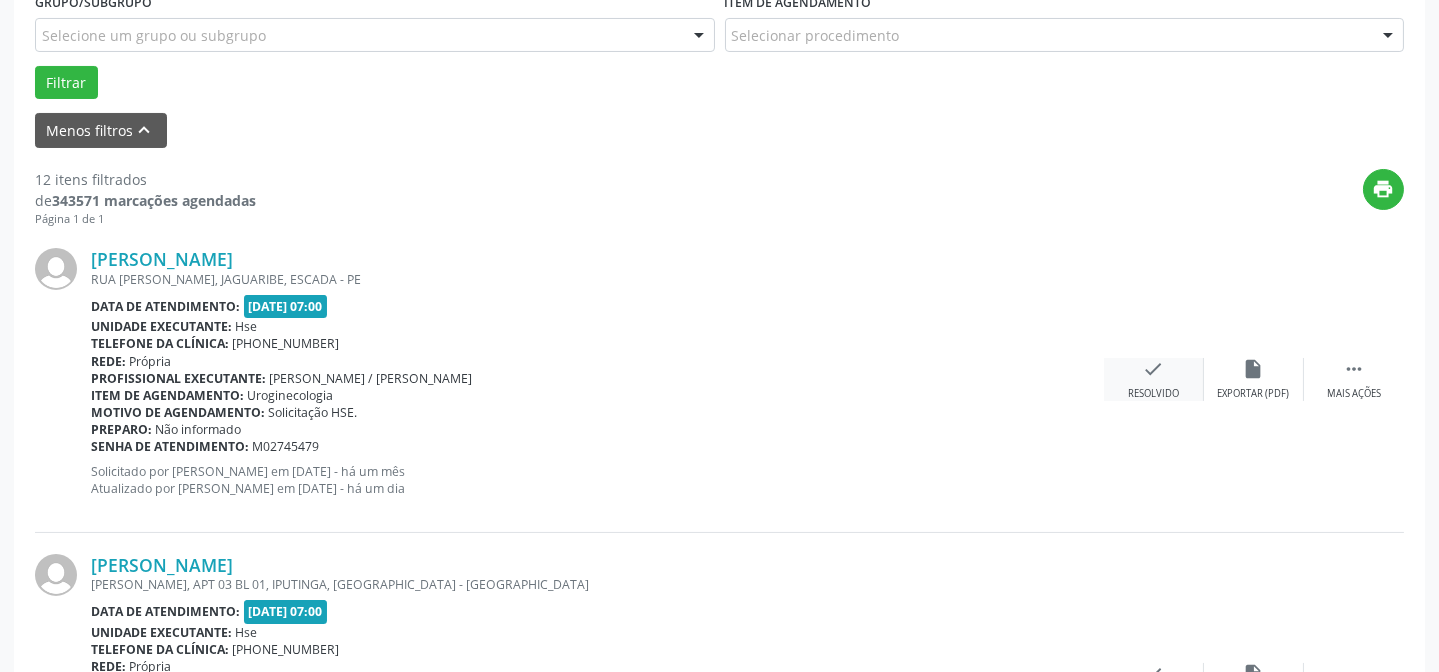 click on "check
Resolvido" at bounding box center (1154, 379) 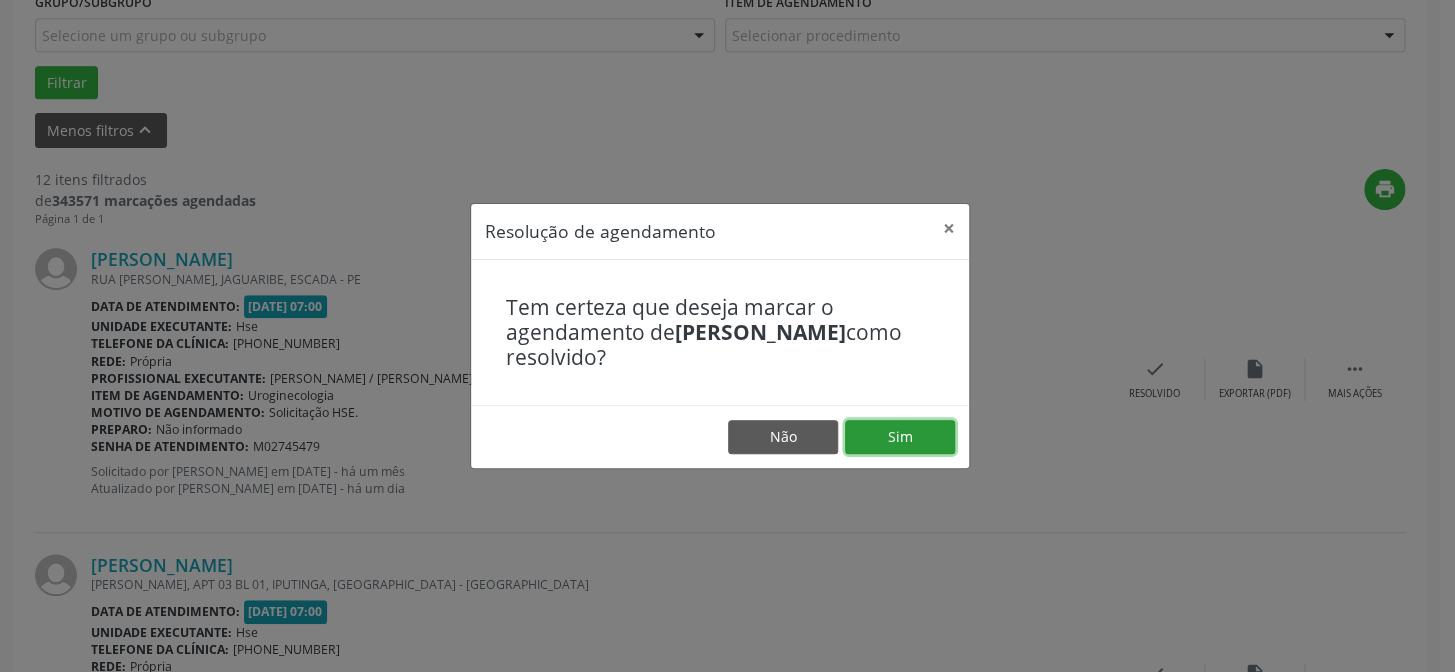 click on "Sim" at bounding box center [900, 437] 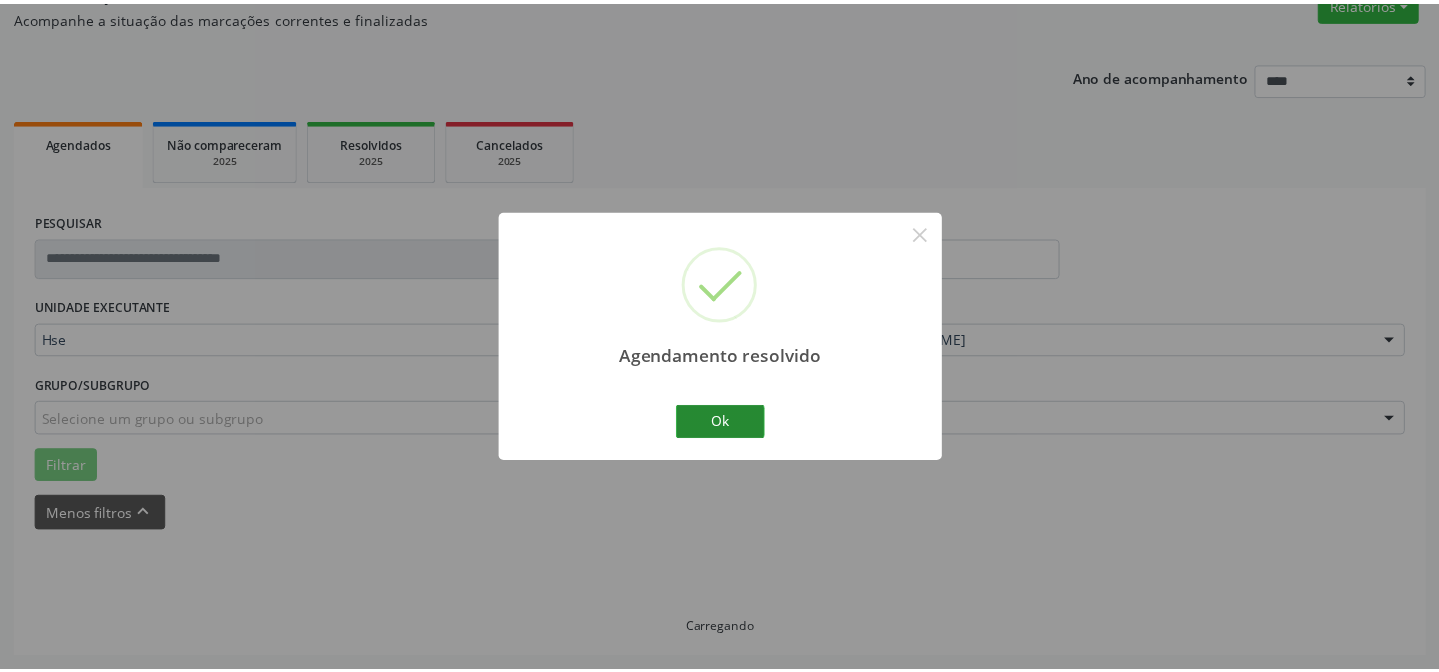 scroll, scrollTop: 179, scrollLeft: 0, axis: vertical 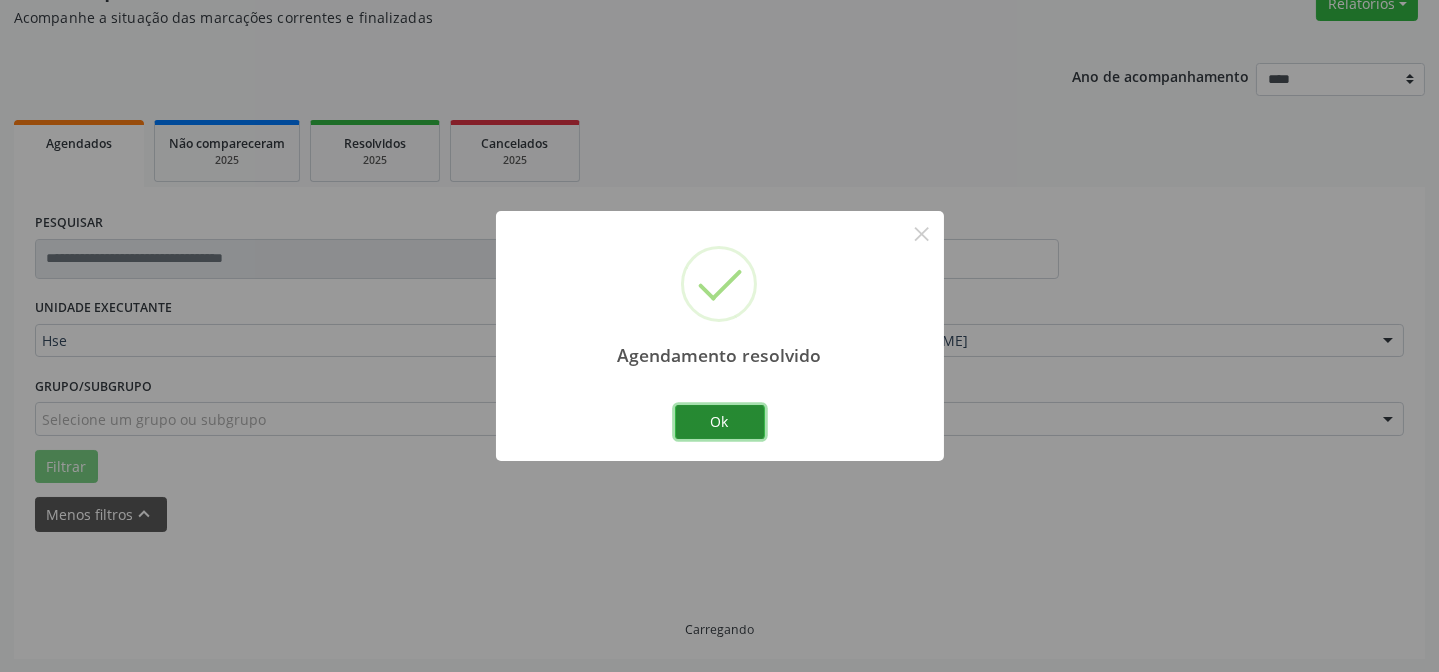 click on "Ok" at bounding box center (720, 422) 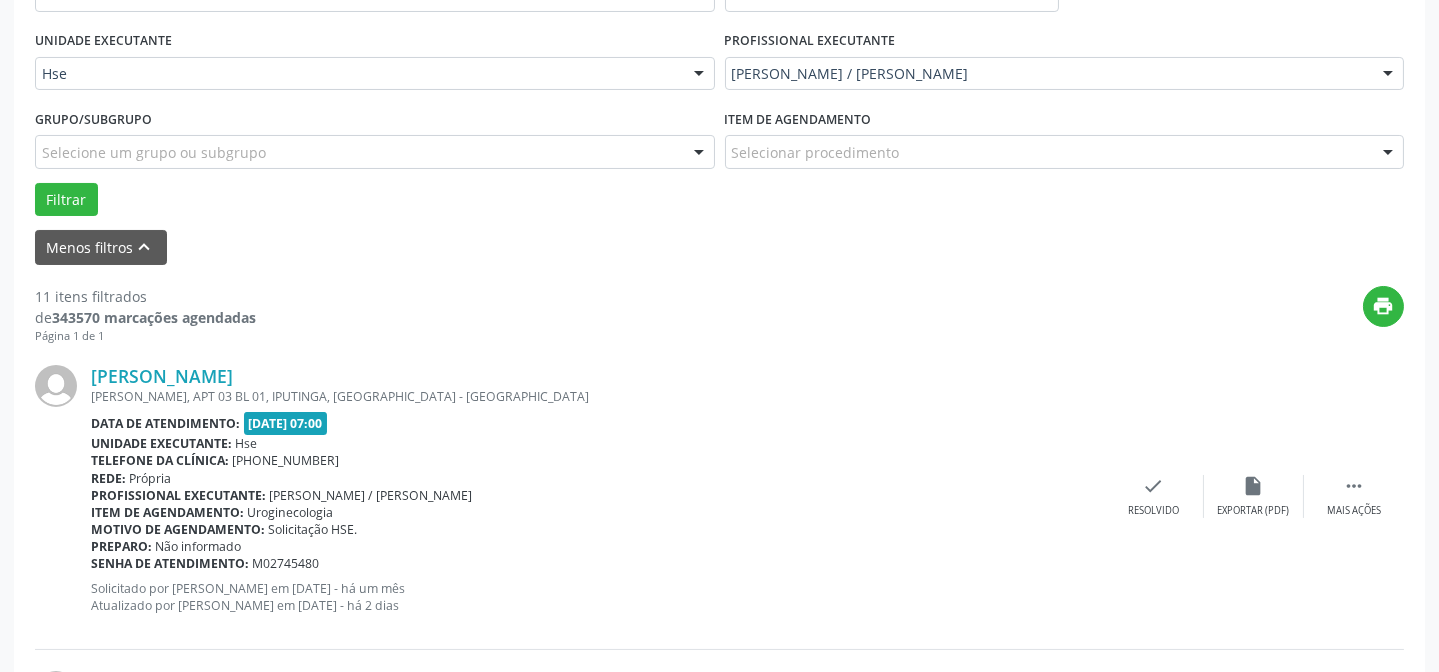 scroll, scrollTop: 472, scrollLeft: 0, axis: vertical 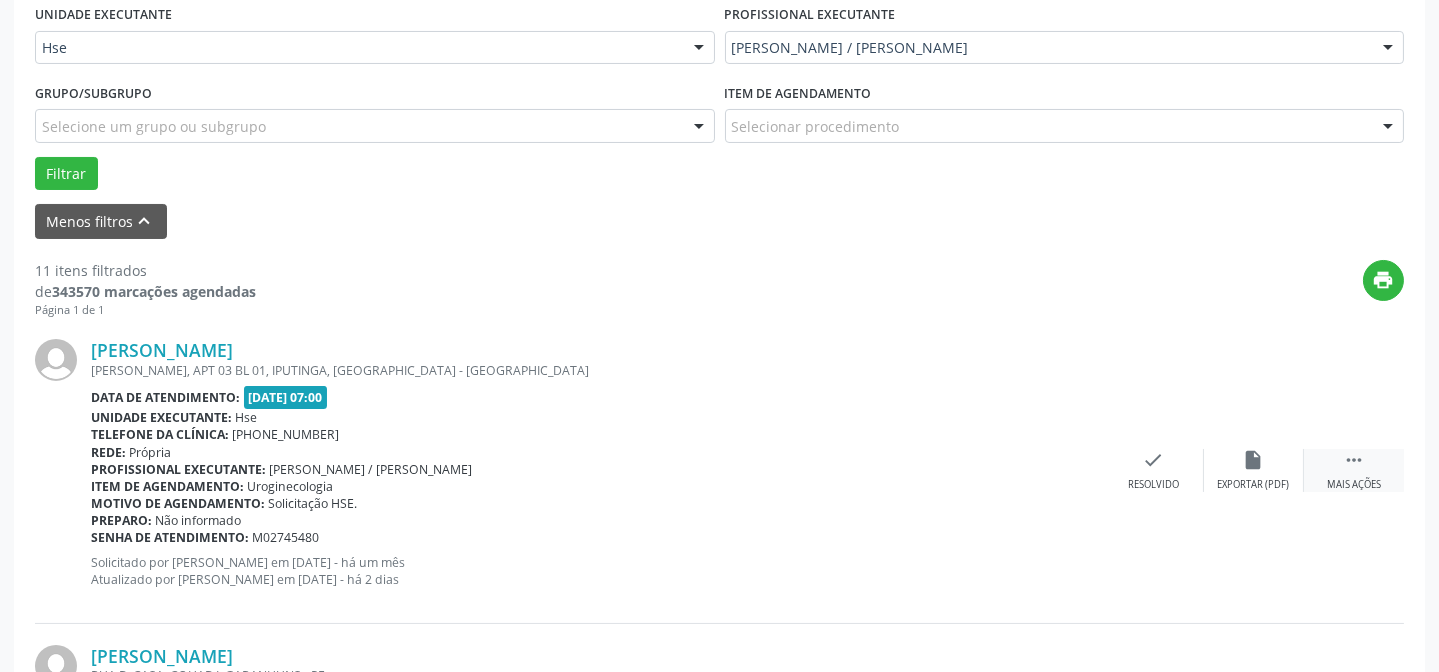 click on "" at bounding box center (1354, 460) 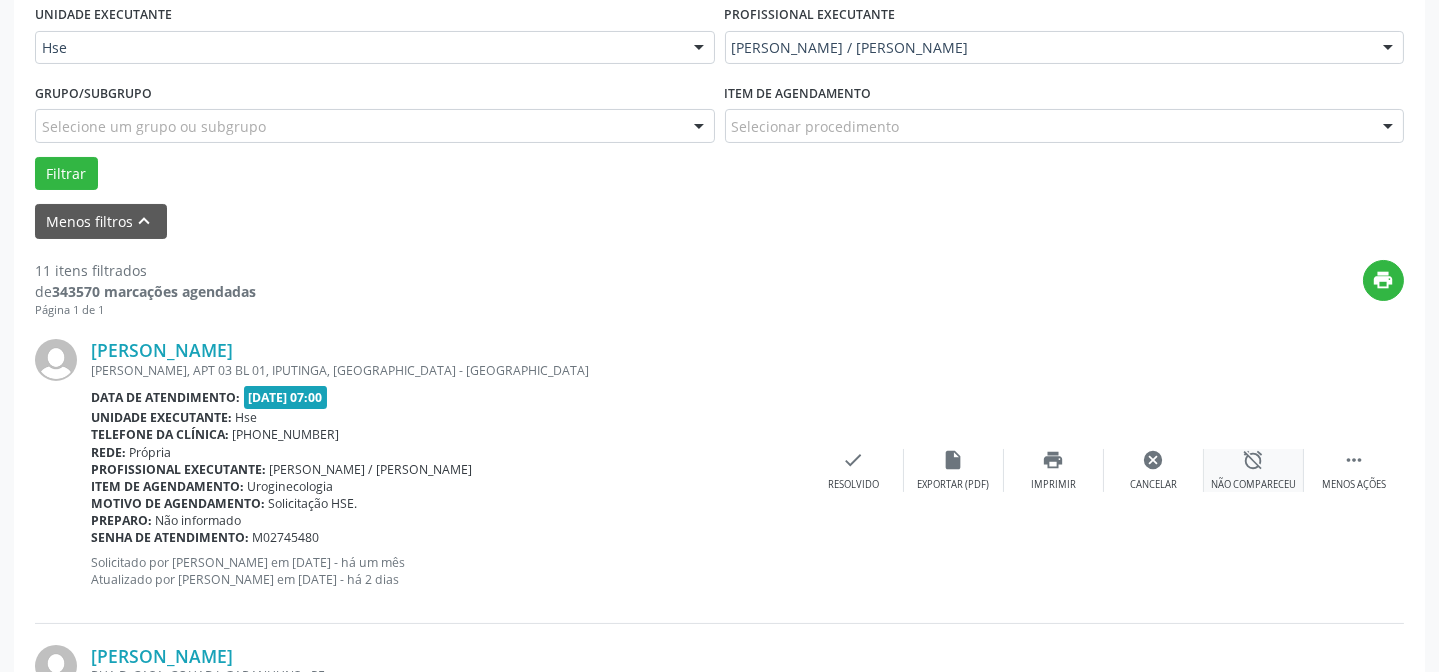 click on "alarm_off" at bounding box center (1254, 460) 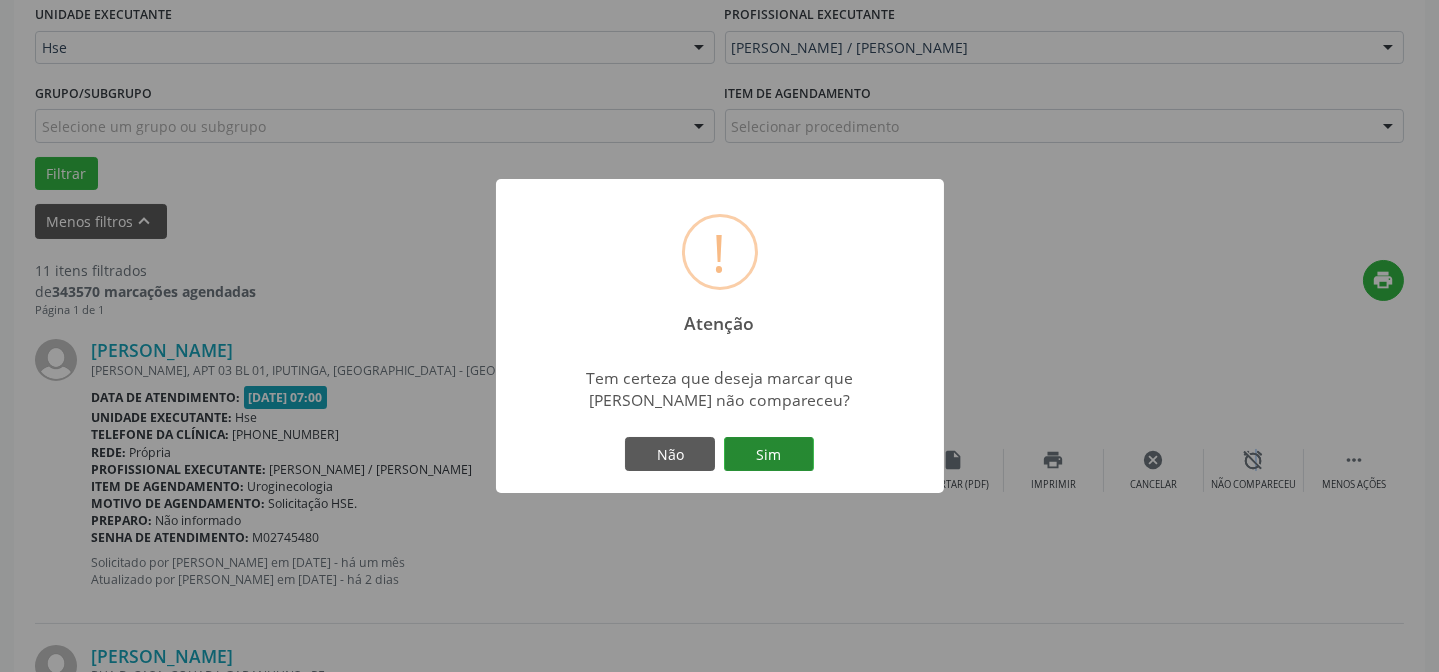 click on "Sim" at bounding box center (769, 454) 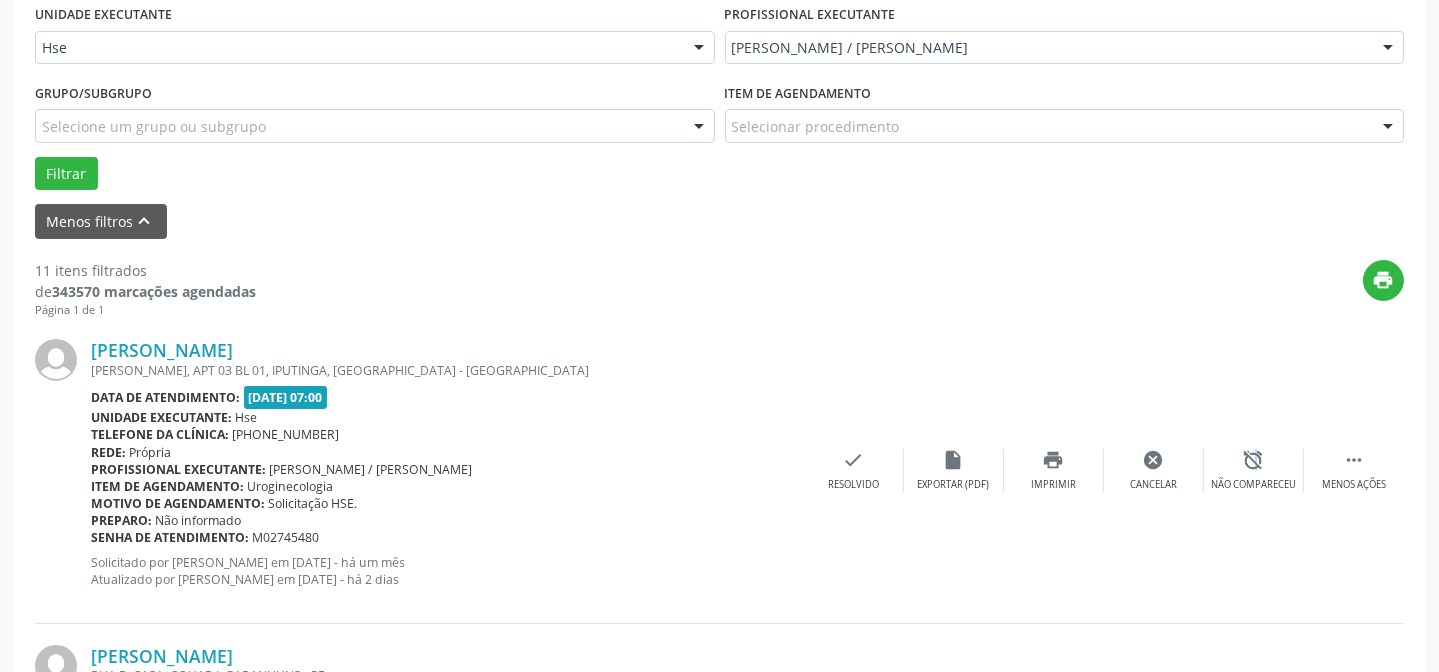 scroll, scrollTop: 200, scrollLeft: 0, axis: vertical 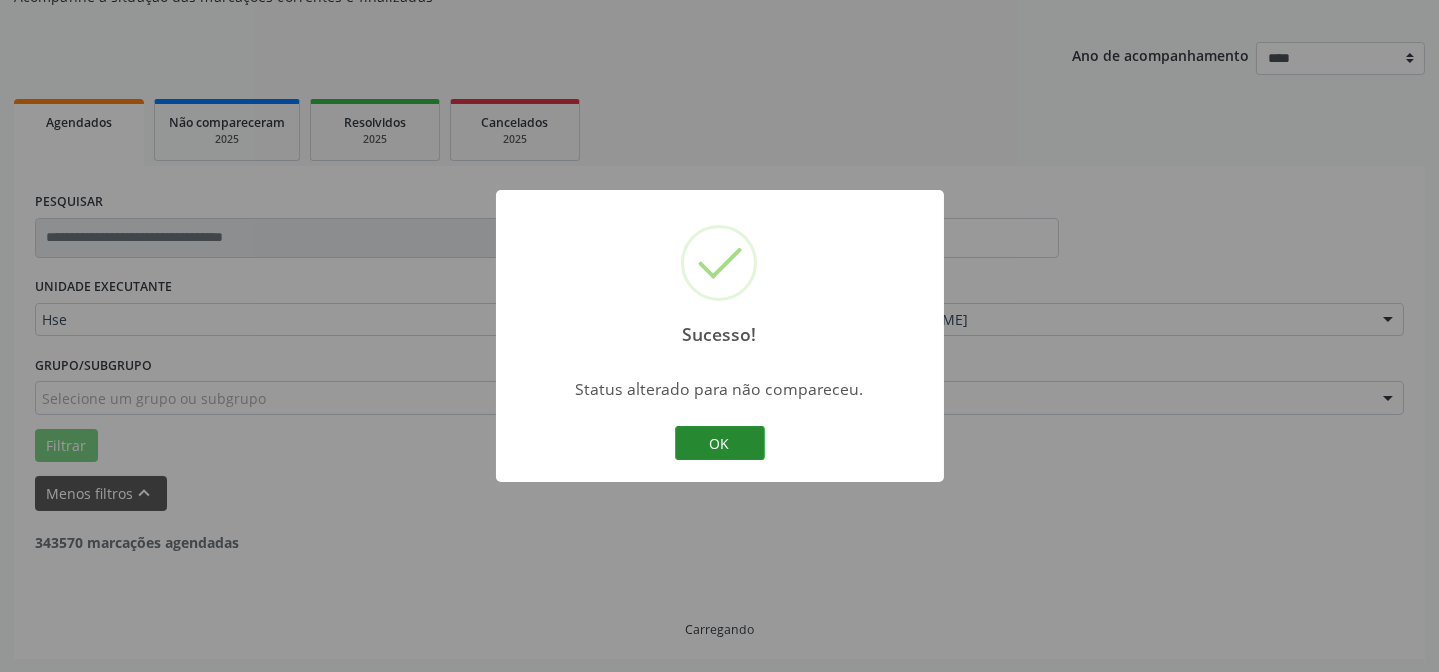 click on "OK" at bounding box center [720, 443] 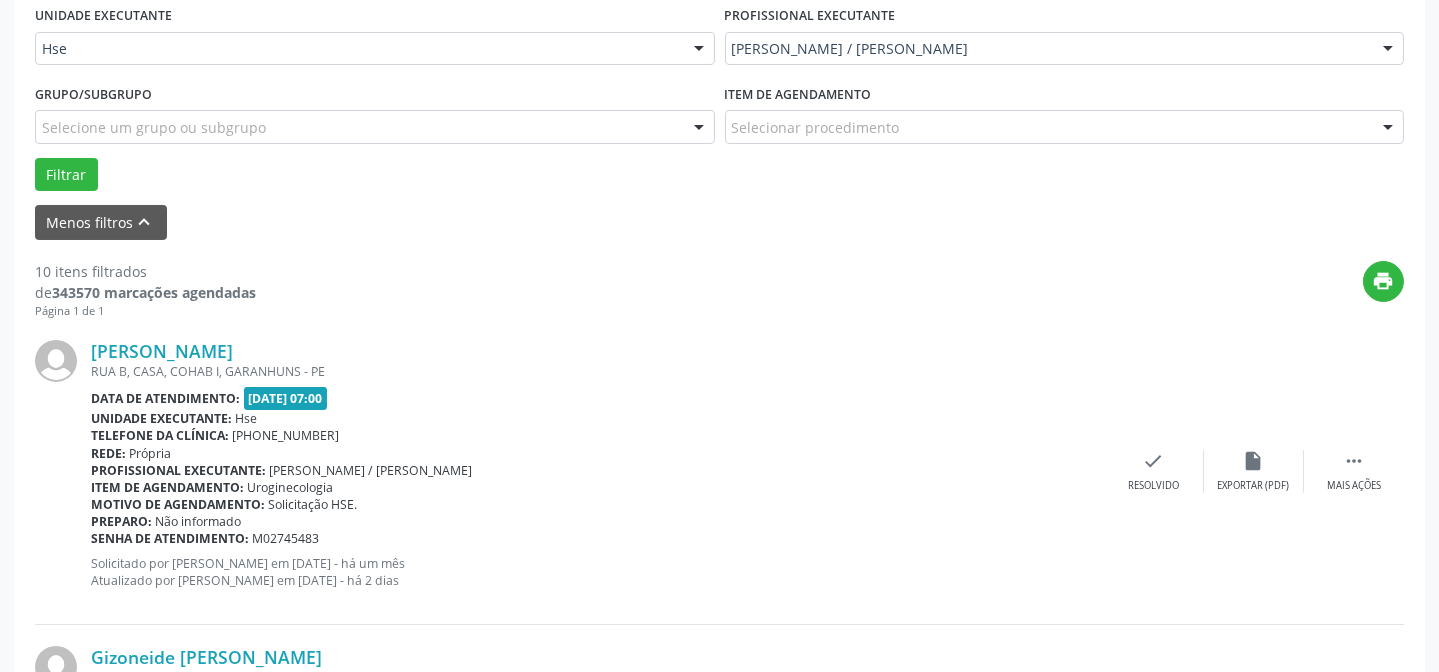 scroll, scrollTop: 472, scrollLeft: 0, axis: vertical 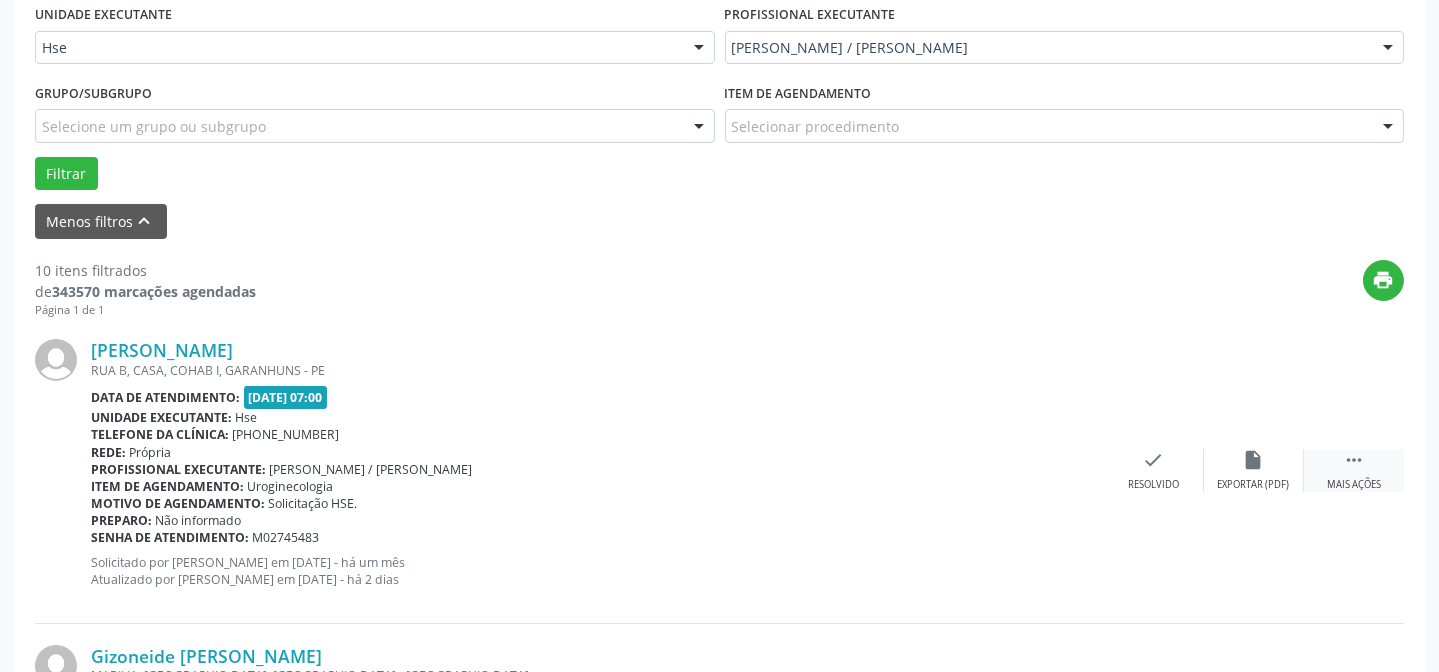 click on "" at bounding box center [1354, 460] 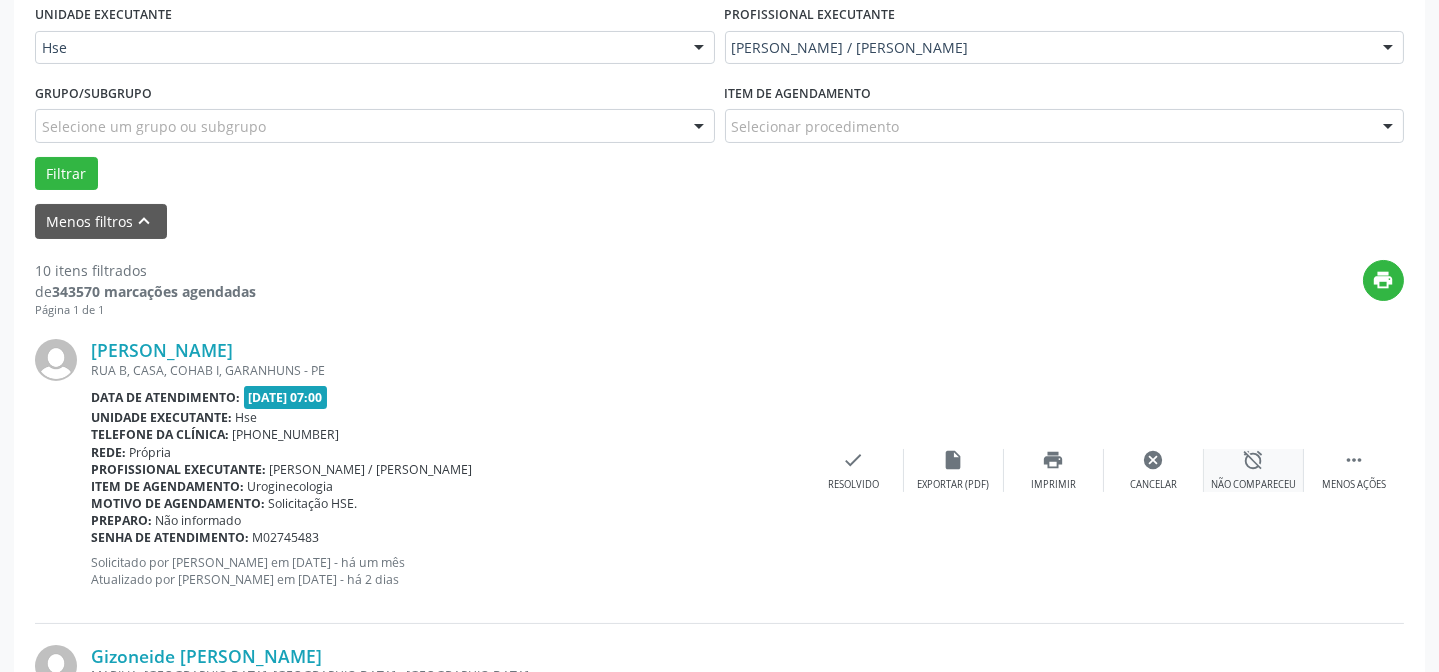 click on "alarm_off" at bounding box center [1254, 460] 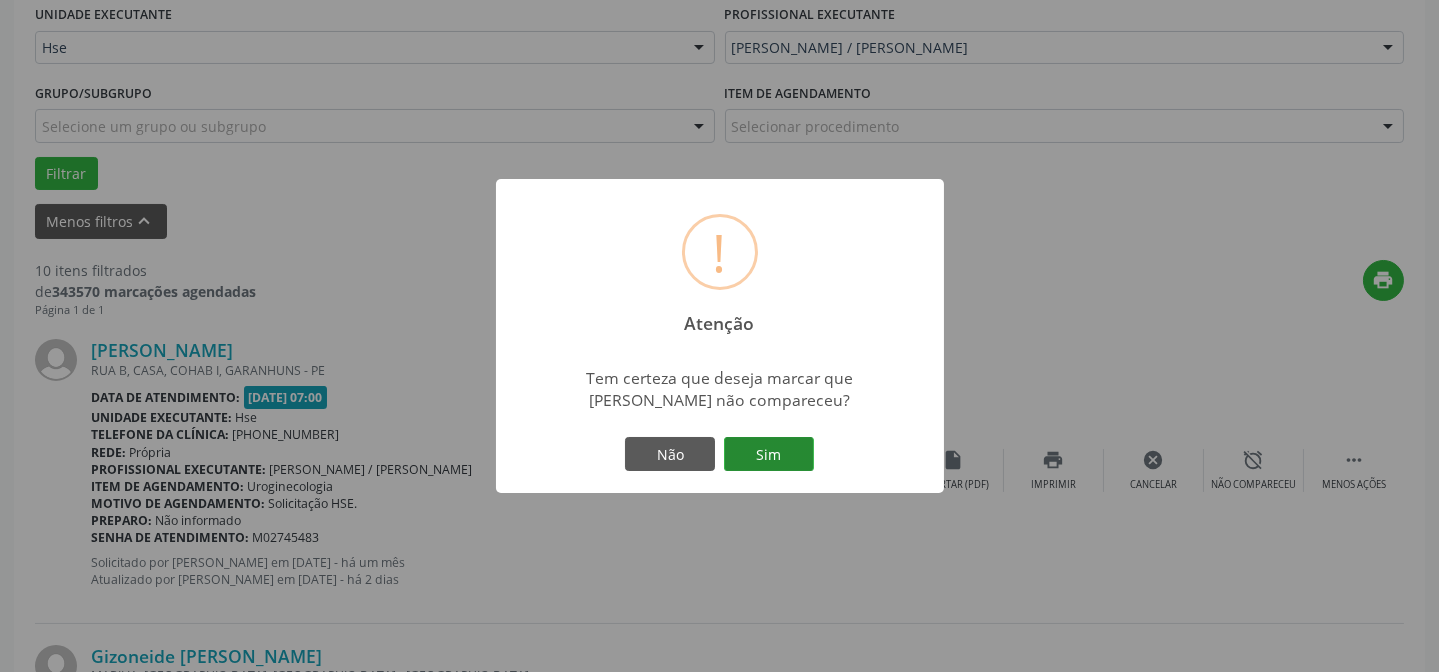 click on "Sim" at bounding box center (769, 454) 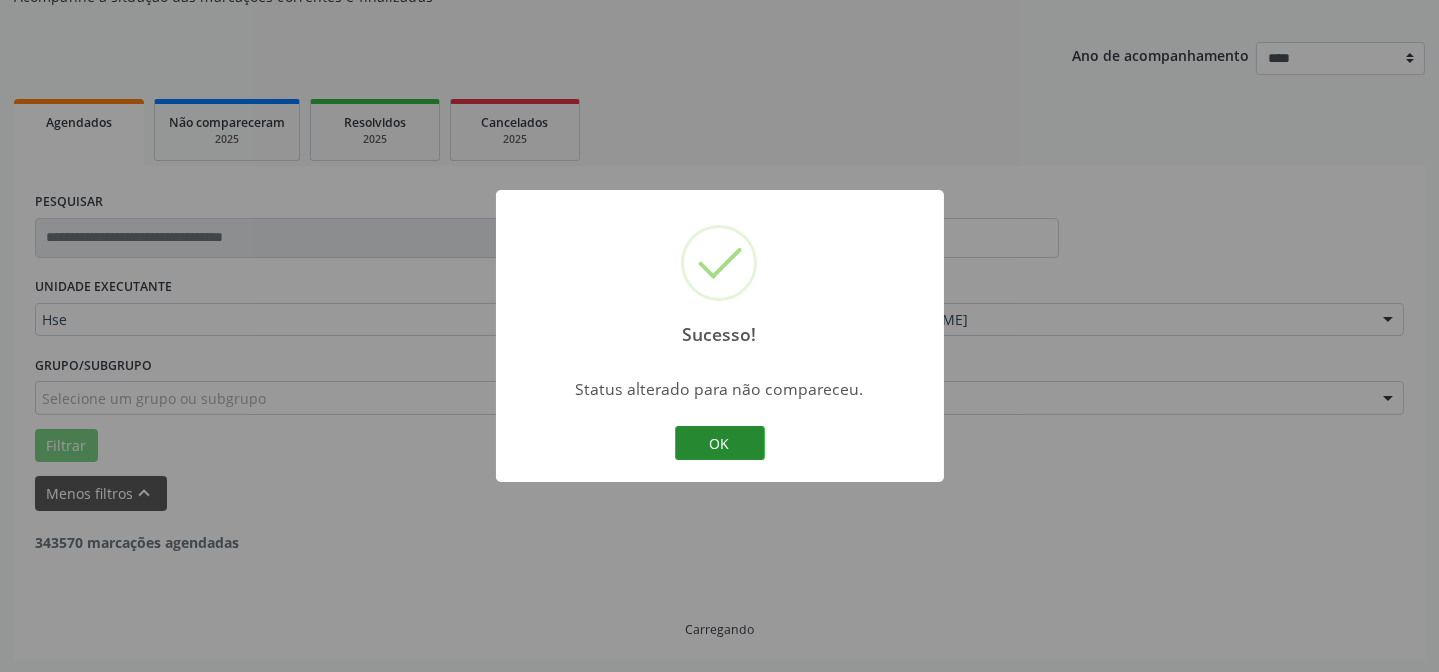 click on "OK" at bounding box center [720, 443] 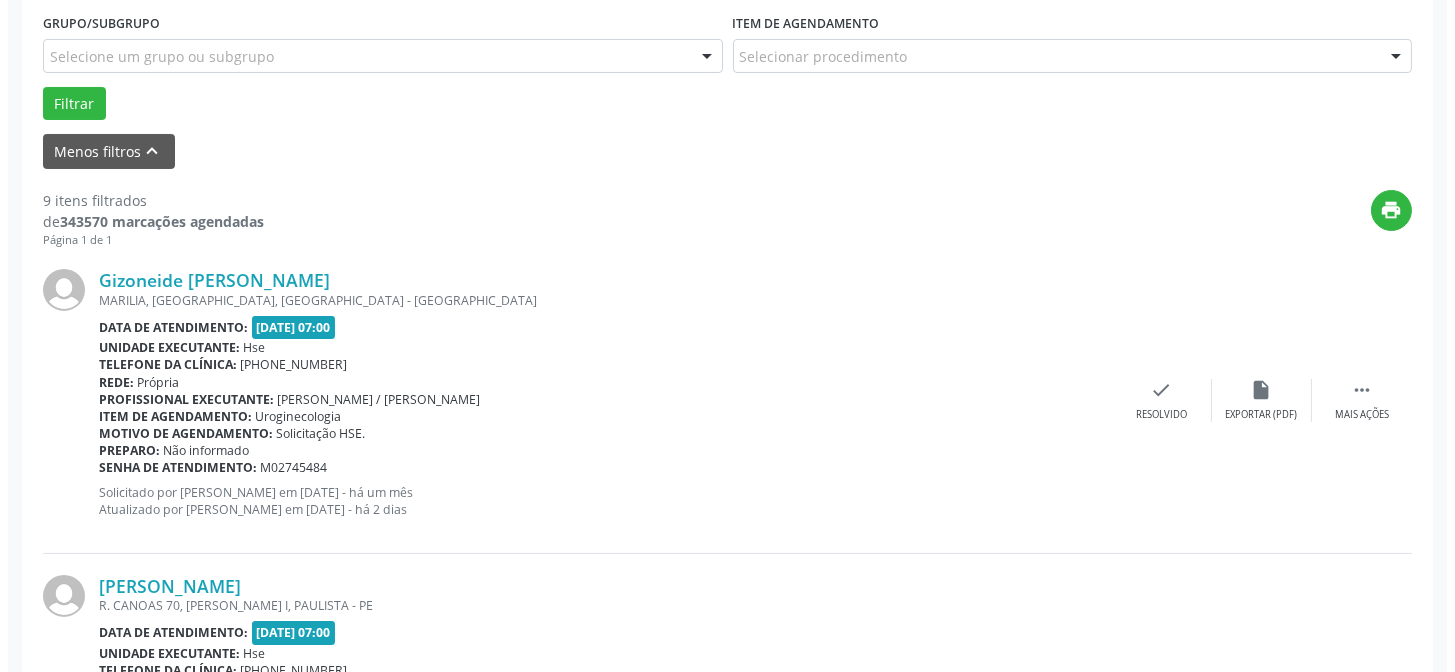 scroll, scrollTop: 563, scrollLeft: 0, axis: vertical 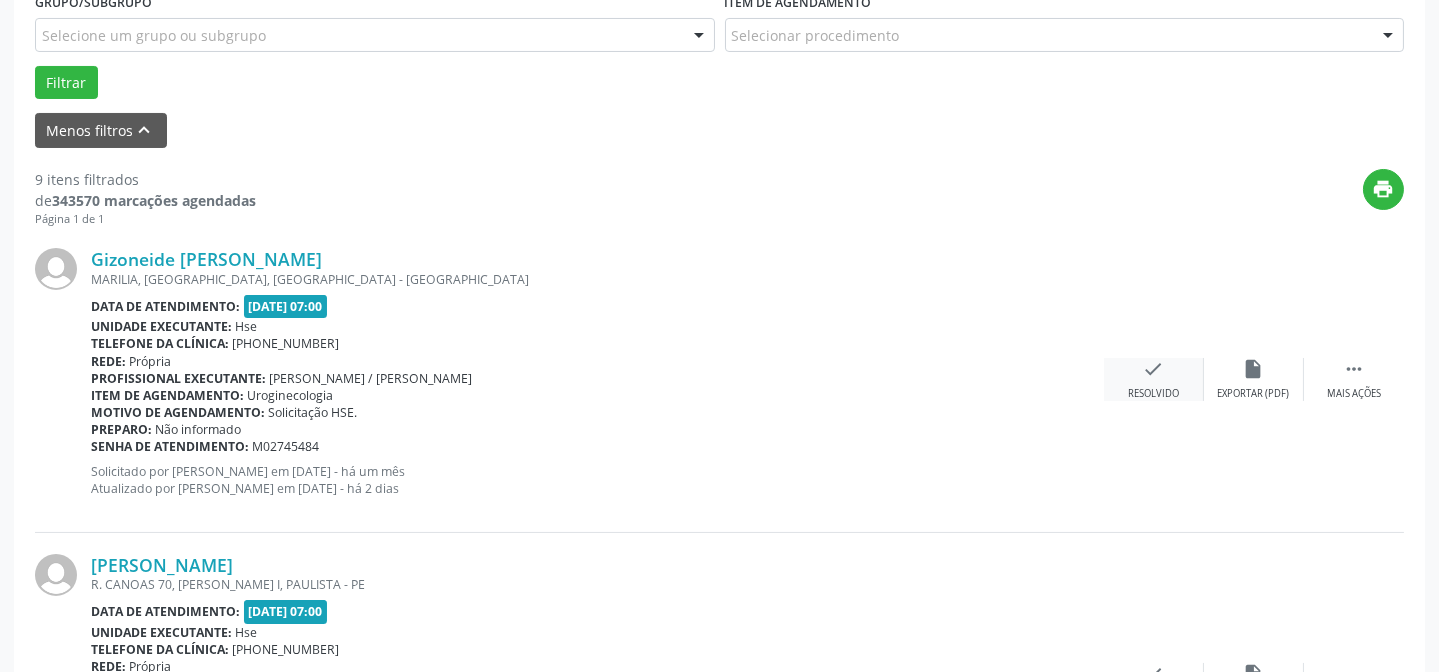 click on "Resolvido" at bounding box center (1153, 394) 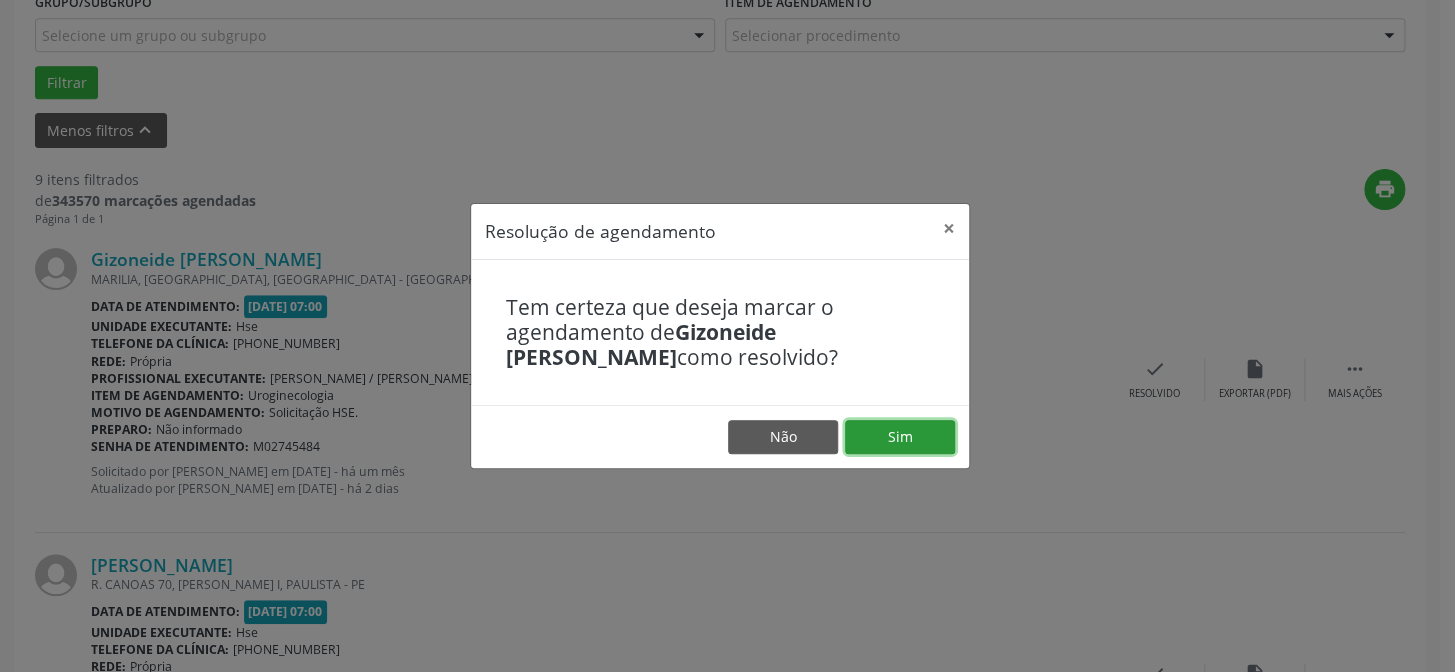 click on "Sim" at bounding box center (900, 437) 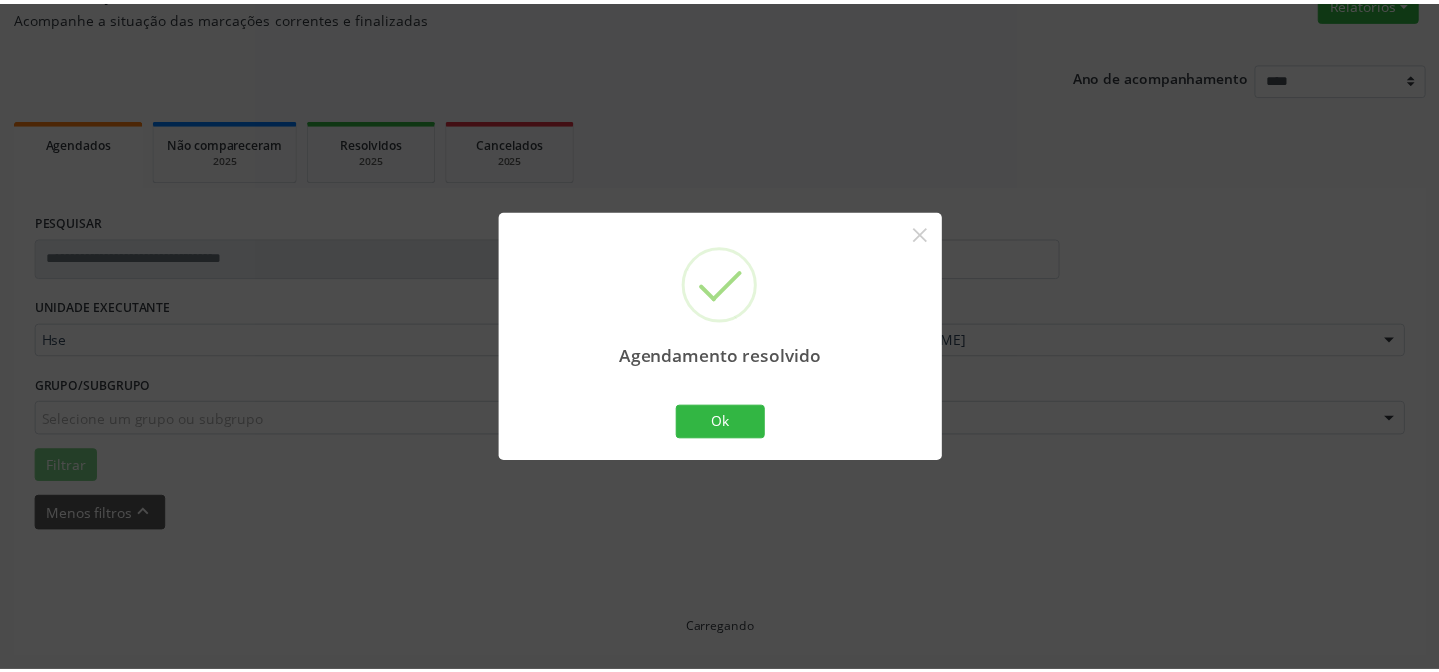 scroll, scrollTop: 179, scrollLeft: 0, axis: vertical 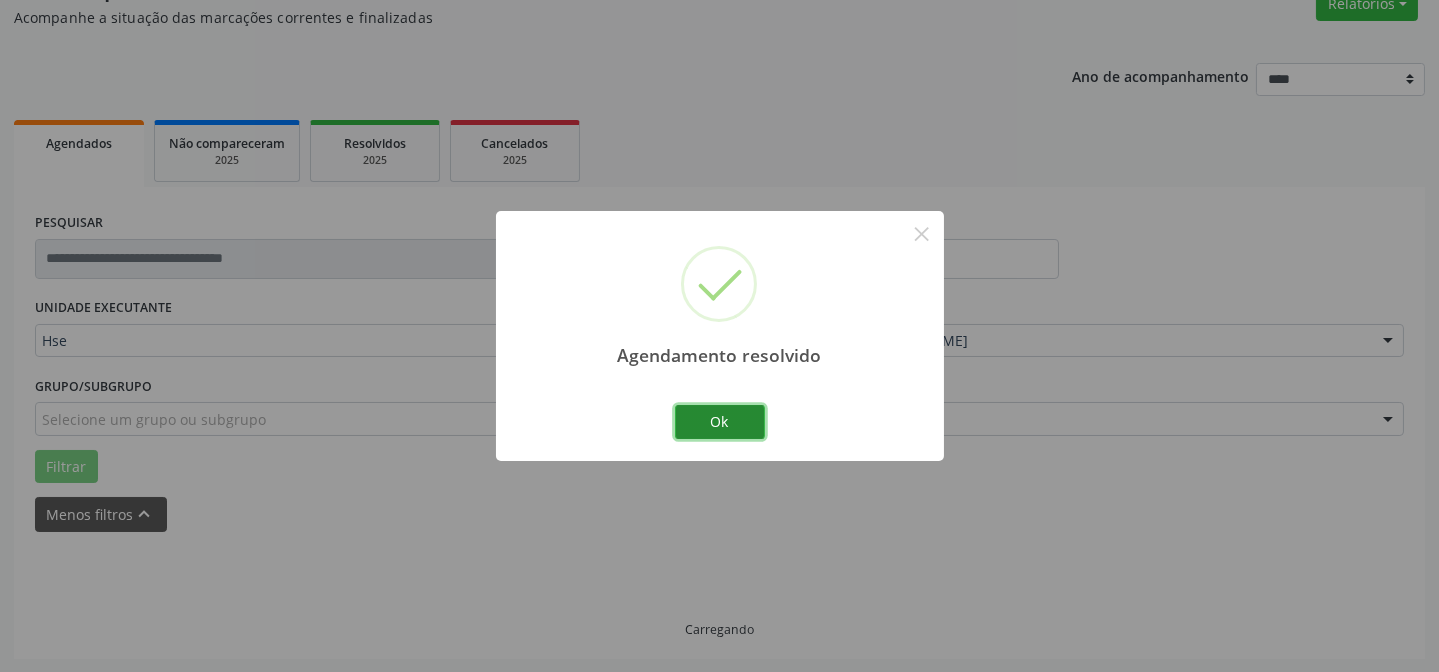click on "Ok" at bounding box center [720, 422] 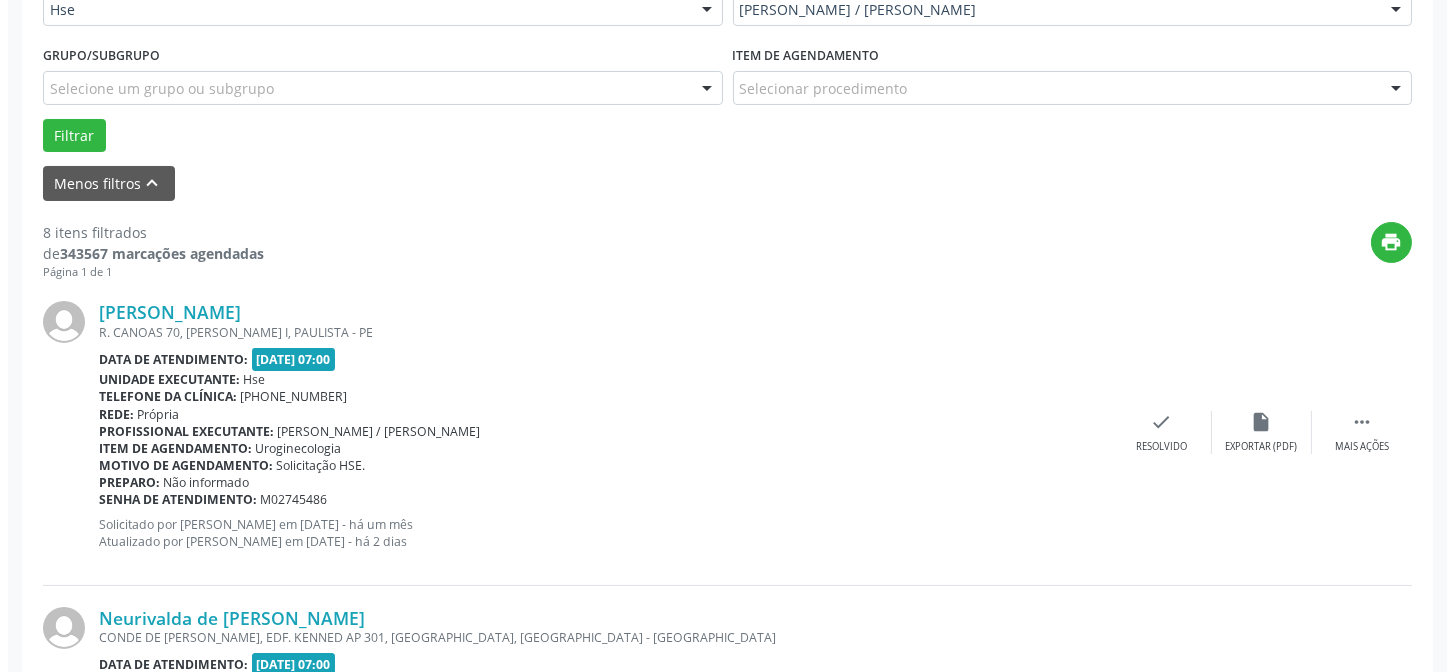scroll, scrollTop: 542, scrollLeft: 0, axis: vertical 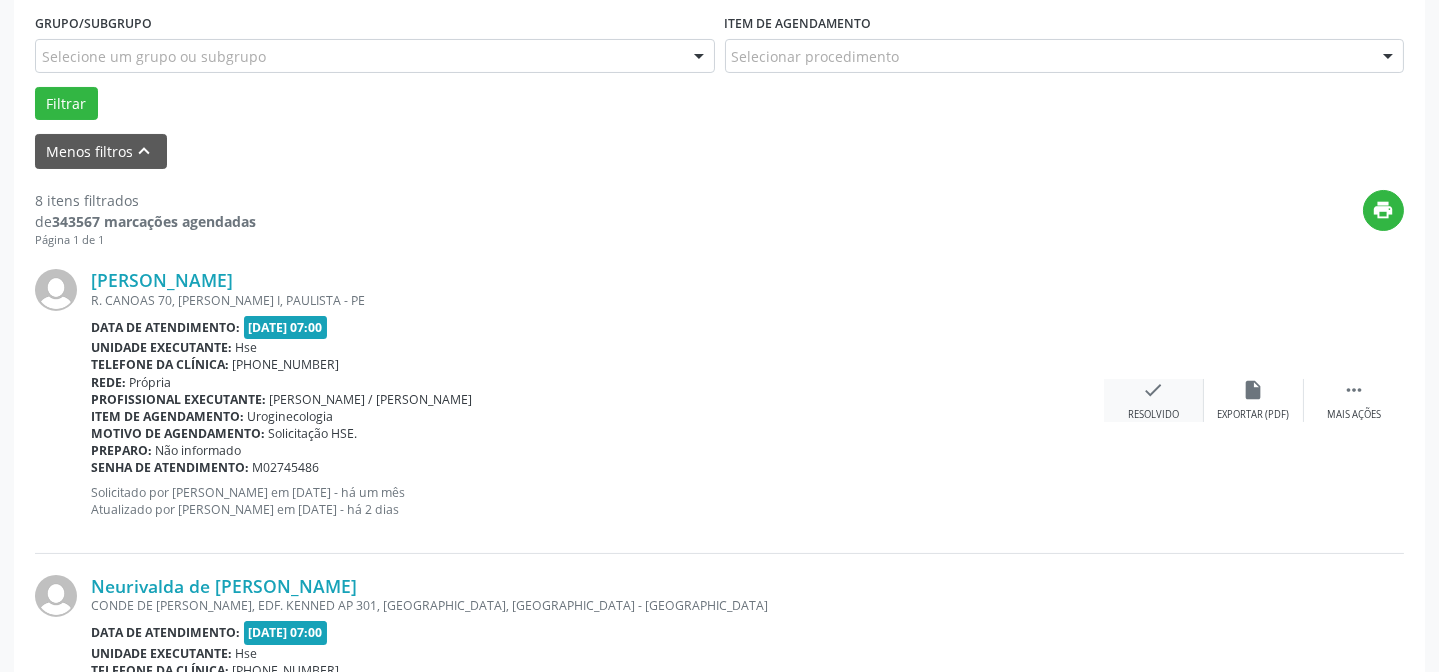 click on "check
Resolvido" at bounding box center [1154, 400] 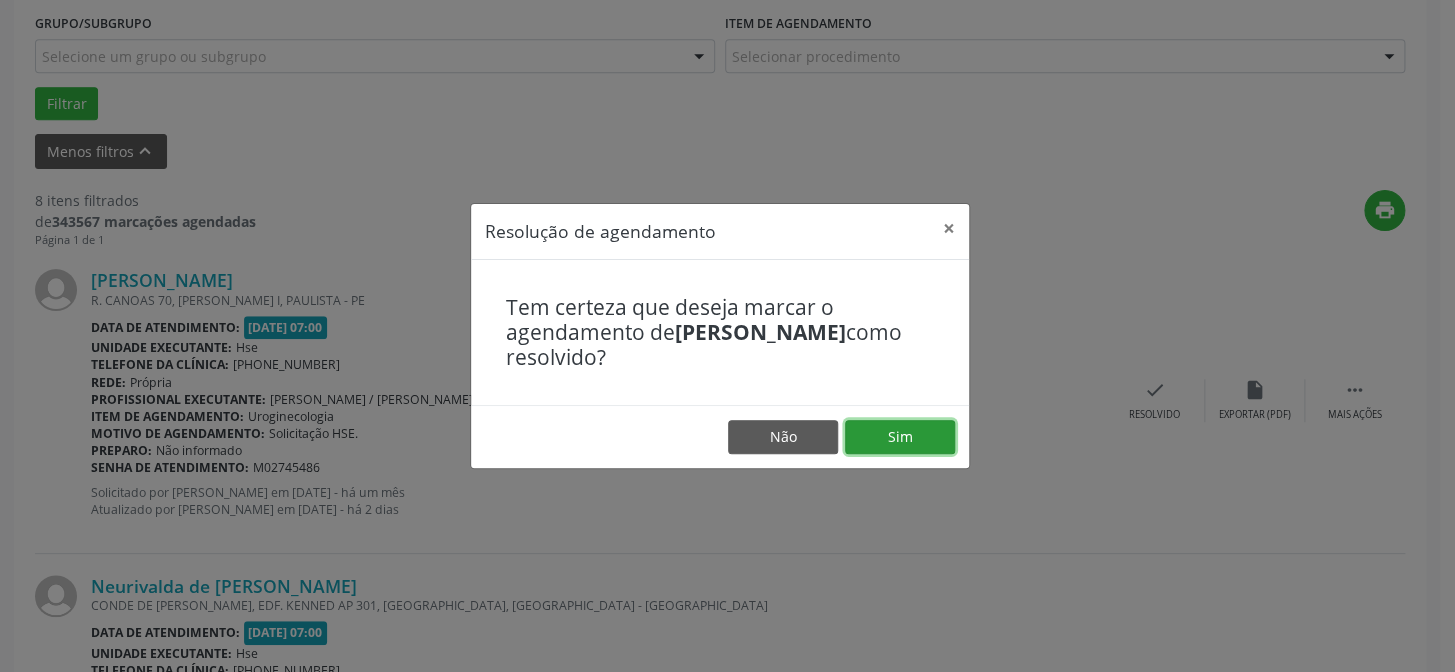 click on "Sim" at bounding box center (900, 437) 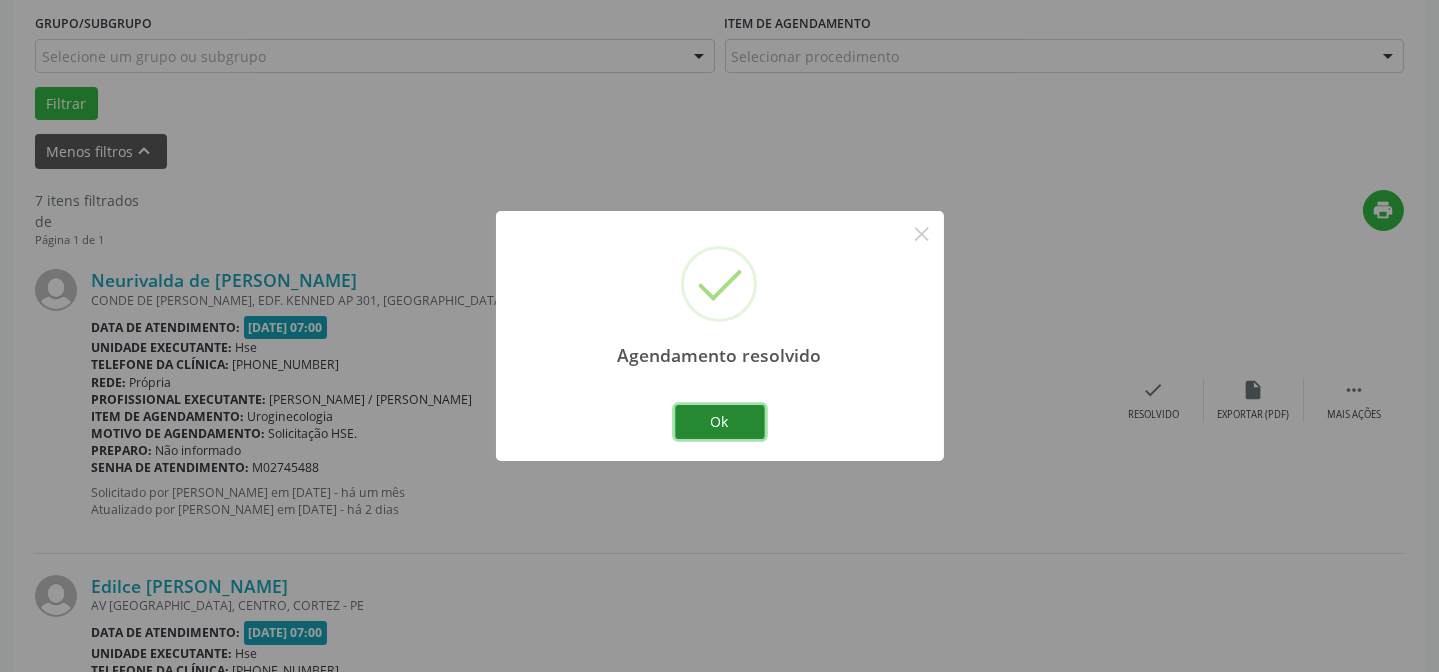 click on "Ok" at bounding box center (720, 422) 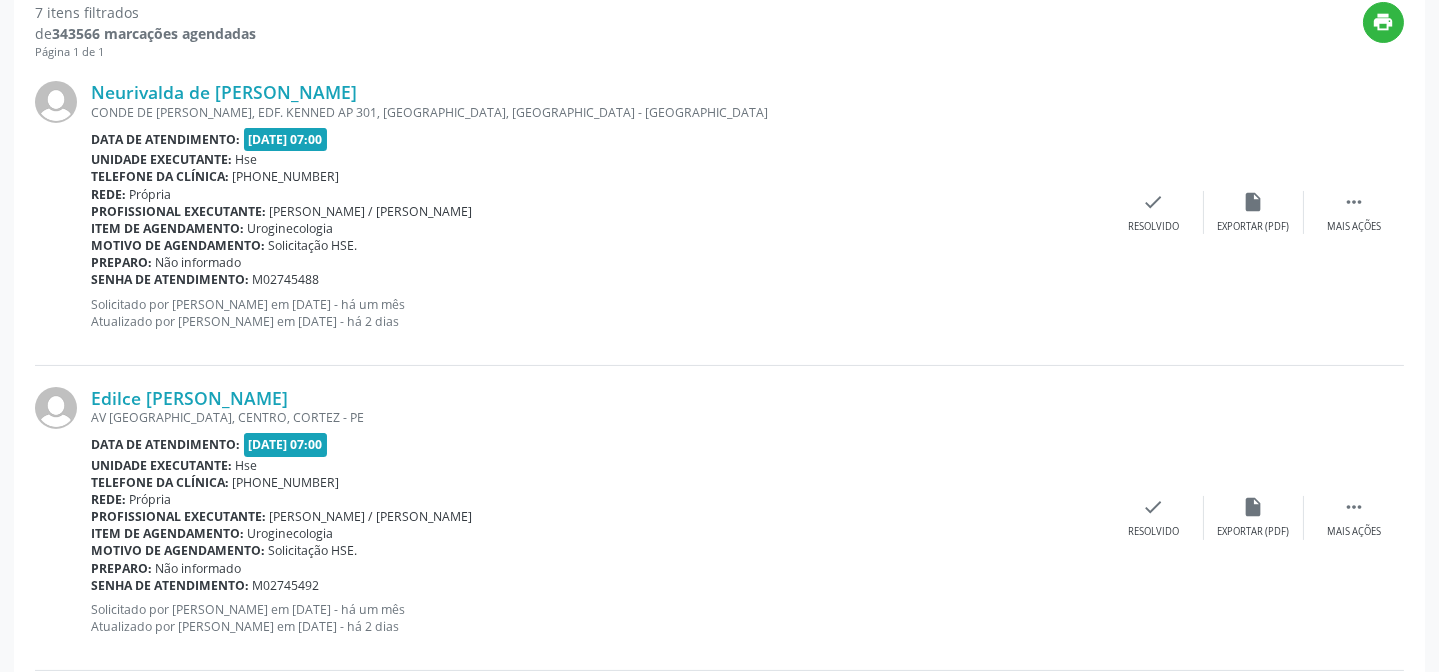 scroll, scrollTop: 633, scrollLeft: 0, axis: vertical 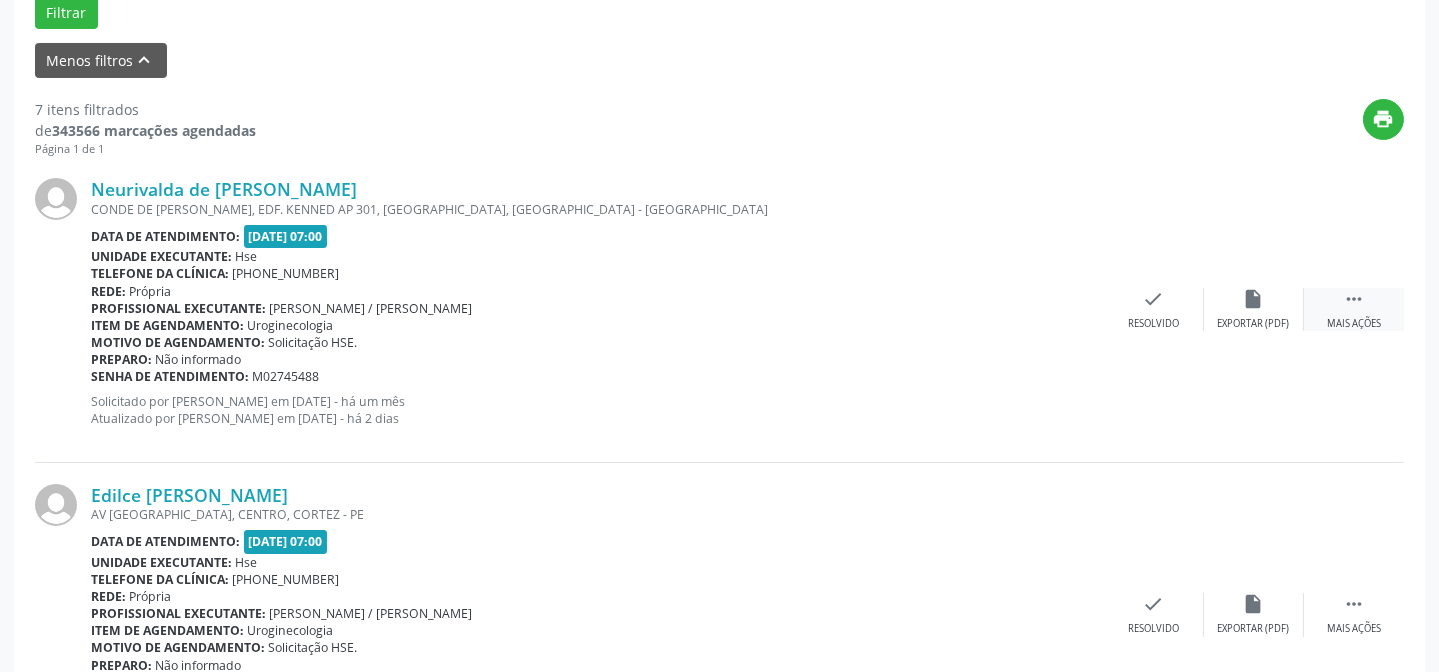click on "" at bounding box center (1354, 299) 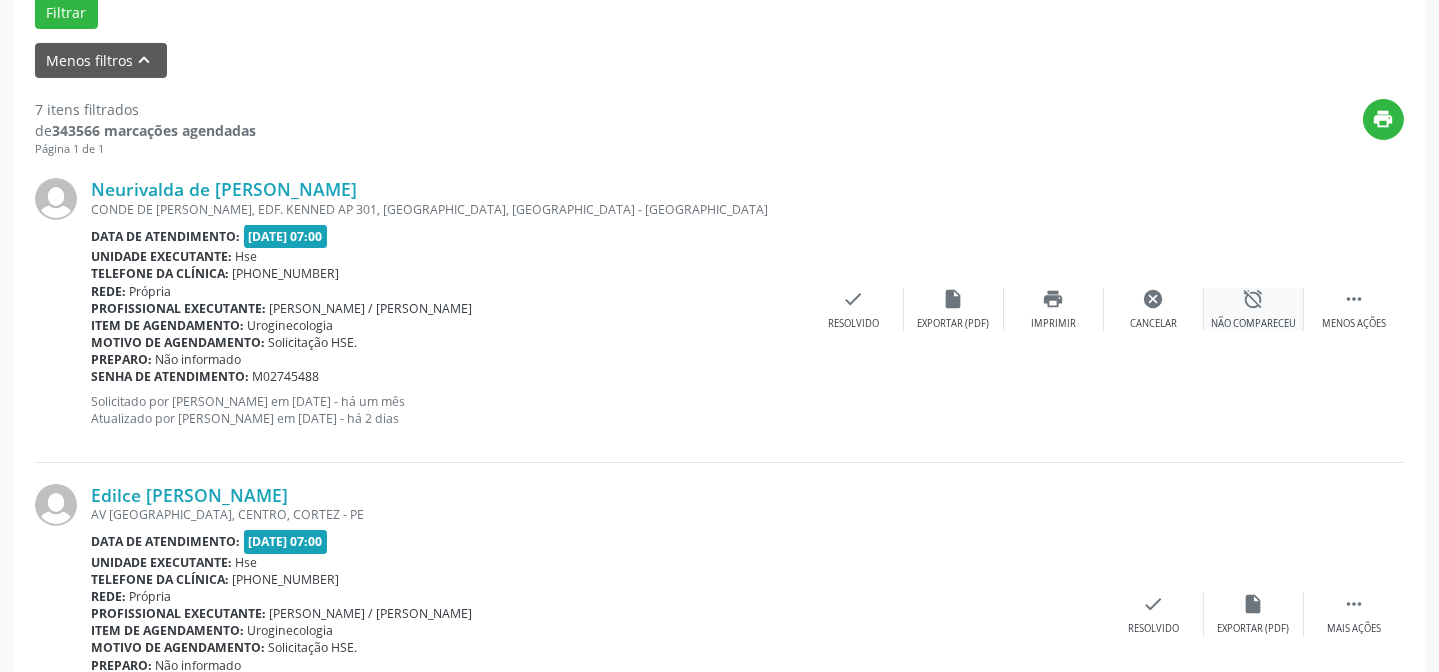 click on "alarm_off
Não compareceu" at bounding box center (1254, 309) 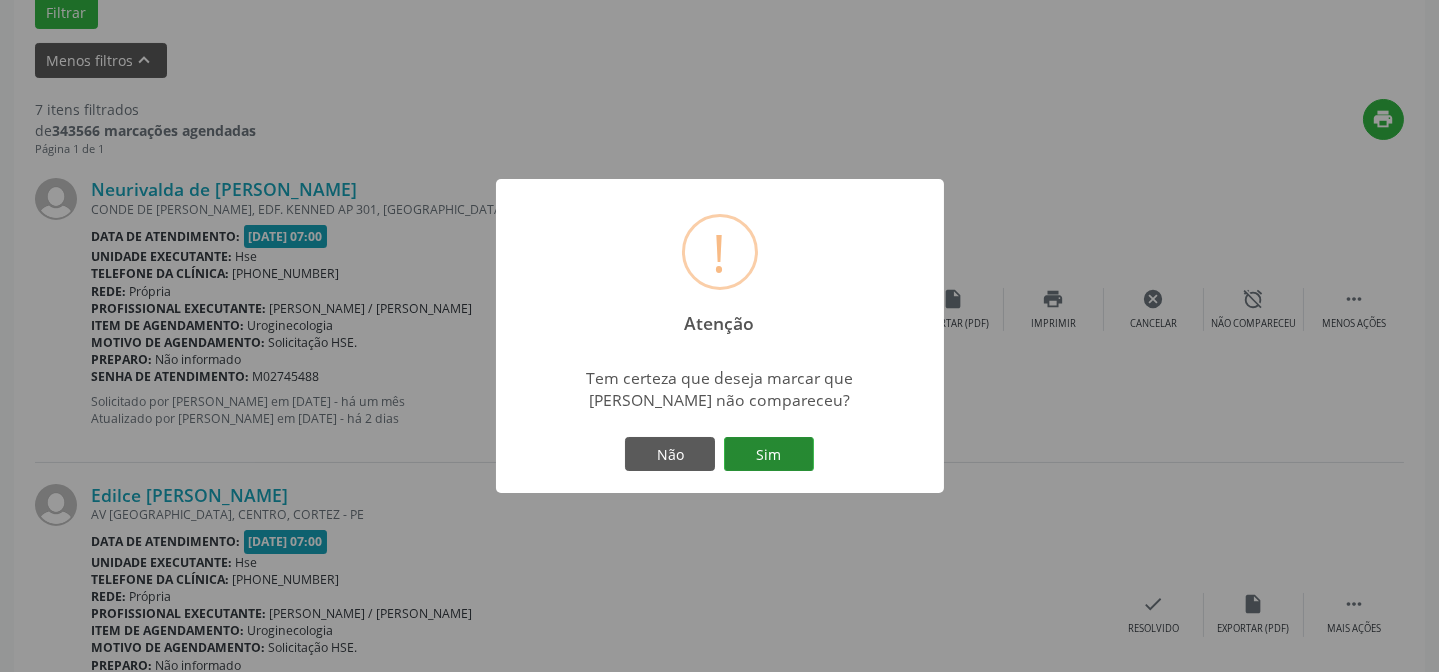click on "Sim" at bounding box center [769, 454] 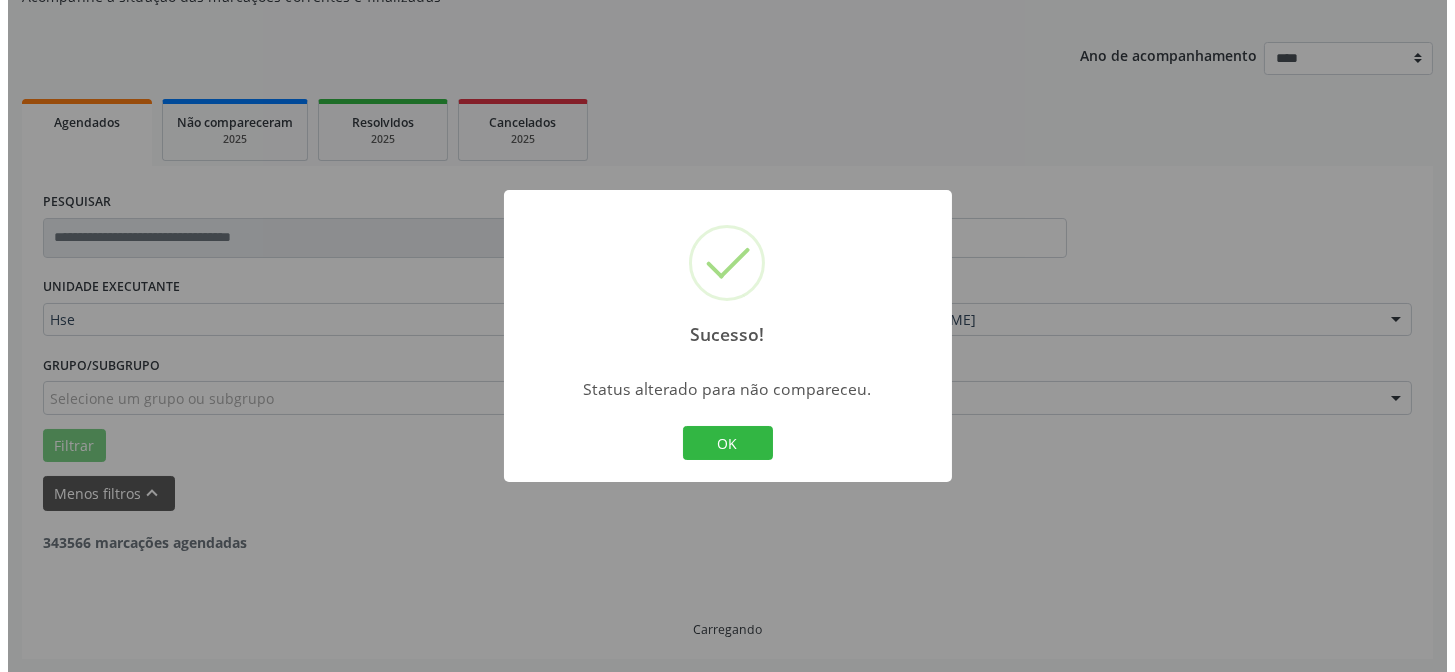 scroll, scrollTop: 633, scrollLeft: 0, axis: vertical 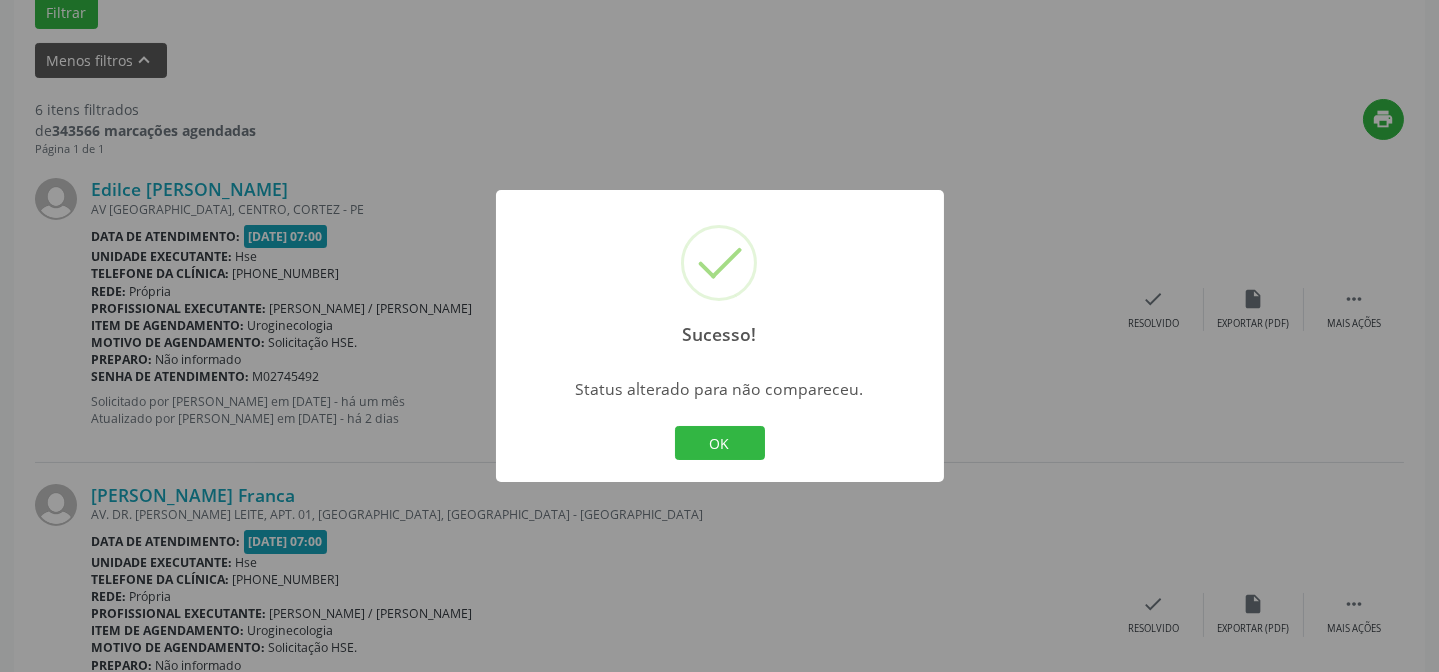 click on "OK Cancel" at bounding box center (719, 443) 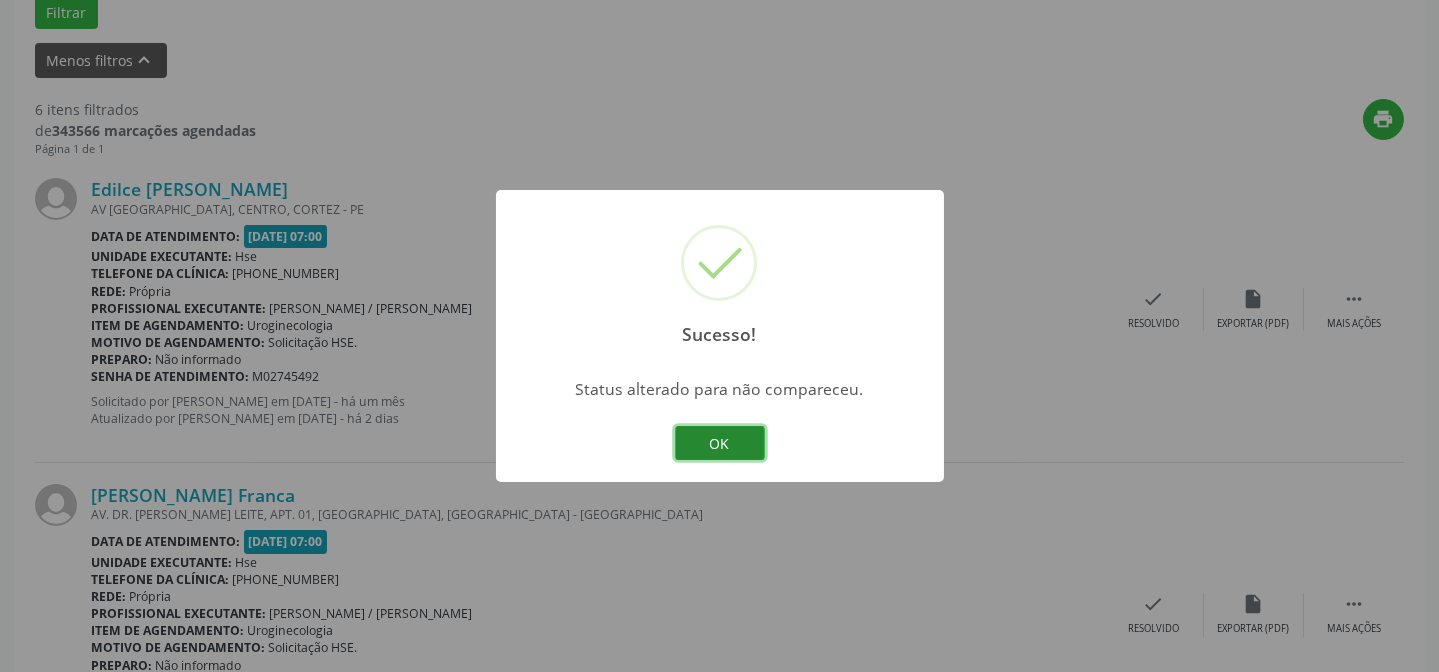 click on "OK" at bounding box center (720, 443) 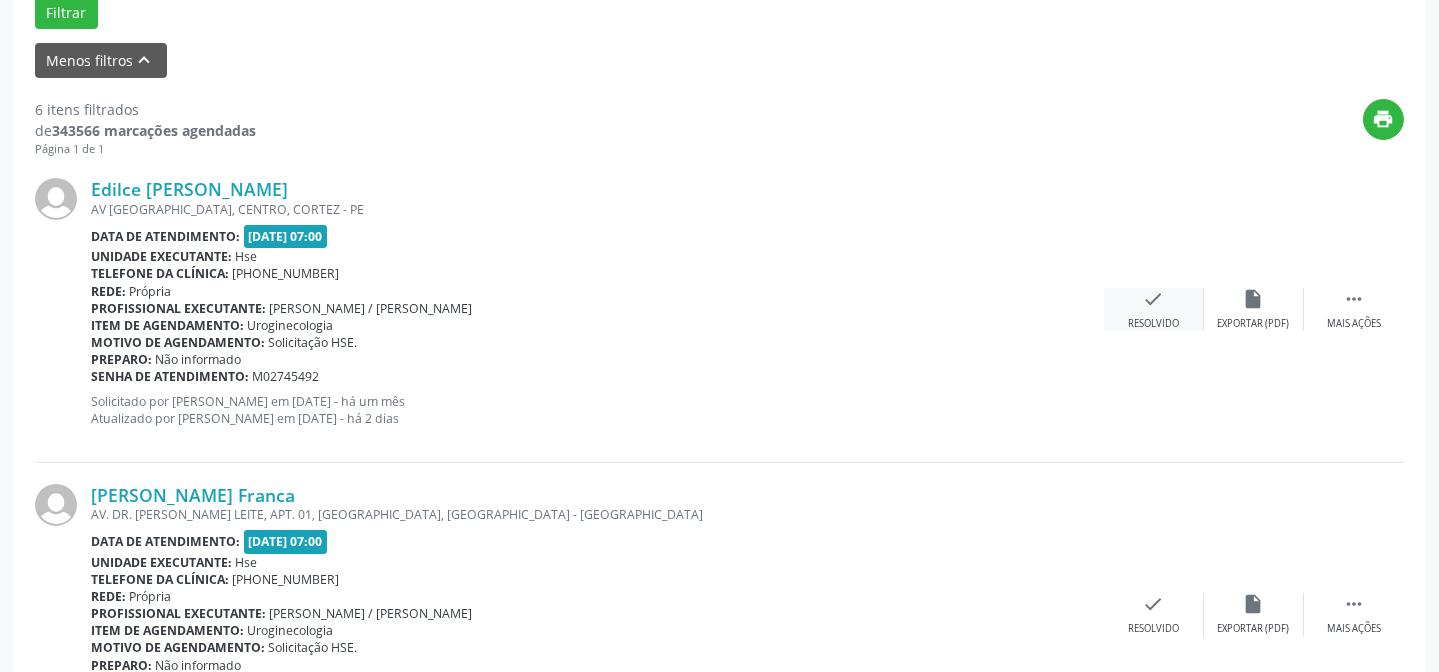 click on "check" at bounding box center (1154, 299) 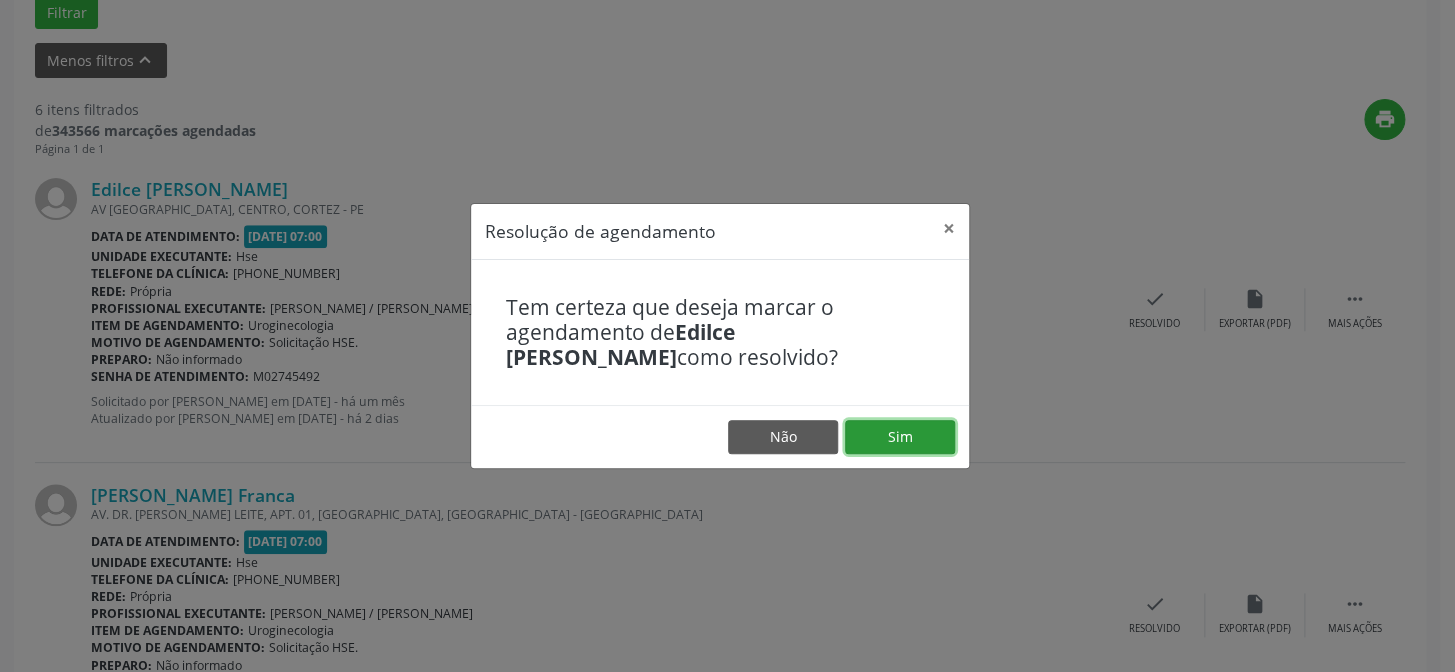 click on "Sim" at bounding box center [900, 437] 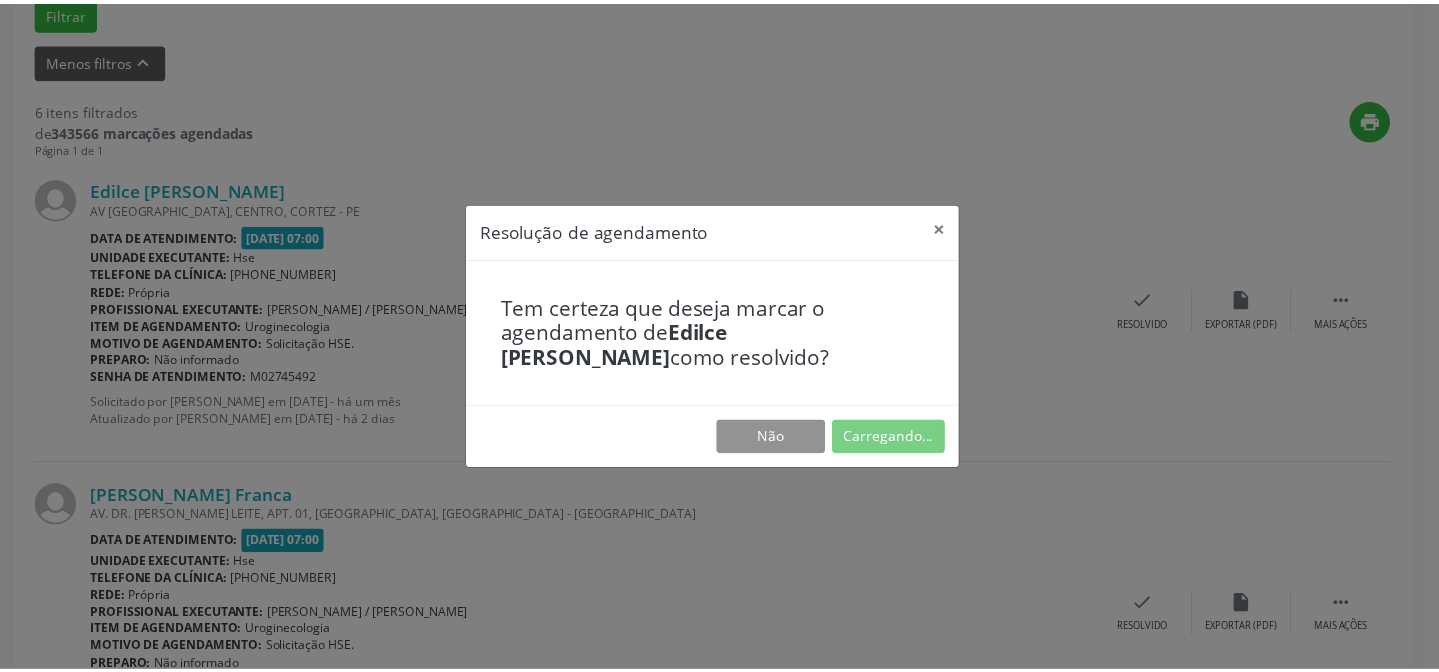 scroll, scrollTop: 179, scrollLeft: 0, axis: vertical 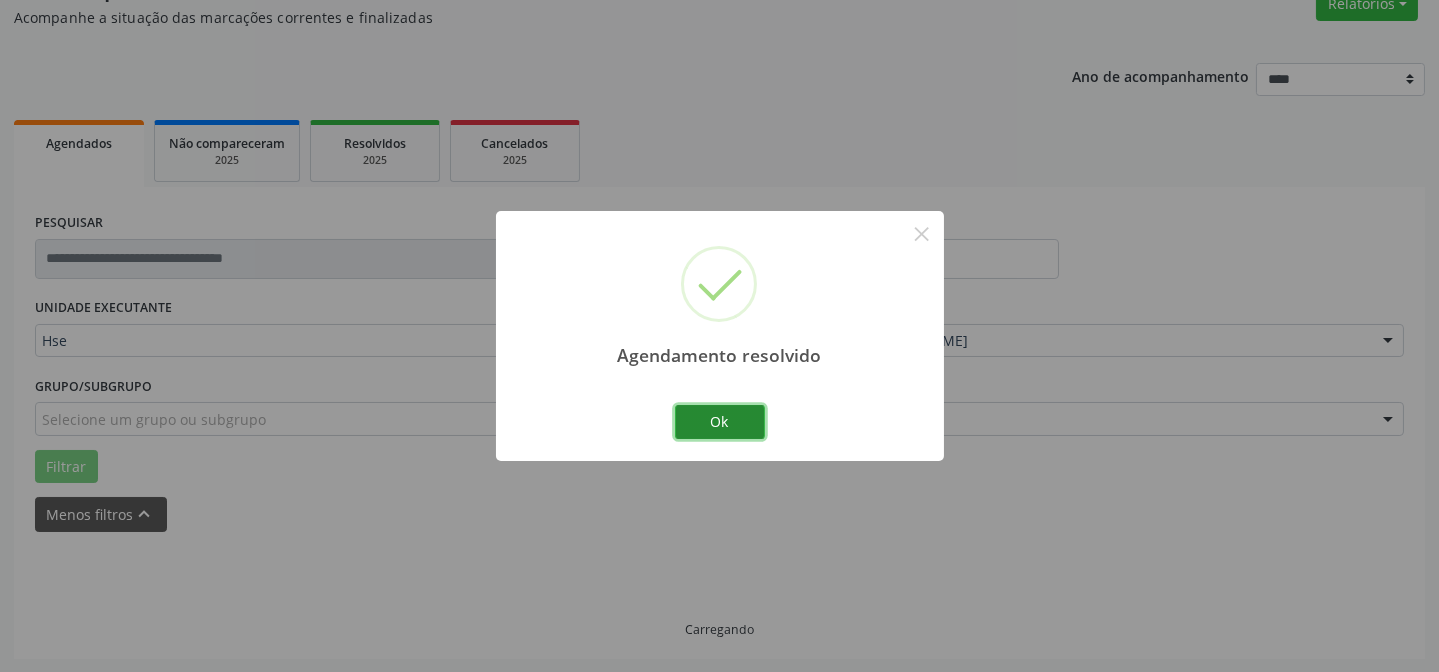 click on "Ok" at bounding box center [720, 422] 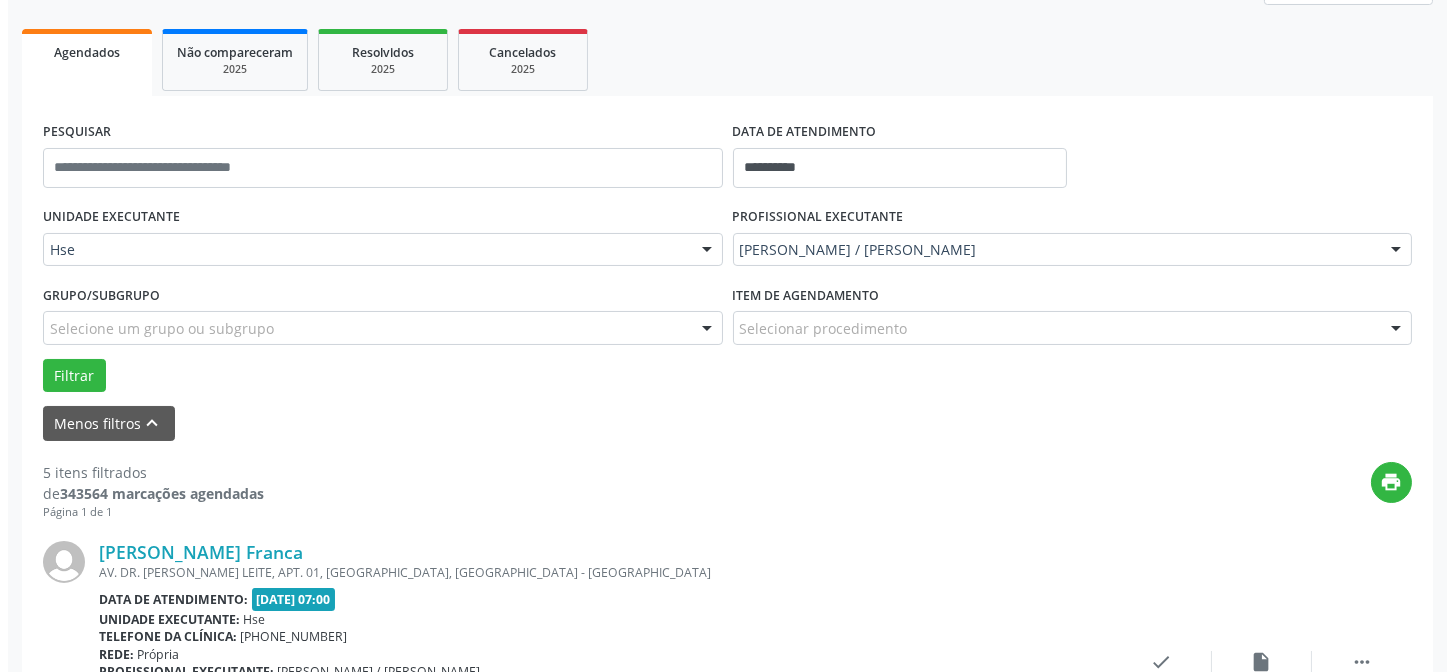 scroll, scrollTop: 360, scrollLeft: 0, axis: vertical 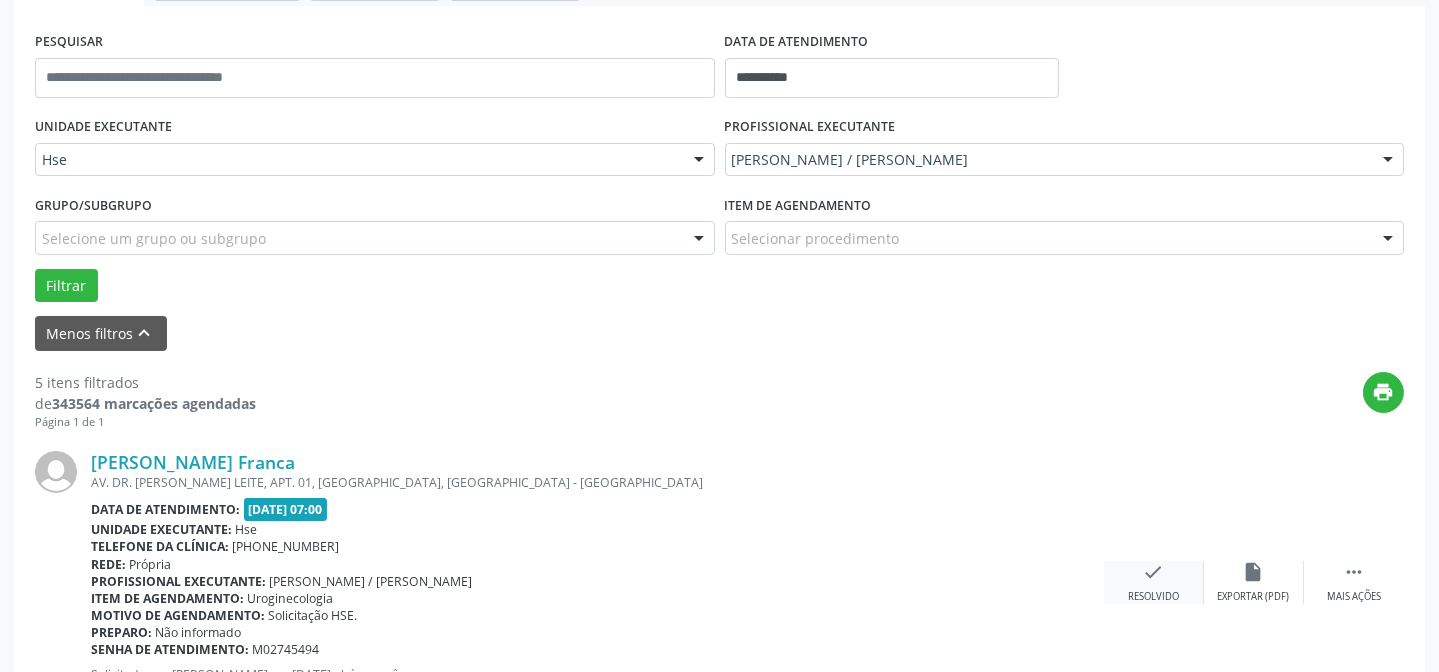 click on "check
Resolvido" at bounding box center [1154, 582] 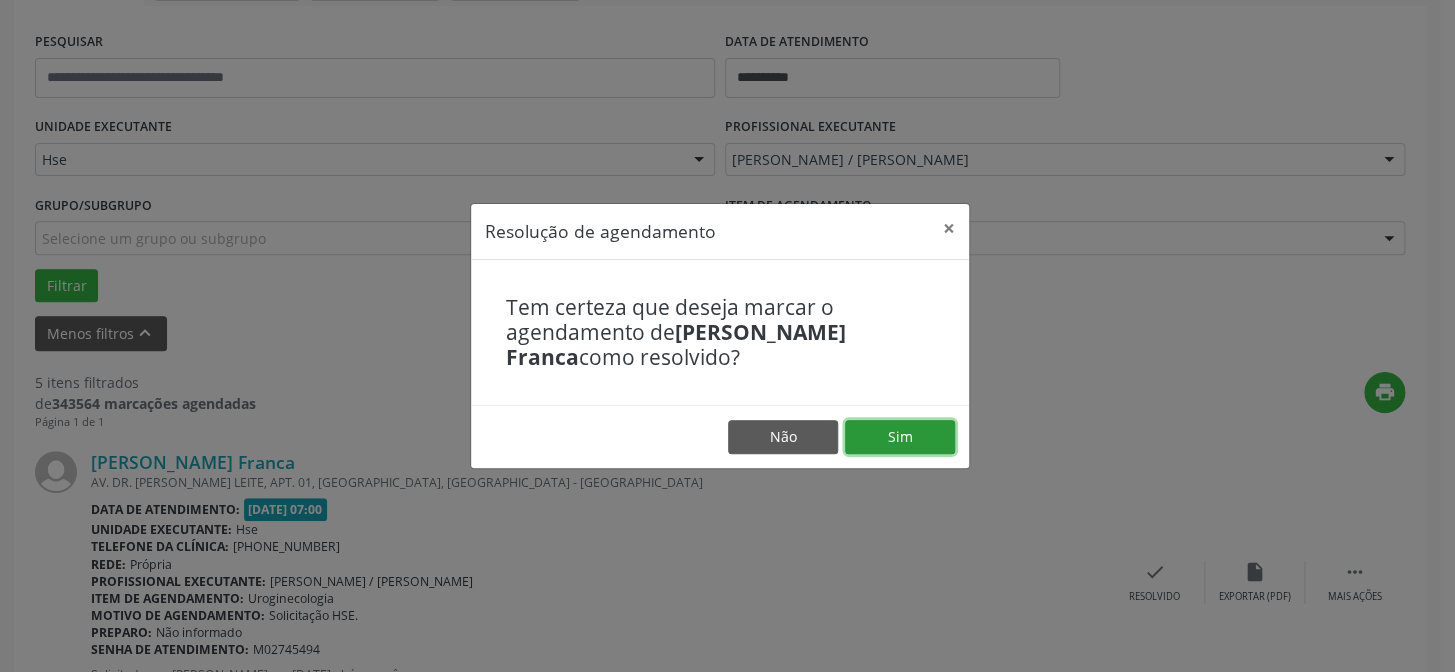 click on "Sim" at bounding box center [900, 437] 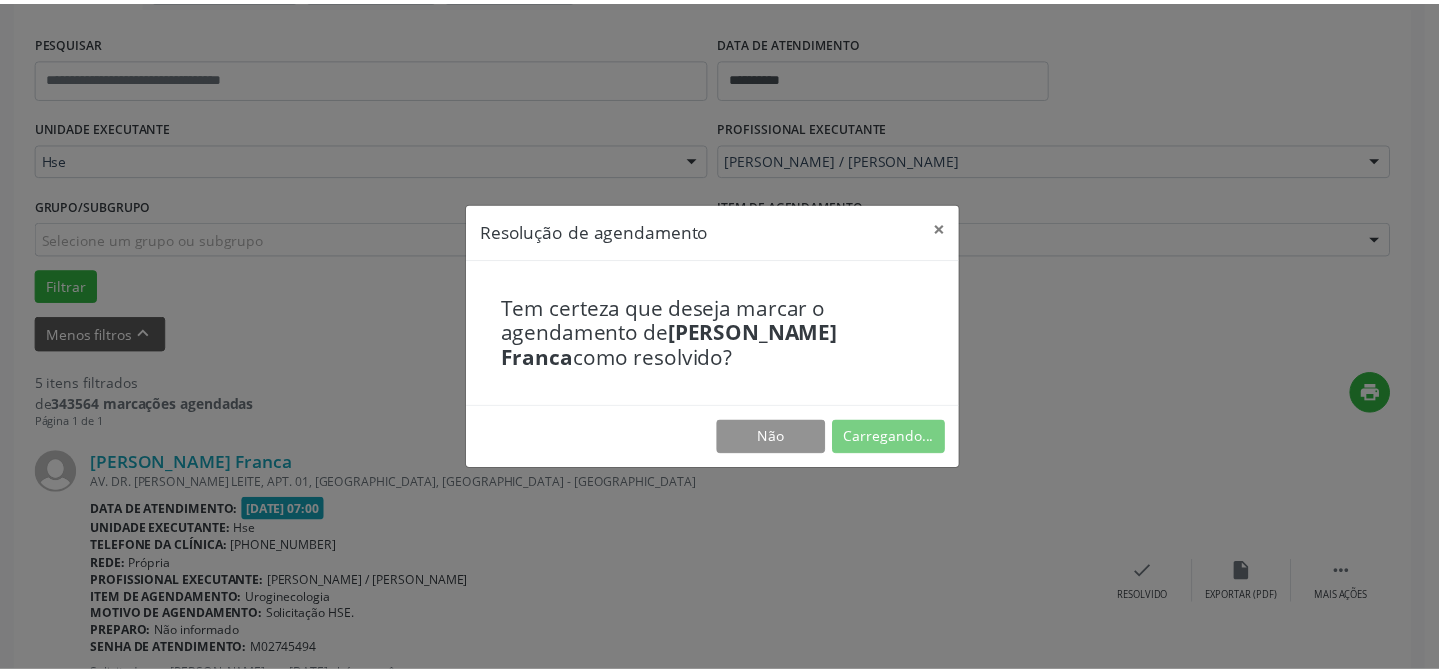 scroll, scrollTop: 179, scrollLeft: 0, axis: vertical 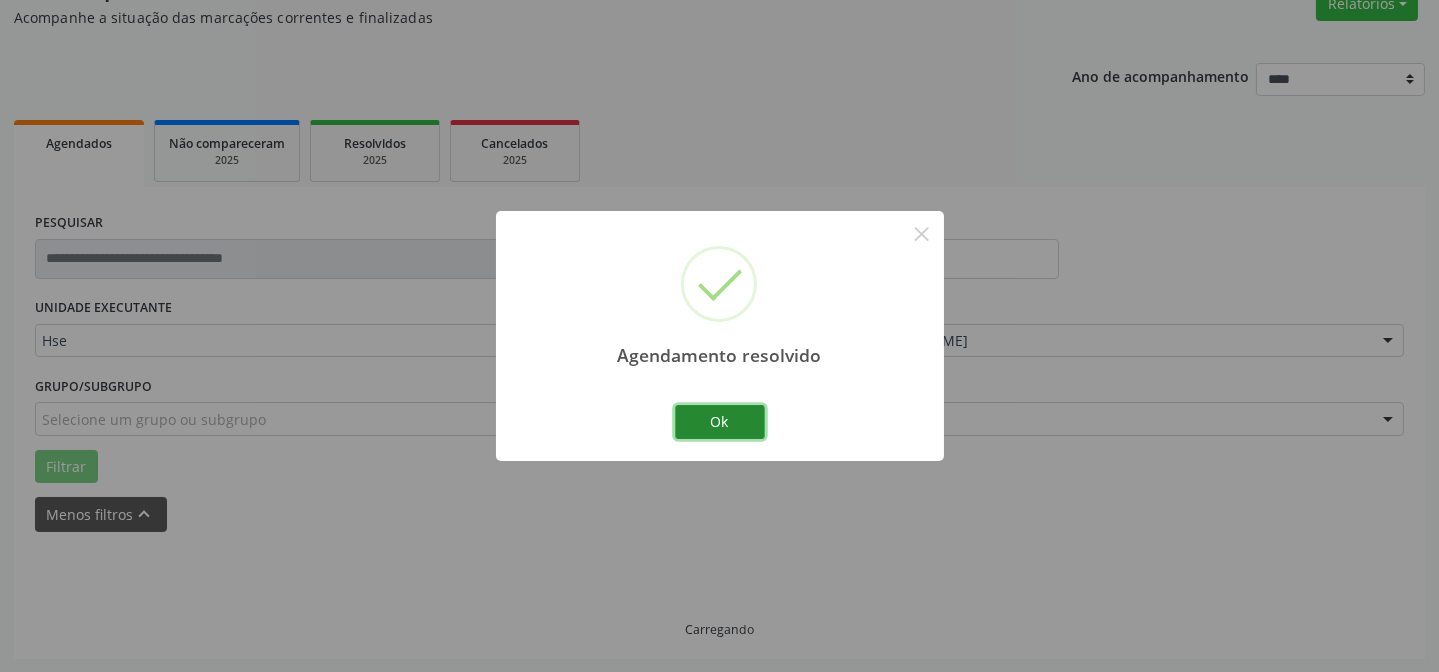 click on "Ok" at bounding box center (720, 422) 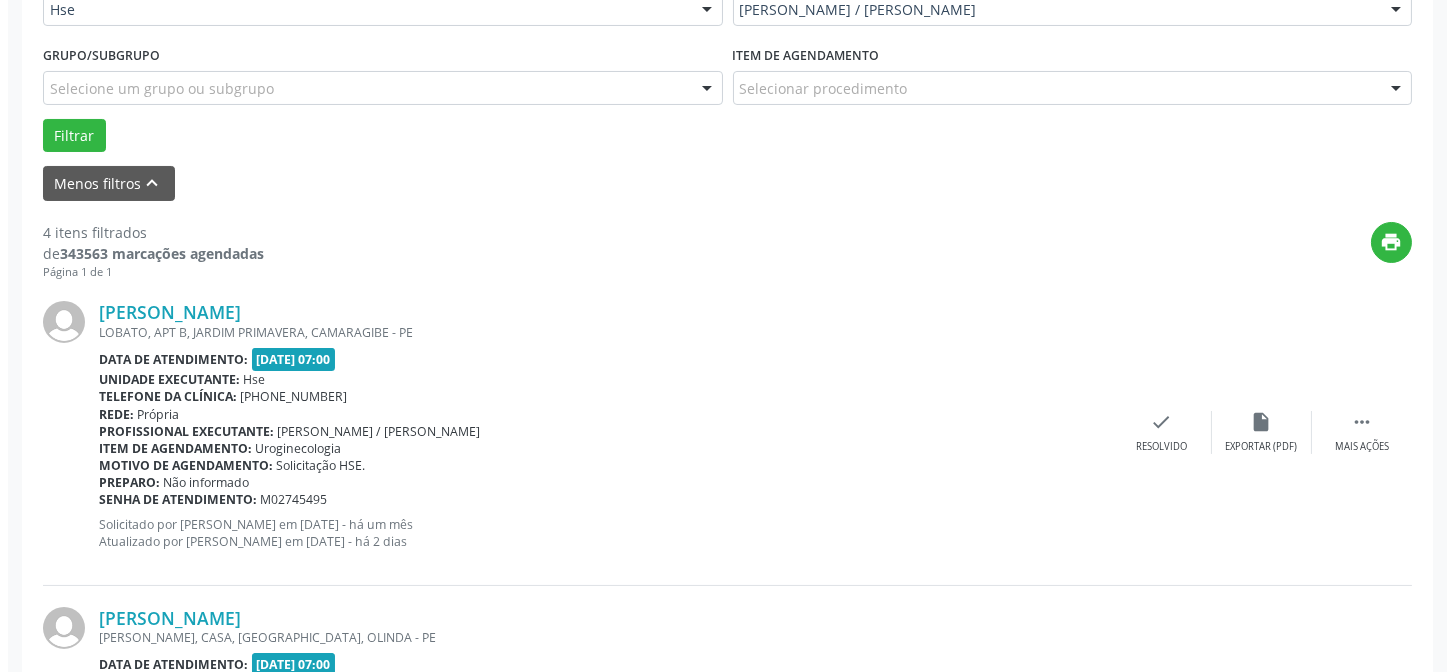 scroll, scrollTop: 542, scrollLeft: 0, axis: vertical 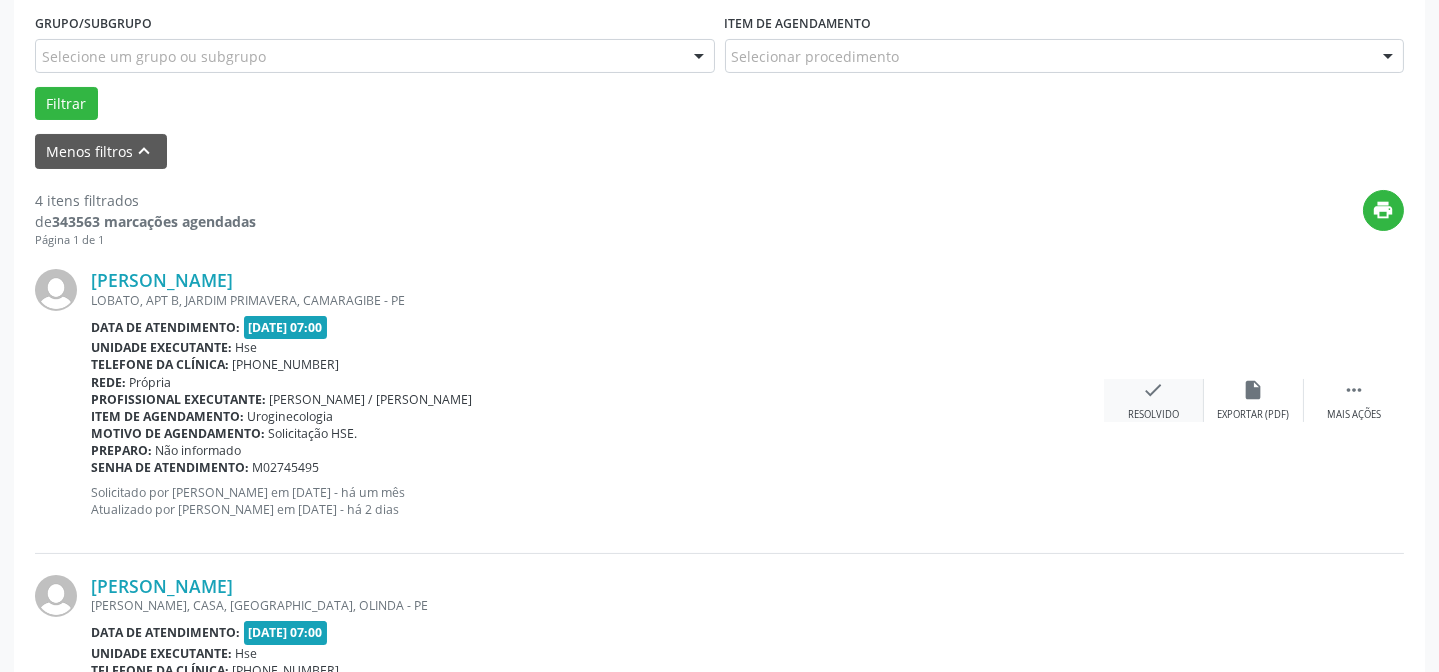 click on "Resolvido" at bounding box center [1153, 415] 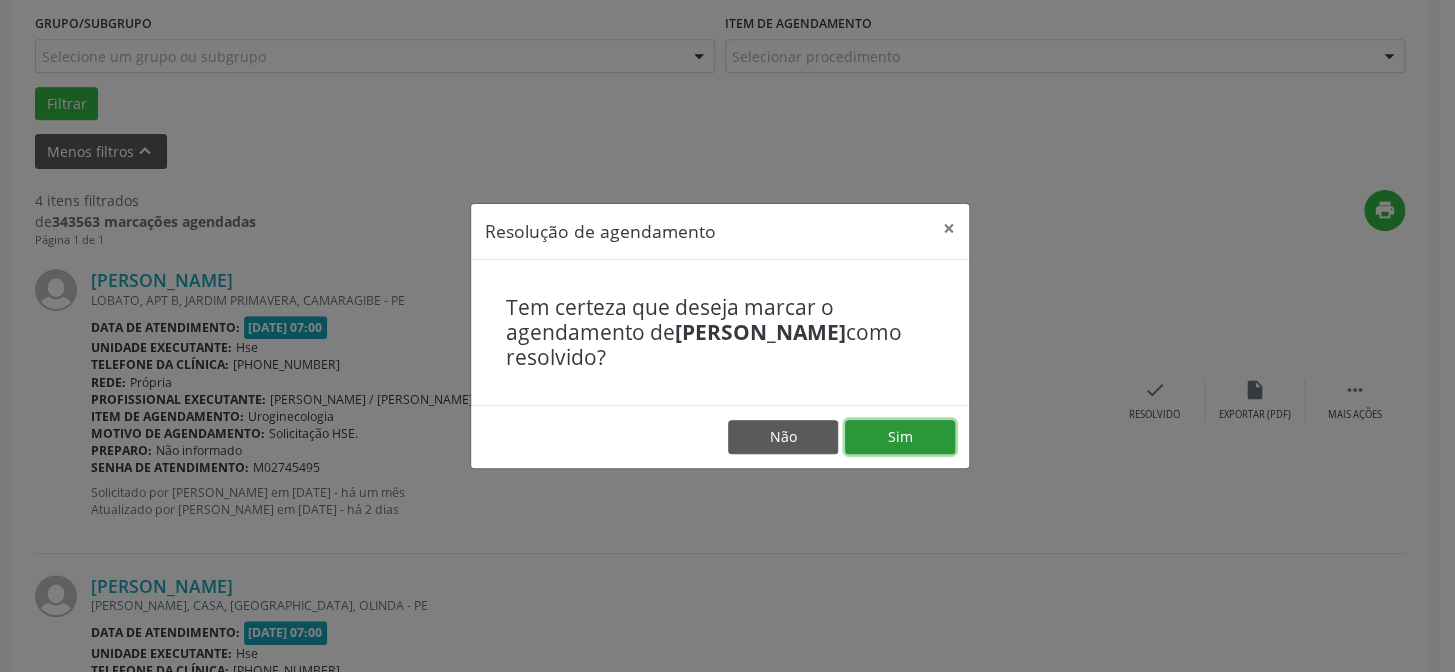 click on "Sim" at bounding box center [900, 437] 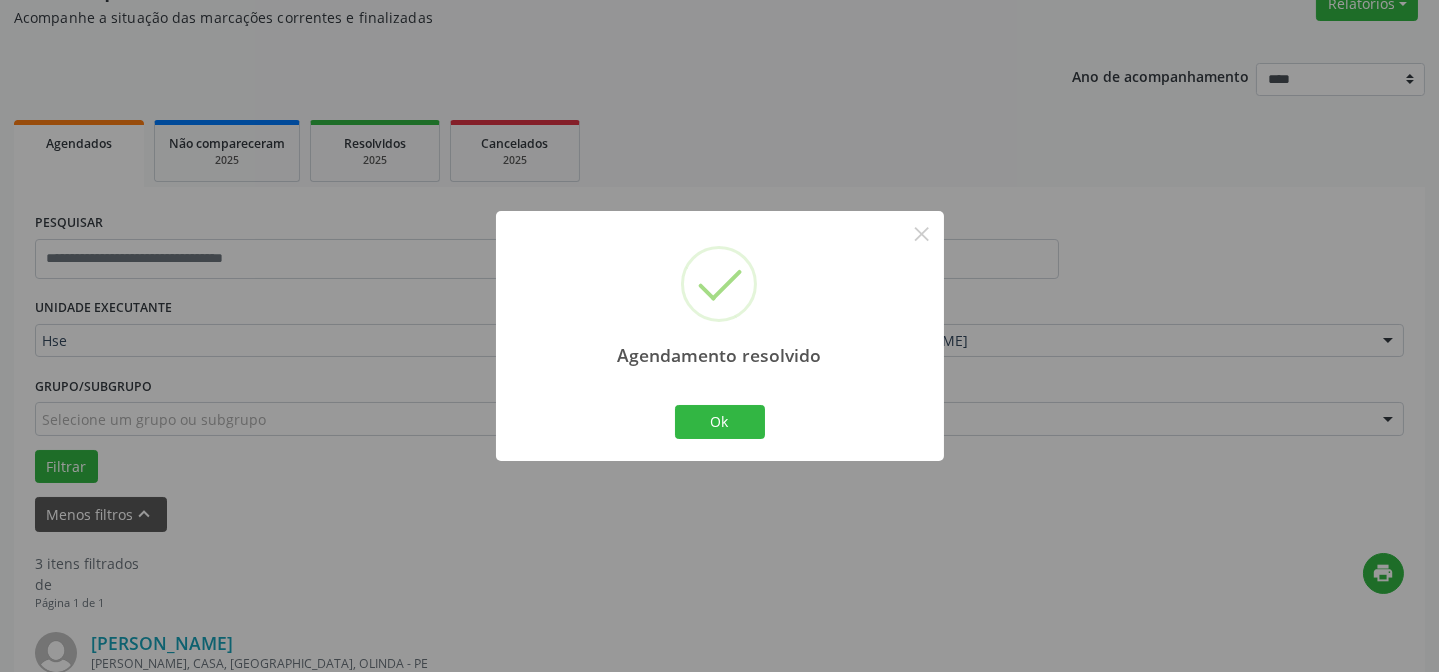 scroll, scrollTop: 542, scrollLeft: 0, axis: vertical 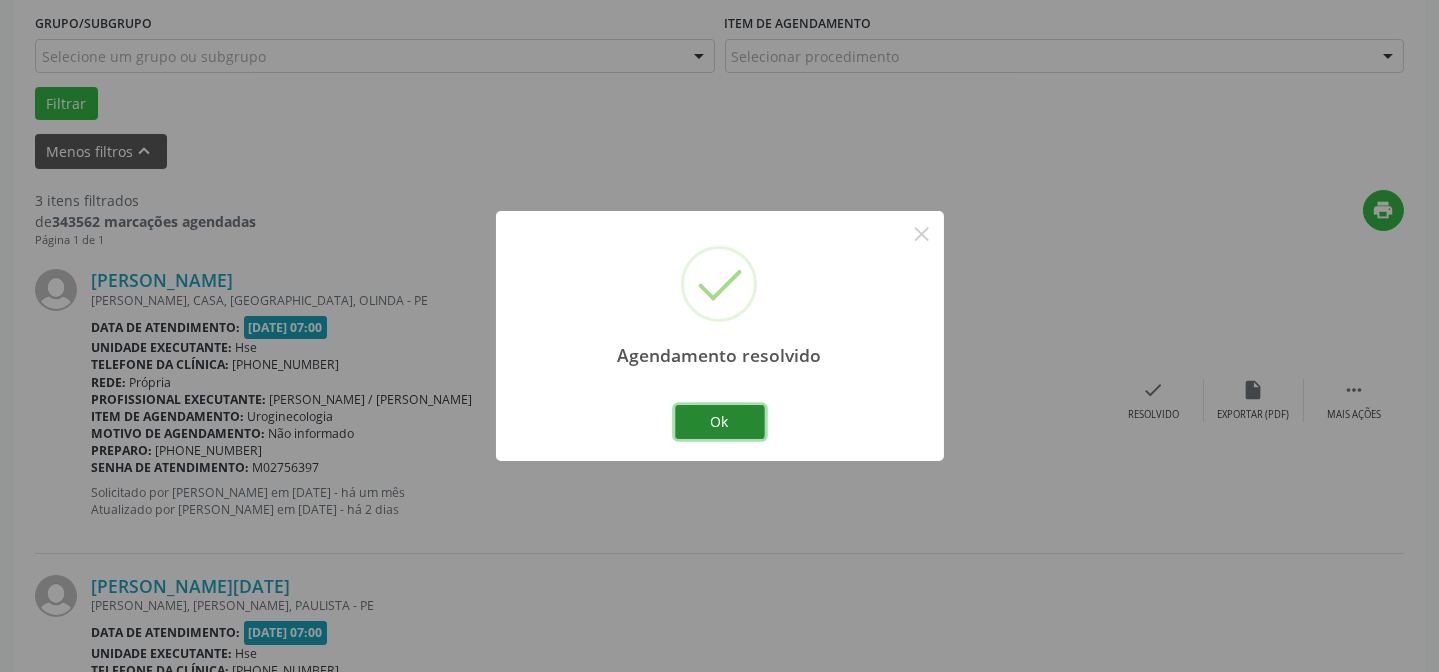 click on "Ok" at bounding box center (720, 422) 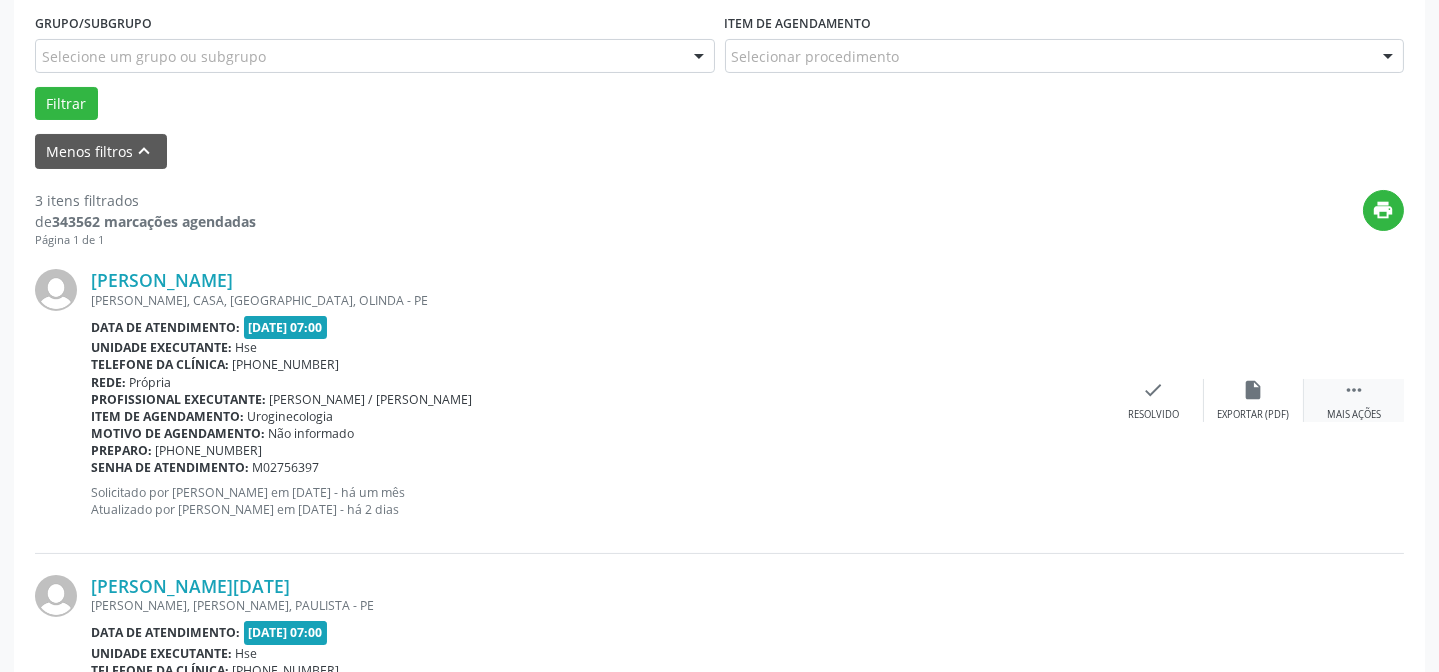 click on "
Mais ações" at bounding box center [1354, 400] 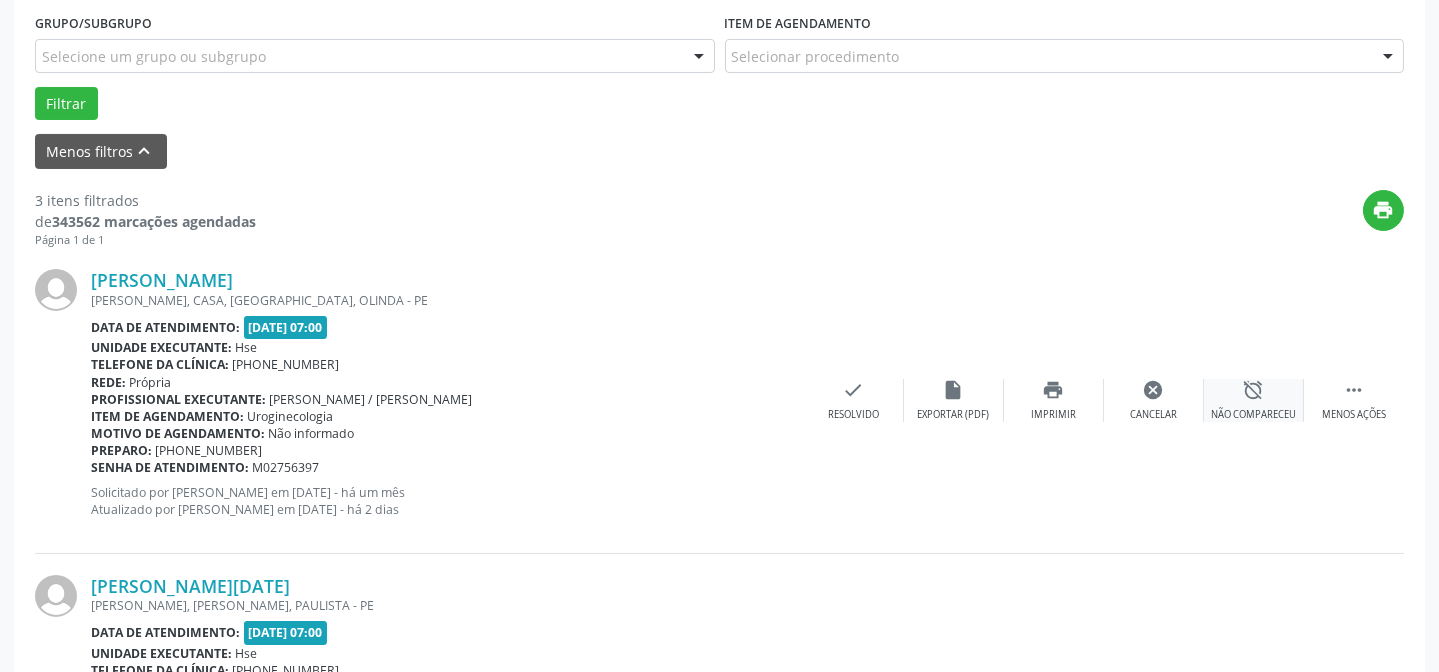 click on "alarm_off" at bounding box center [1254, 390] 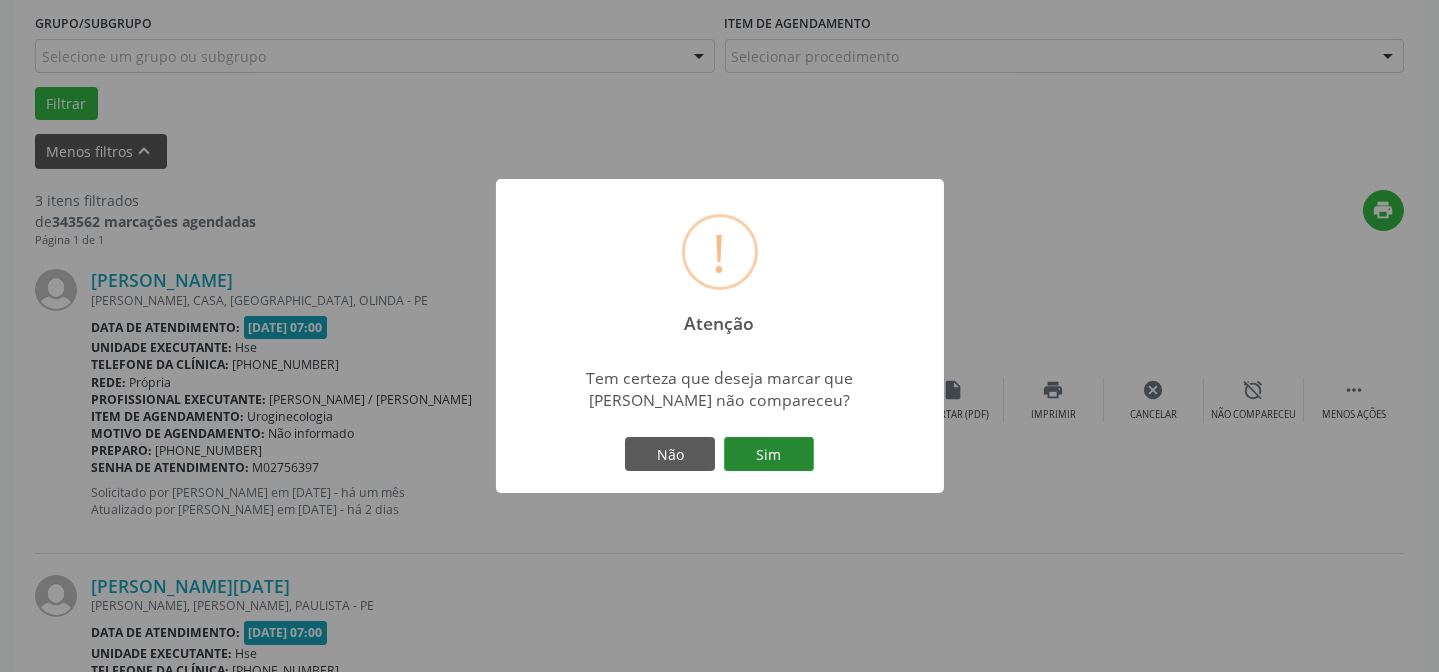click on "Sim" at bounding box center [769, 454] 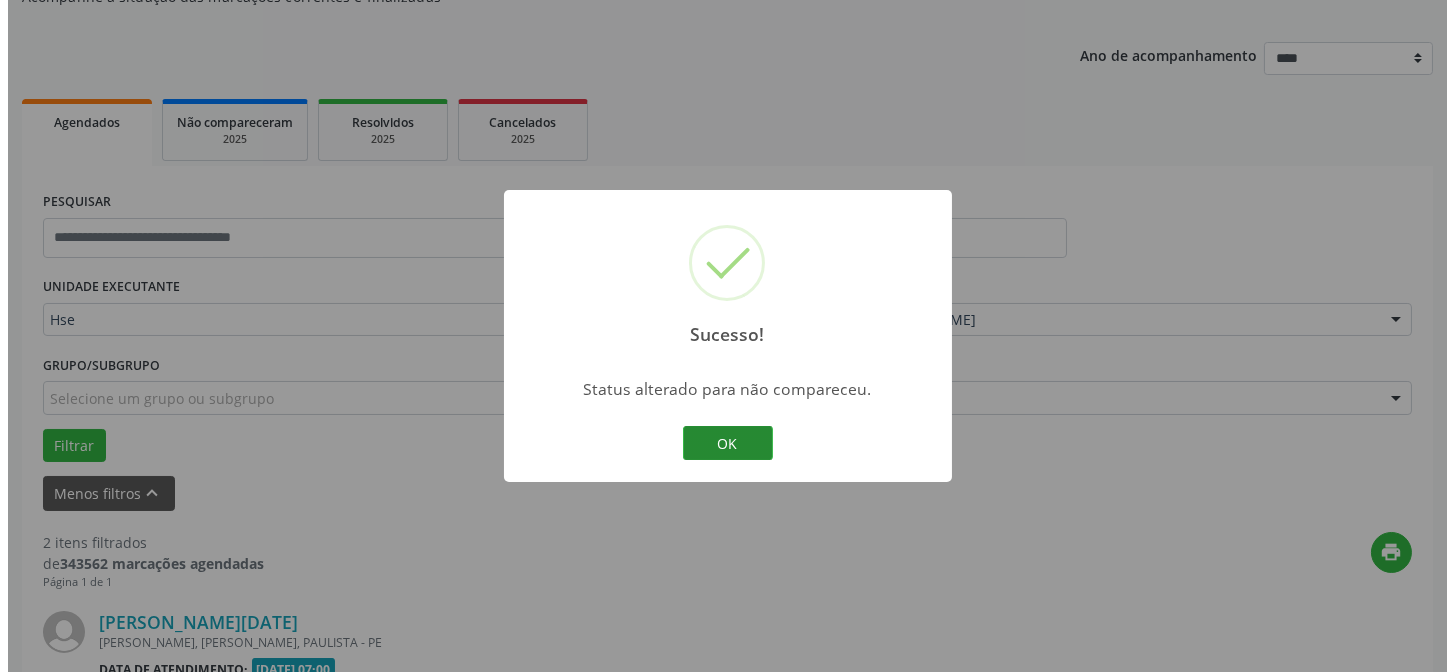 scroll, scrollTop: 542, scrollLeft: 0, axis: vertical 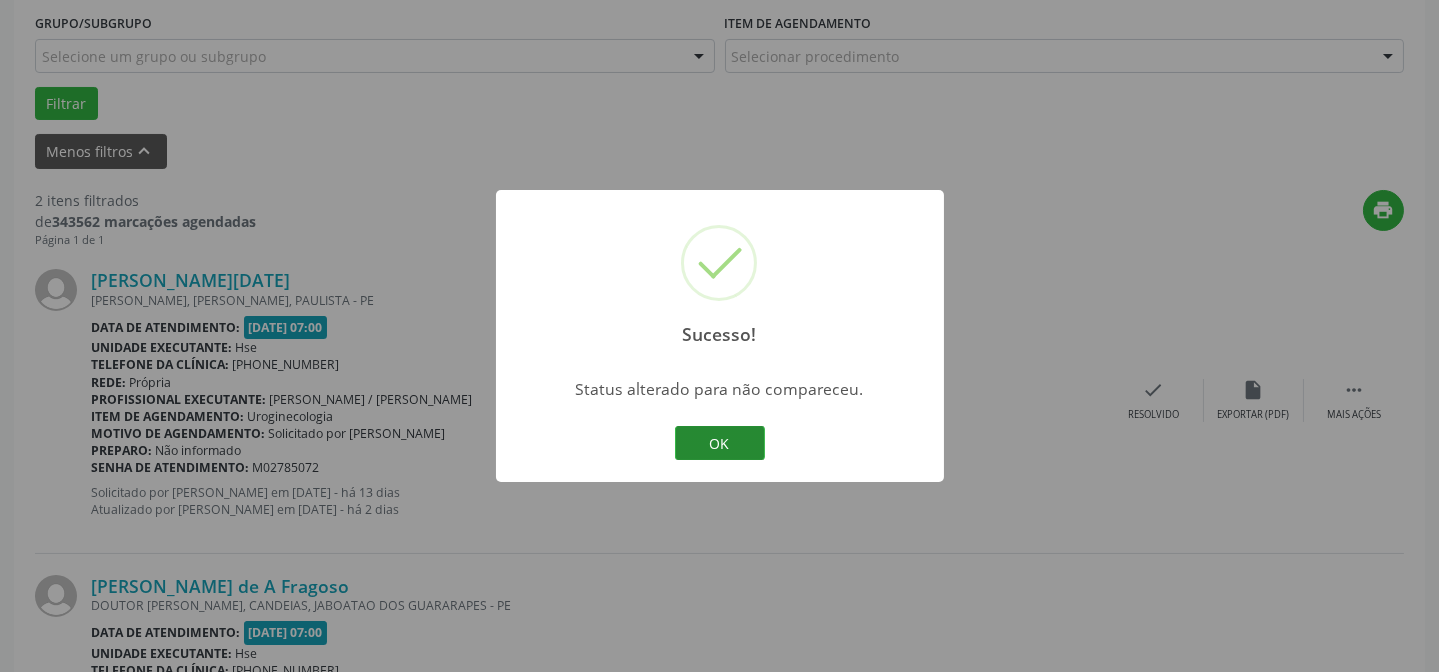click on "OK" at bounding box center (720, 443) 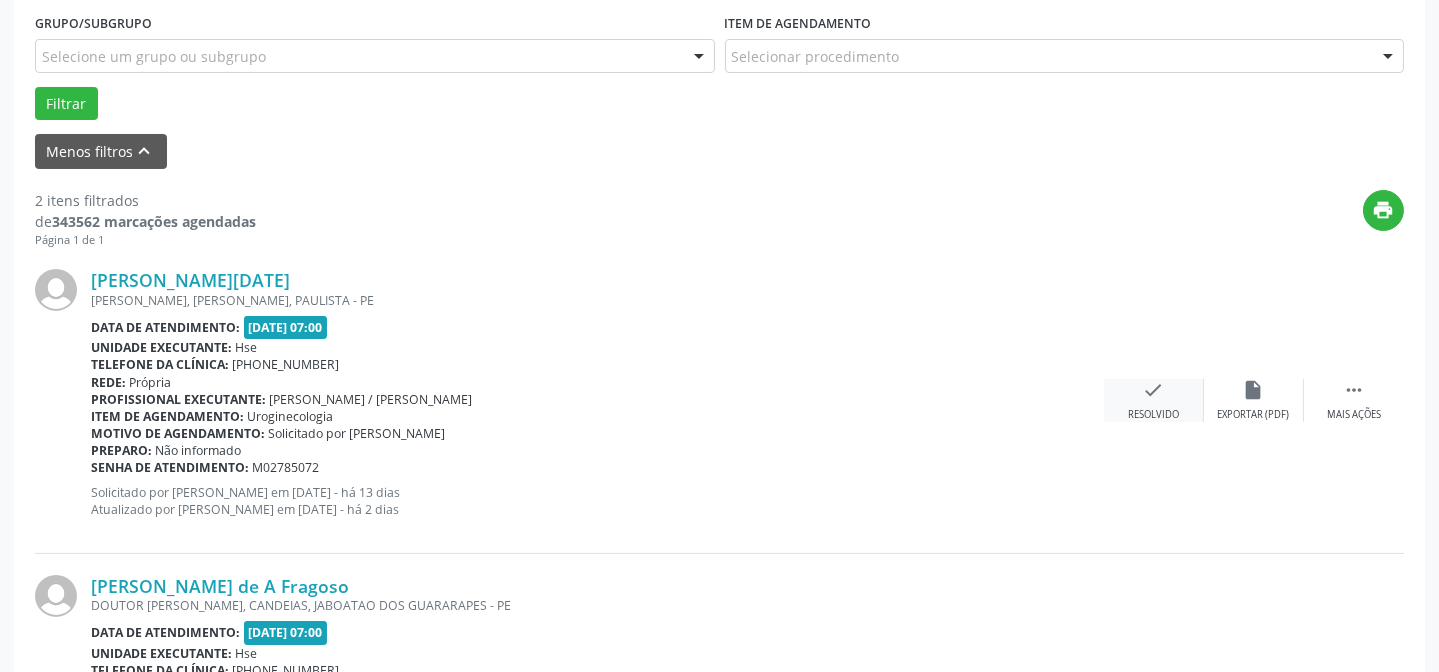 click on "check" at bounding box center [1154, 390] 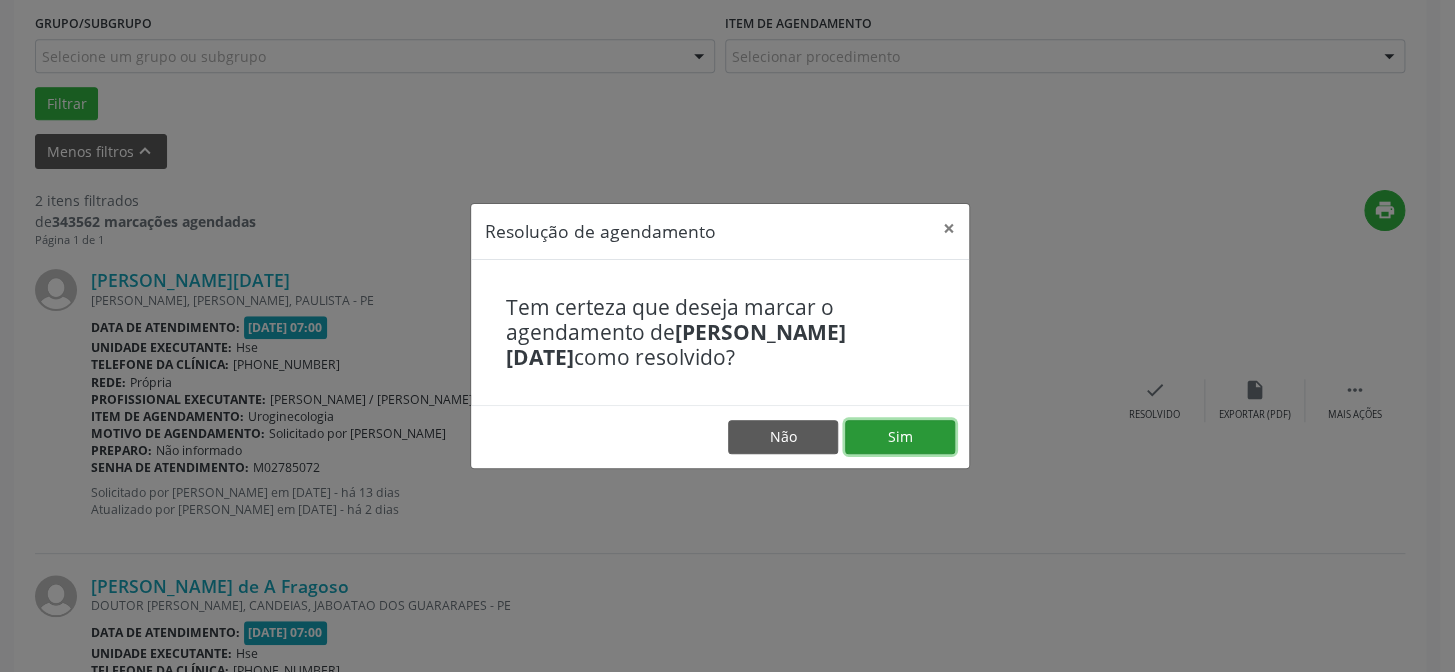 click on "Sim" at bounding box center (900, 437) 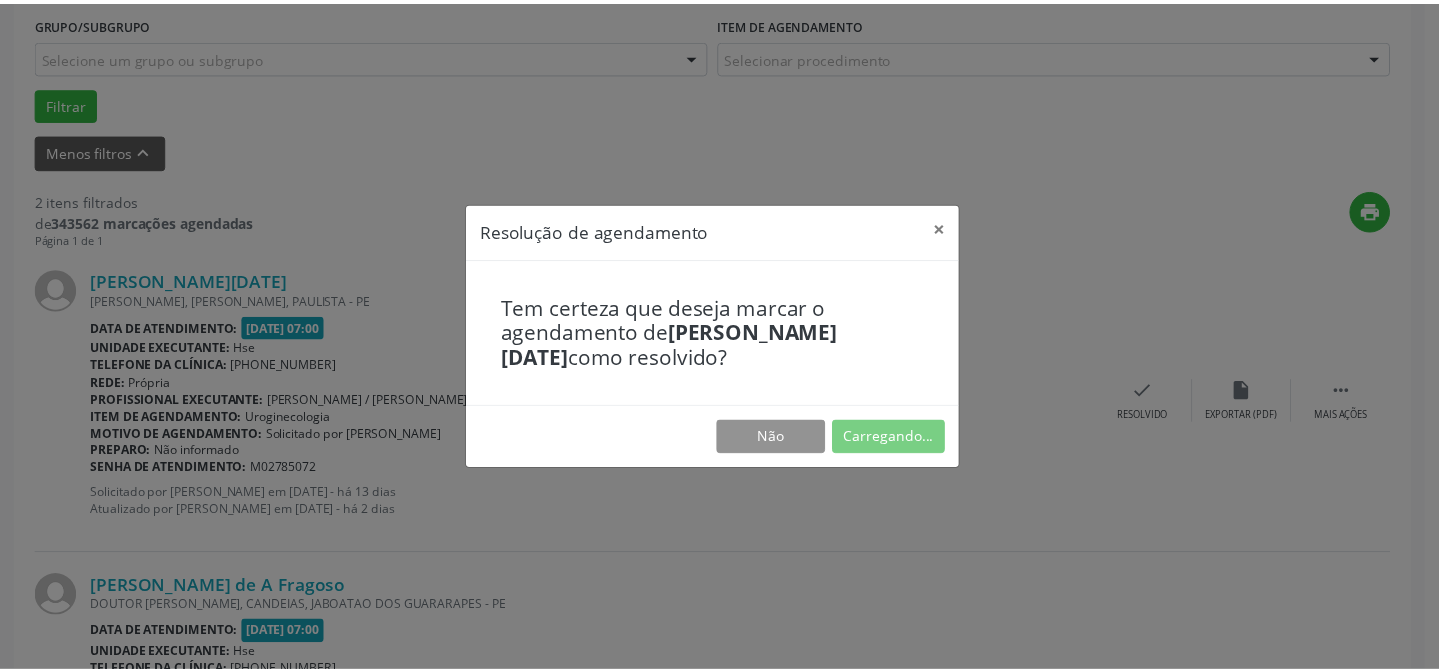 scroll, scrollTop: 179, scrollLeft: 0, axis: vertical 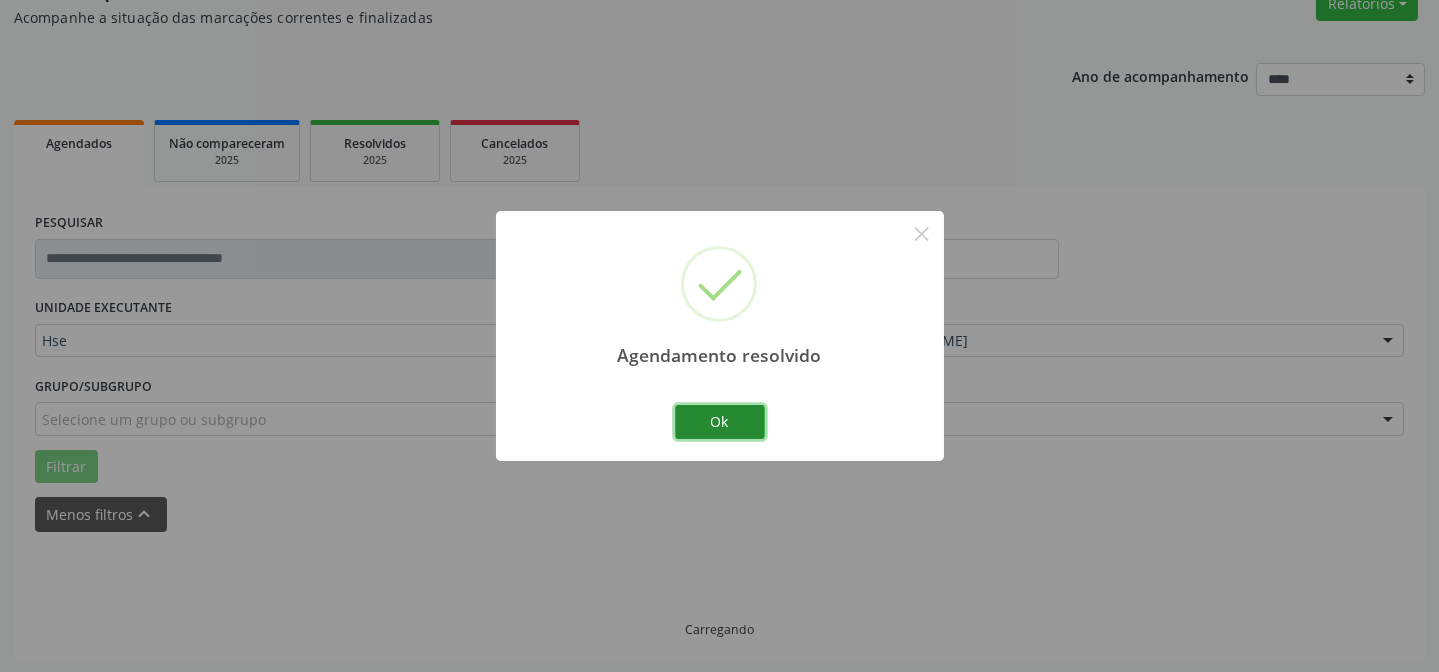 click on "Ok" at bounding box center (720, 422) 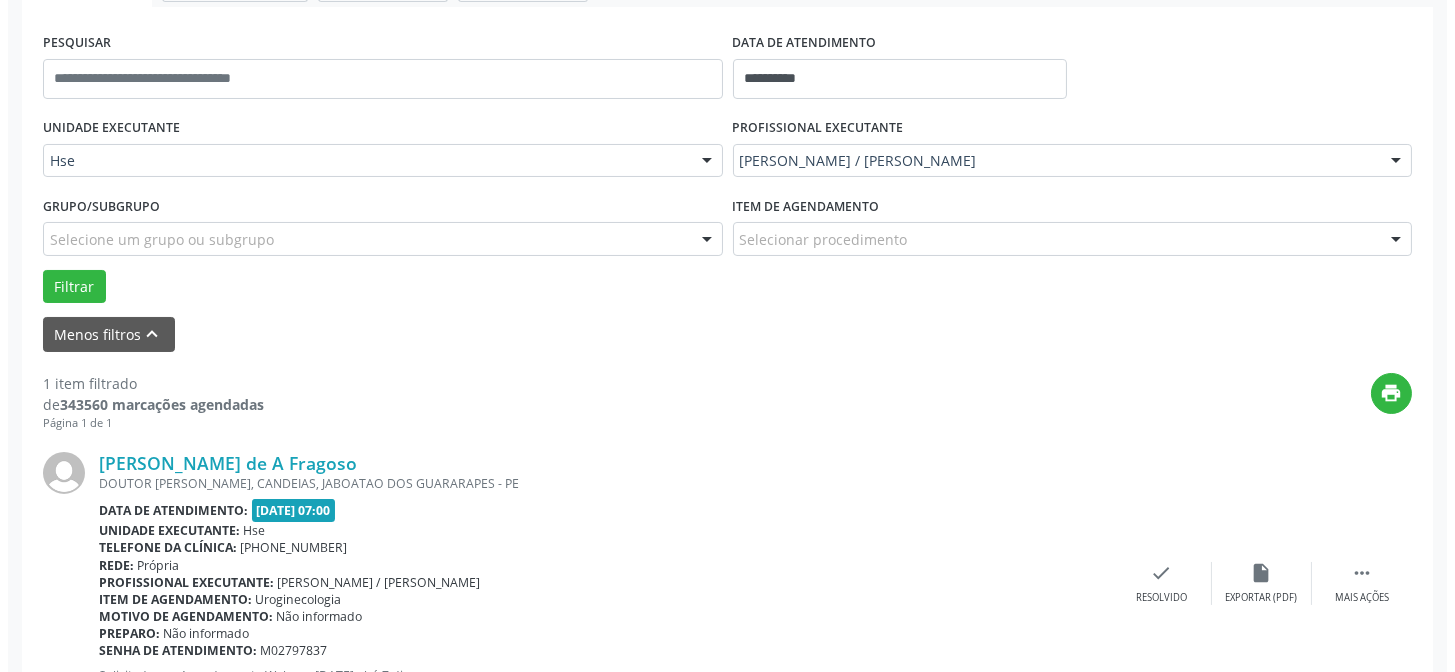 scroll, scrollTop: 360, scrollLeft: 0, axis: vertical 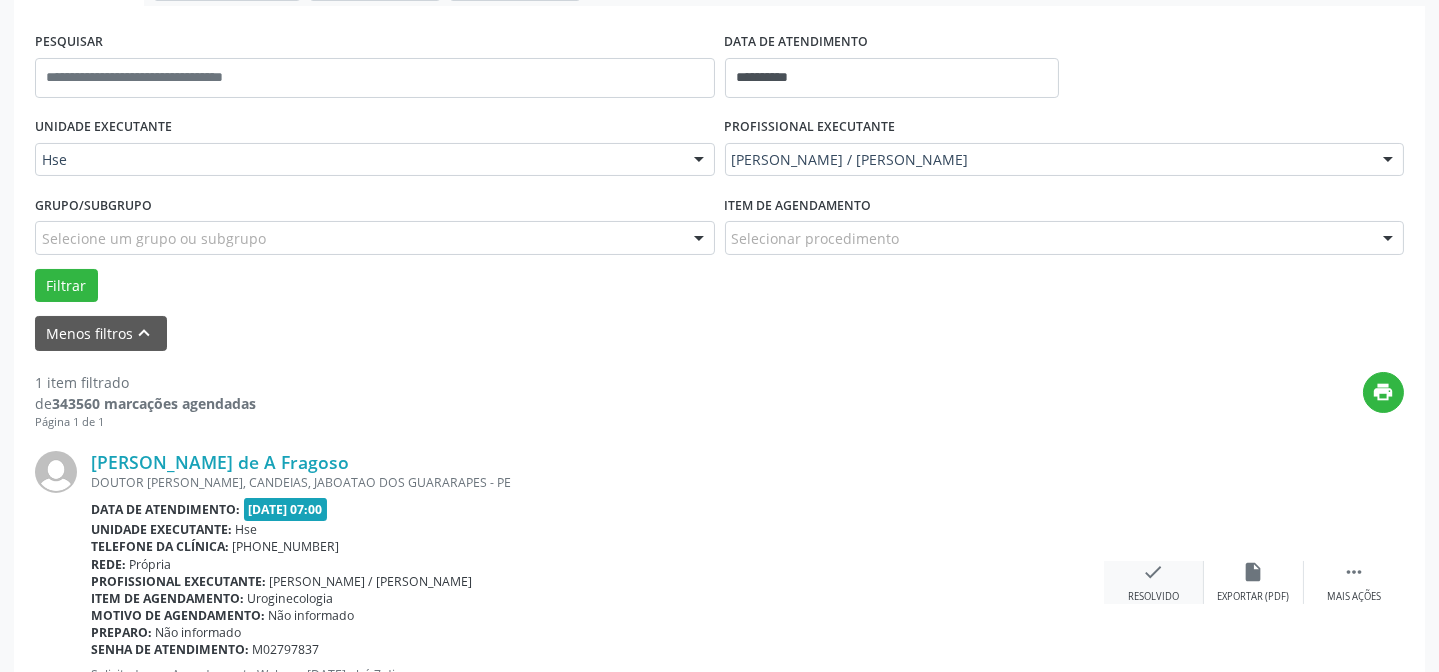 click on "check
Resolvido" at bounding box center [1154, 582] 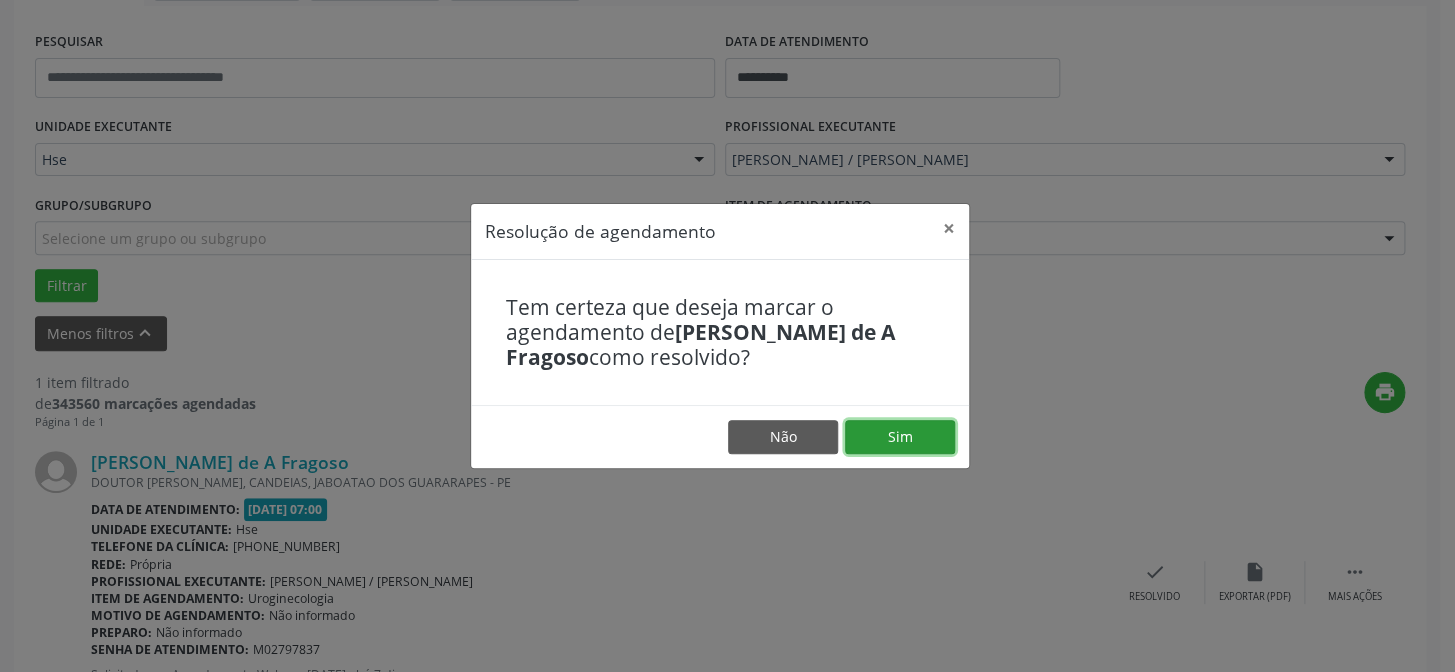 click on "Sim" at bounding box center (900, 437) 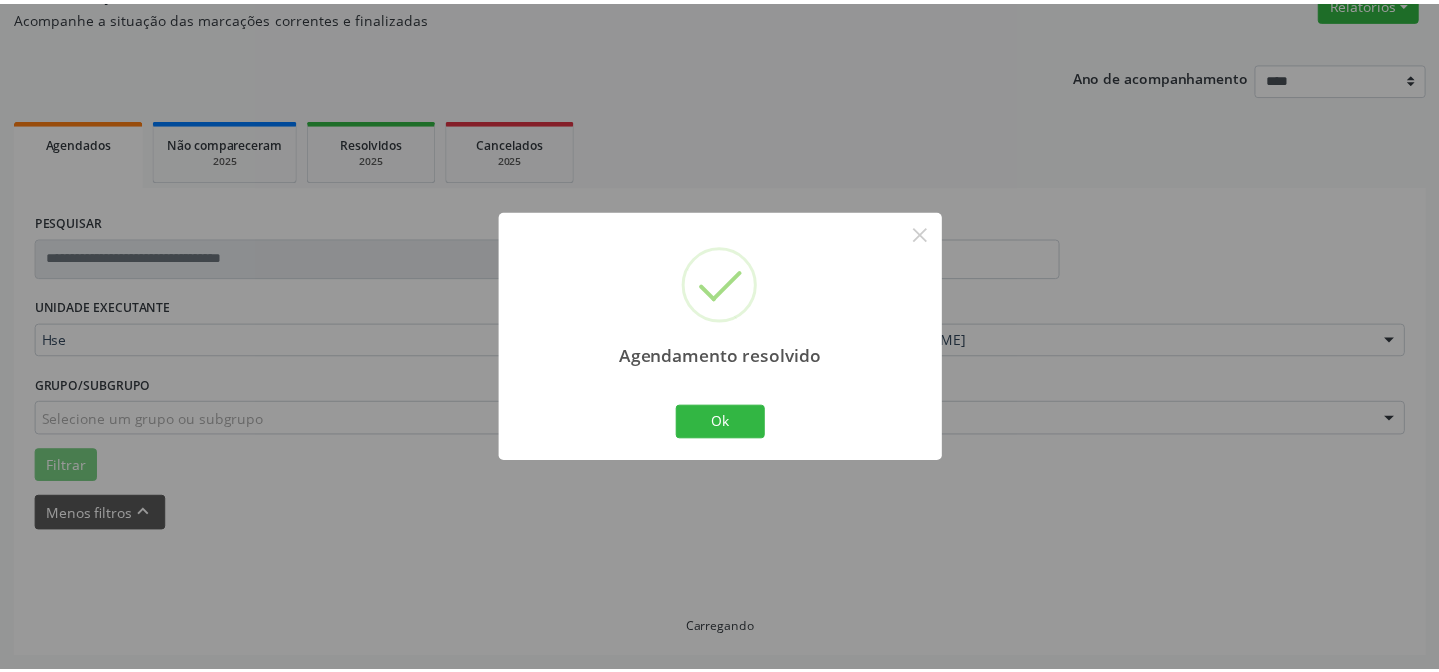 scroll, scrollTop: 179, scrollLeft: 0, axis: vertical 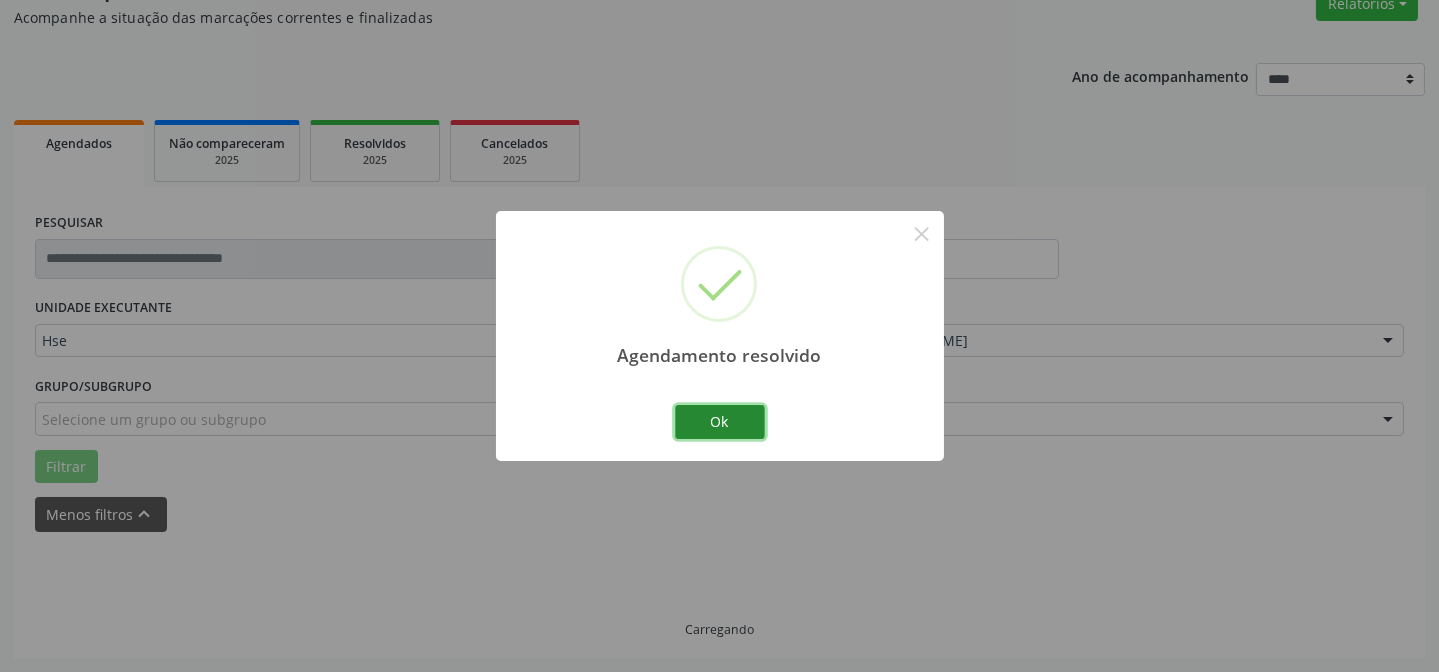 click on "Ok" at bounding box center [720, 422] 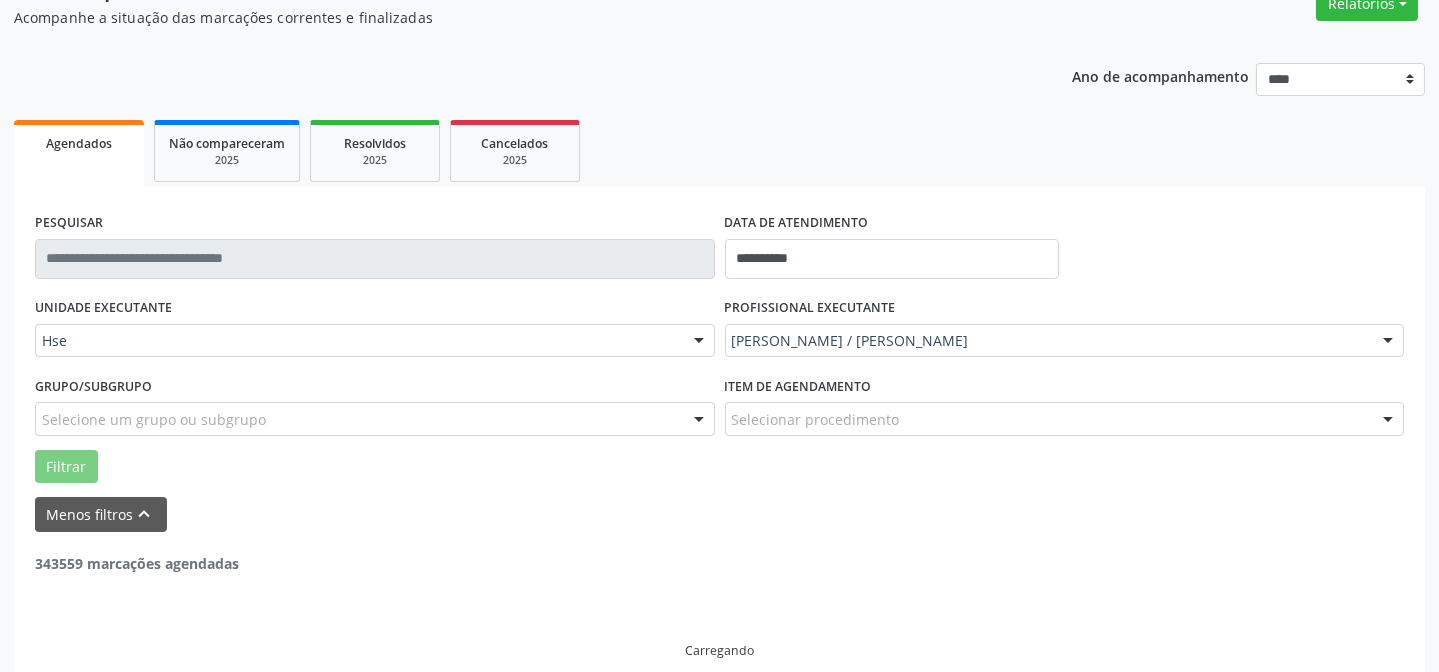 scroll, scrollTop: 135, scrollLeft: 0, axis: vertical 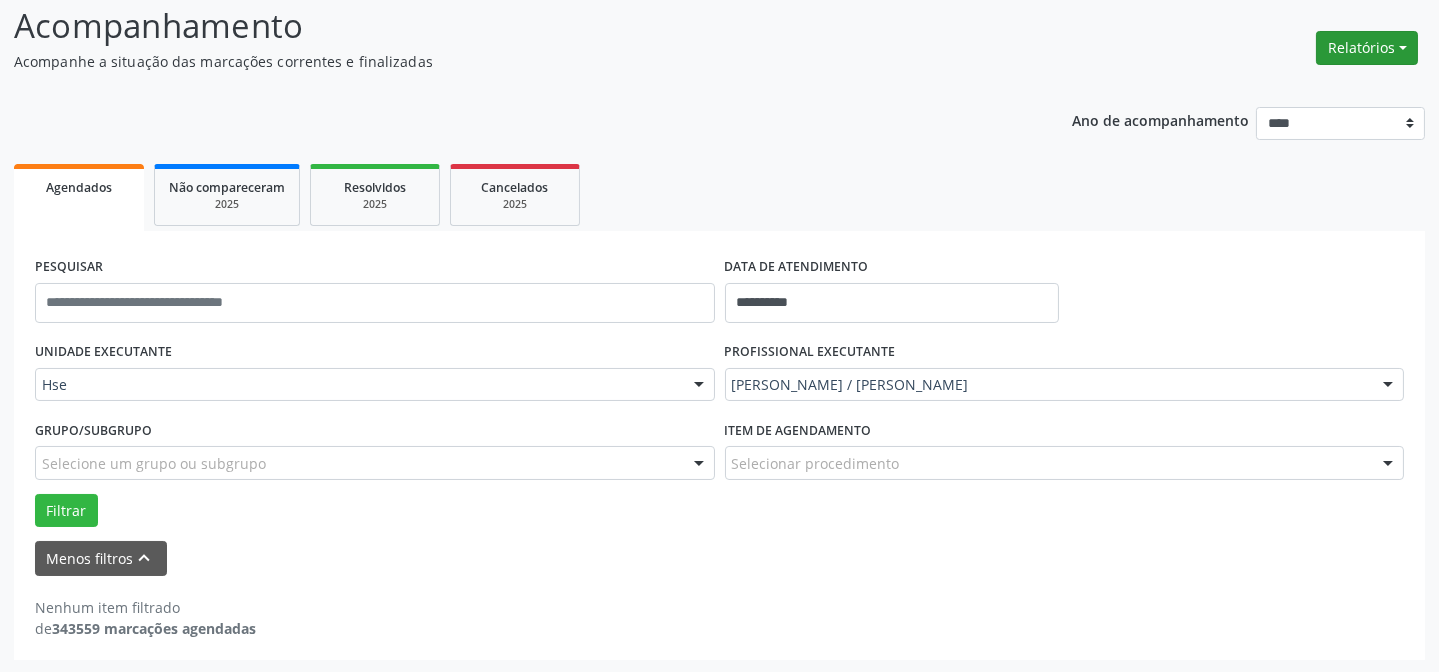 click on "Relatórios" at bounding box center [1367, 48] 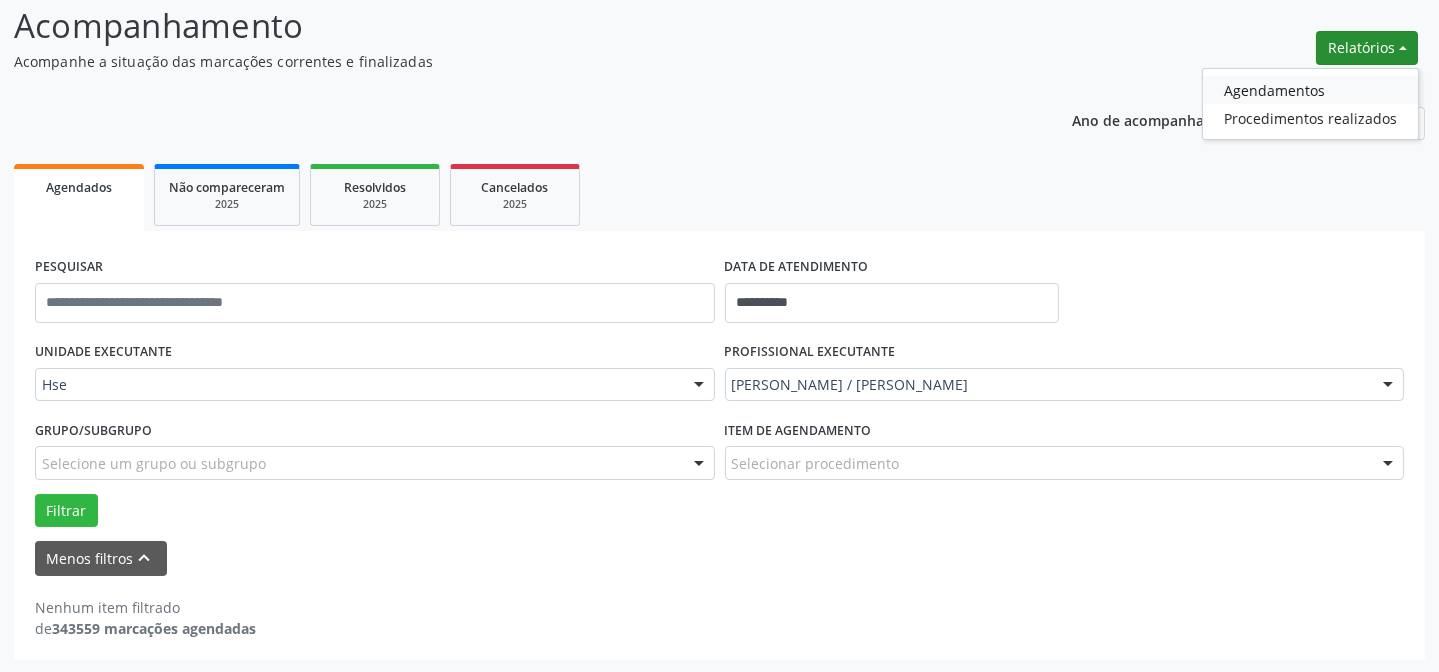 click on "Agendamentos" at bounding box center (1310, 90) 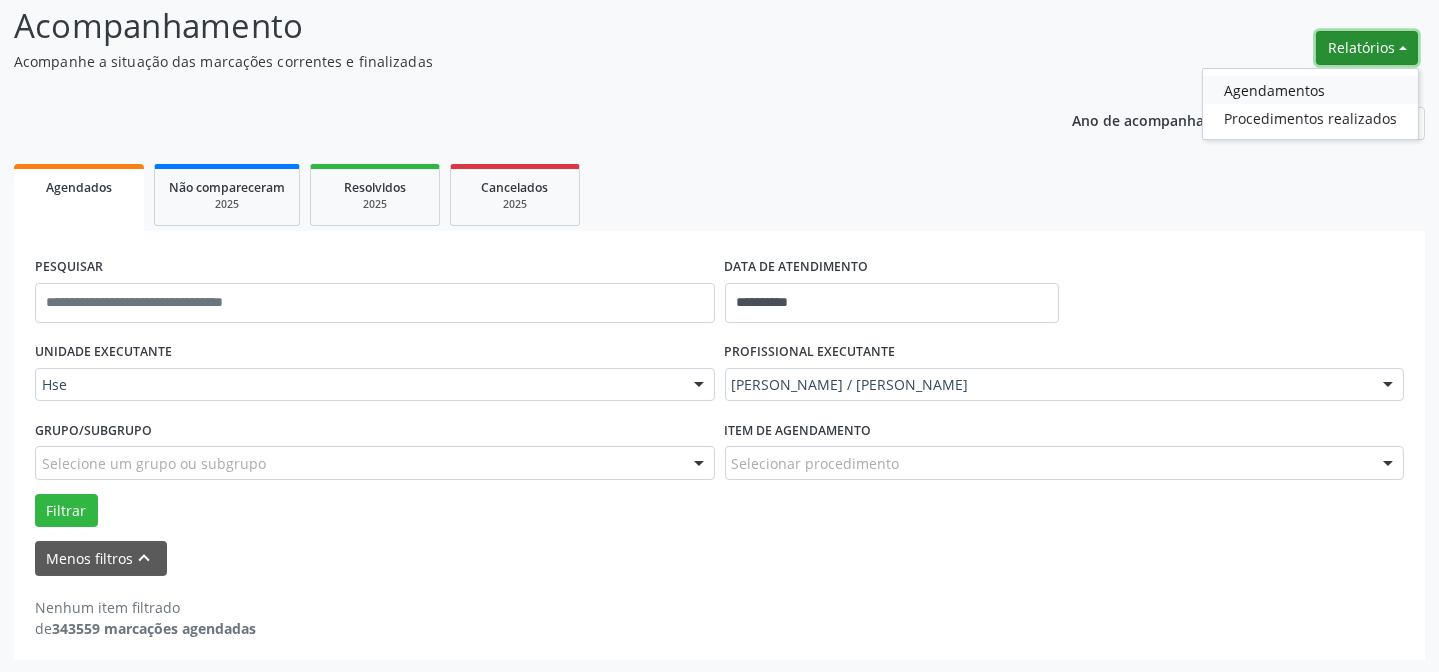 select on "*" 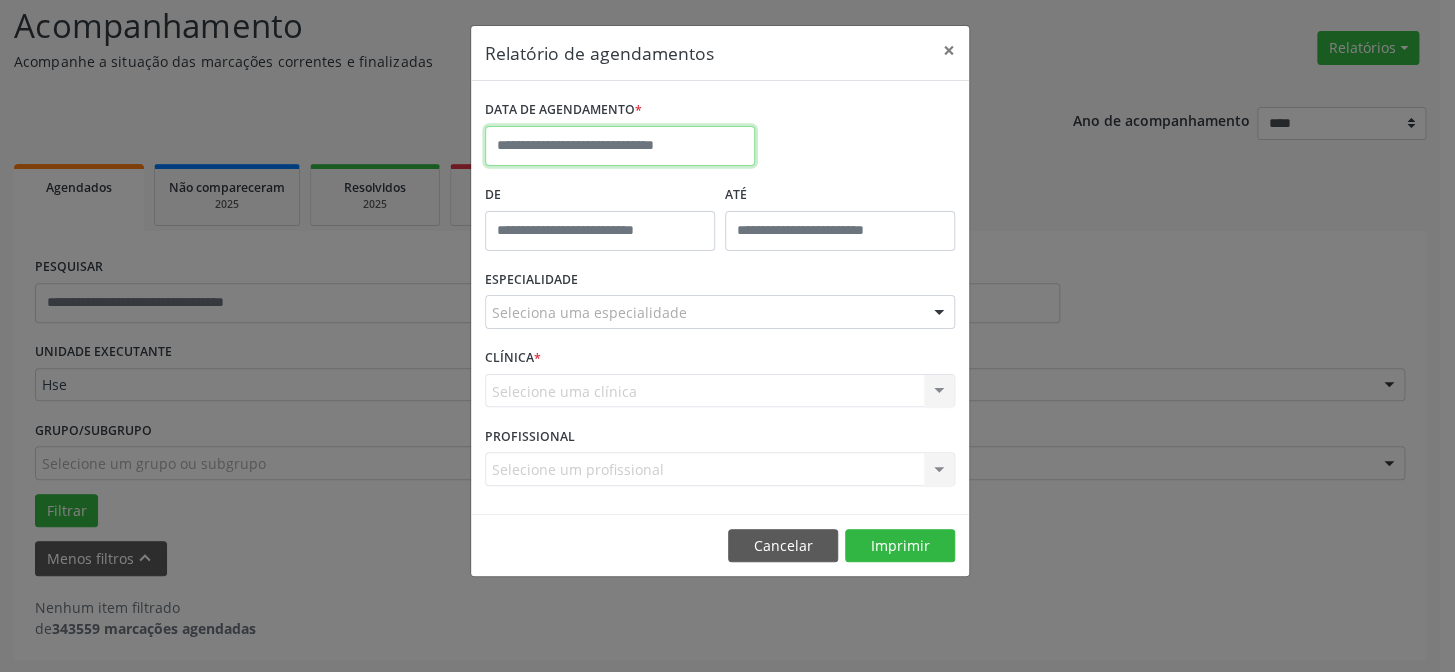 click at bounding box center (620, 146) 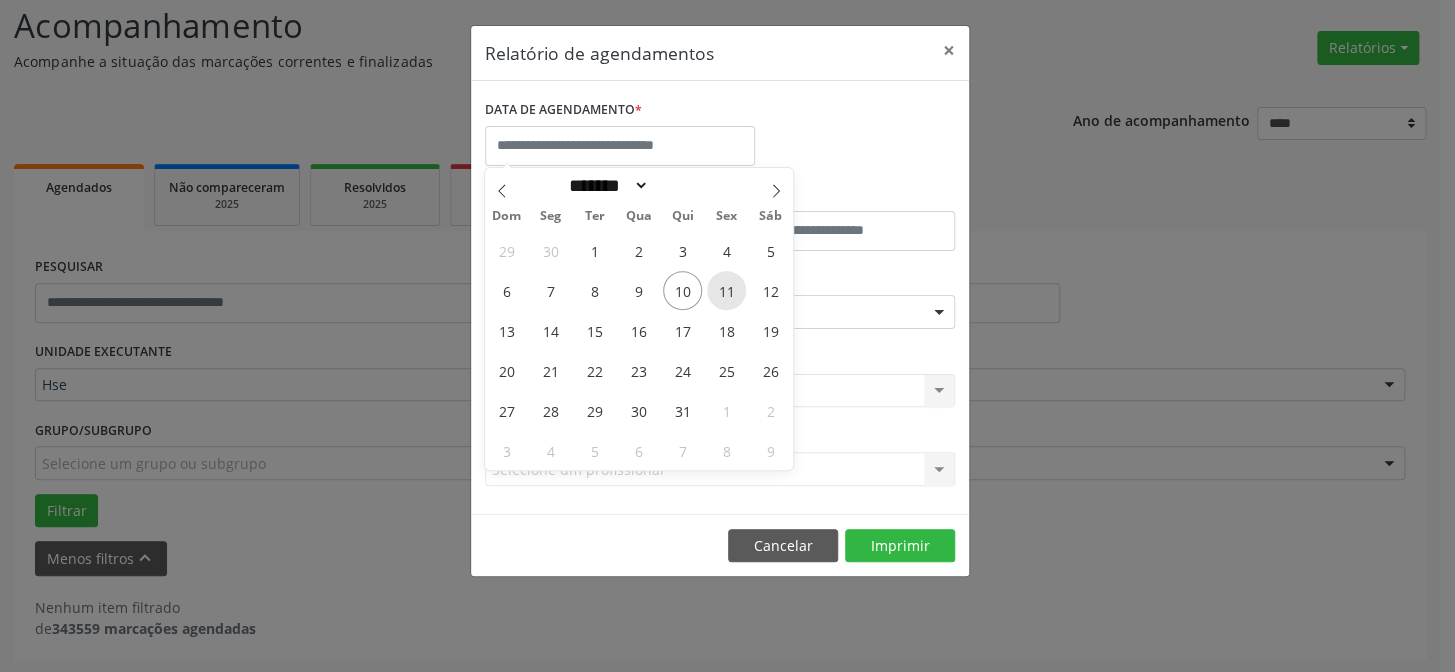 click on "11" at bounding box center [726, 290] 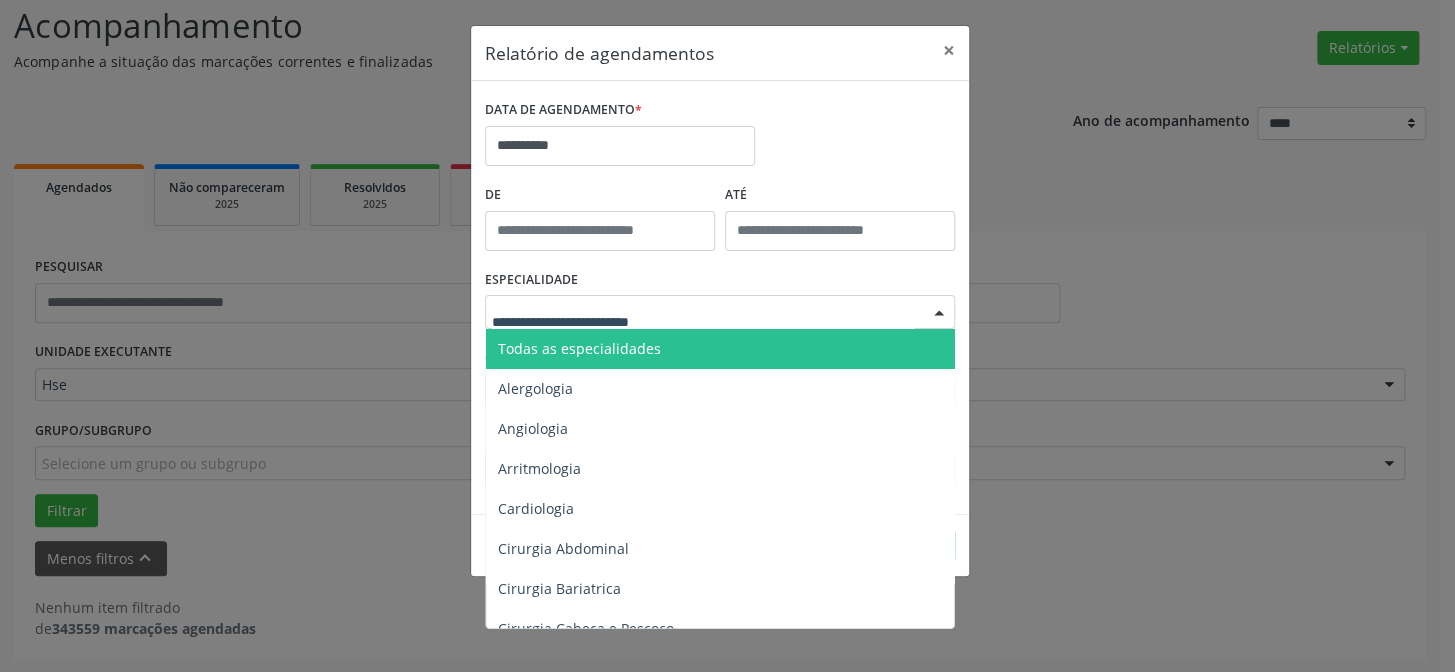 click on "Todas as especialidades" at bounding box center (579, 348) 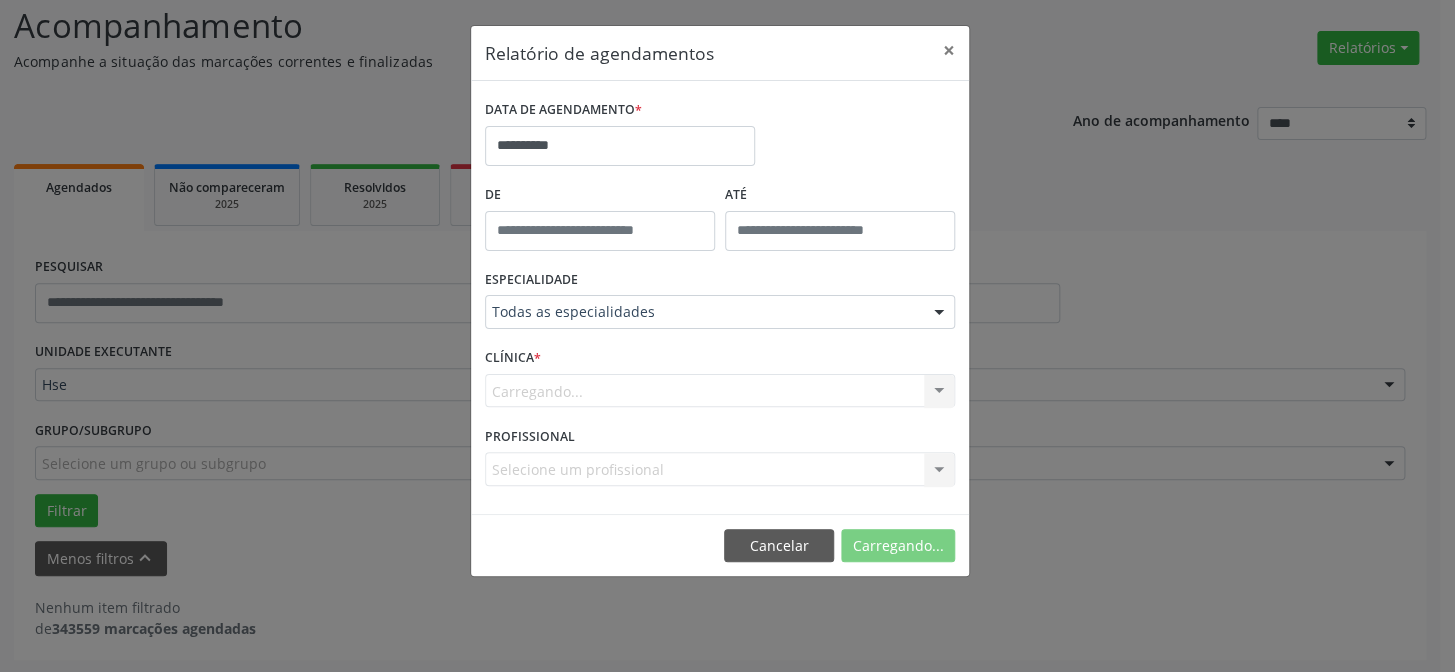 click on "ESPECIALIDADE
Todas as especialidades         Todas as especialidades   Alergologia   Angiologia   Arritmologia   Cardiologia   Cirurgia Abdominal   Cirurgia Bariatrica   Cirurgia Cabeça e Pescoço   Cirurgia Cardiaca   Cirurgia Geral   Cirurgia Ginecologica   Cirurgia Mastologia Oncologica   Cirurgia Pediatrica   Cirurgia Plastica   Cirurgia Toracica   Cirurgia geral oncológica   Cirurgia geral oncológica   Cirurgião Dermatológico   Clinica Geral   Clinica Medica   Consulta de Enfermagem - Hiperdia   Consulta de Enfermagem - Preventivo   Consulta de Enfermagem - Pré-Natal   Consulta de Enfermagem - Puericultura   Dermatologia   Endocinologia   Endocrino Diabetes   Endocrinologia   Fisioterapia   Fisioterapia Cirurgica   Fonoaudiologia   Gastro/Hepato   Gastroenterologia   Gastropediatria   Geriatria   Ginecologia   Gnecologia   Hebiatra   Hematologia   Hepatologia   Inf.Inf - Infectologista   Infectologia Pediátrica   Mastologia   Mastologia Oncologica     Medicina da Dor" at bounding box center [720, 304] 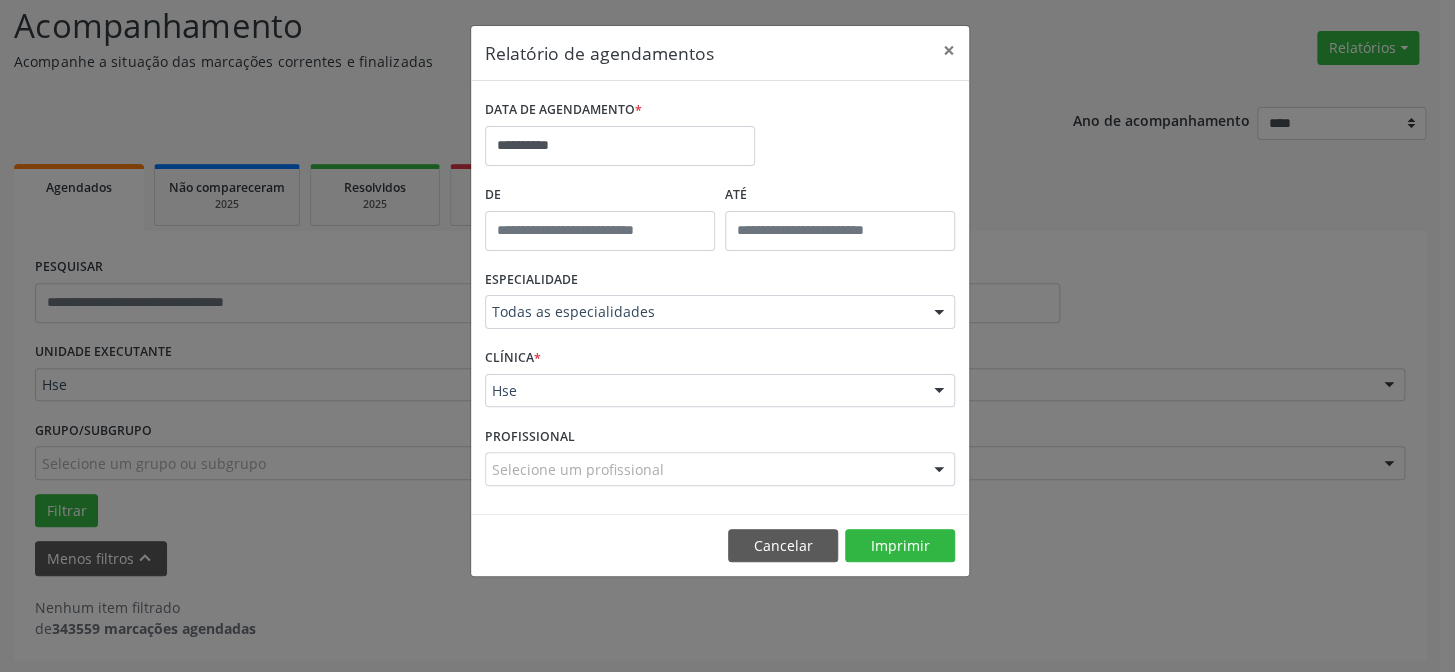 click on "Hse" at bounding box center [720, 391] 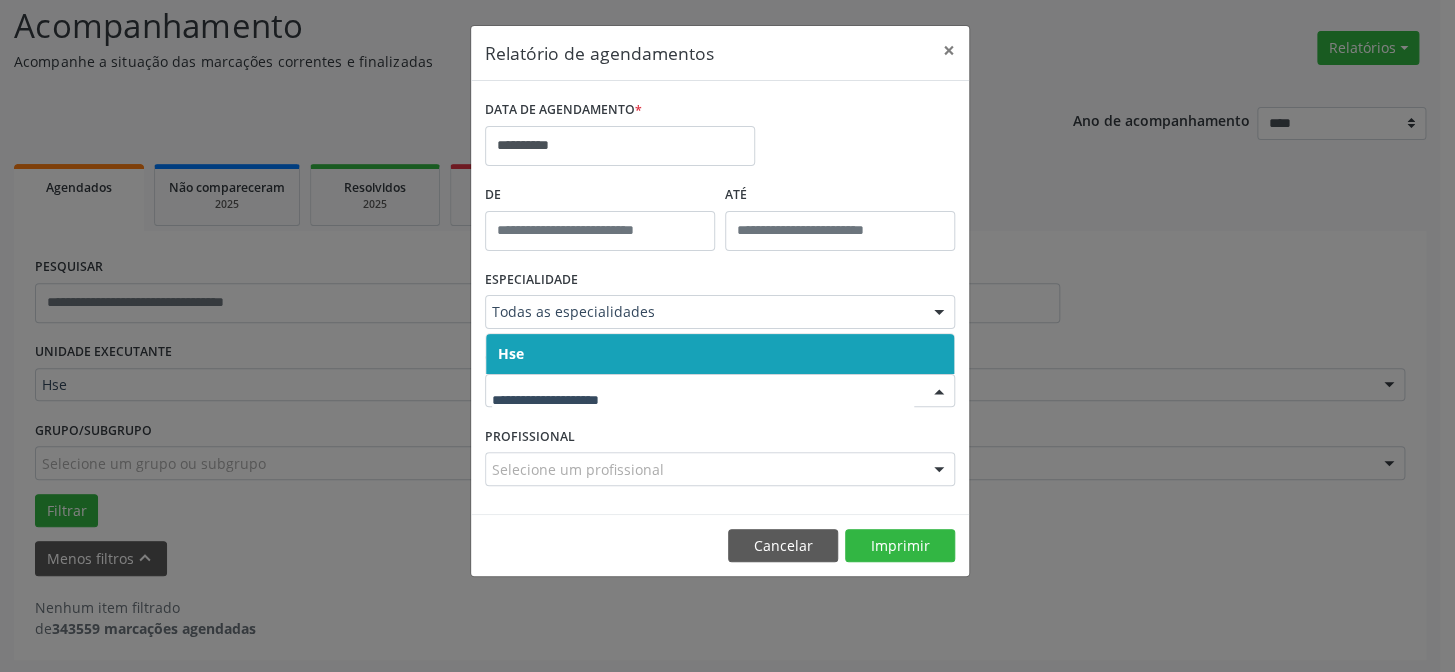 click on "Hse" at bounding box center [720, 354] 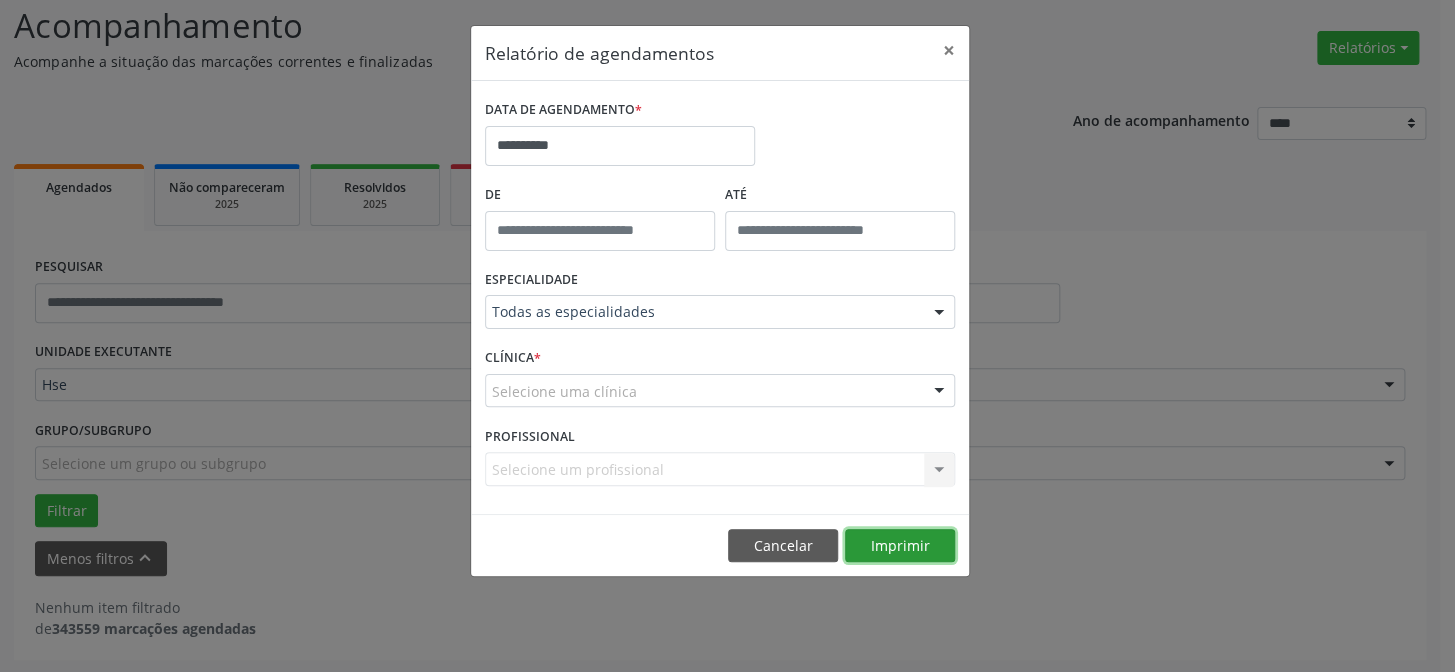 click on "Imprimir" at bounding box center [900, 546] 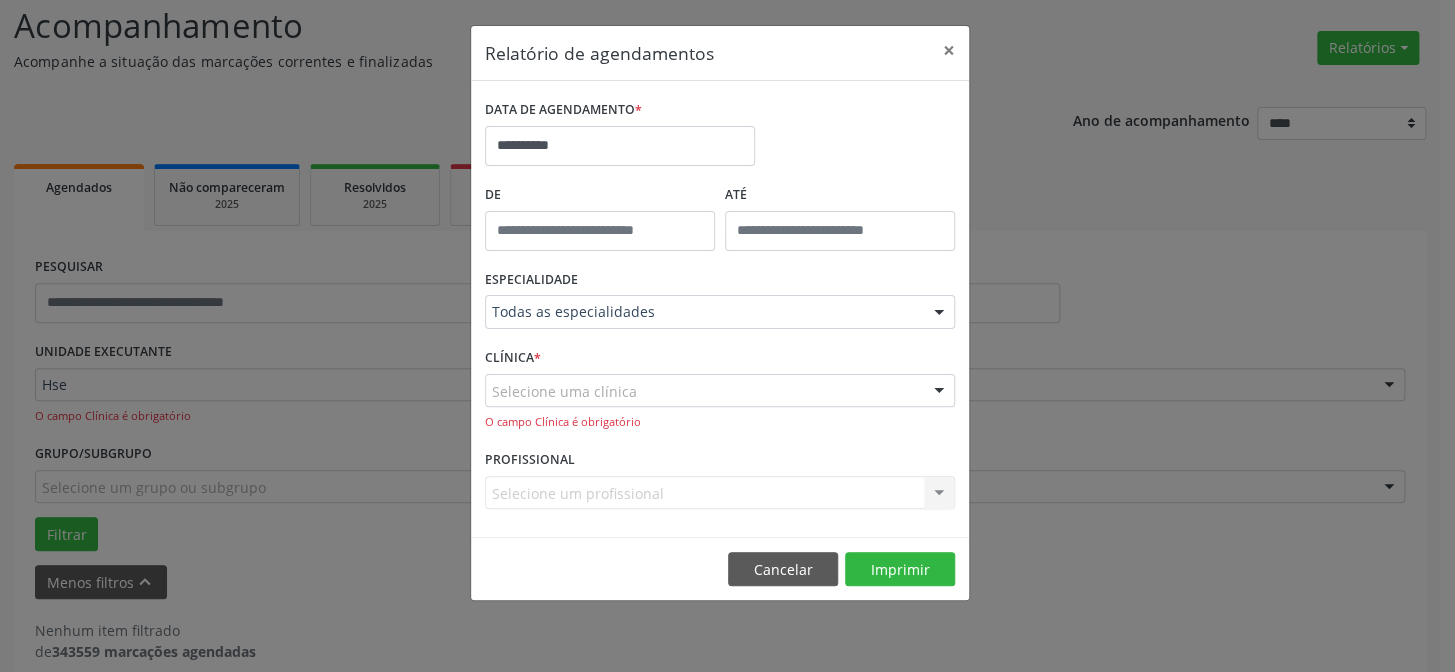 click on "Selecione uma clínica" at bounding box center [720, 391] 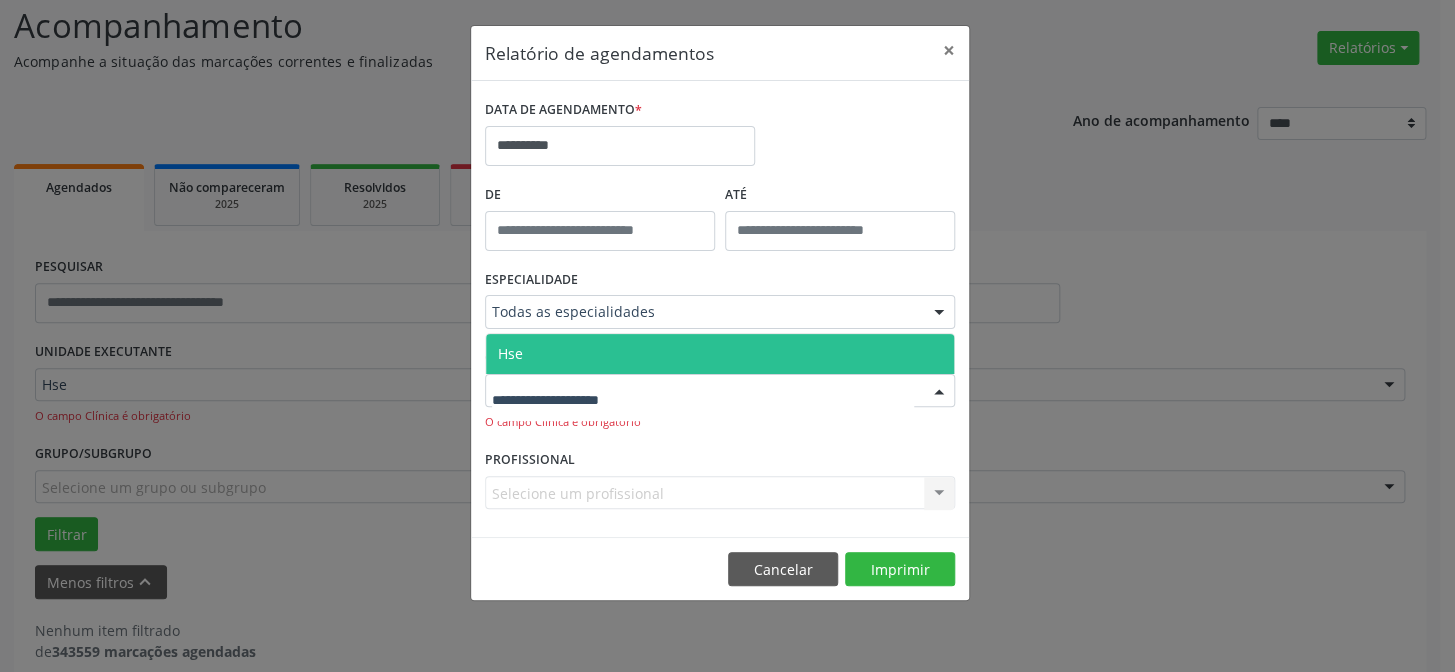 click on "Hse" at bounding box center (720, 354) 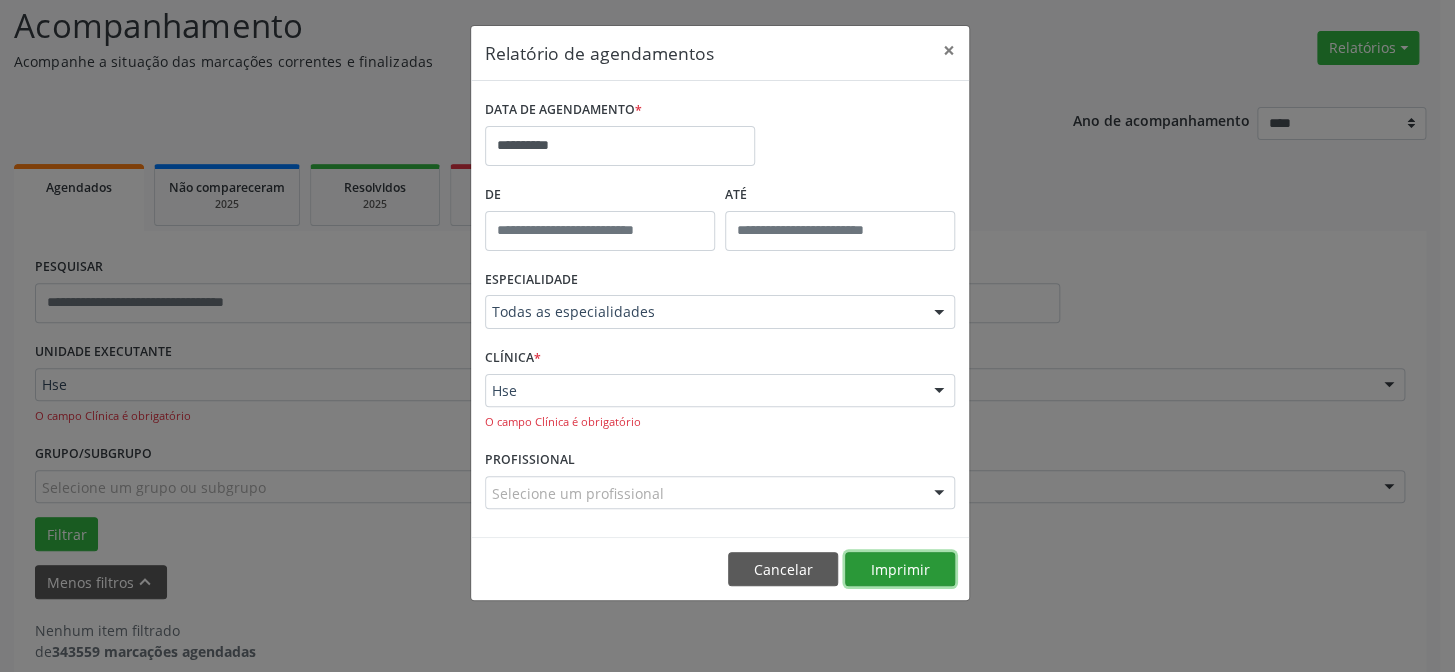 click on "Imprimir" at bounding box center (900, 569) 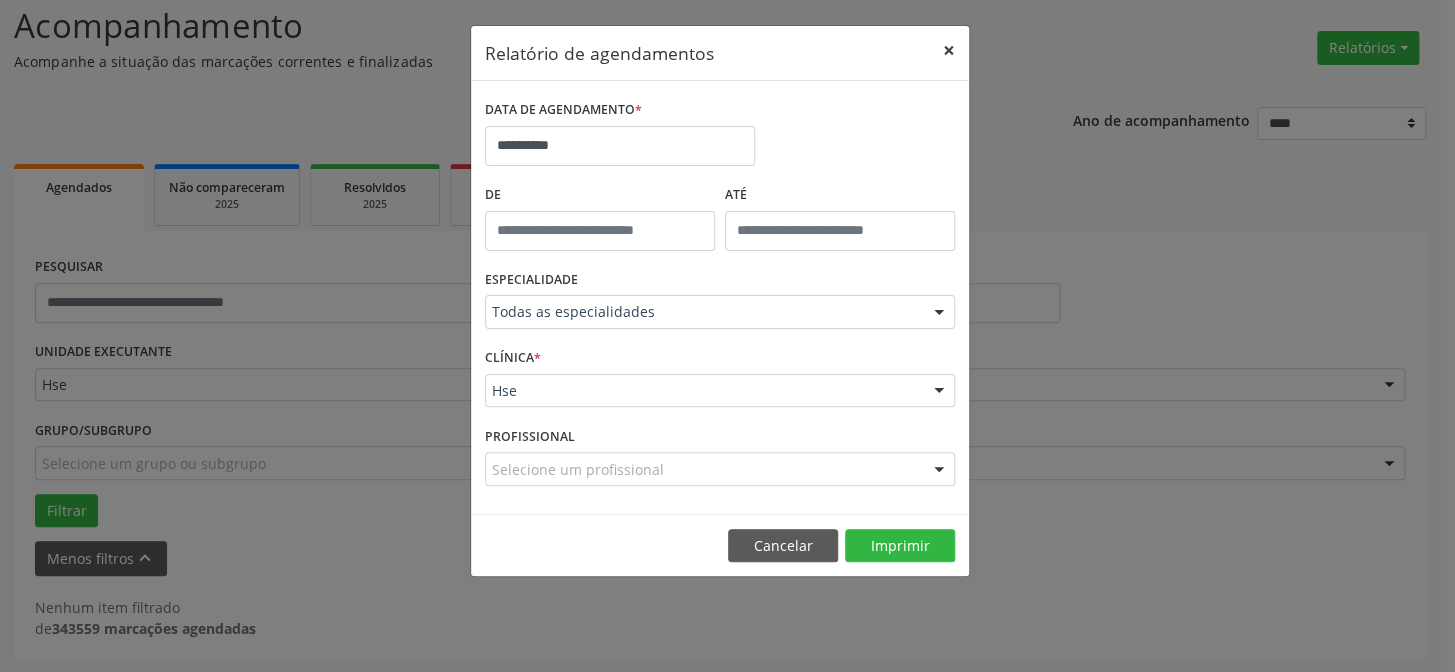 click on "×" at bounding box center (949, 50) 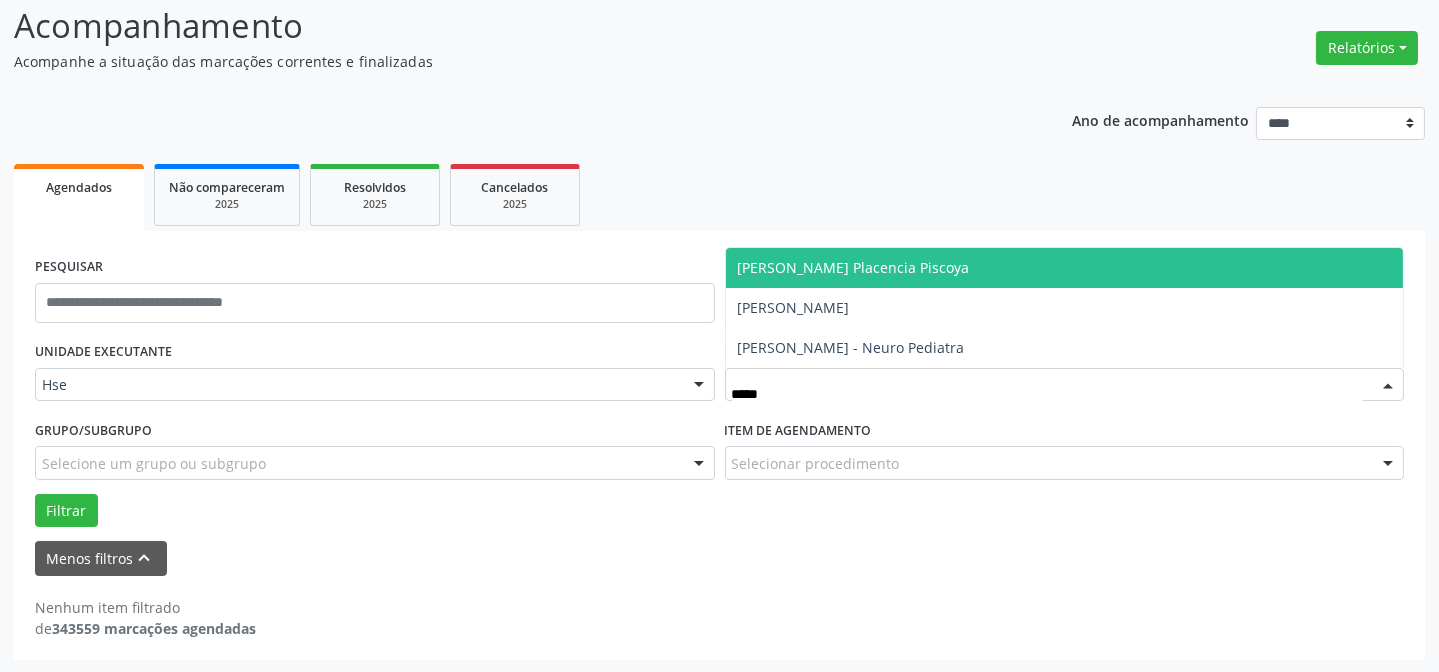 type on "******" 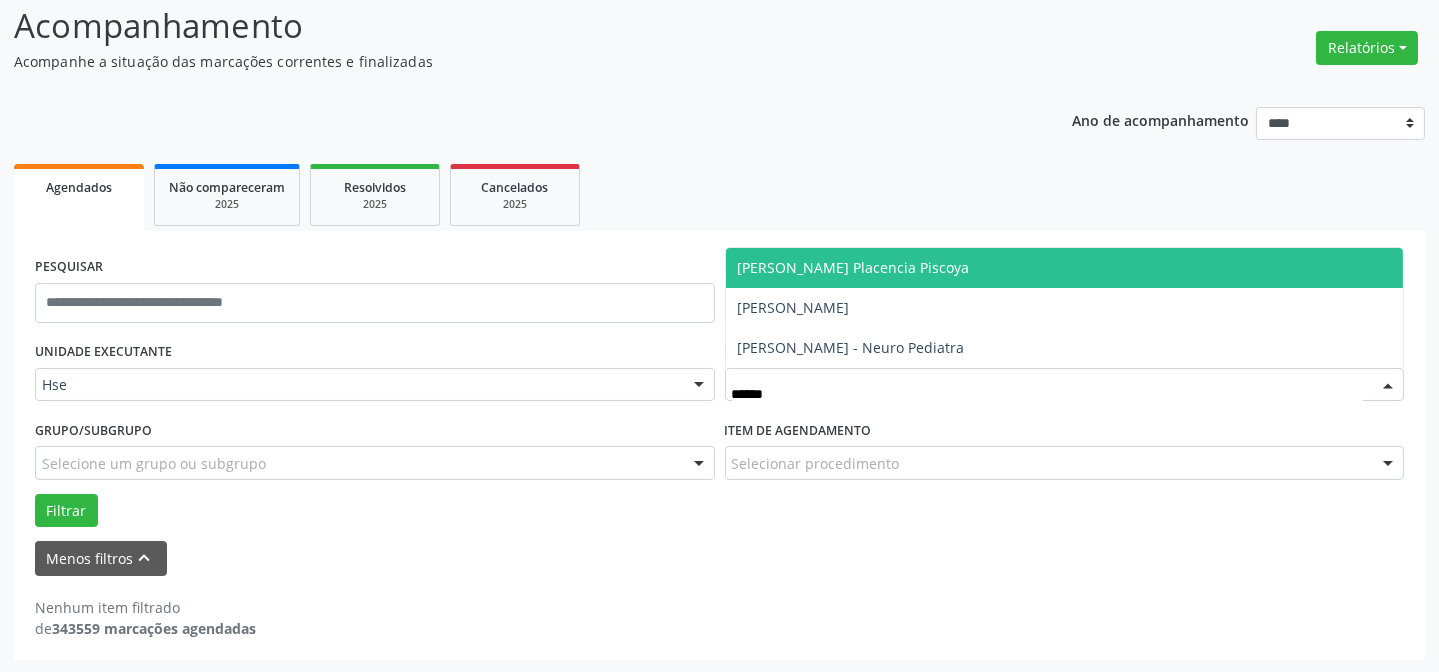 click on "Victor Enrrique Placencia Piscoya" at bounding box center (1065, 268) 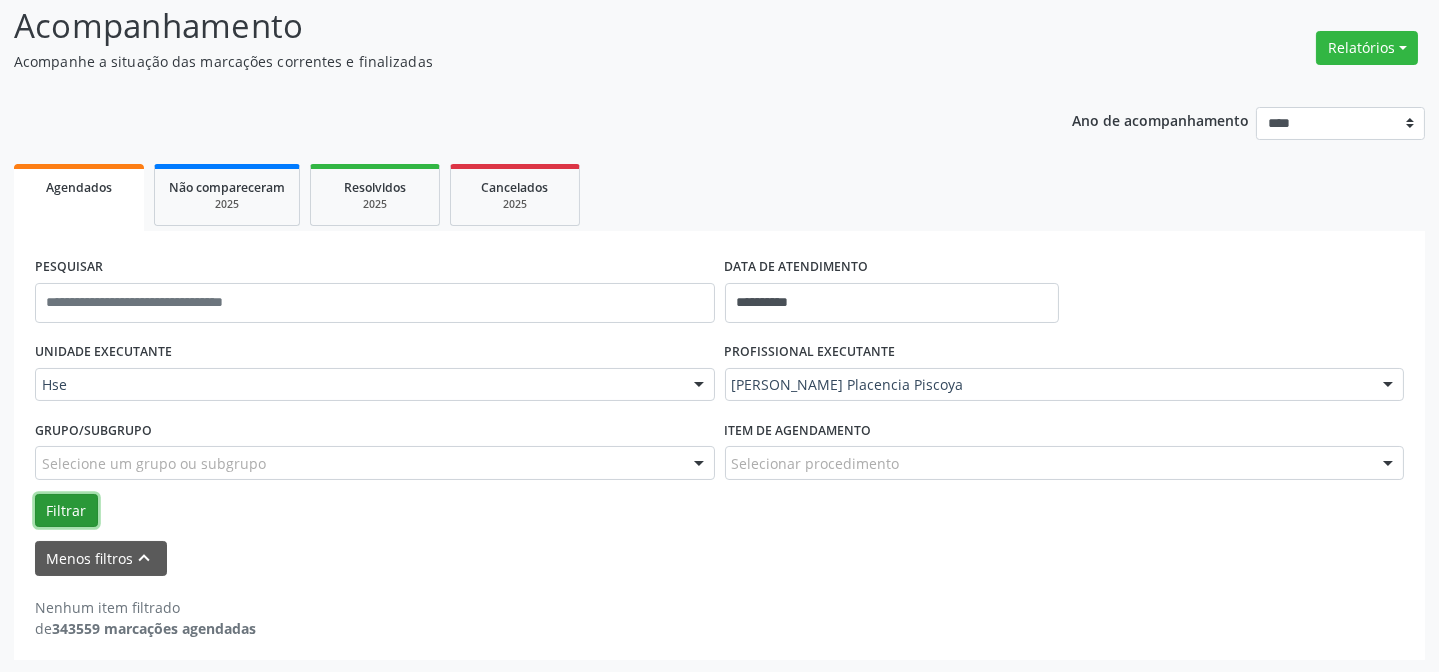 click on "Filtrar" at bounding box center [66, 511] 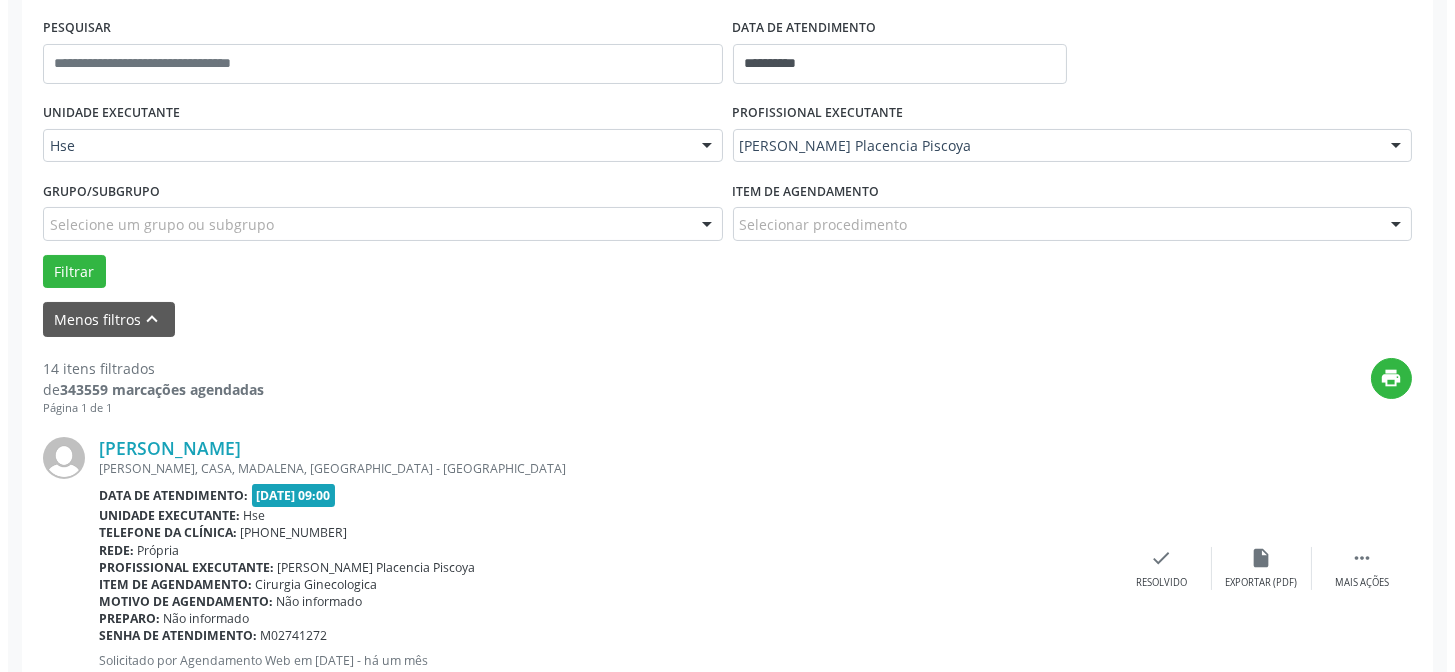 scroll, scrollTop: 381, scrollLeft: 0, axis: vertical 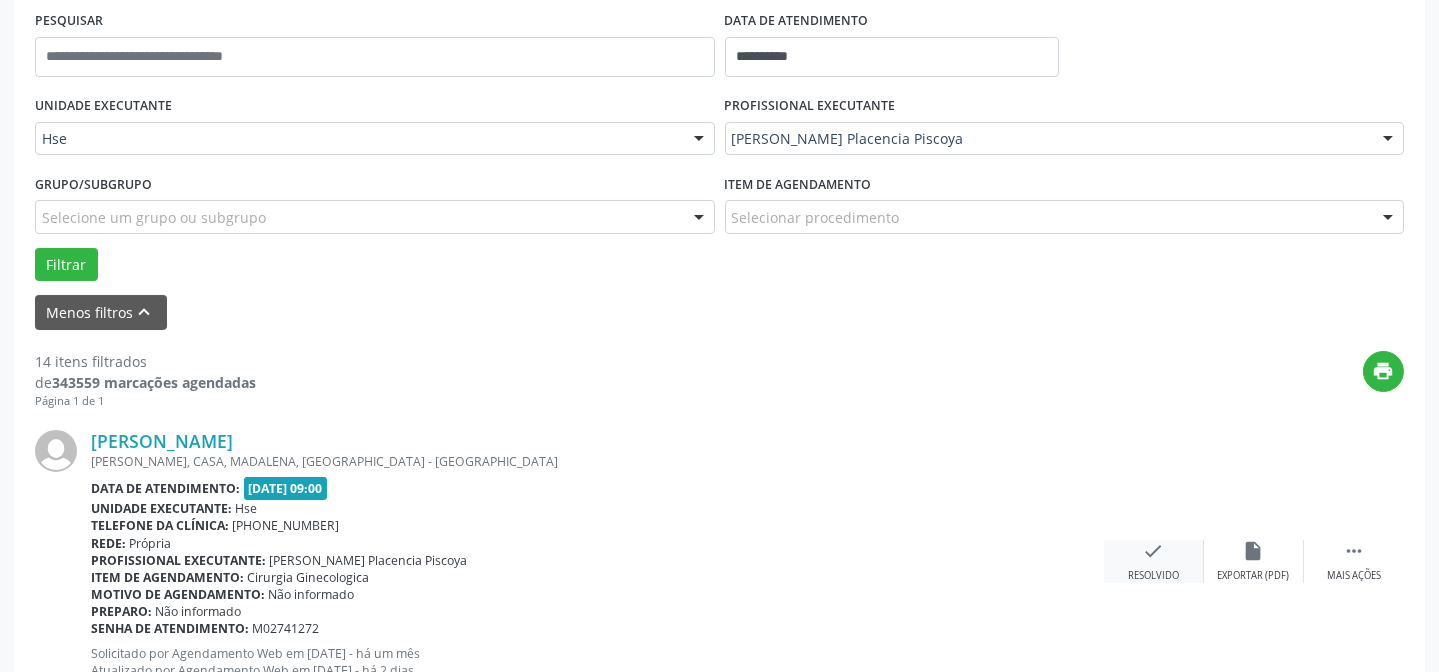click on "check
Resolvido" at bounding box center [1154, 561] 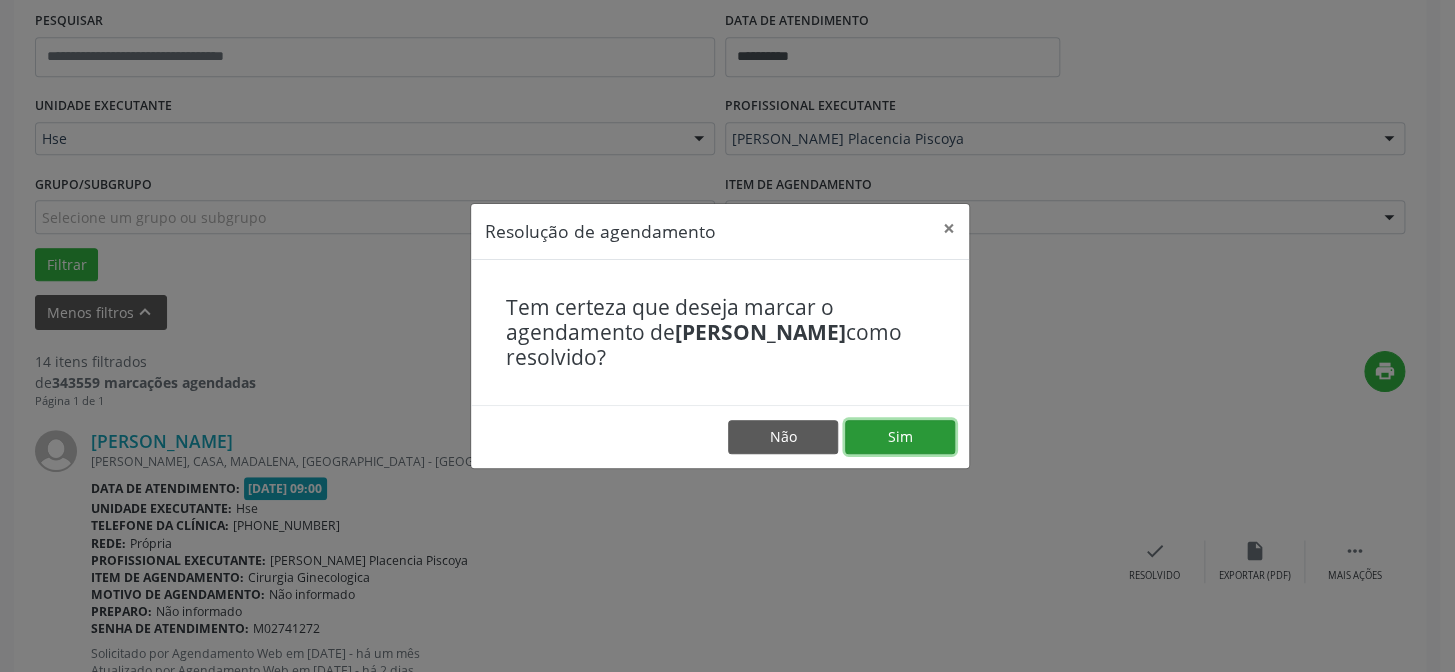 click on "Sim" at bounding box center (900, 437) 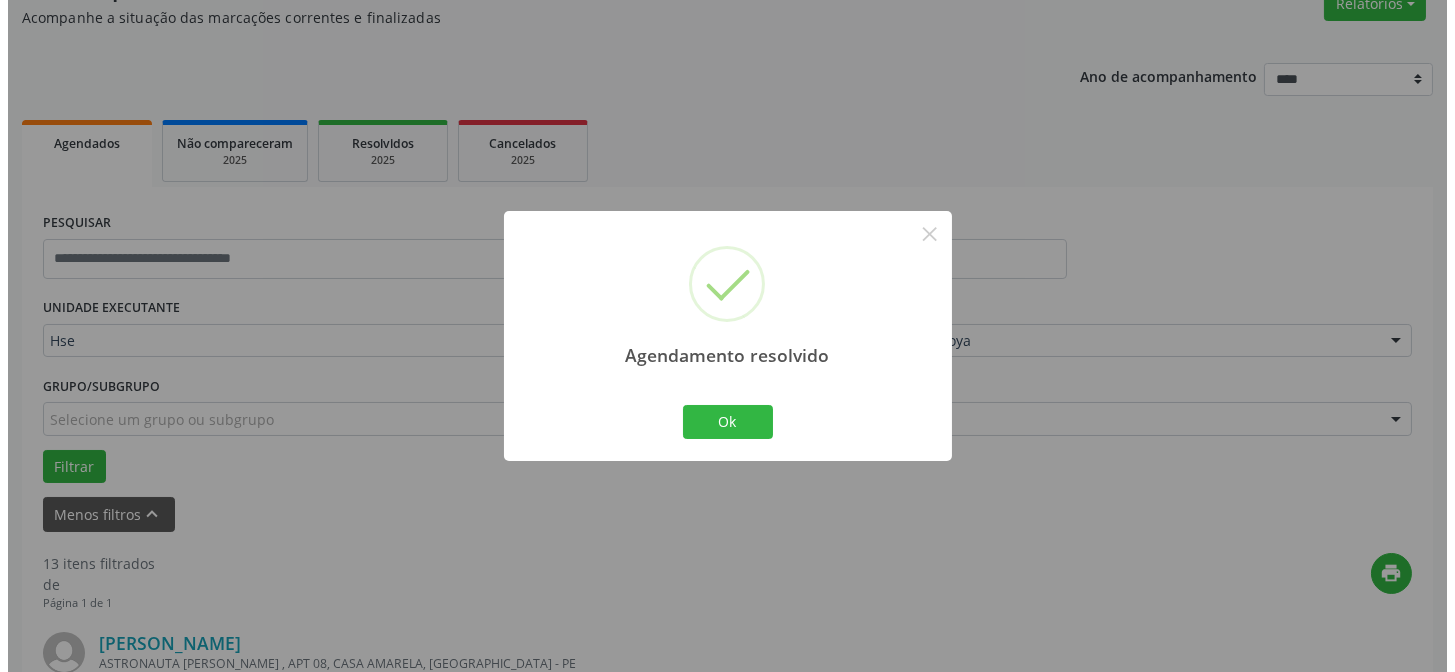 scroll, scrollTop: 381, scrollLeft: 0, axis: vertical 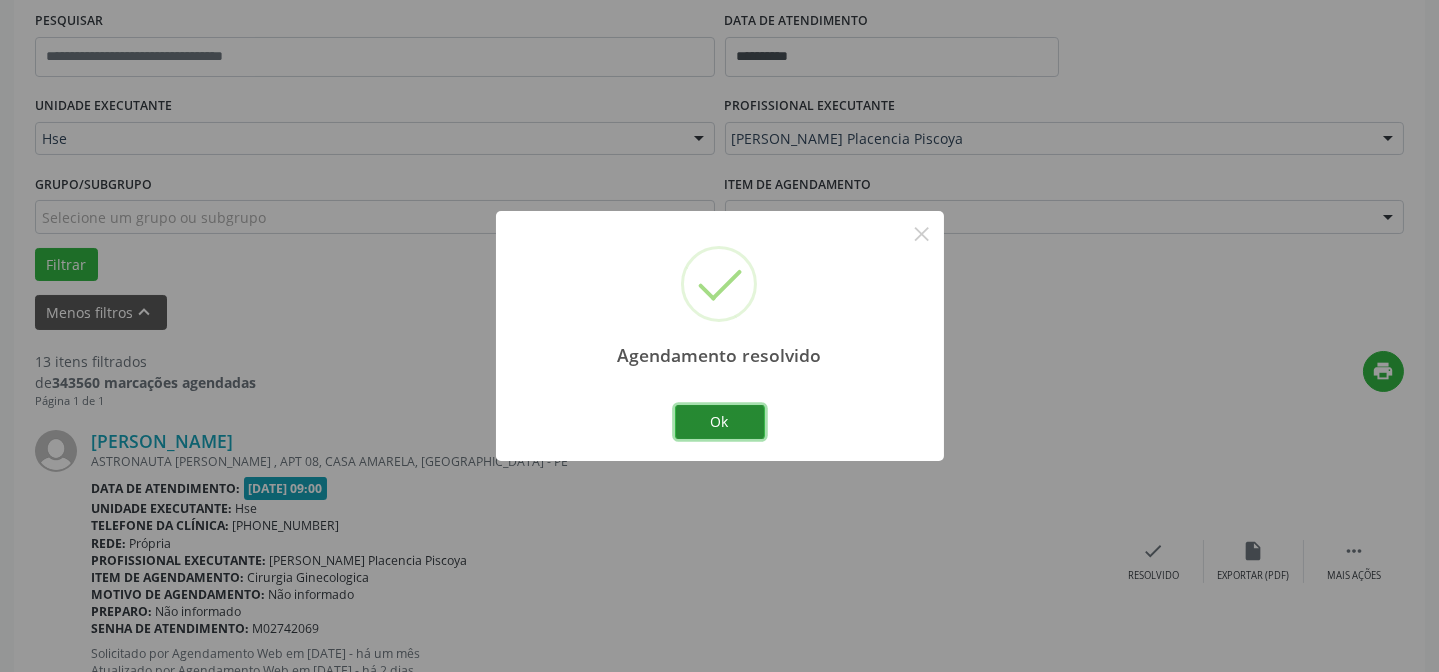 click on "Ok" at bounding box center (720, 422) 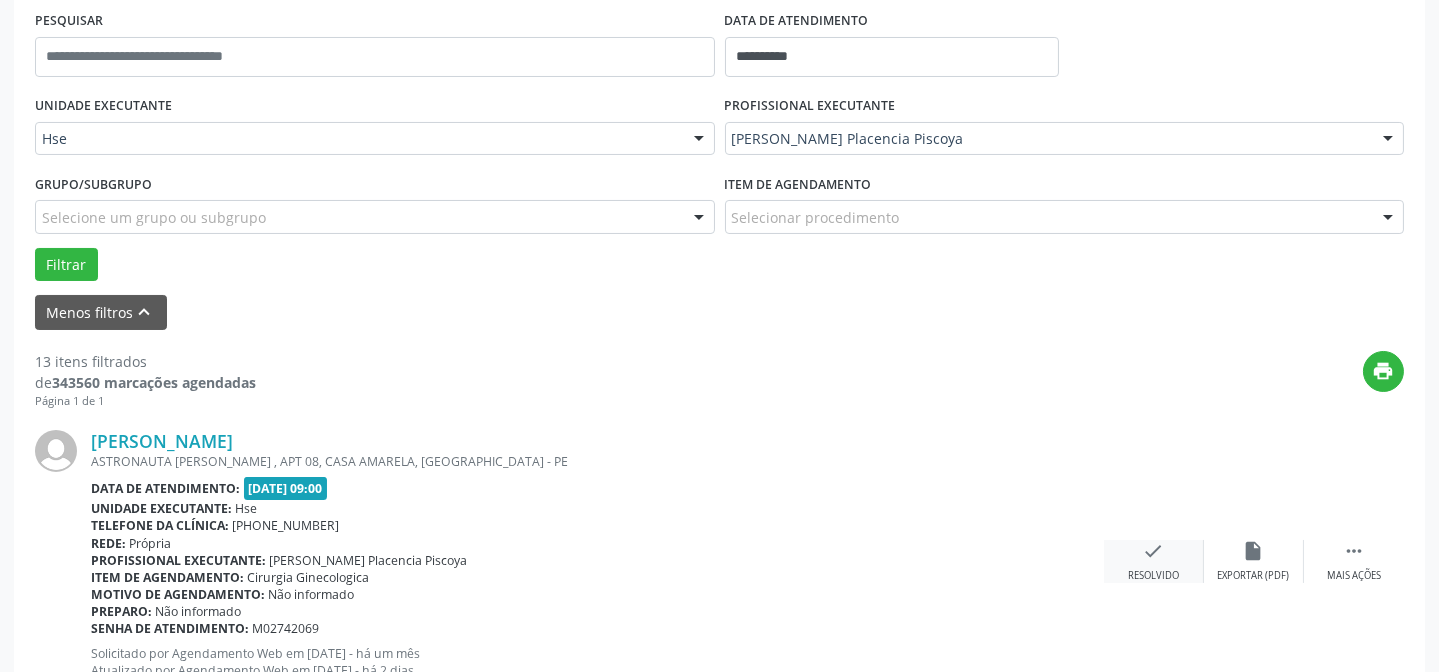 click on "check
Resolvido" at bounding box center (1154, 561) 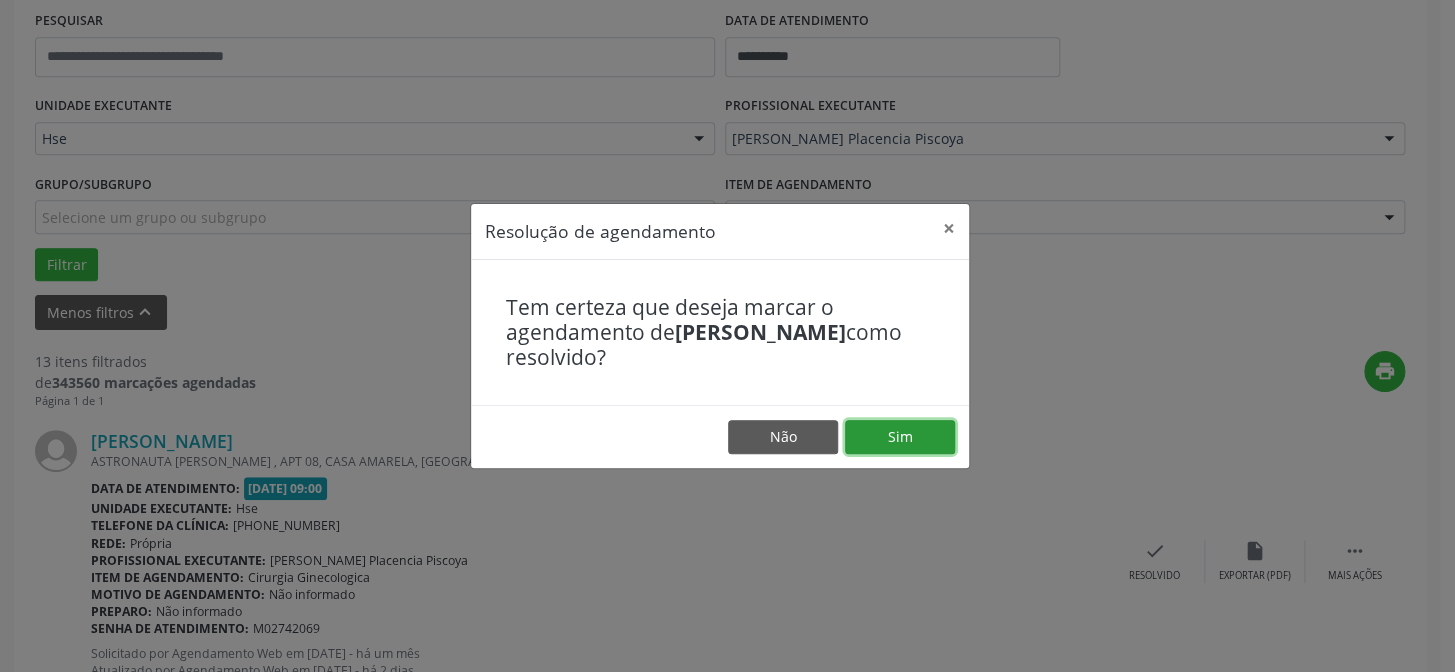 click on "Sim" at bounding box center (900, 437) 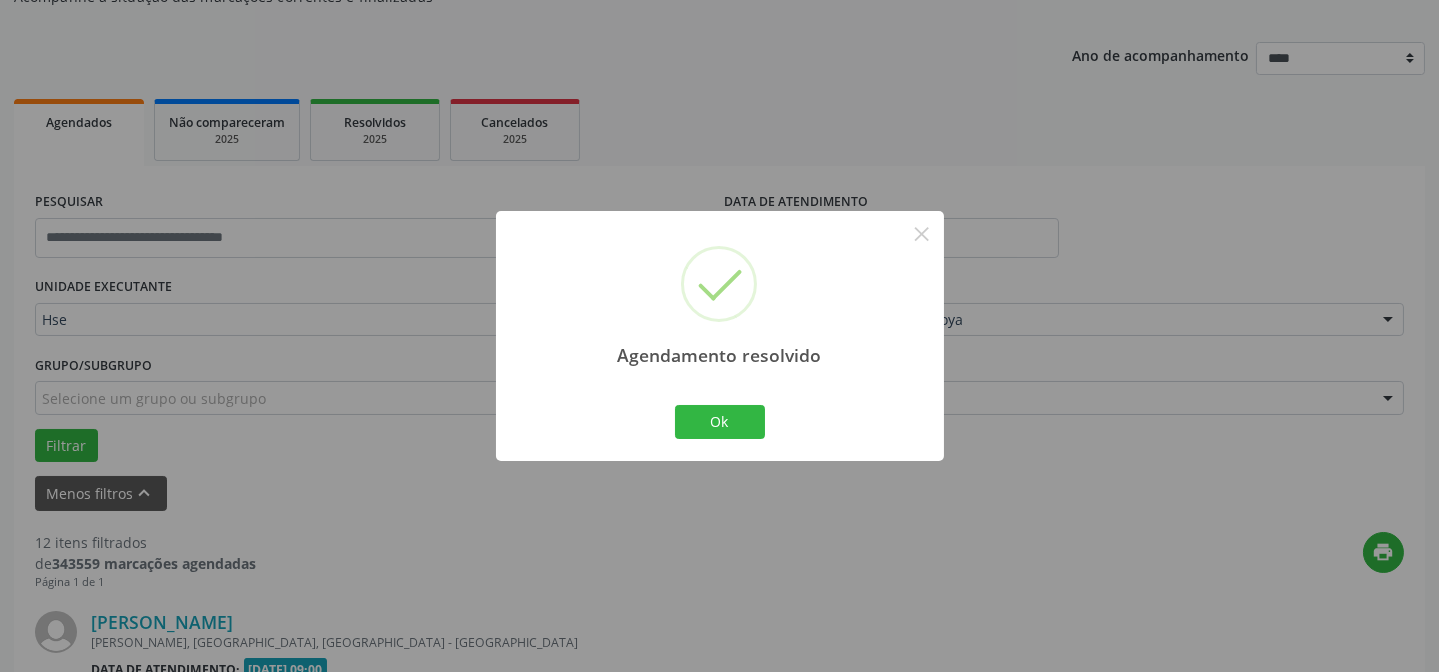 scroll, scrollTop: 381, scrollLeft: 0, axis: vertical 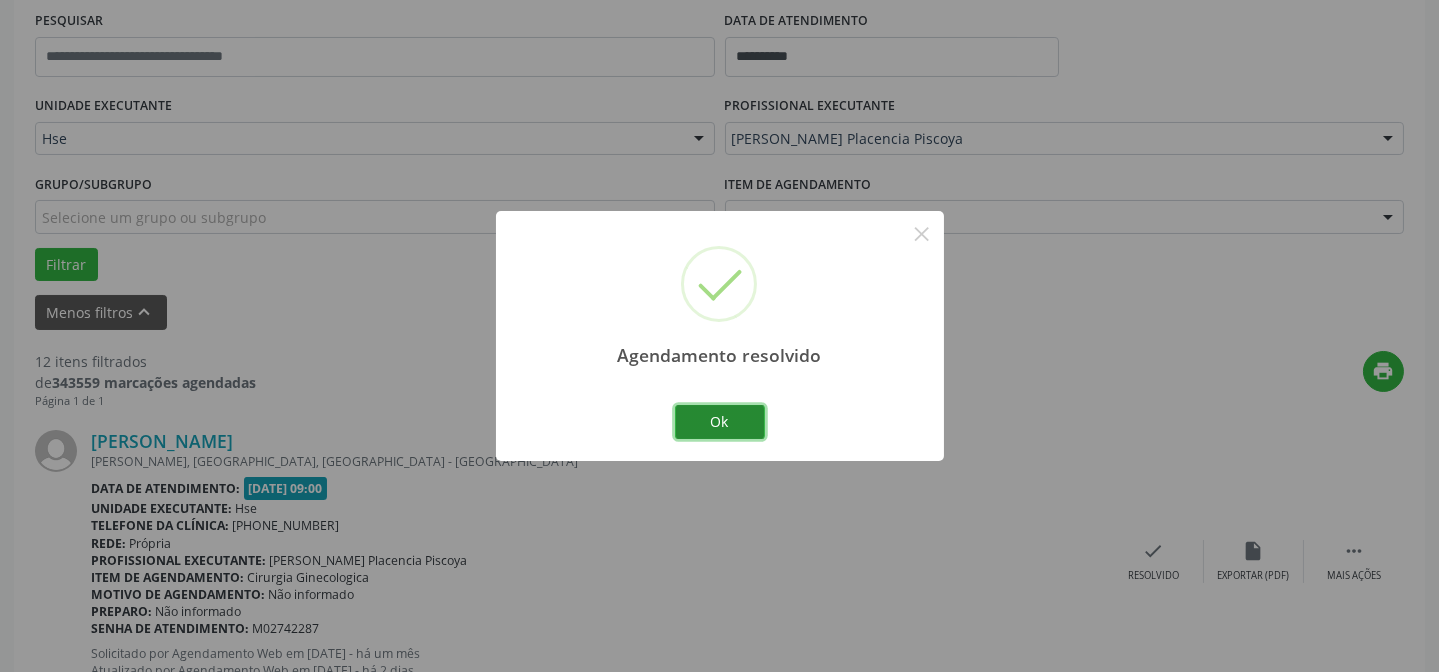 click on "Ok" at bounding box center (720, 422) 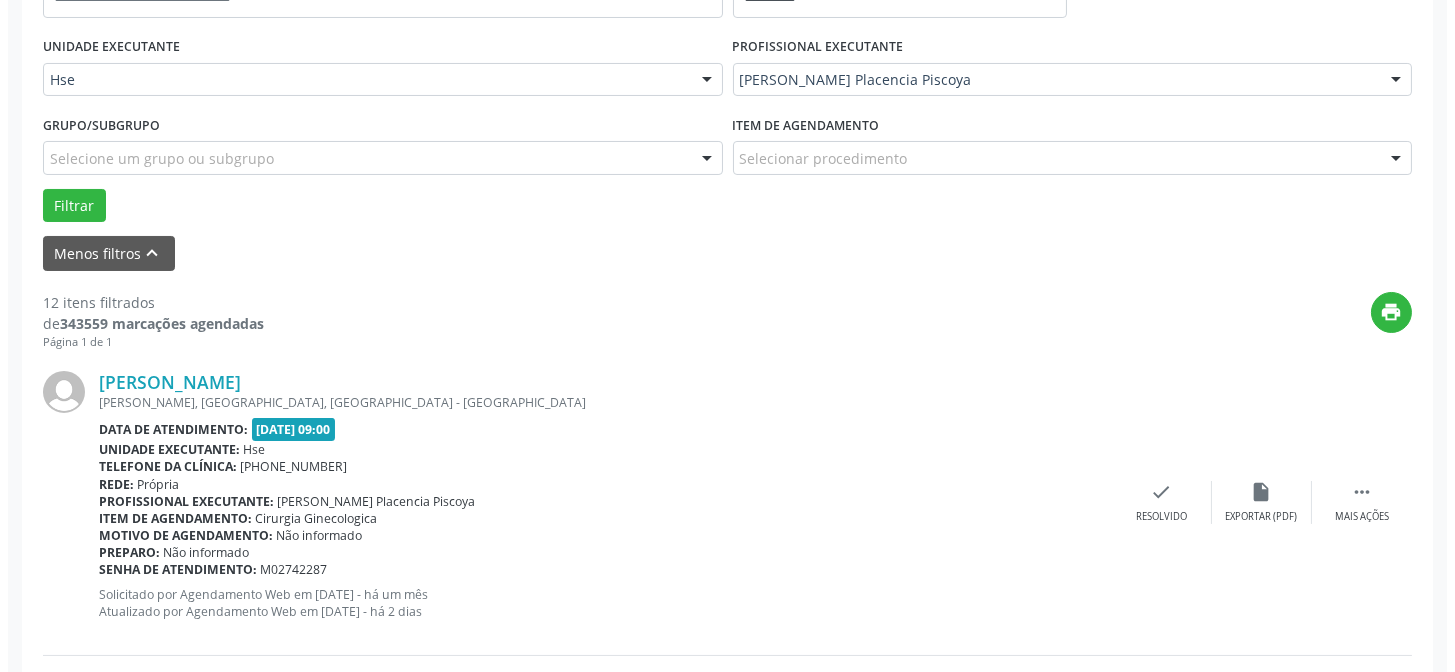 scroll, scrollTop: 472, scrollLeft: 0, axis: vertical 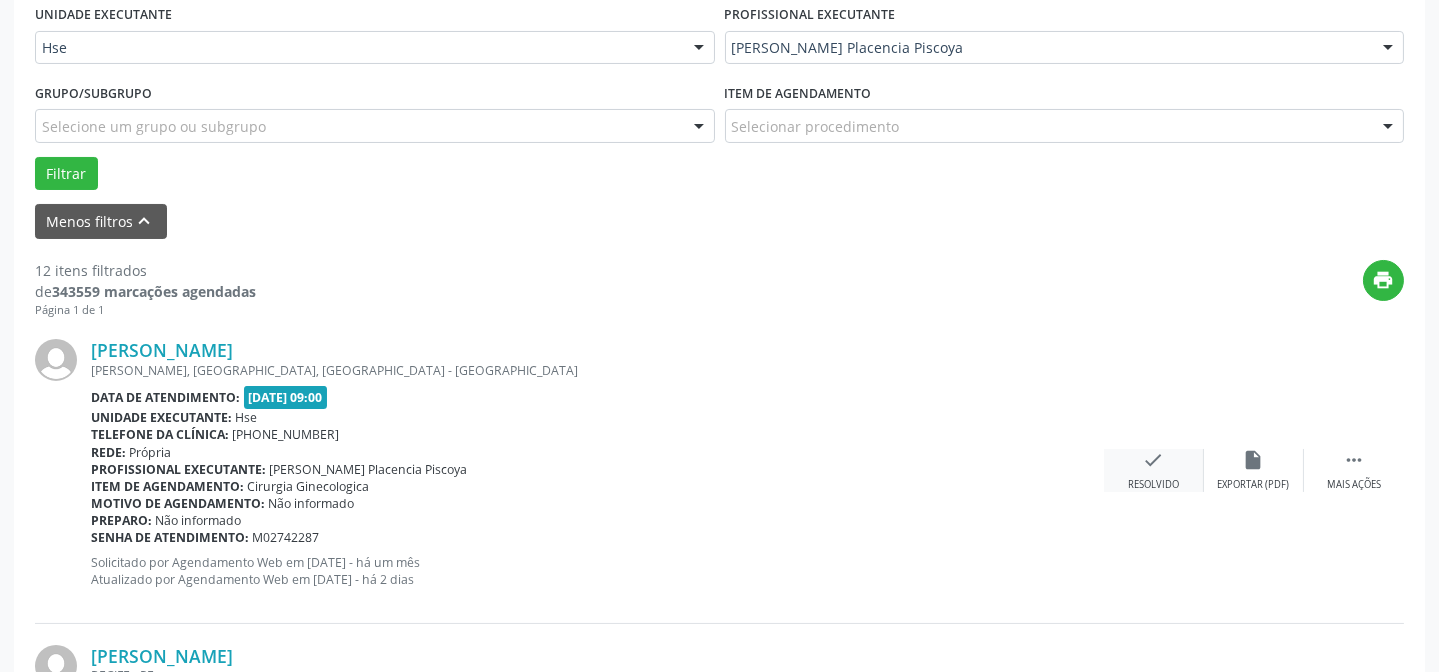 click on "Resolvido" at bounding box center (1153, 485) 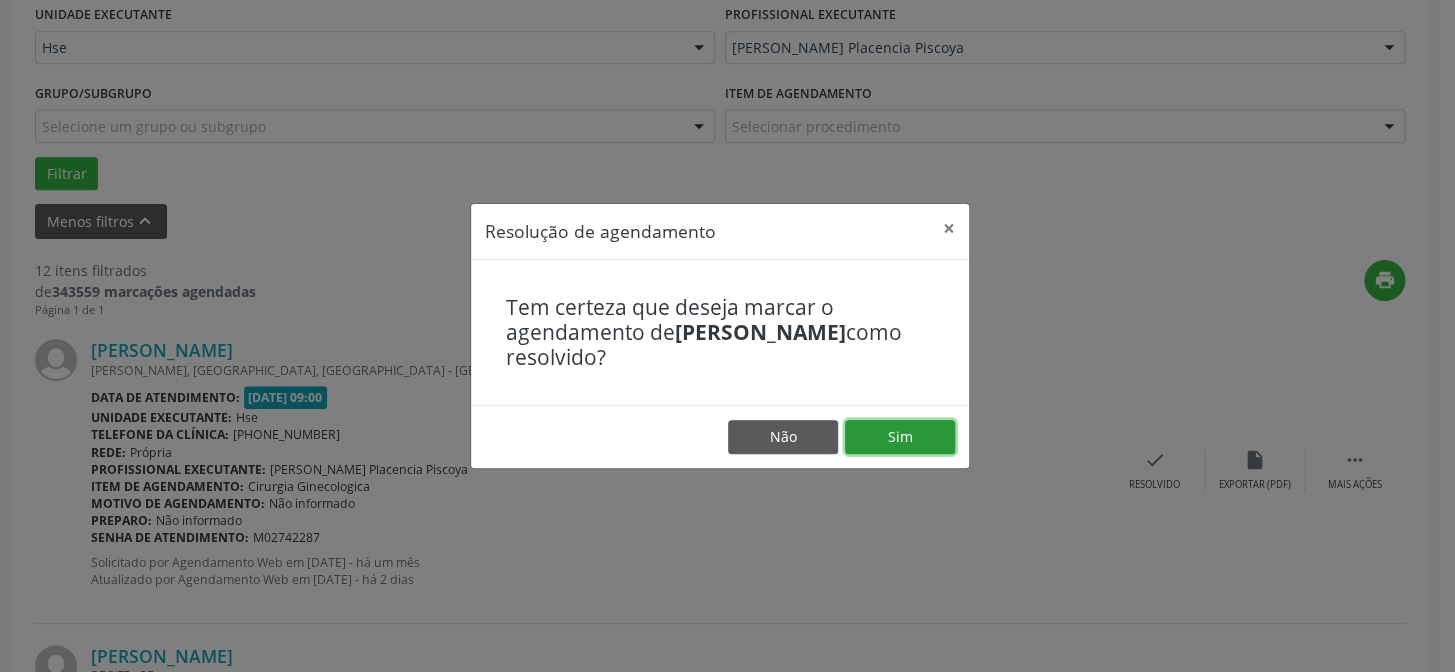 click on "Sim" at bounding box center [900, 437] 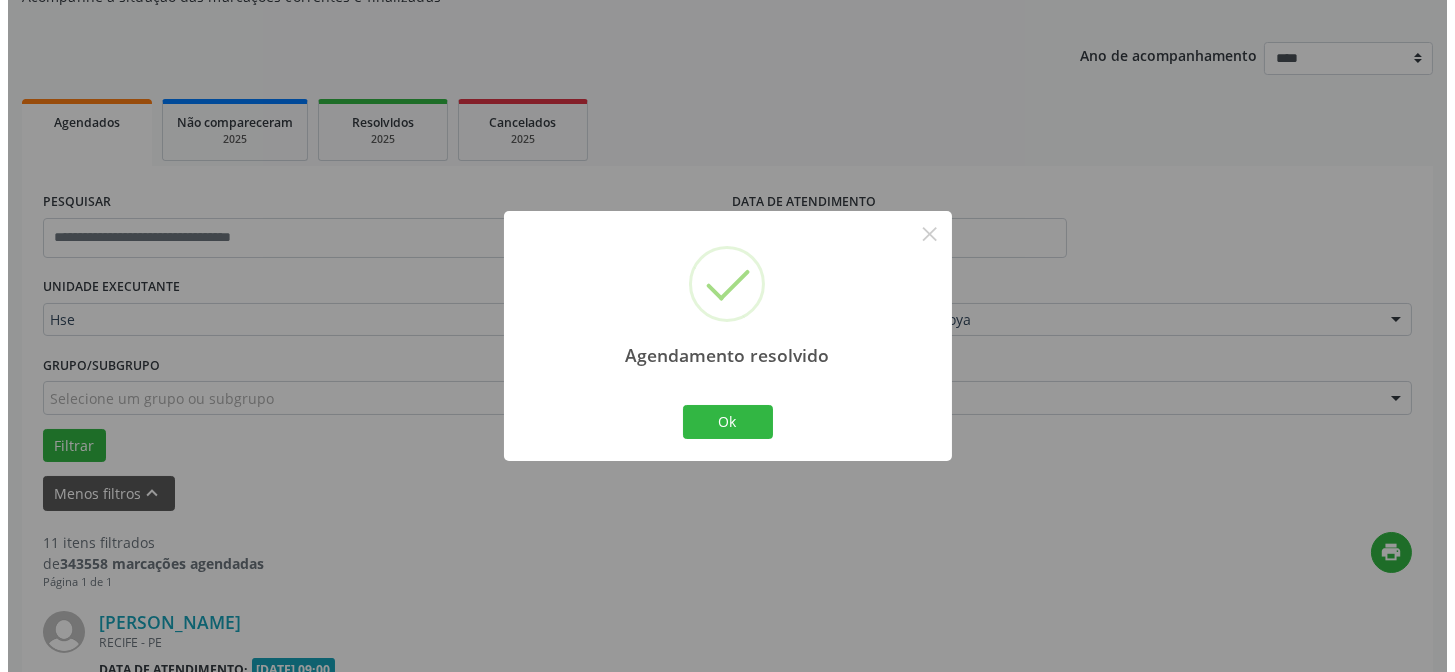 scroll, scrollTop: 472, scrollLeft: 0, axis: vertical 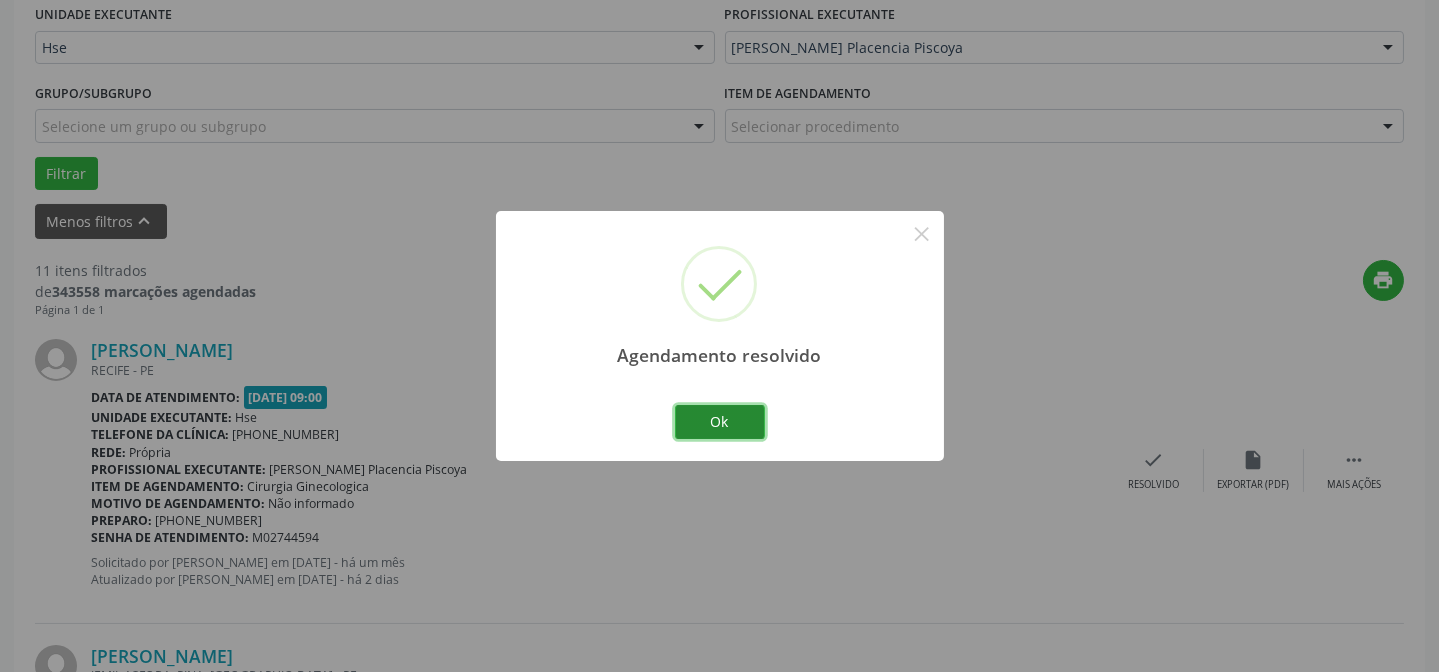 click on "Ok" at bounding box center [720, 422] 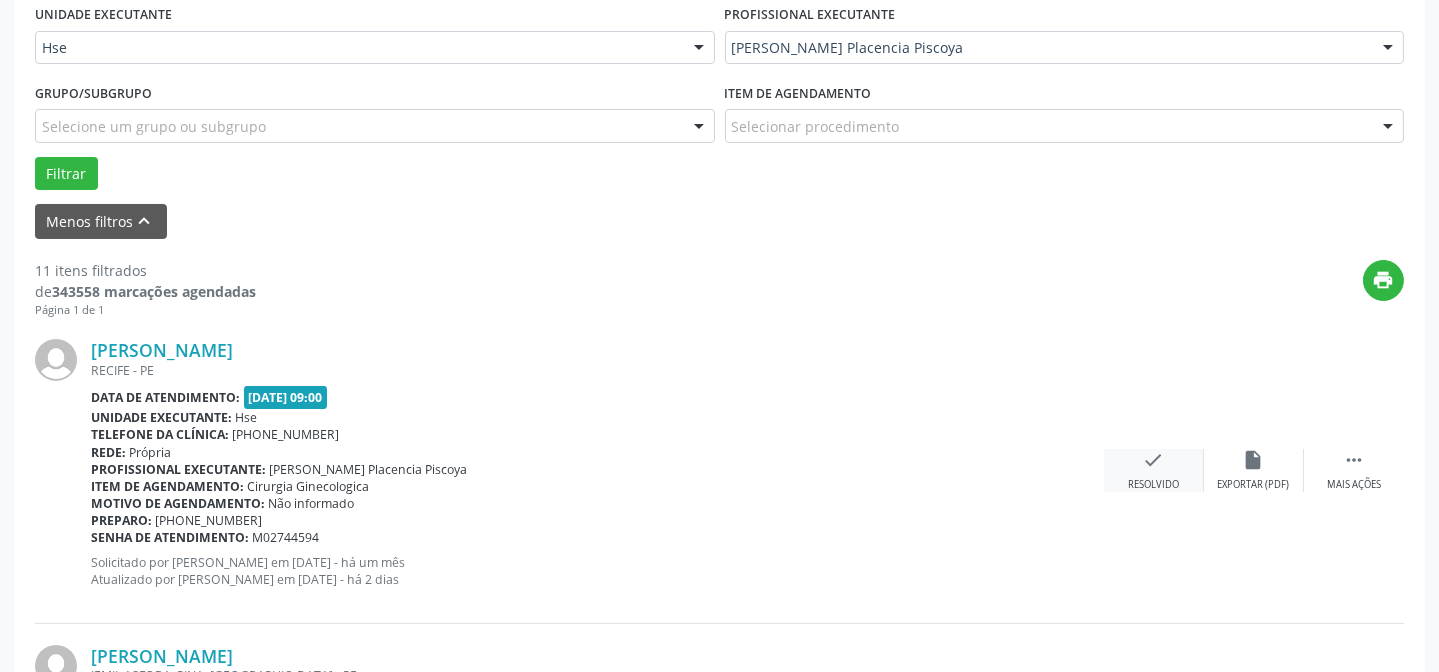 click on "check" at bounding box center (1154, 460) 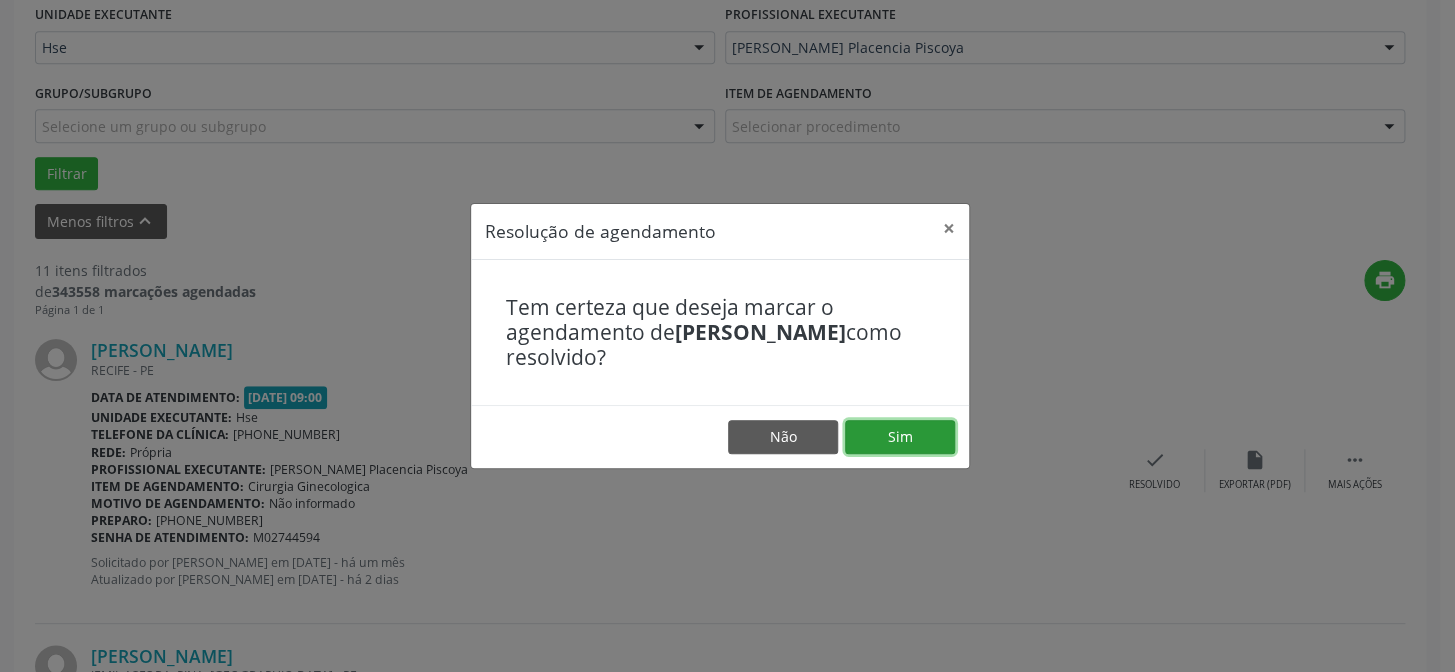 click on "Sim" at bounding box center (900, 437) 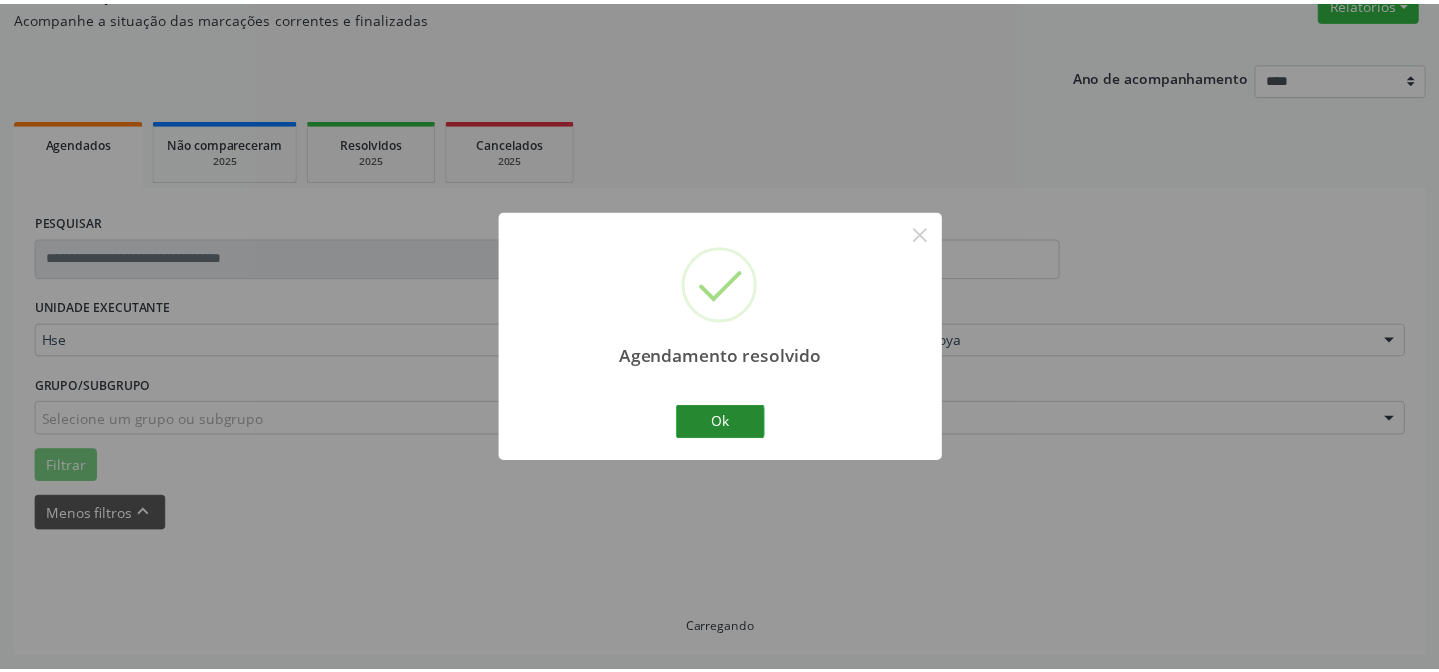 scroll, scrollTop: 179, scrollLeft: 0, axis: vertical 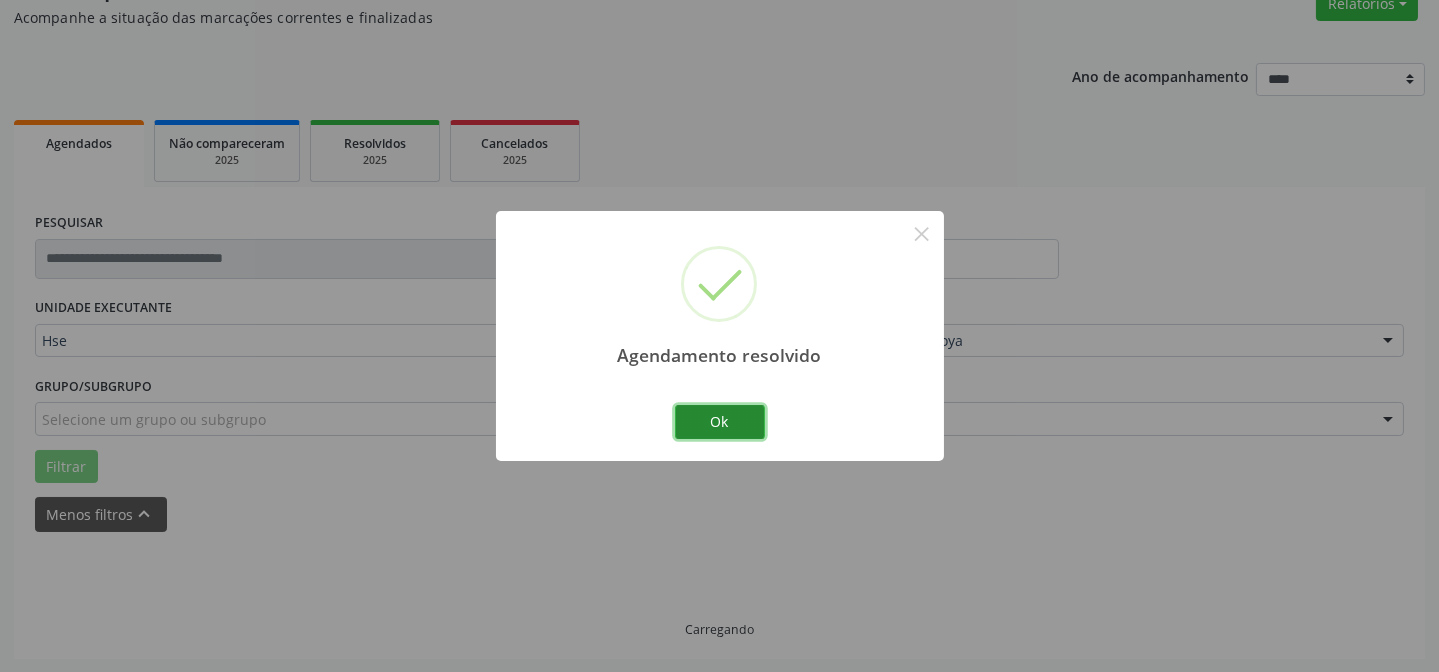 click on "Ok" at bounding box center (720, 422) 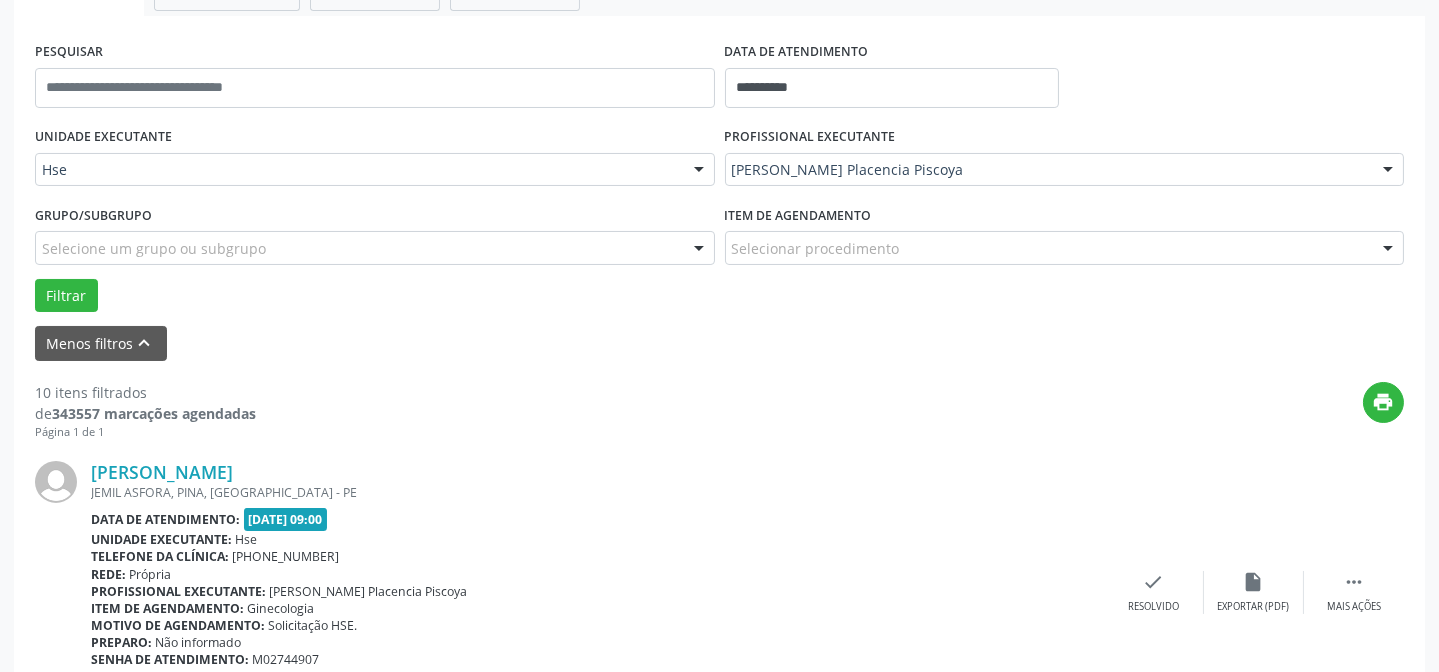 scroll, scrollTop: 360, scrollLeft: 0, axis: vertical 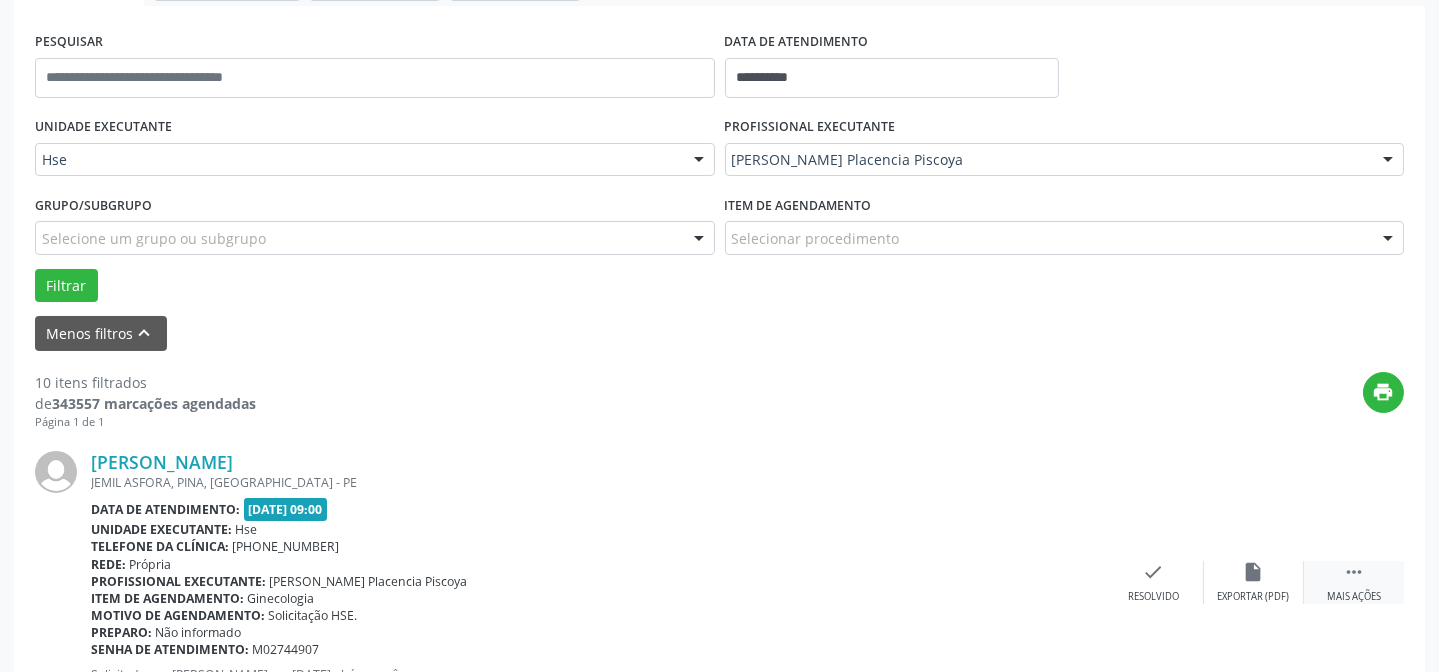 click on "
Mais ações" at bounding box center (1354, 582) 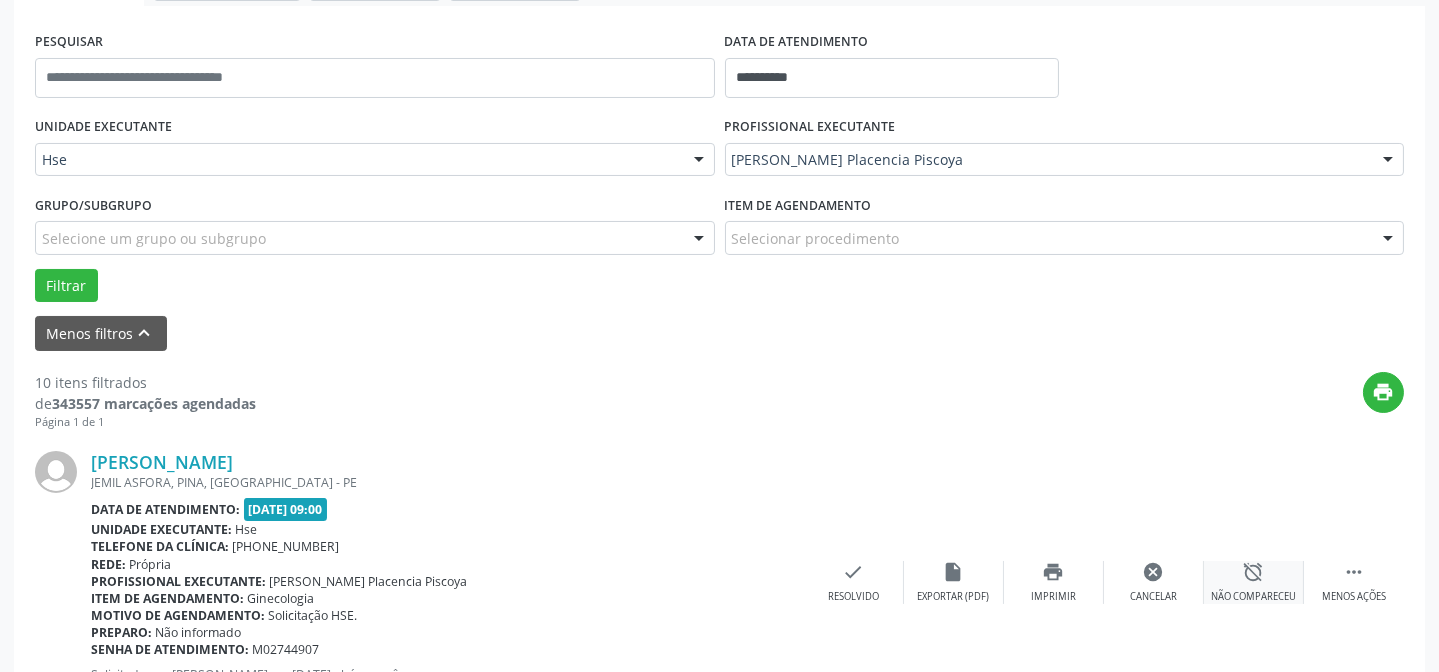 click on "alarm_off" at bounding box center [1254, 572] 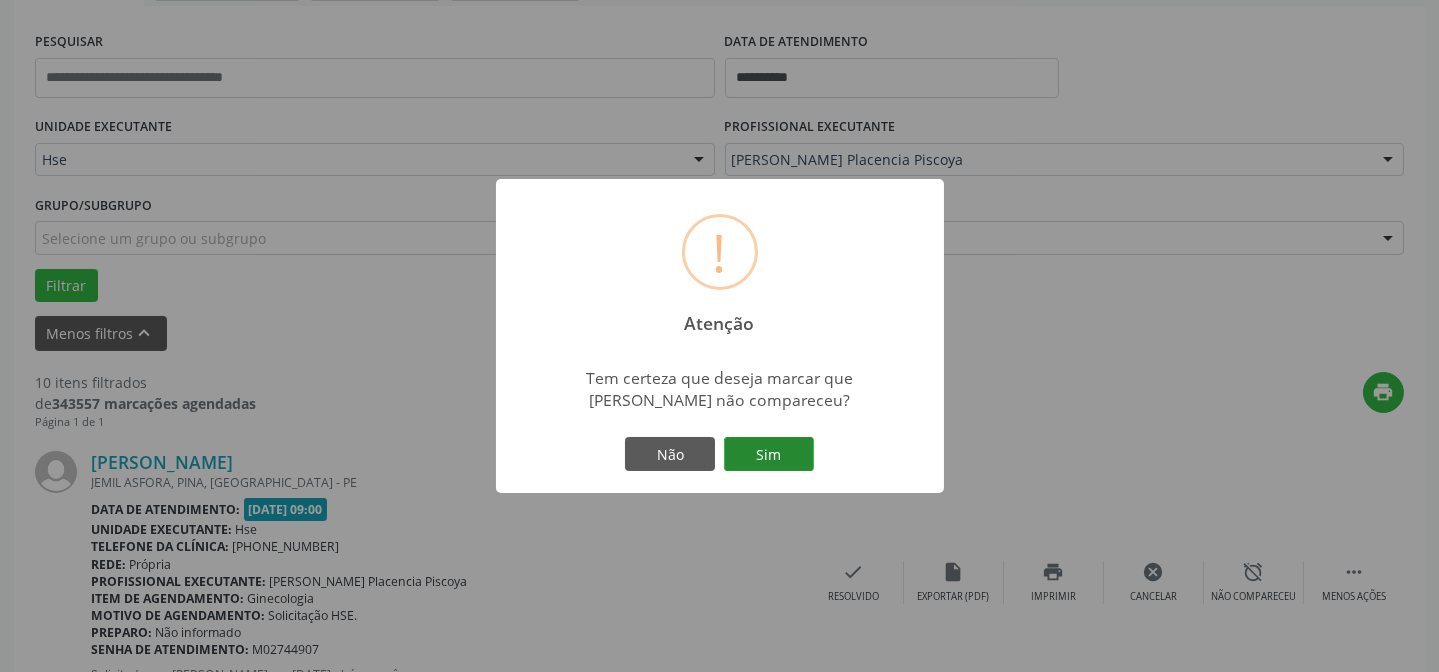 click on "Sim" at bounding box center (769, 454) 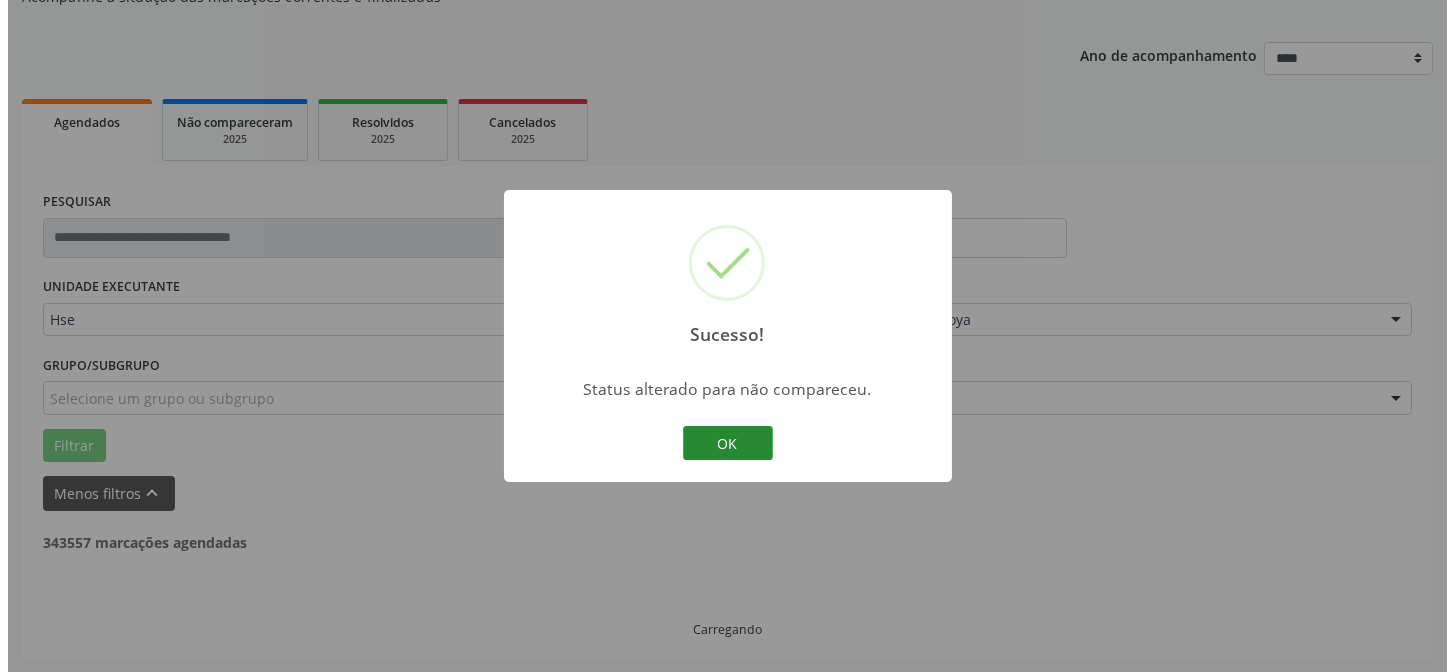 scroll, scrollTop: 360, scrollLeft: 0, axis: vertical 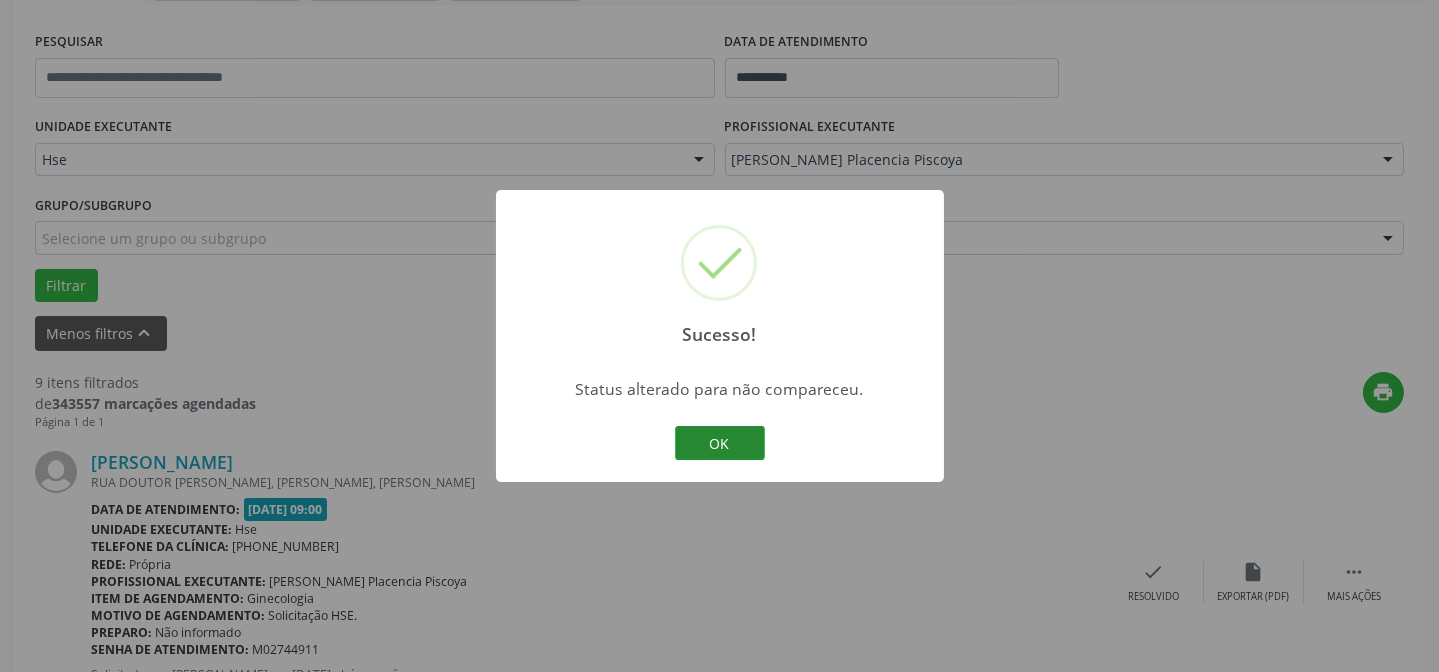 click on "OK" at bounding box center [720, 443] 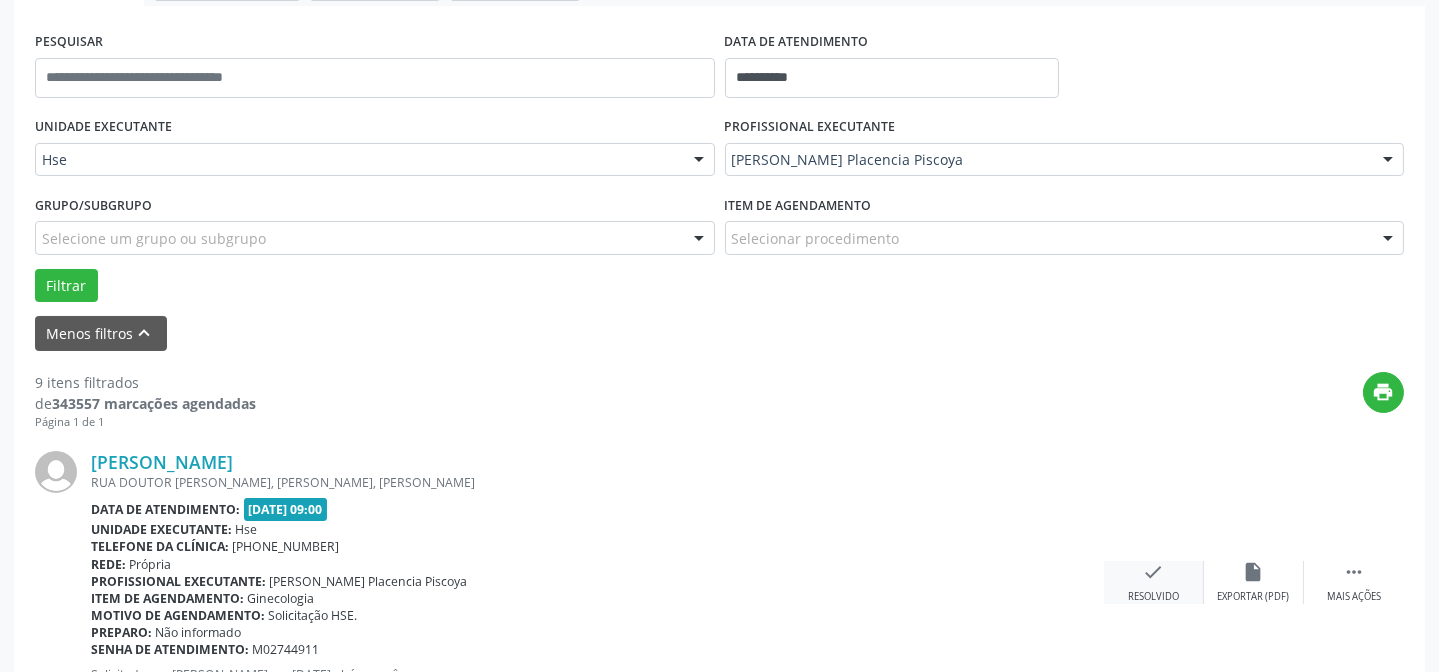 click on "check" at bounding box center (1154, 572) 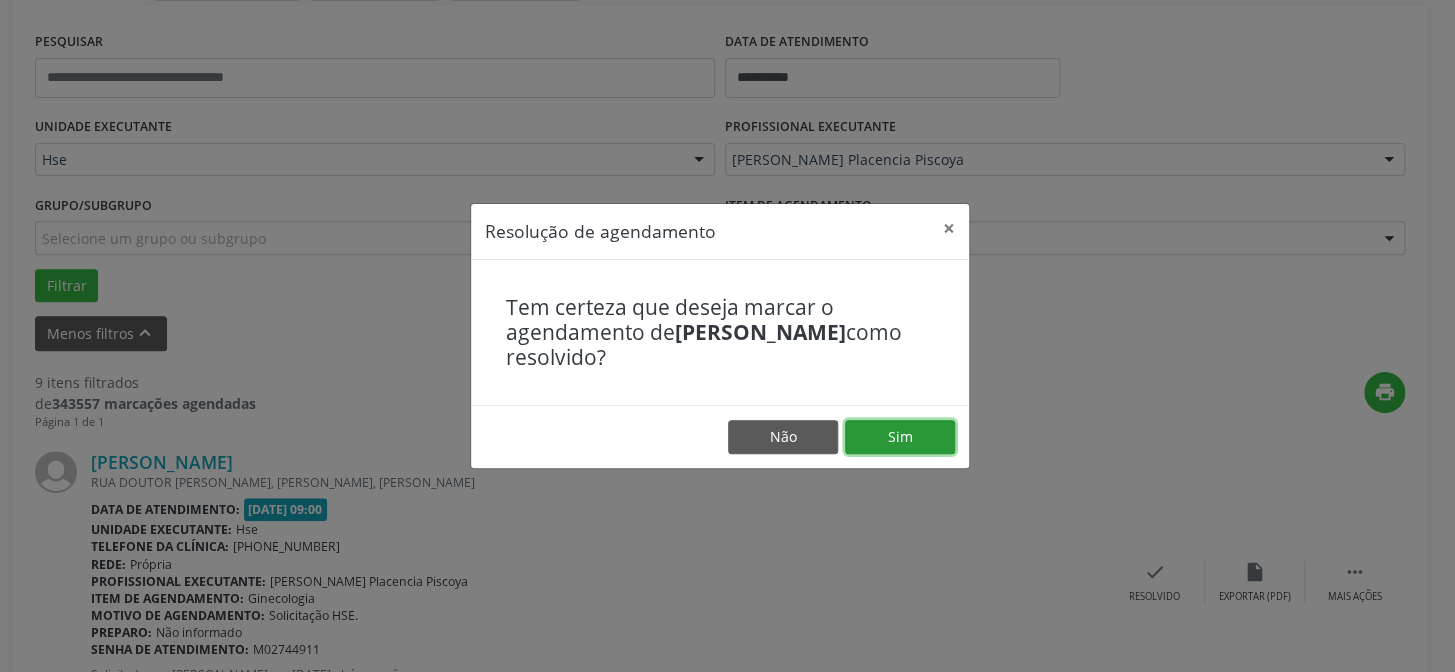 click on "Sim" at bounding box center (900, 437) 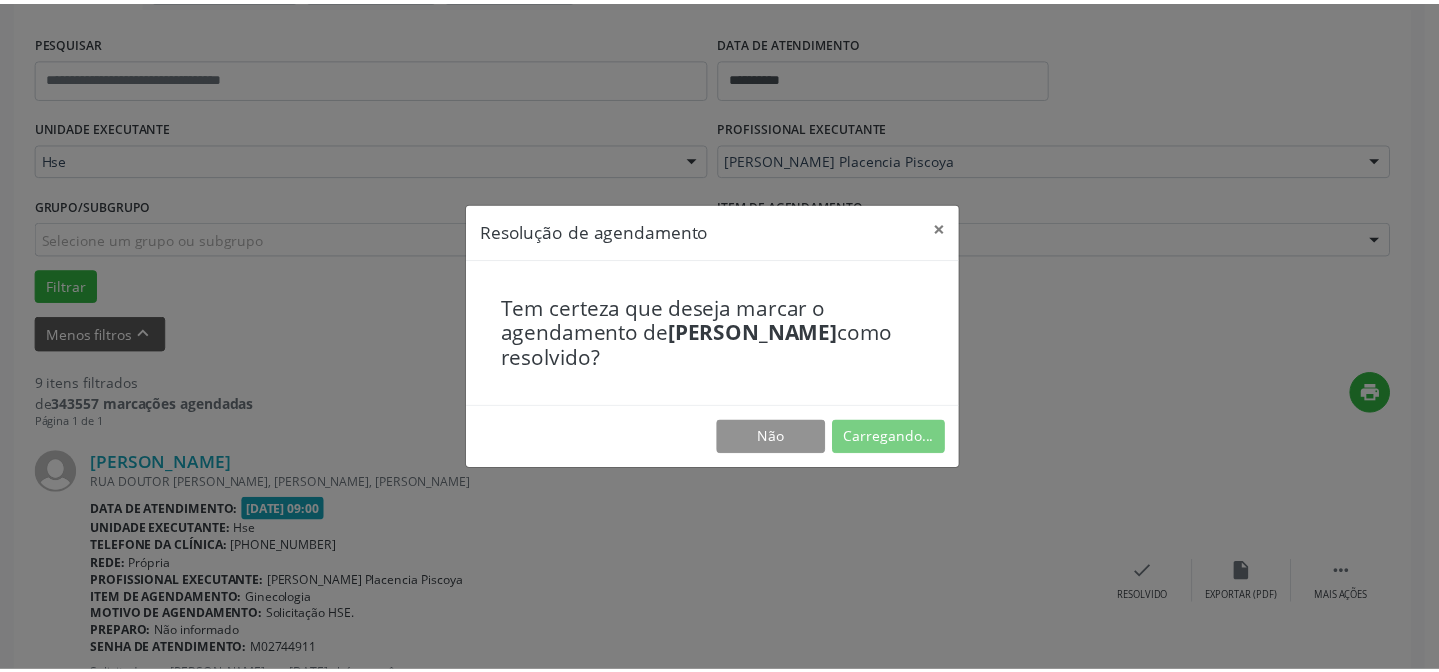 scroll, scrollTop: 179, scrollLeft: 0, axis: vertical 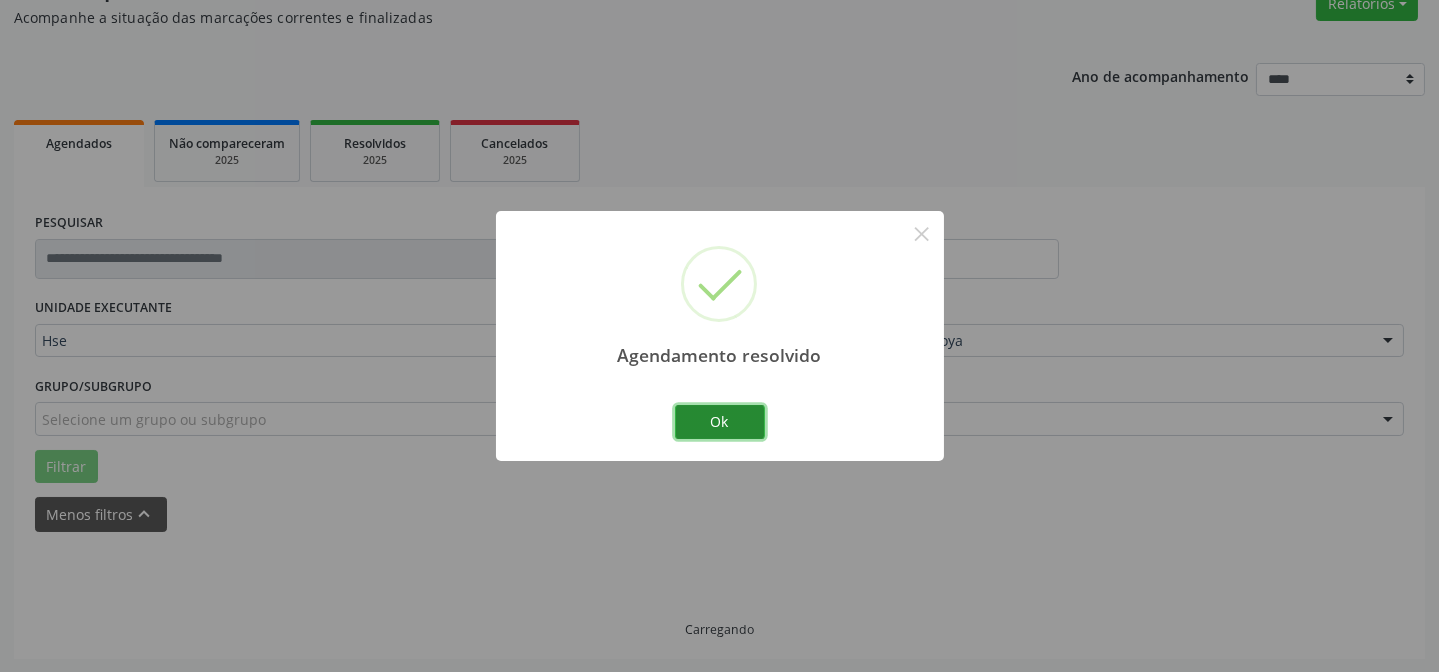 click on "Ok" at bounding box center (720, 422) 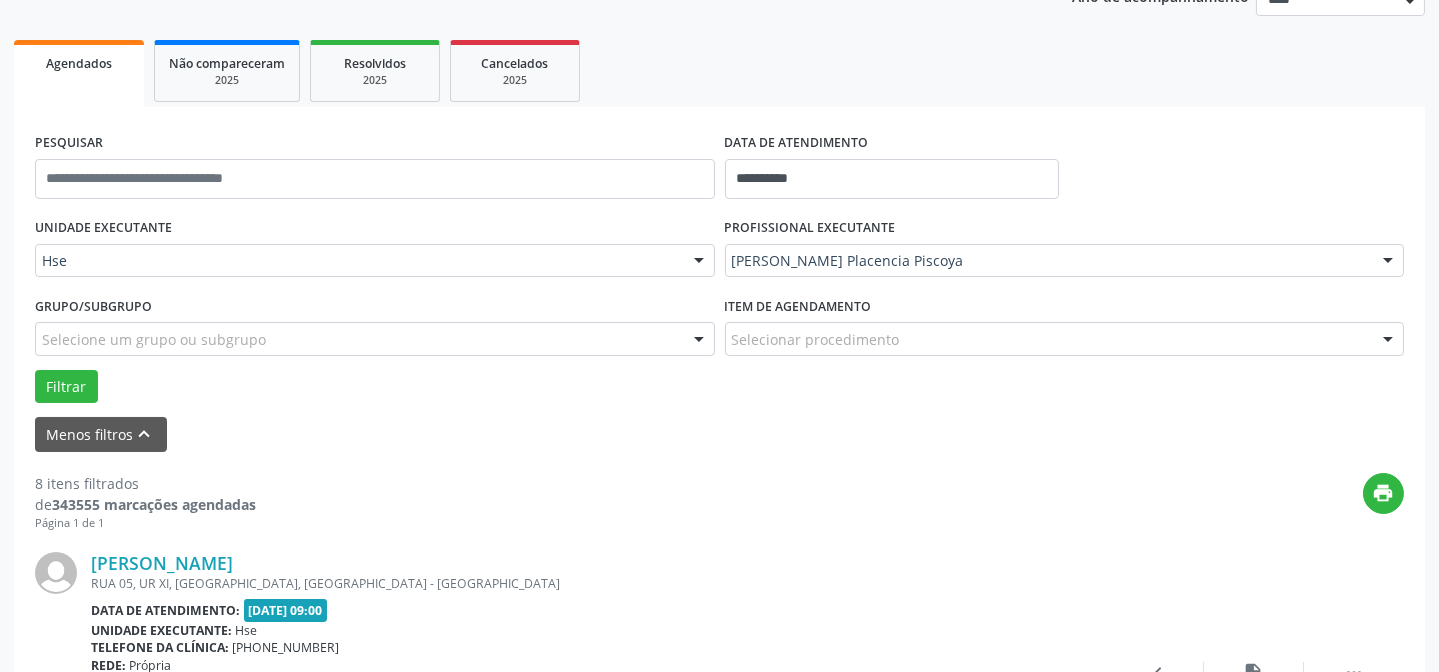 scroll, scrollTop: 290, scrollLeft: 0, axis: vertical 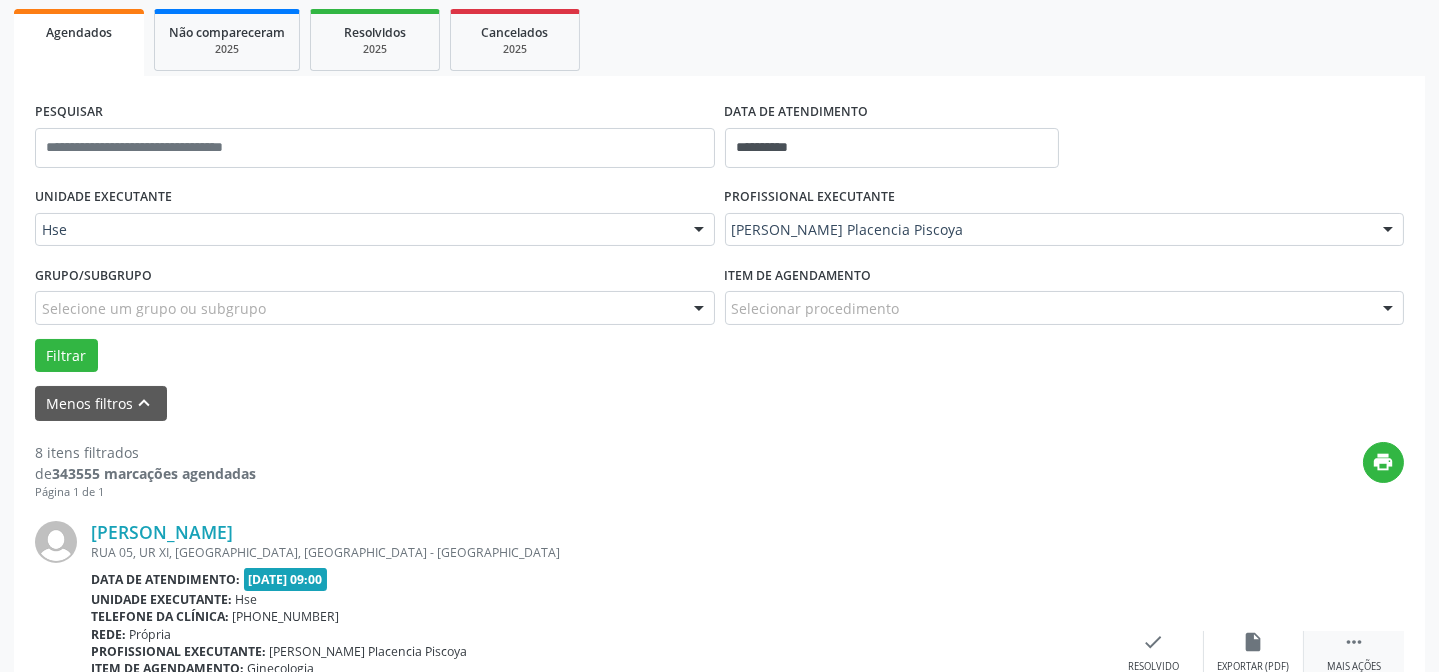 click on "
Mais ações" at bounding box center (1354, 652) 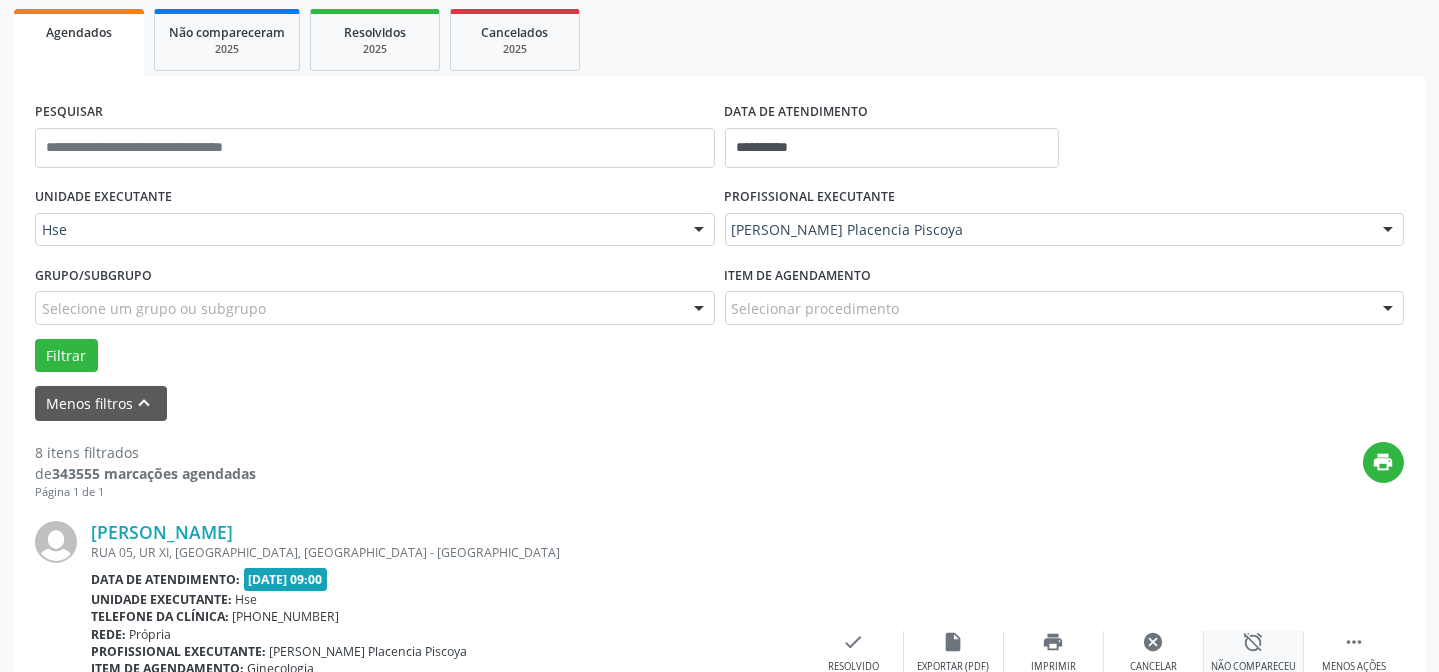click on "alarm_off" at bounding box center (1254, 642) 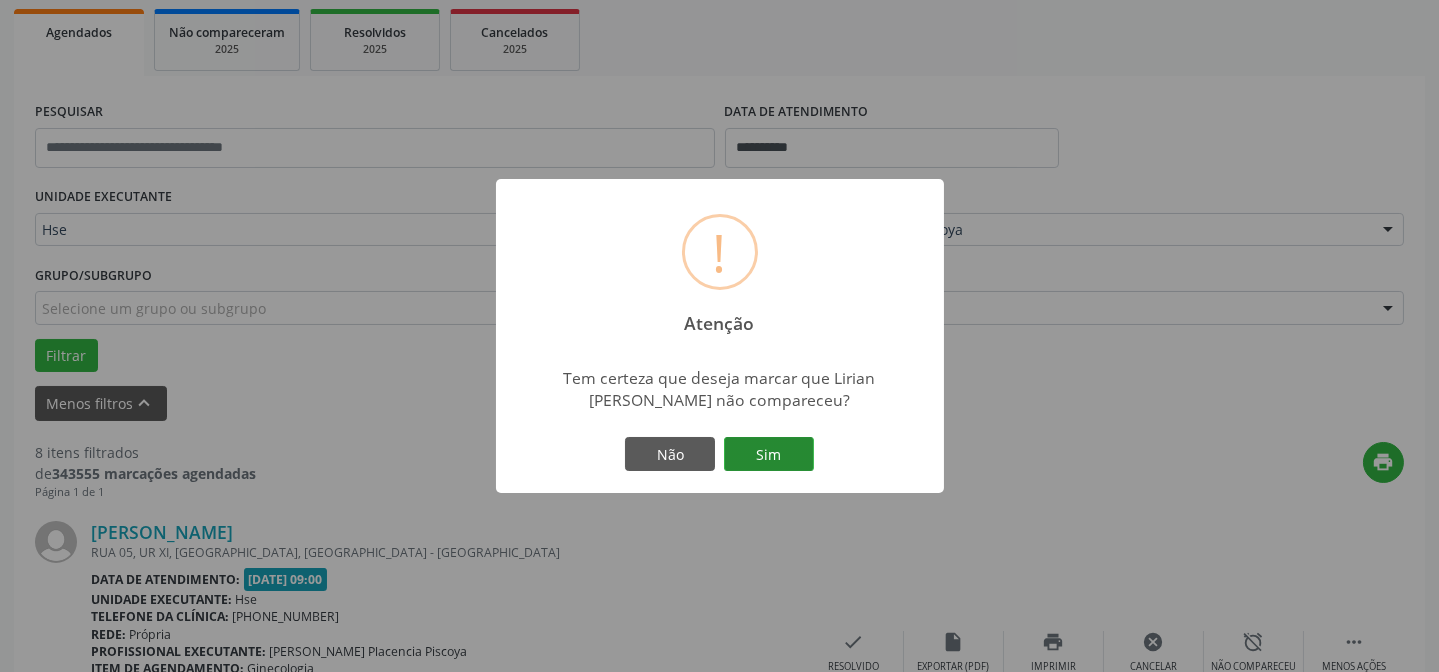 click on "Sim" at bounding box center [769, 454] 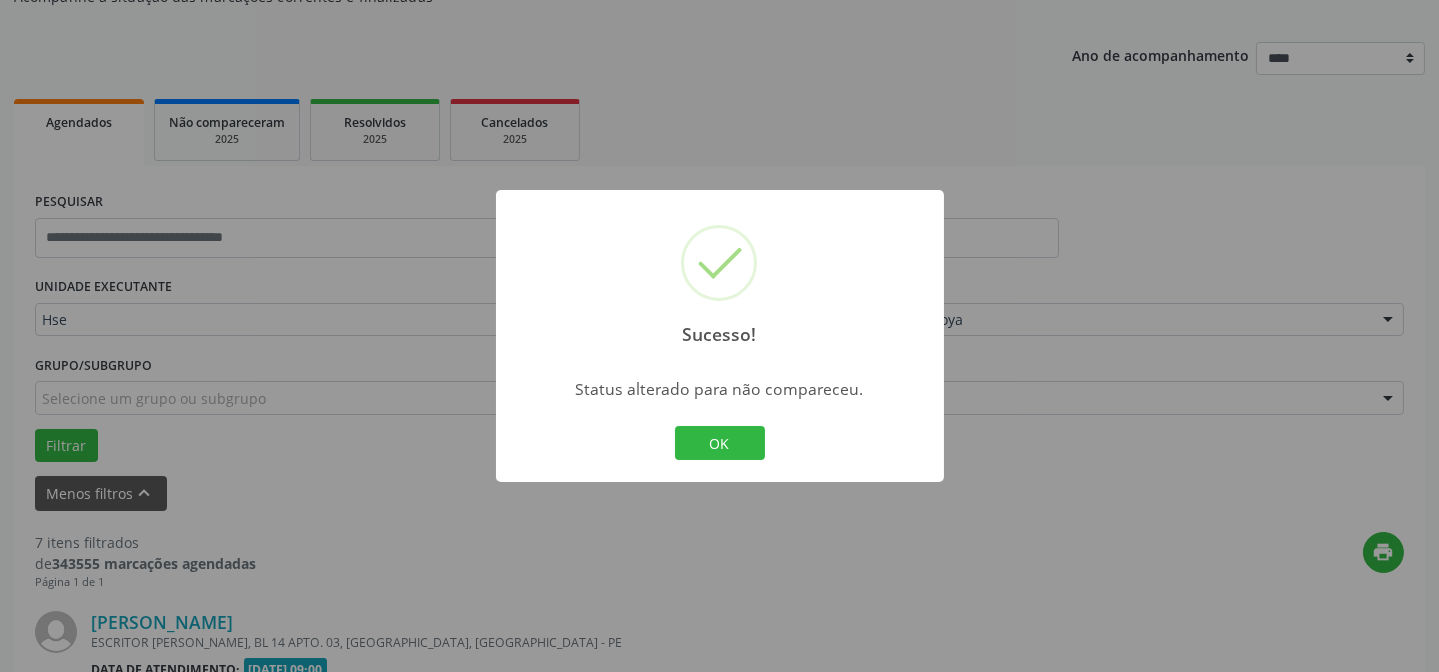 scroll, scrollTop: 290, scrollLeft: 0, axis: vertical 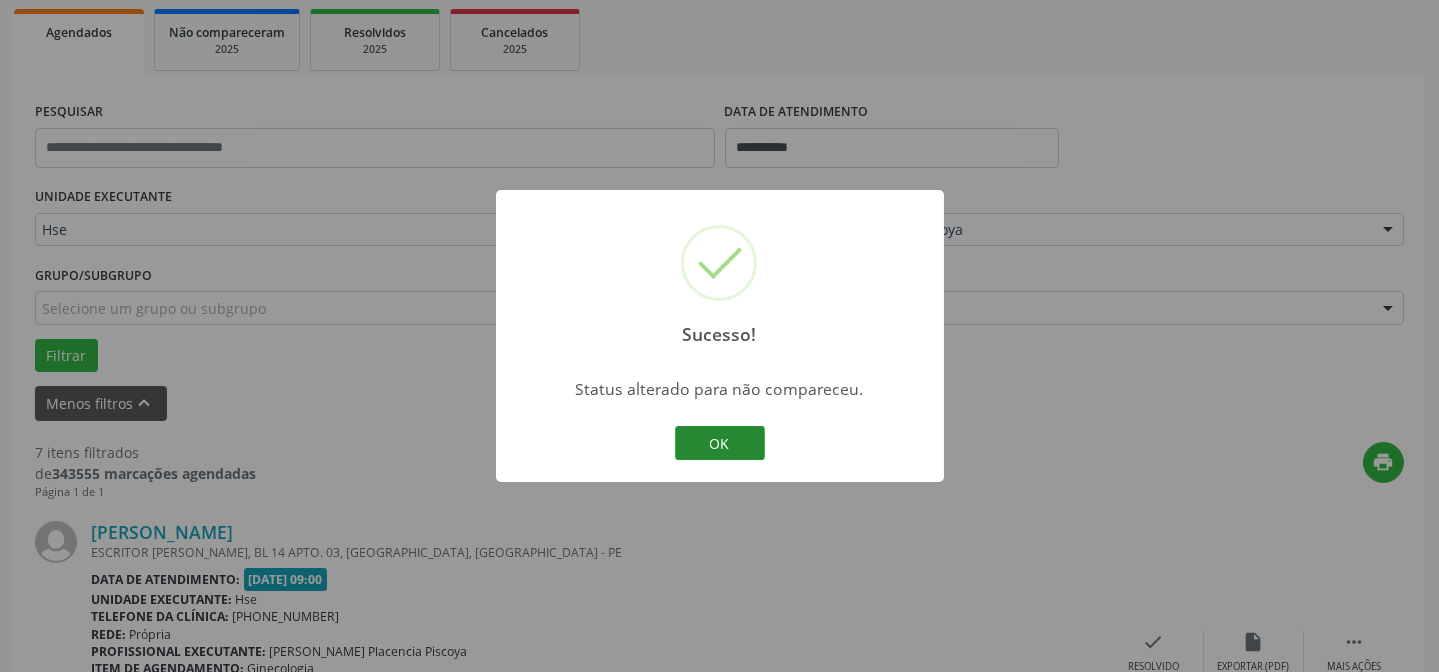 click on "OK" at bounding box center (720, 443) 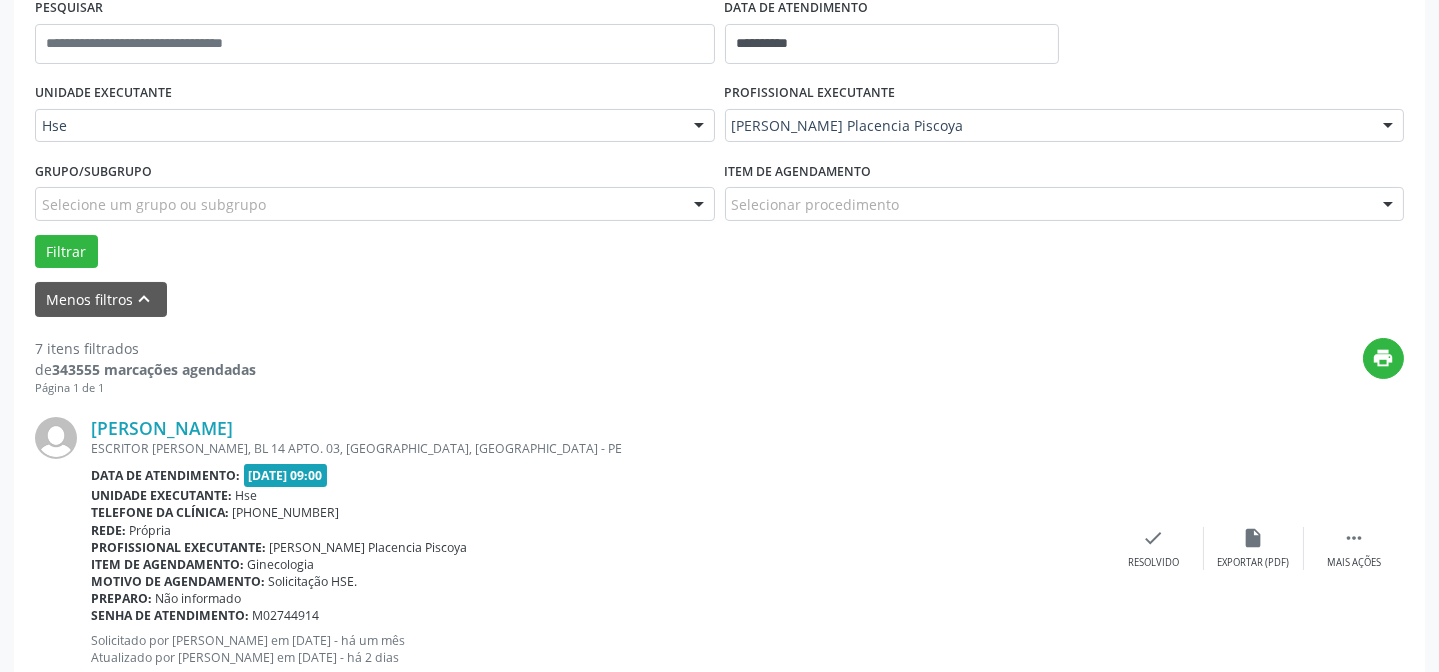 scroll, scrollTop: 472, scrollLeft: 0, axis: vertical 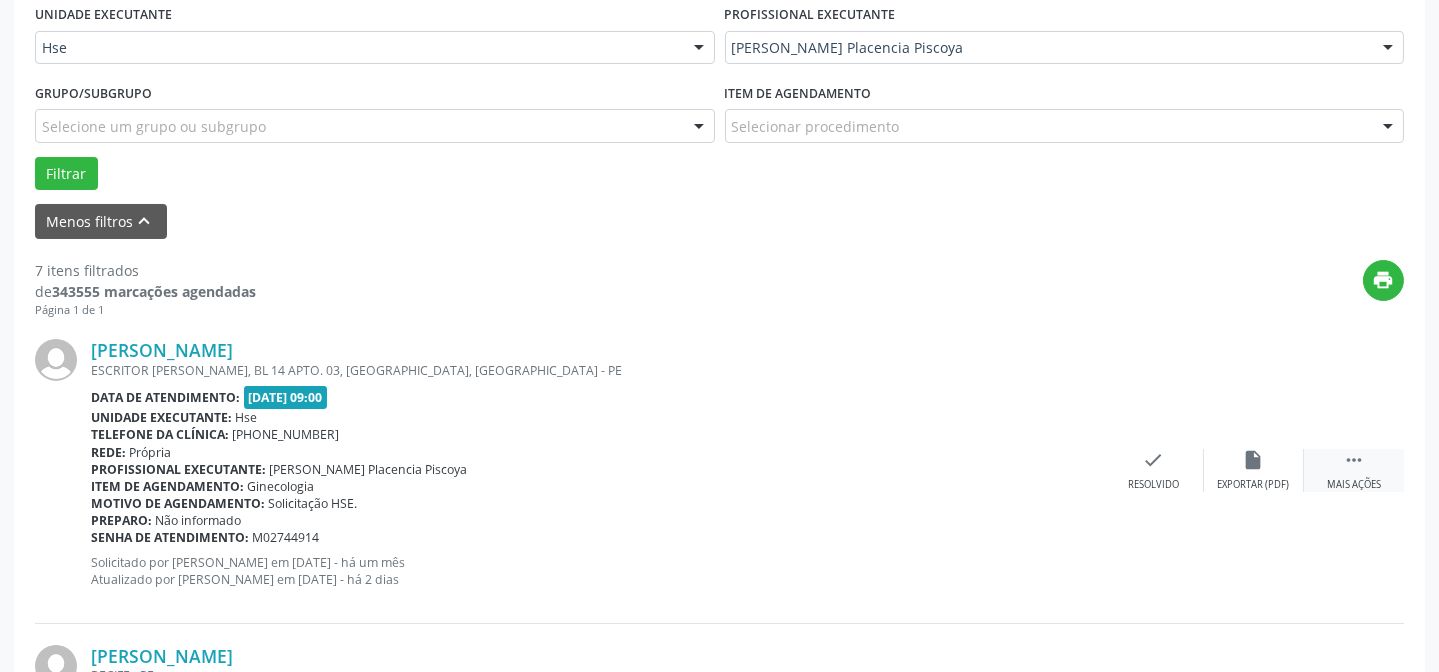 click on "" at bounding box center (1354, 460) 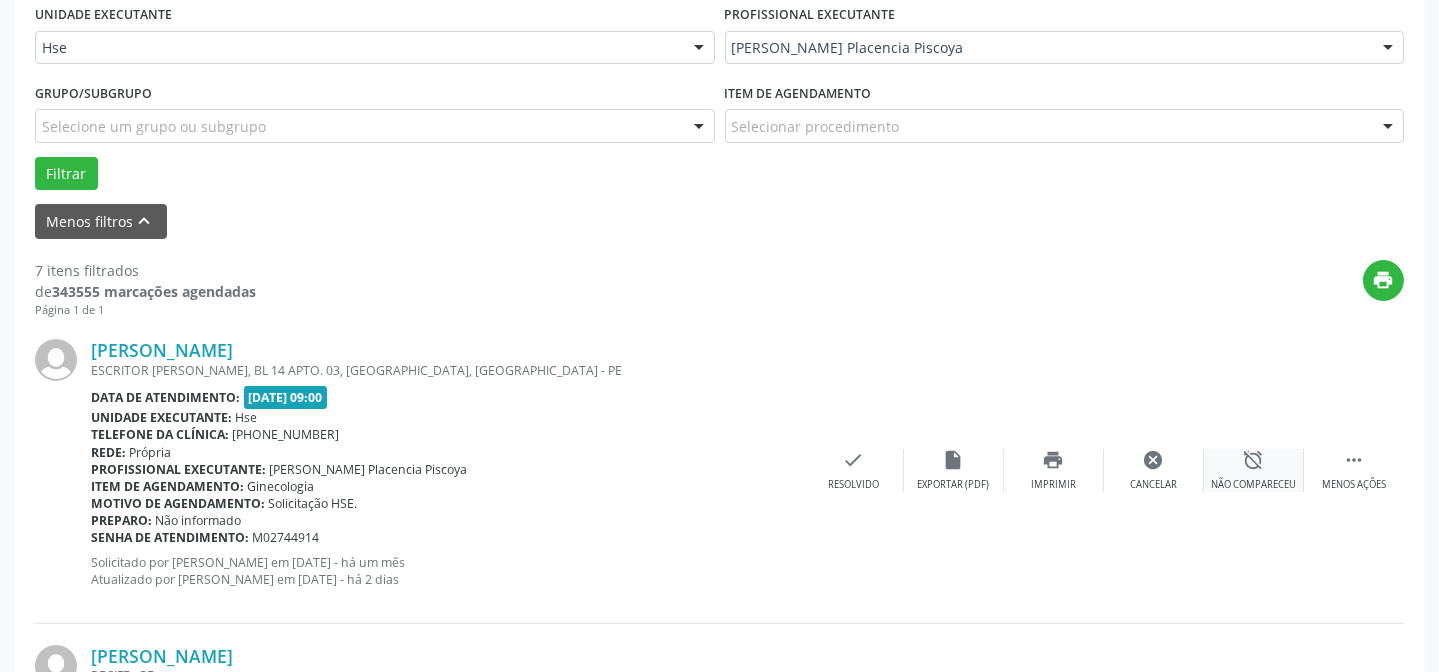 click on "alarm_off" at bounding box center (1254, 460) 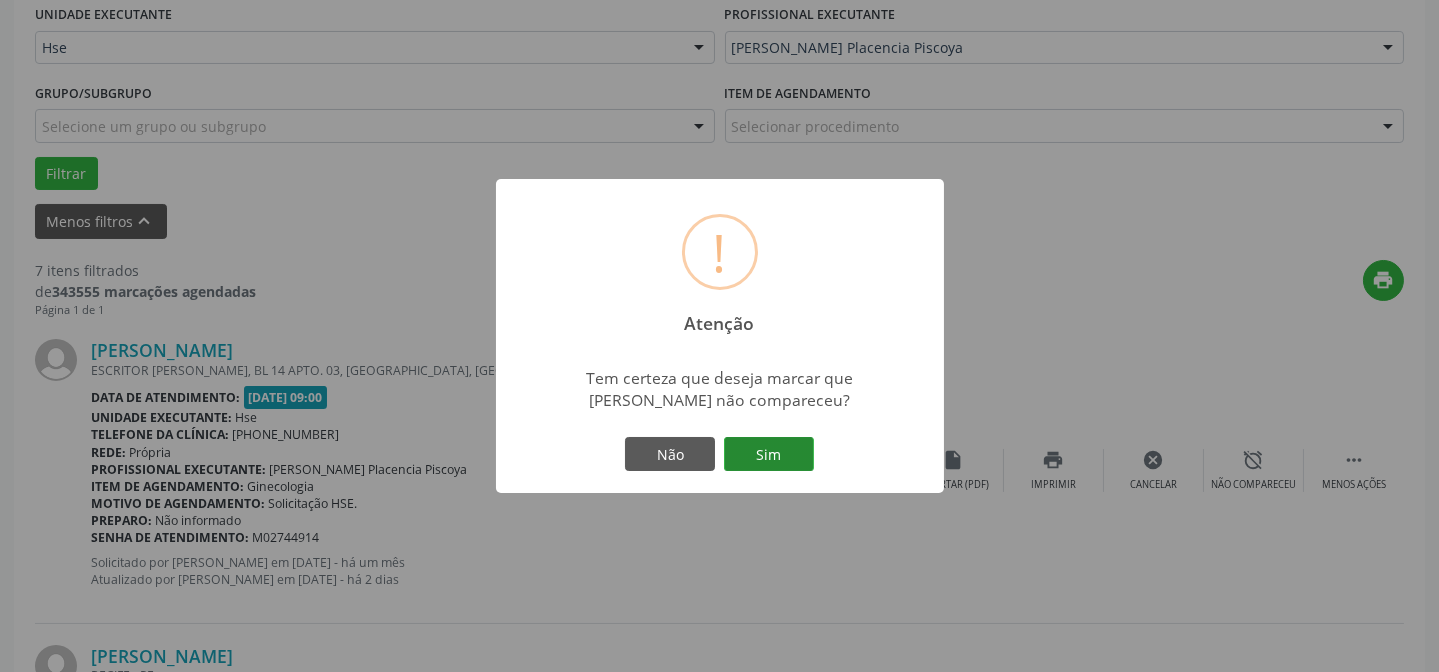 click on "Sim" at bounding box center [769, 454] 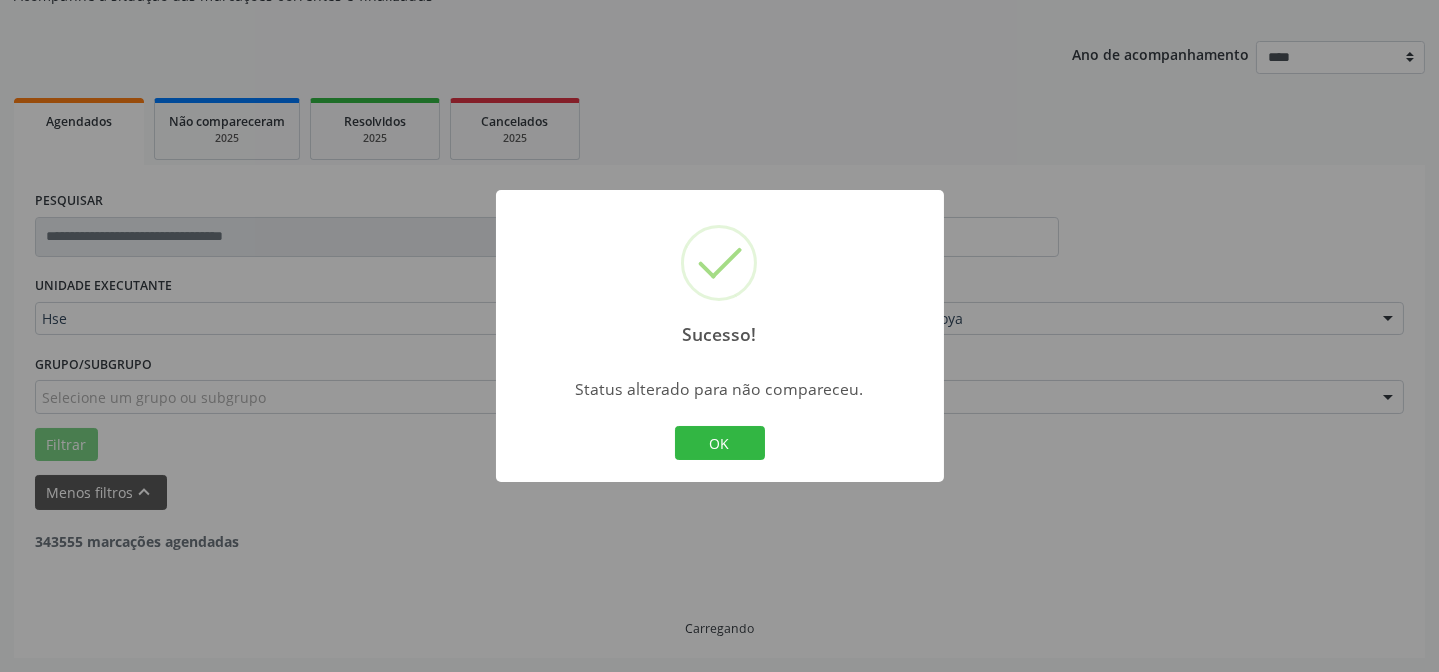 scroll, scrollTop: 200, scrollLeft: 0, axis: vertical 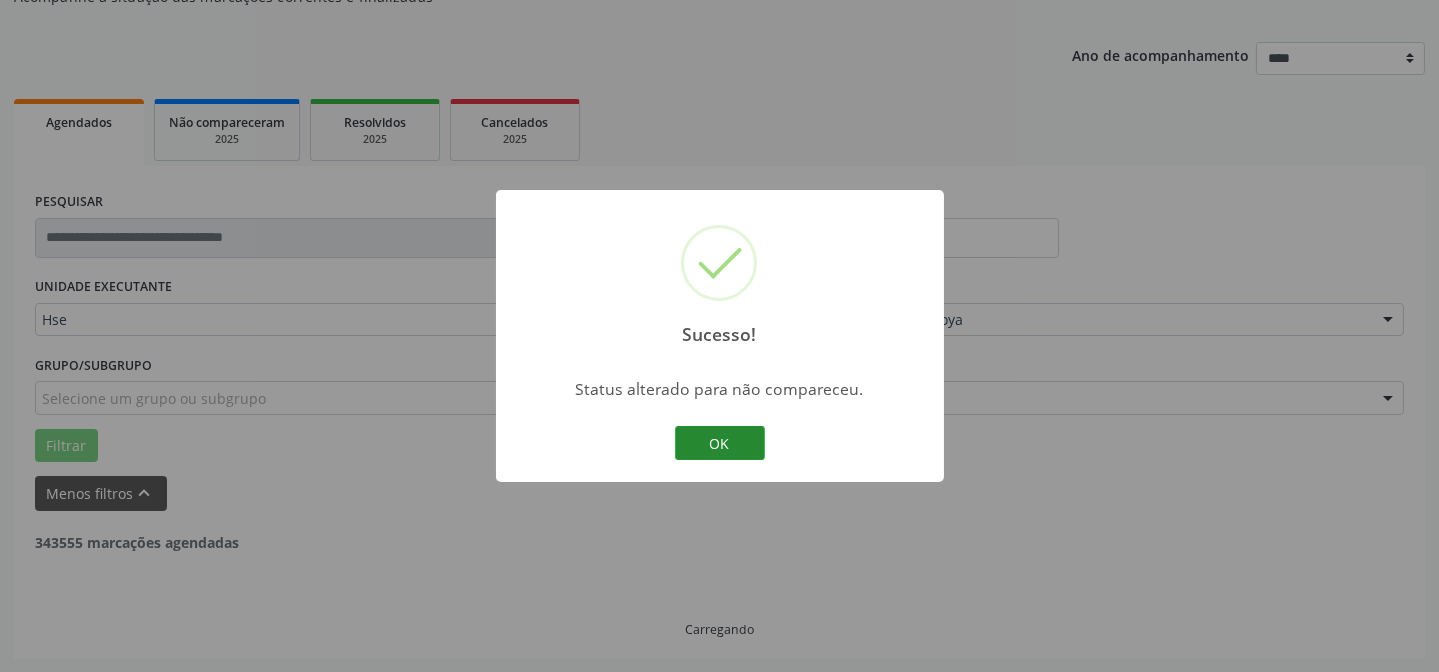 click on "OK" at bounding box center (720, 443) 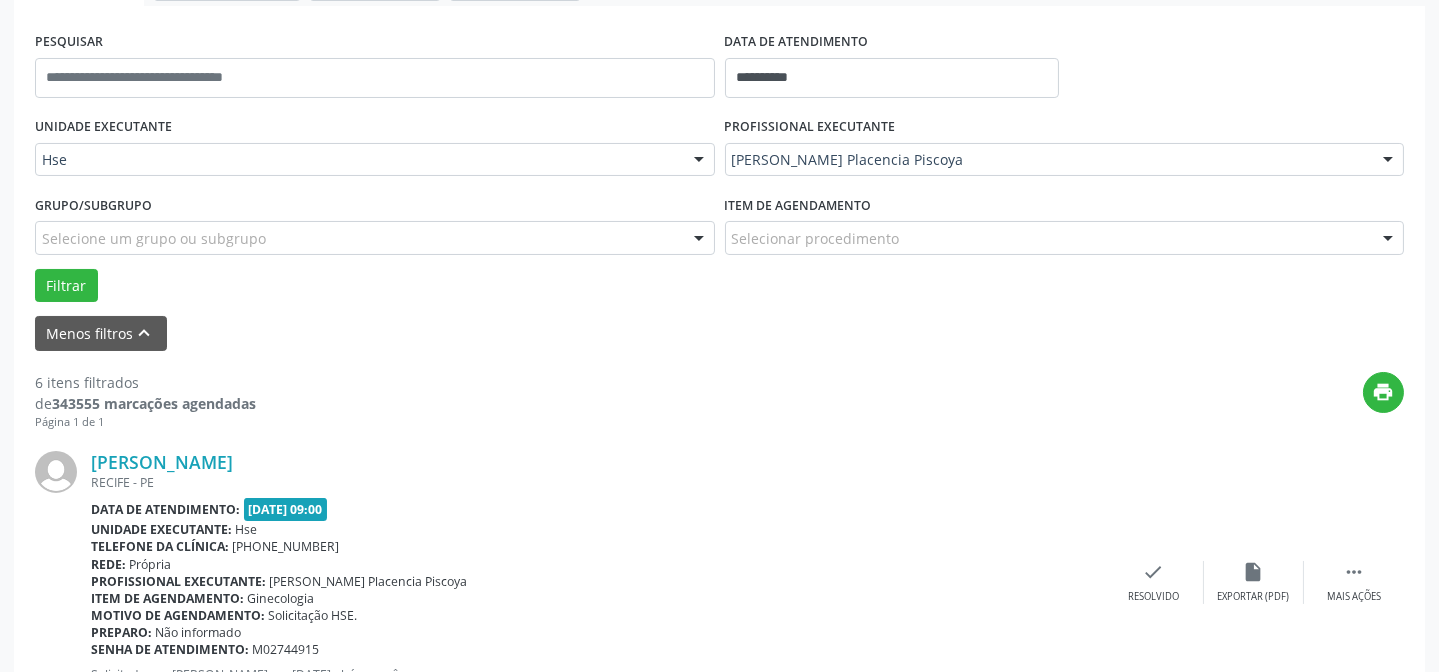 scroll, scrollTop: 381, scrollLeft: 0, axis: vertical 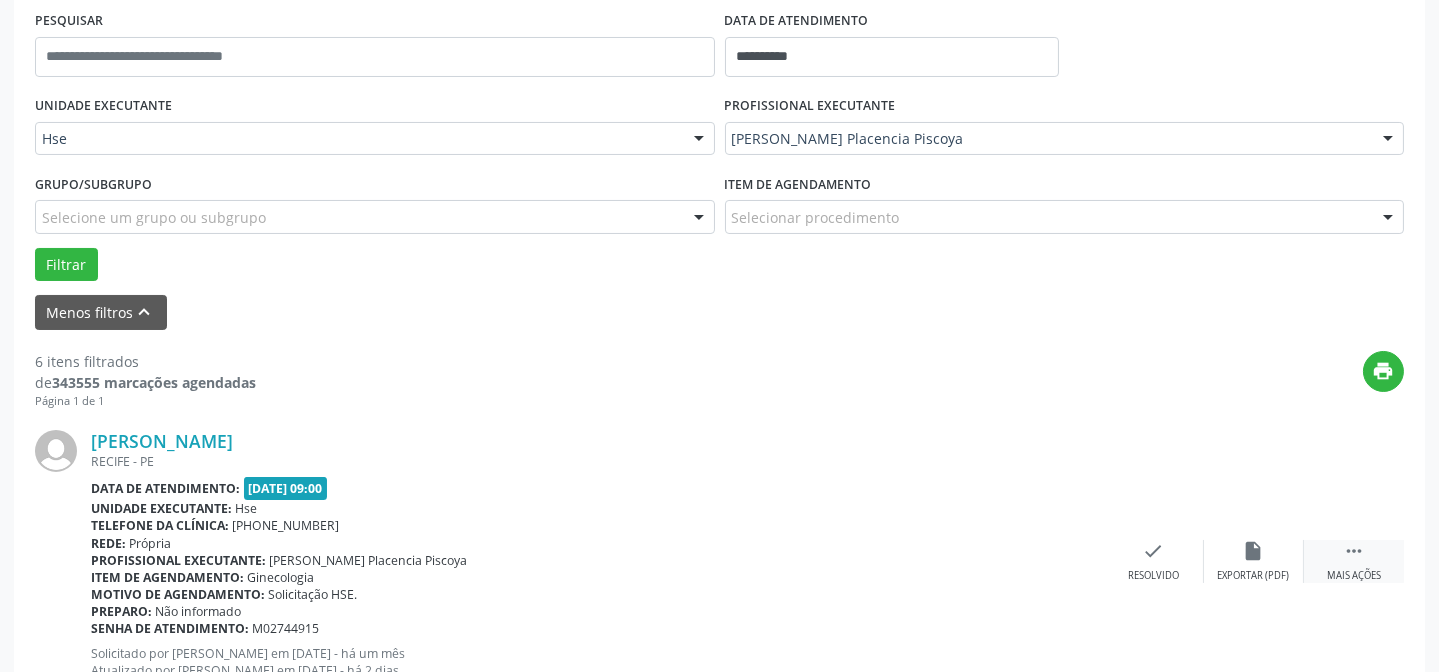 click on "" at bounding box center [1354, 551] 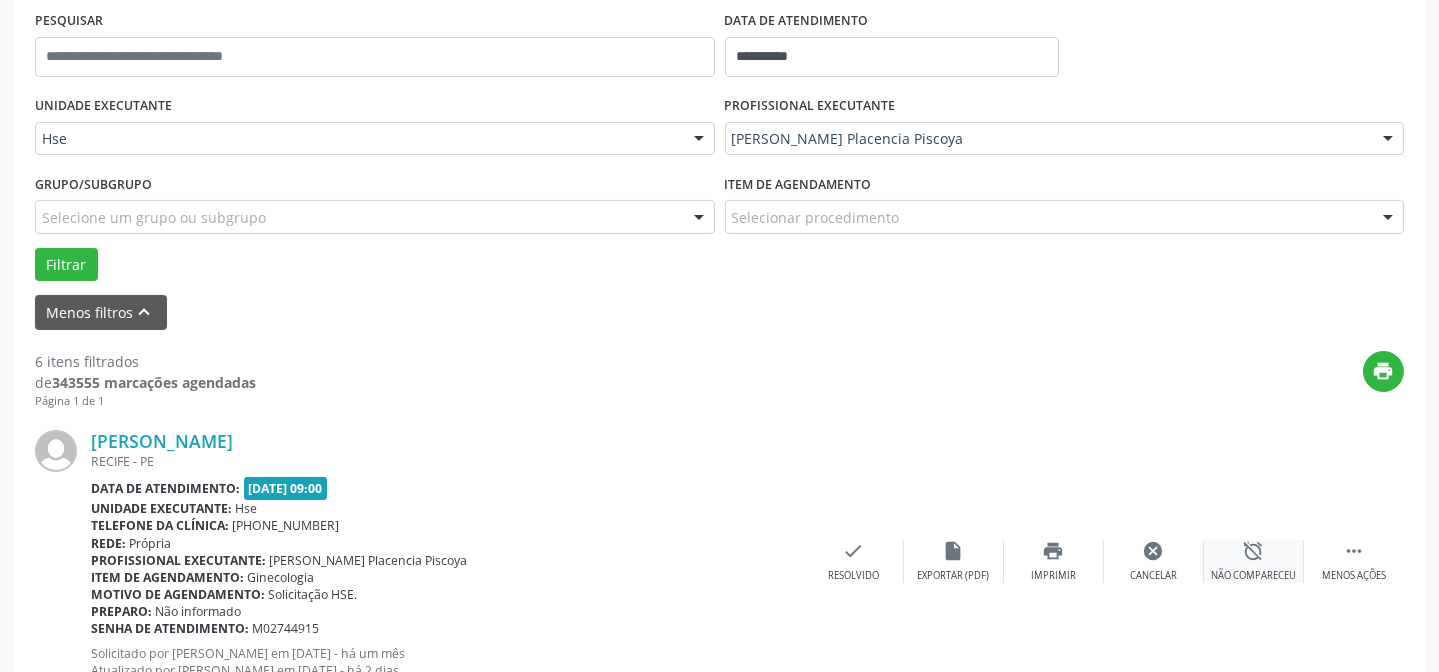 click on "alarm_off" at bounding box center [1254, 551] 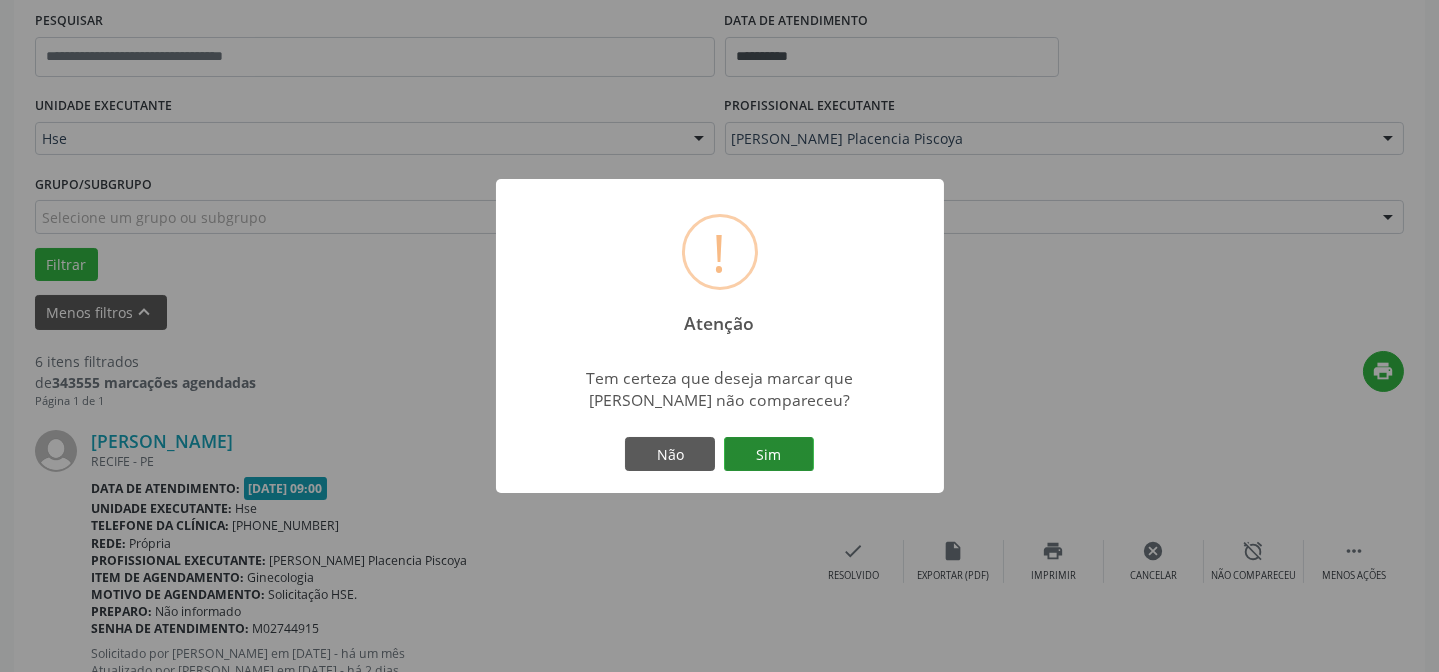 click on "Sim" at bounding box center [769, 454] 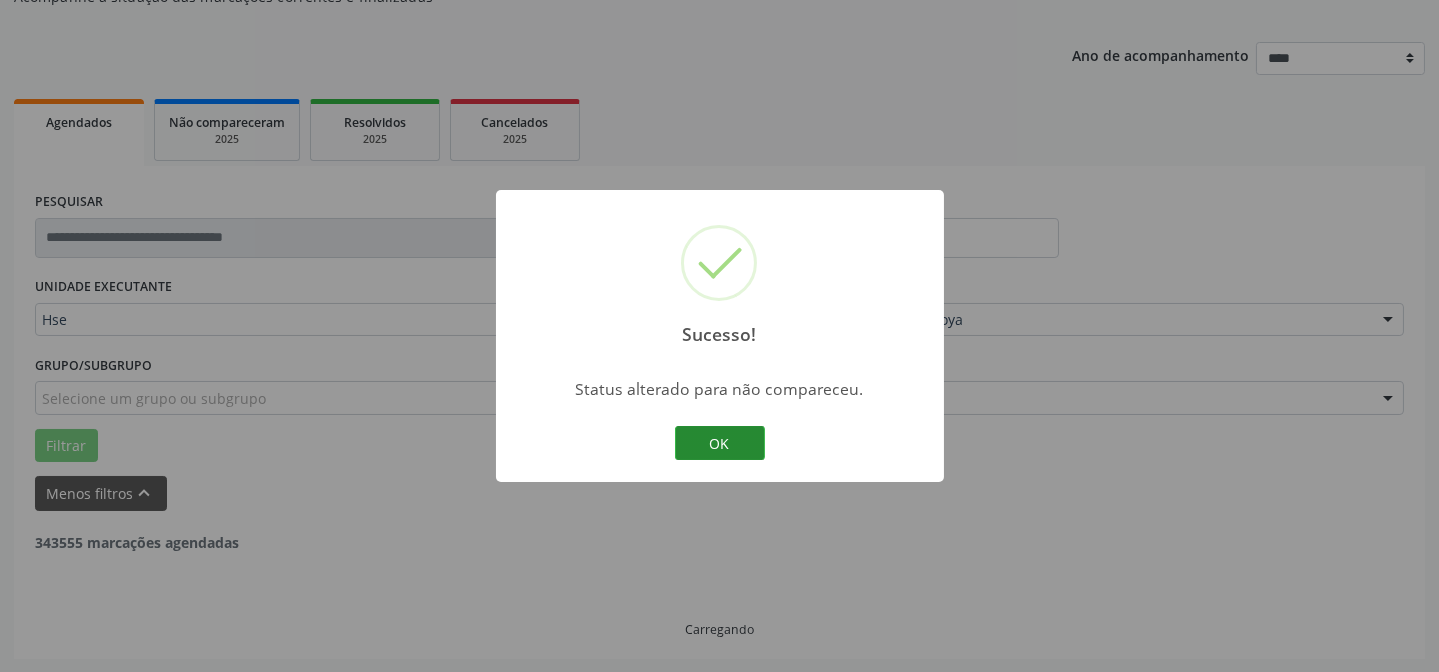 click on "OK" at bounding box center (720, 443) 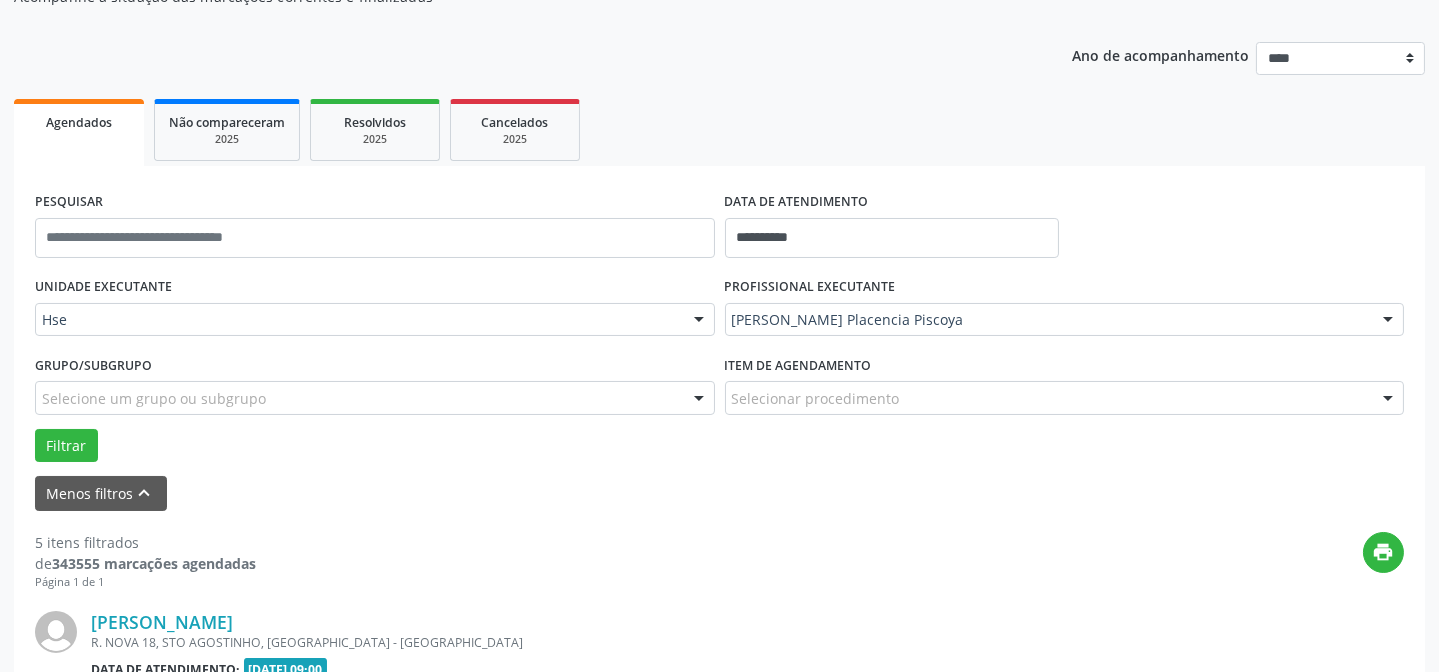 scroll, scrollTop: 381, scrollLeft: 0, axis: vertical 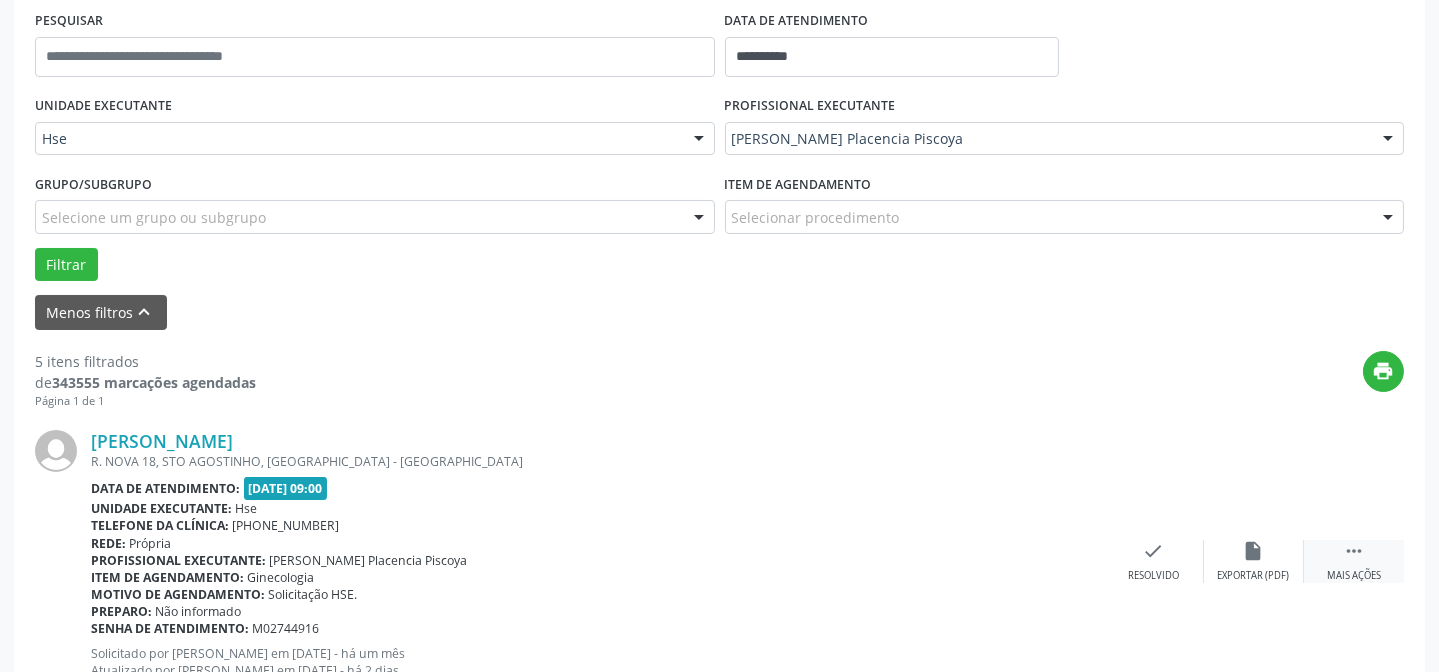 click on "
Mais ações" at bounding box center (1354, 561) 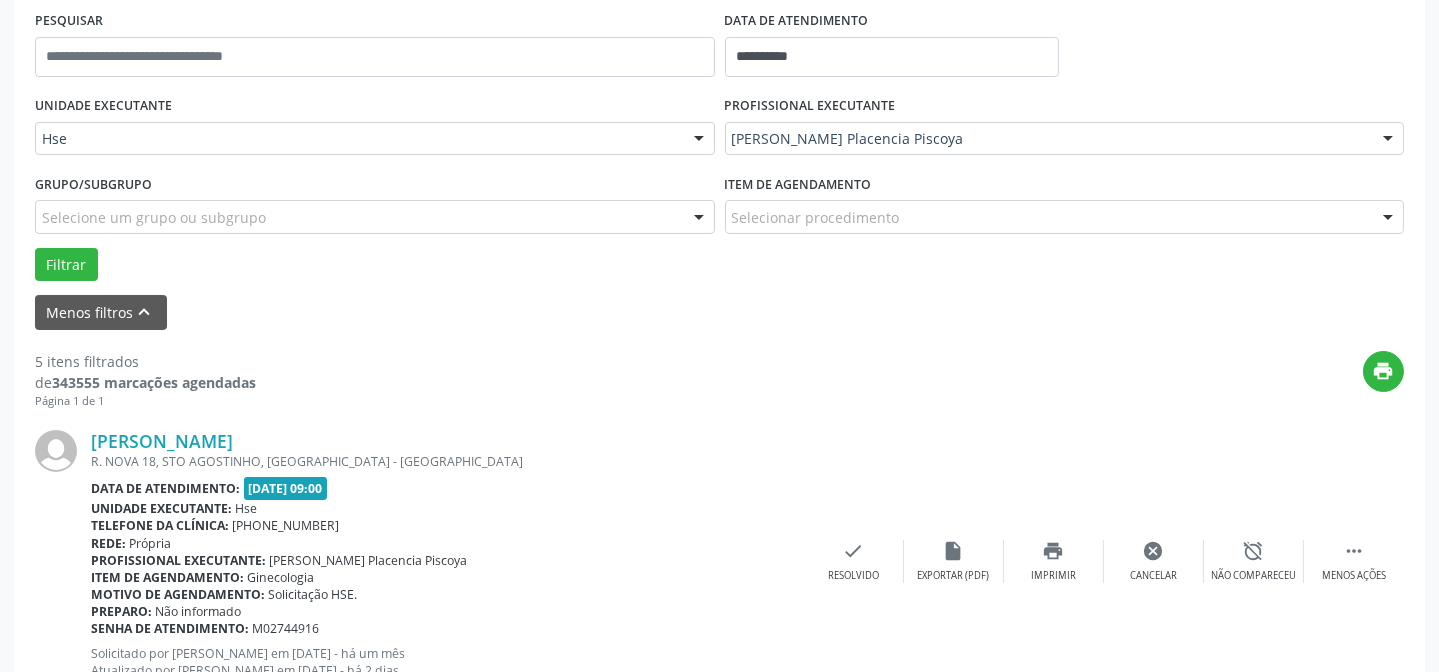 click on "Maria Jose da Silva
R. NOVA  18, STO AGOSTINHO, CABO DE SANTO AGOSTINHO - PE
Data de atendimento:
10/07/2025 - 09:00
Unidade executante:
Hse
Telefone da clínica:
(81) 31834500
Rede:
Própria
Profissional executante:
Victor Enrrique Placencia Piscoya
Item de agendamento:
Ginecologia
Motivo de agendamento:
Solicitação HSE.
Preparo:
Não informado
Senha de atendimento:
M02744916
Solicitado por Vanessa de Souza Silva dos Santos em 02/06/2025 - há um mês
Atualizado por Vanessa de Souza Silva dos Santos em 08/07/2025 - há 2 dias

Menos ações
alarm_off
Não compareceu
cancel
Cancelar
print
Imprimir
insert_drive_file
Exportar (PDF)
check
Resolvido" at bounding box center (719, 561) 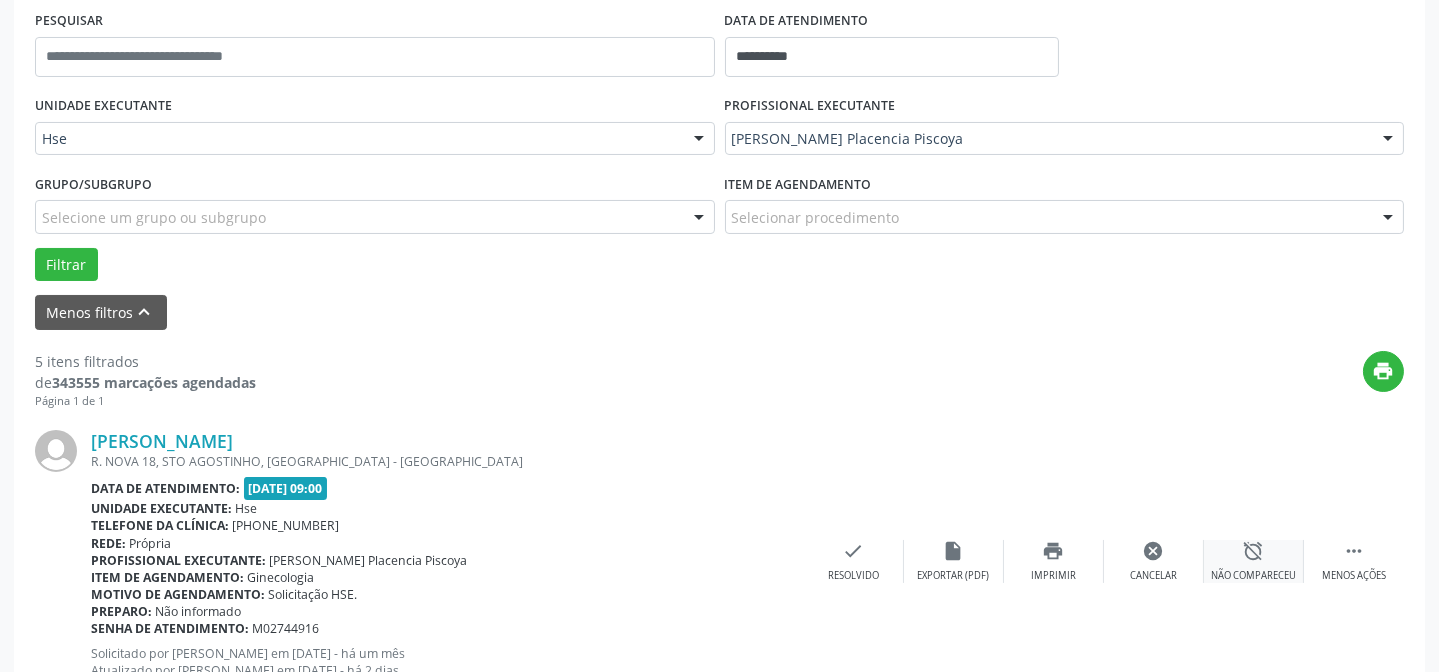 click on "alarm_off" at bounding box center [1254, 551] 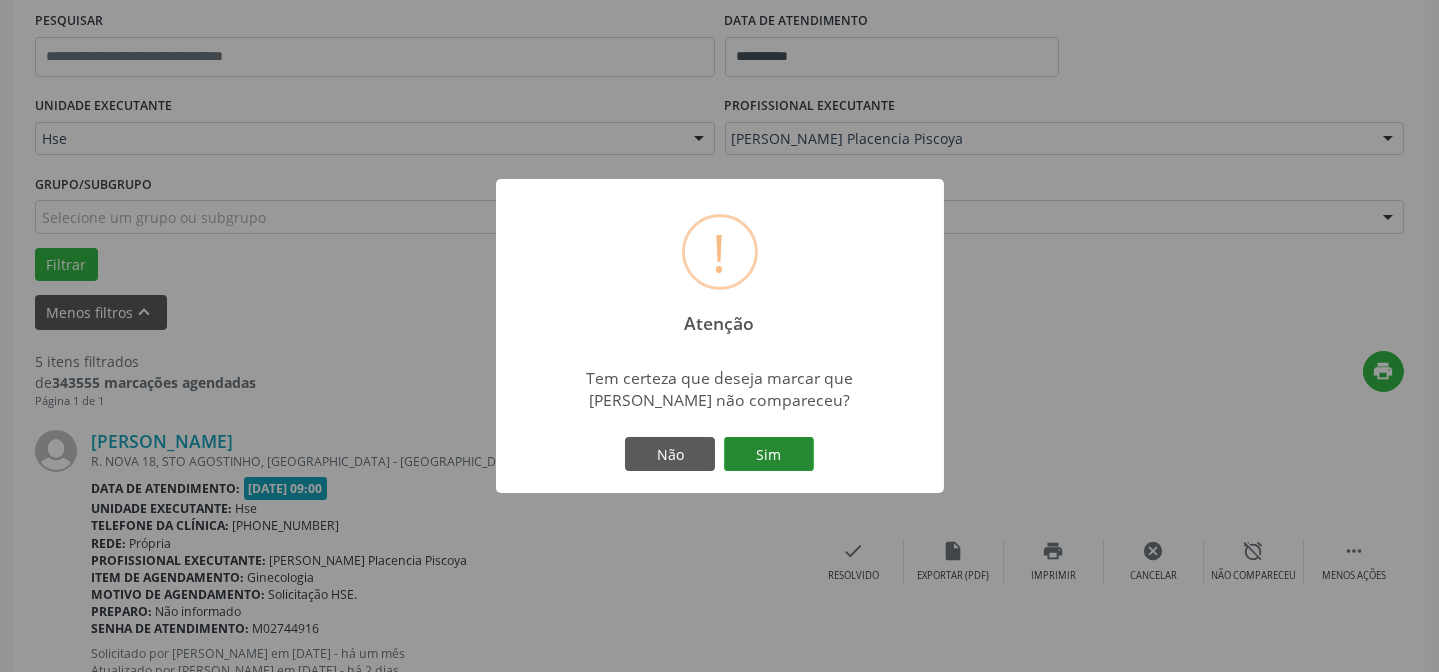 click on "Sim" at bounding box center [769, 454] 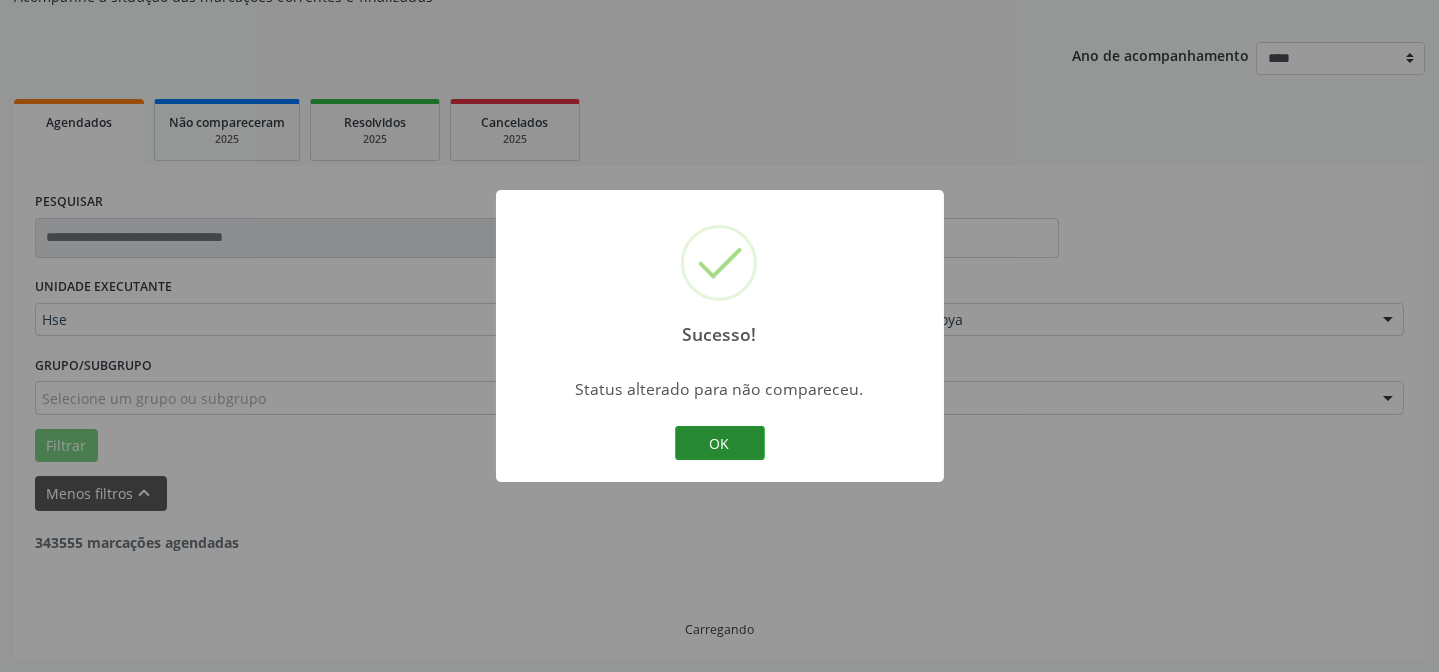 click on "OK" at bounding box center (720, 443) 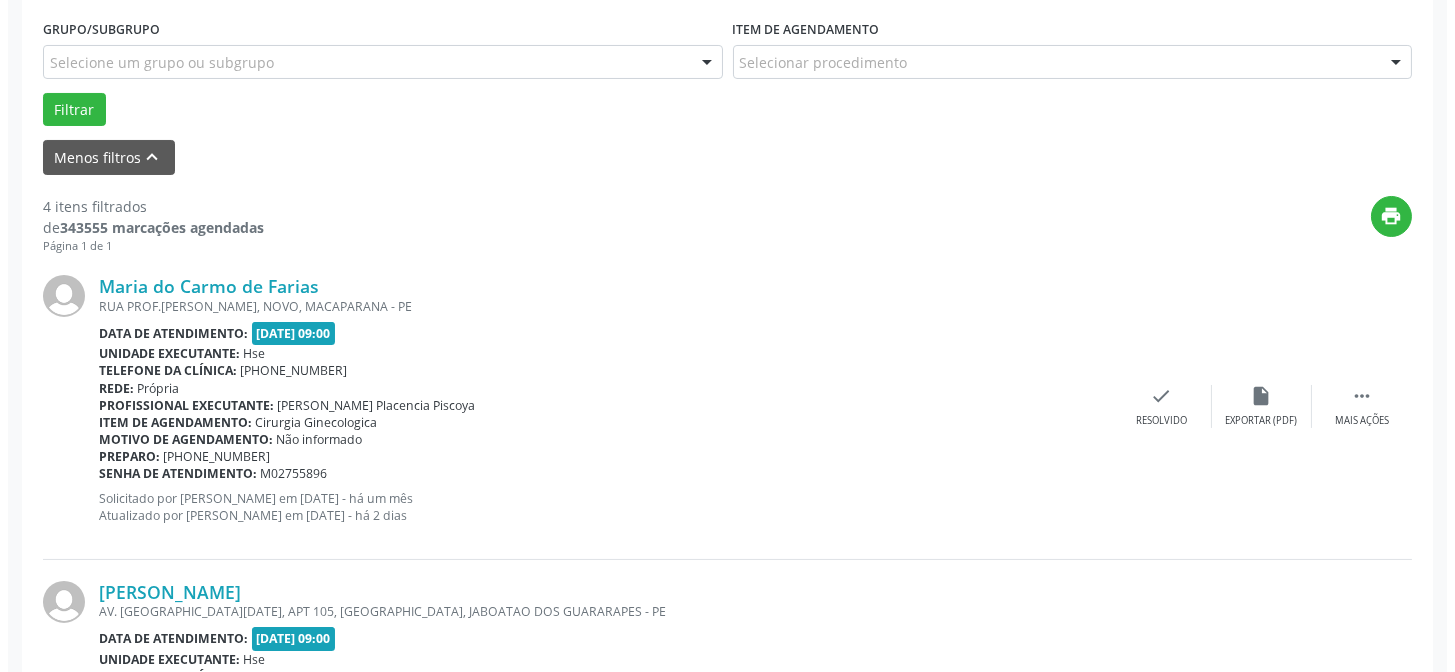 scroll, scrollTop: 563, scrollLeft: 0, axis: vertical 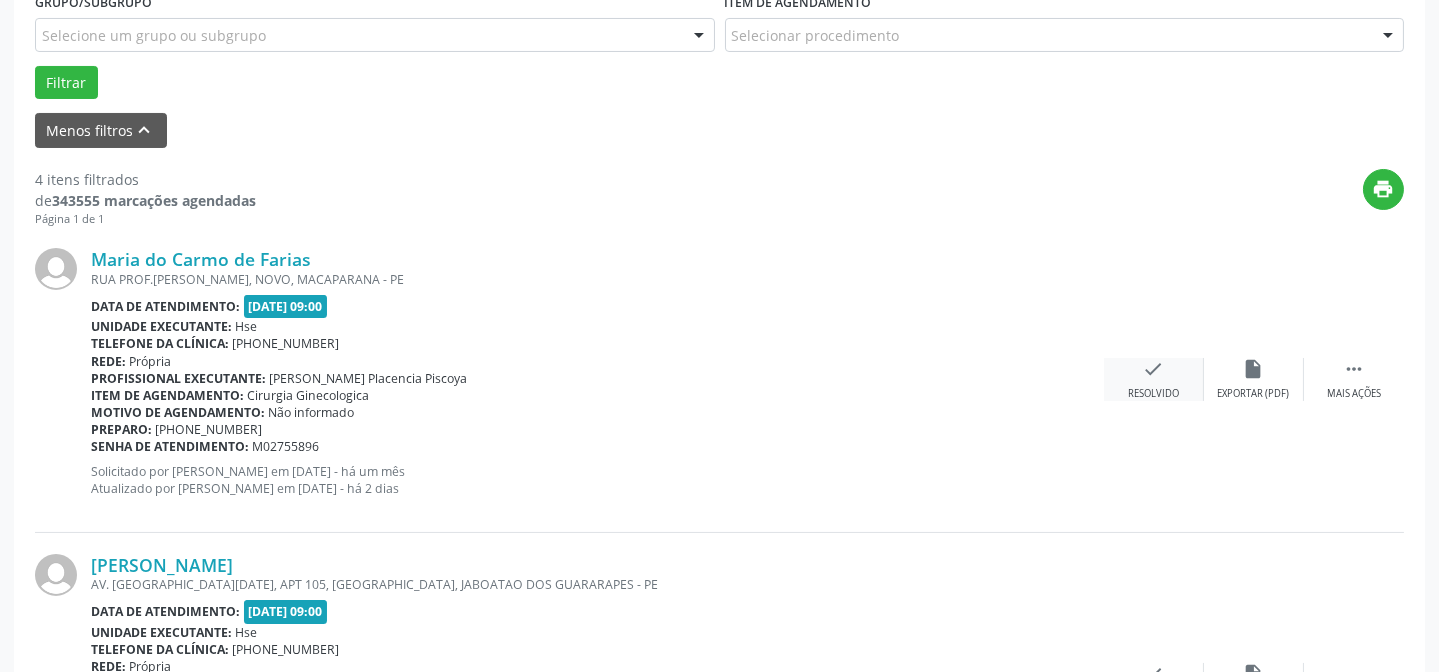 click on "Resolvido" at bounding box center [1153, 394] 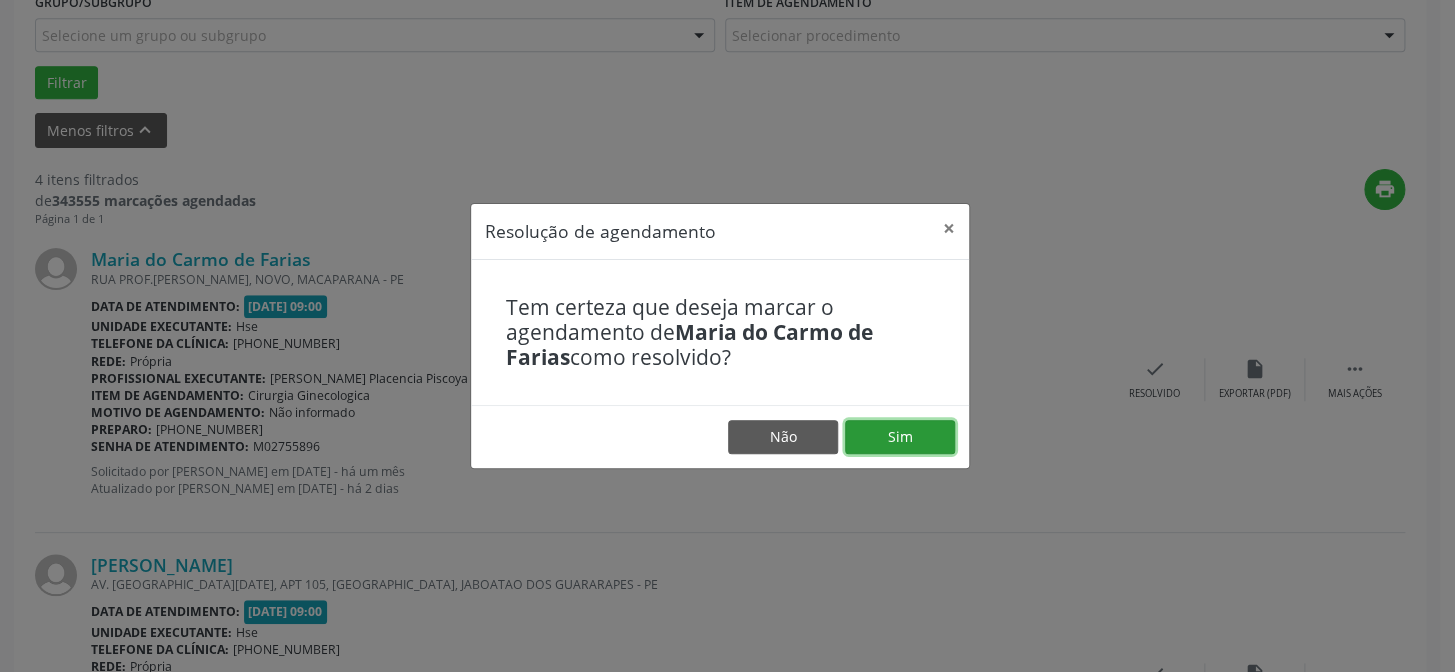 click on "Sim" at bounding box center [900, 437] 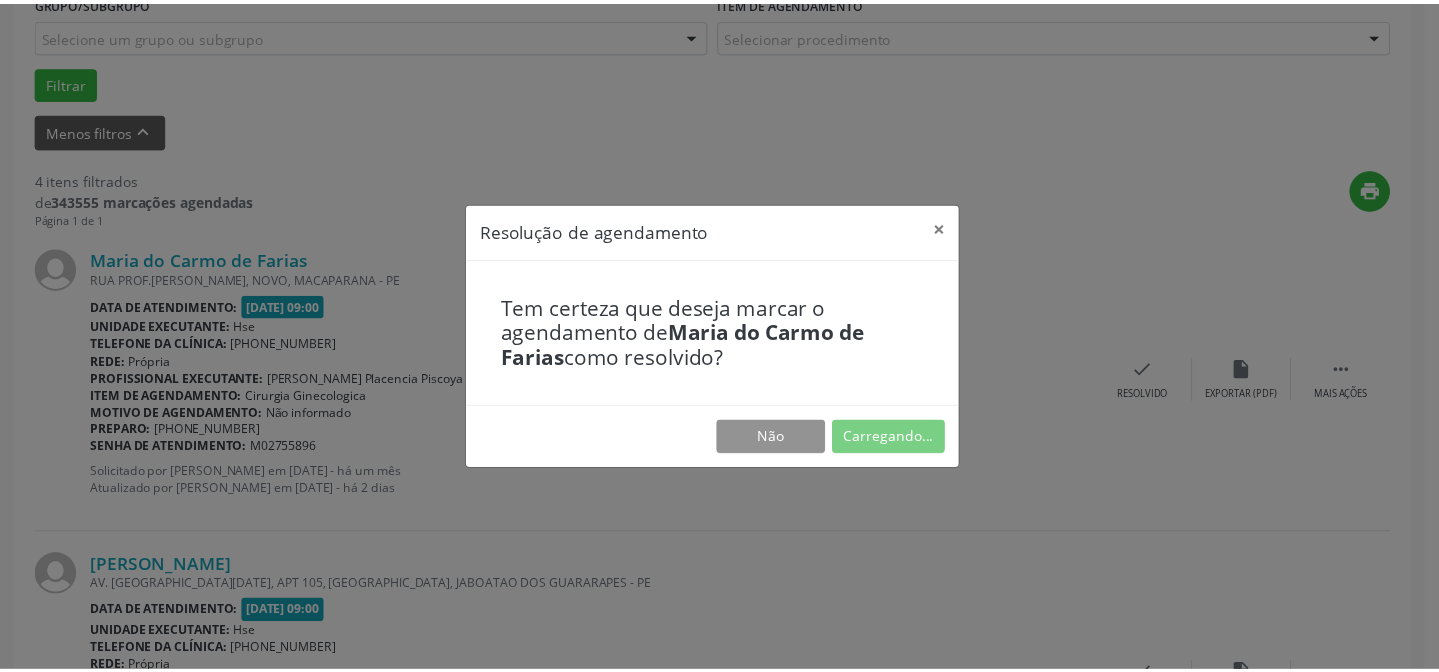 scroll, scrollTop: 179, scrollLeft: 0, axis: vertical 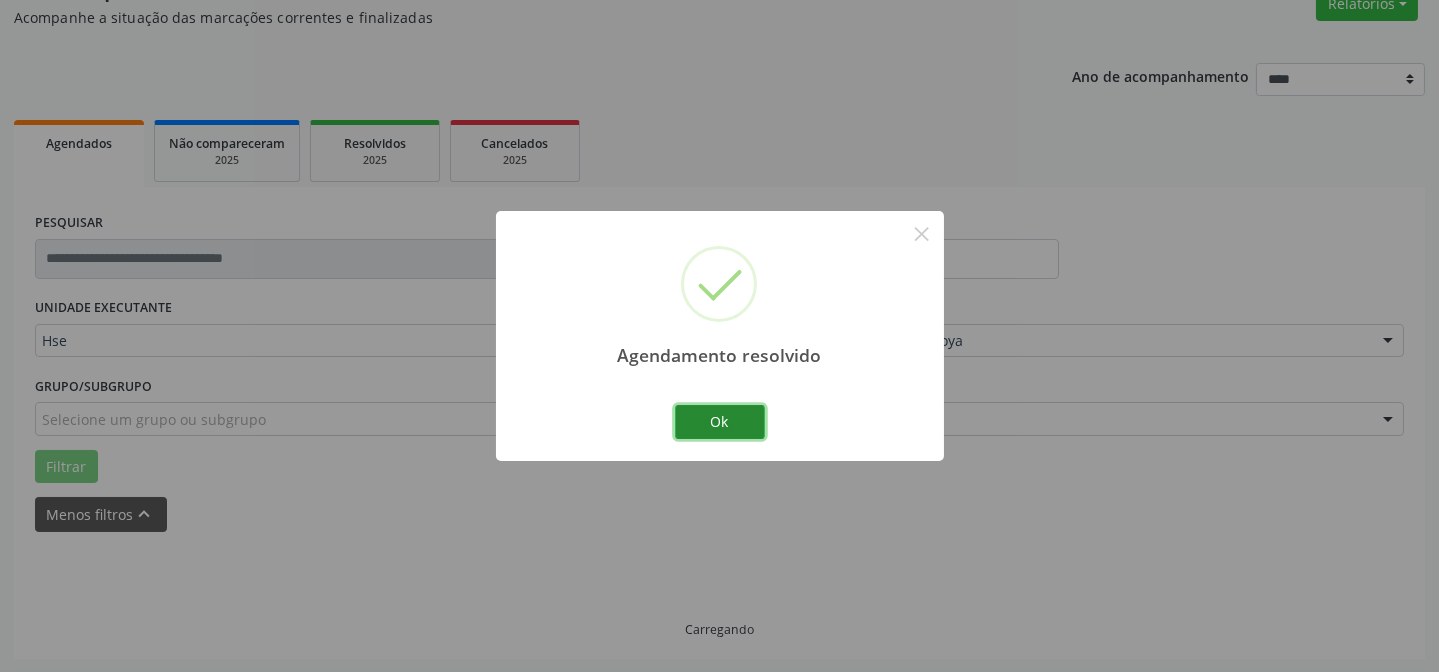 click on "Ok" at bounding box center [720, 422] 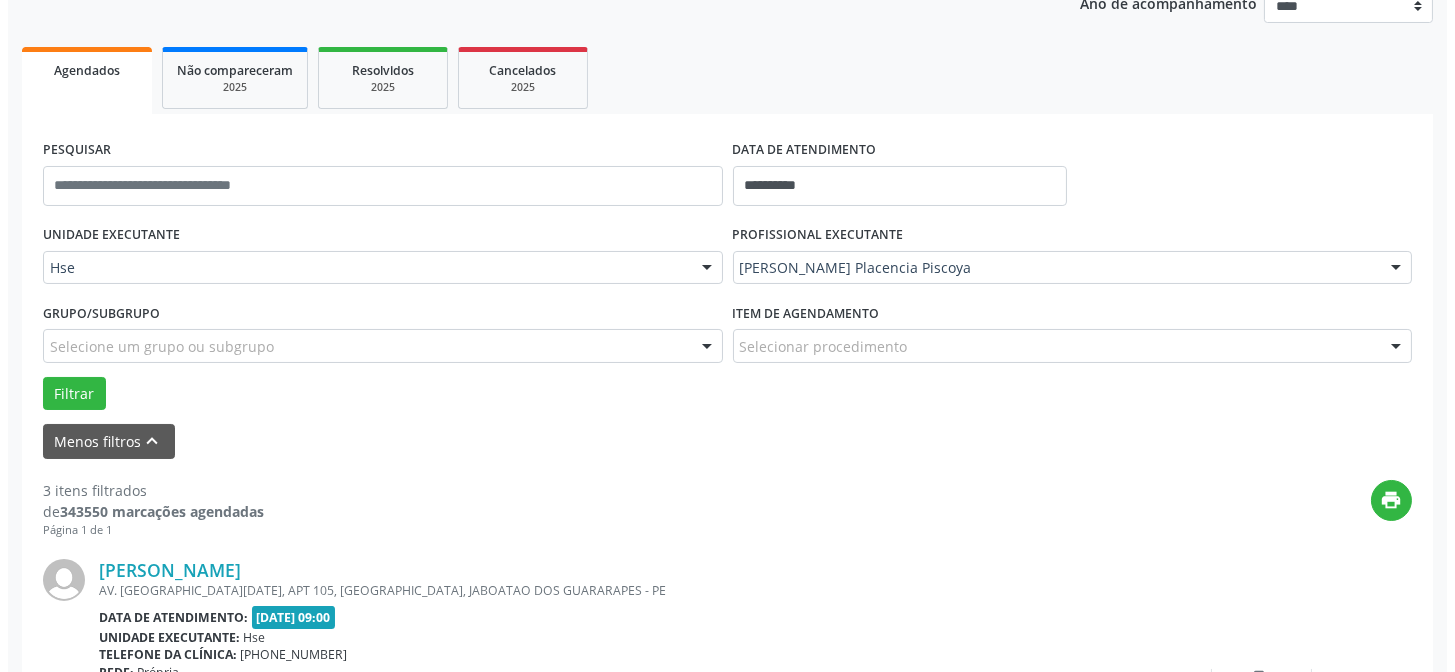 scroll, scrollTop: 360, scrollLeft: 0, axis: vertical 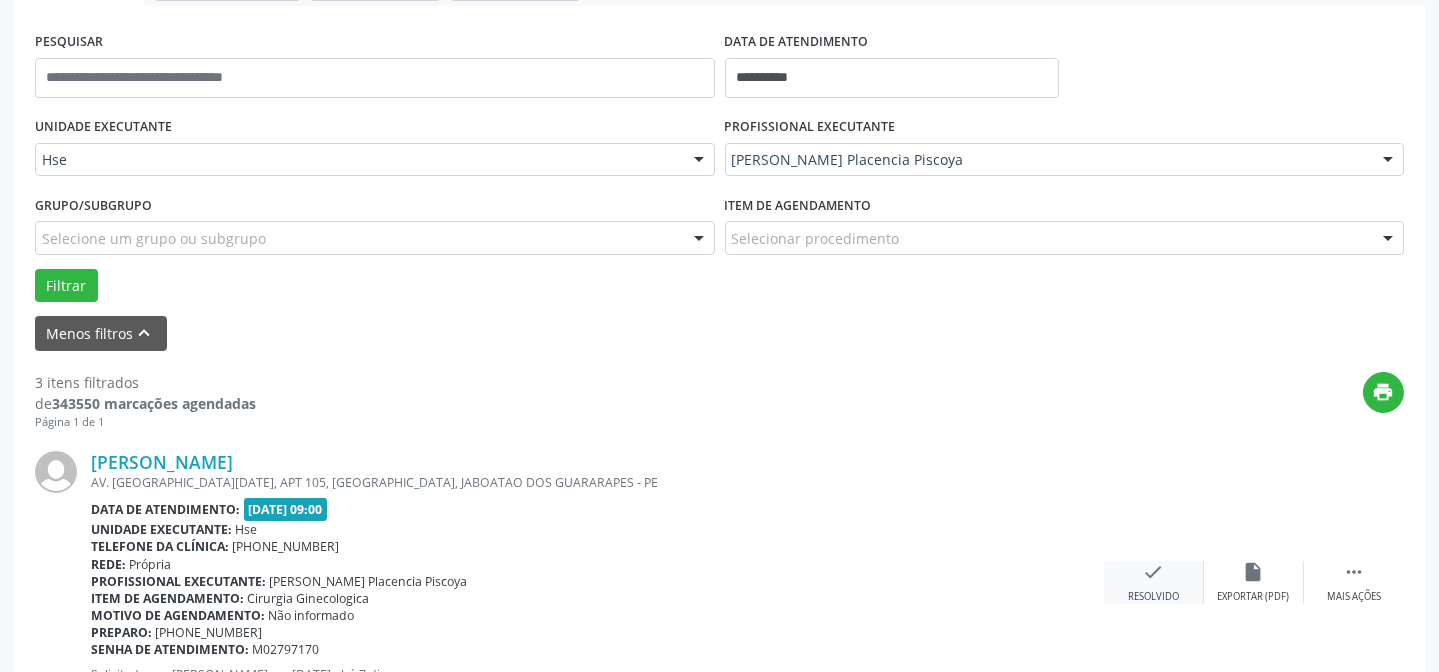 click on "check
Resolvido" at bounding box center (1154, 582) 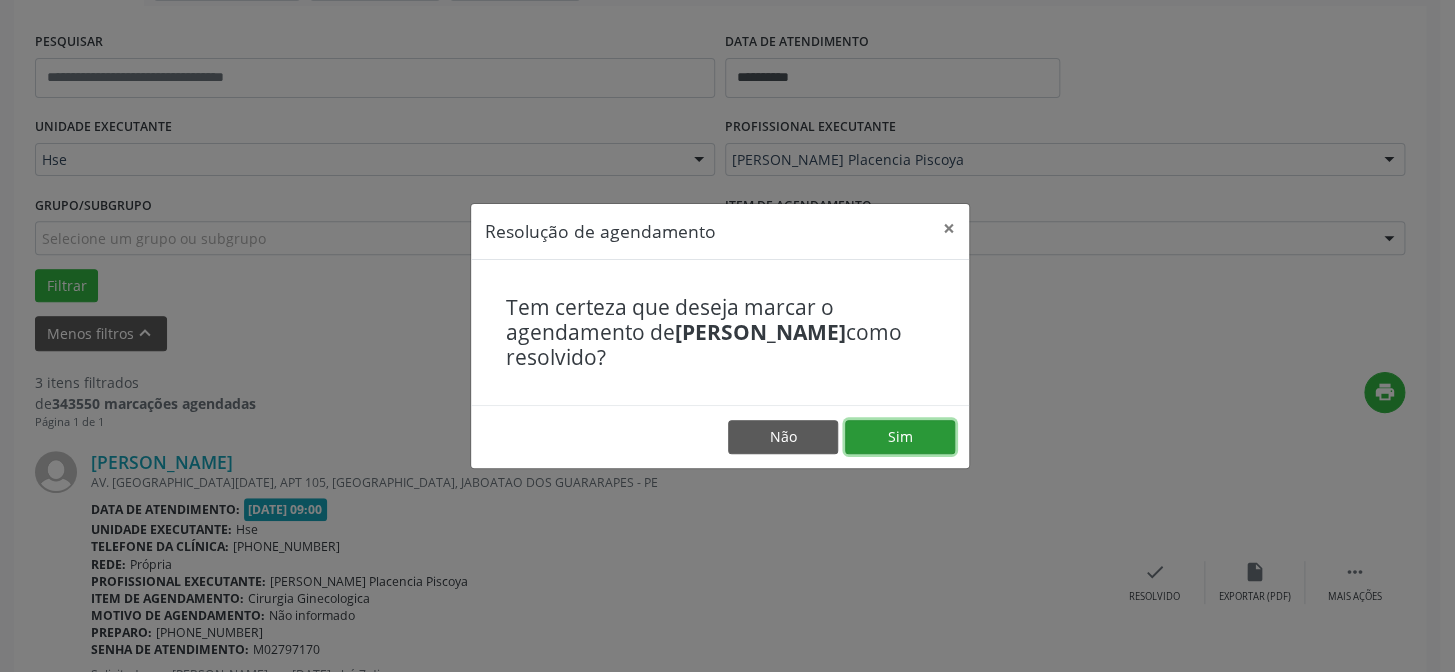 click on "Sim" at bounding box center (900, 437) 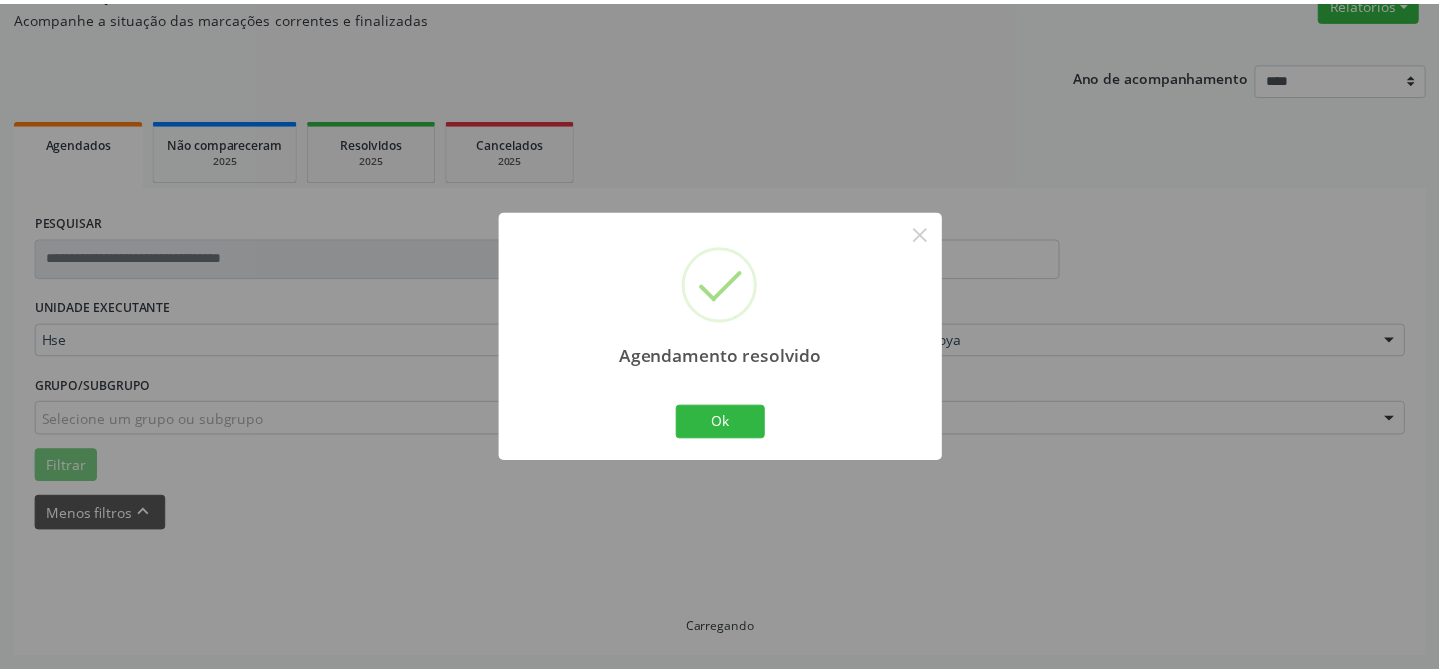 scroll, scrollTop: 179, scrollLeft: 0, axis: vertical 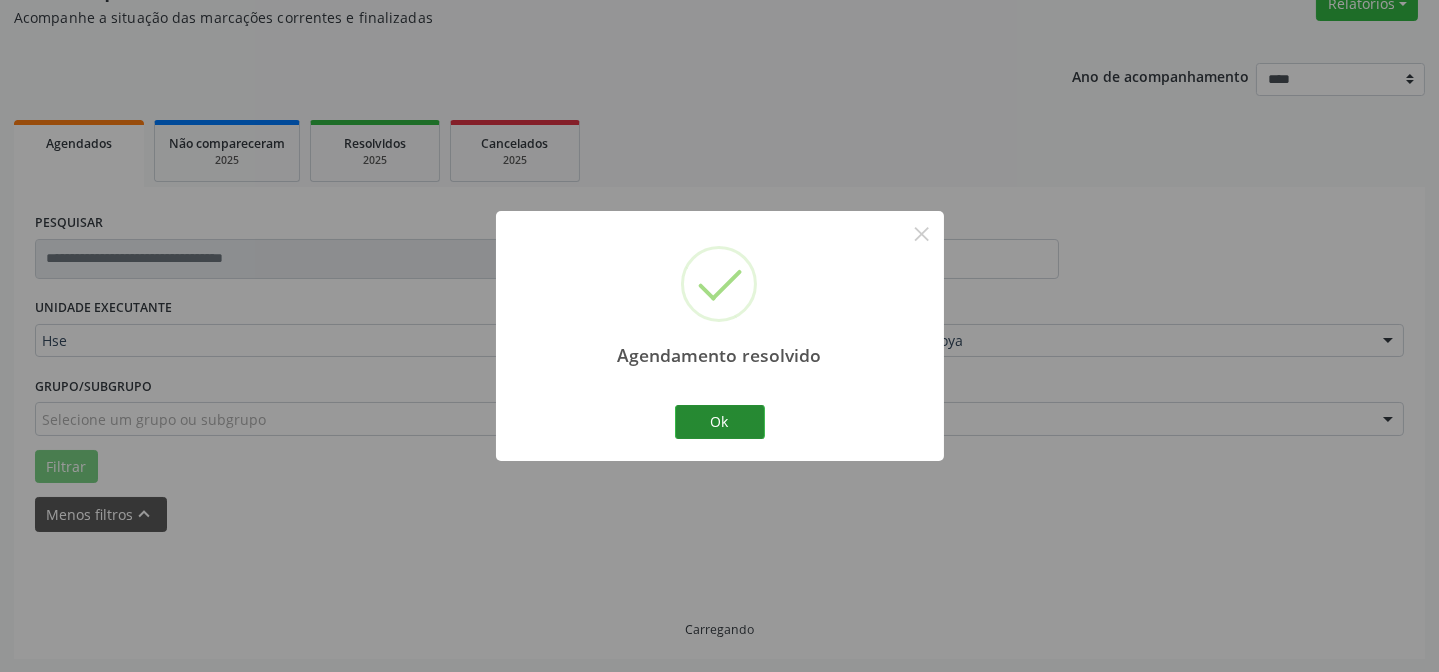 drag, startPoint x: 705, startPoint y: 404, endPoint x: 713, endPoint y: 419, distance: 17 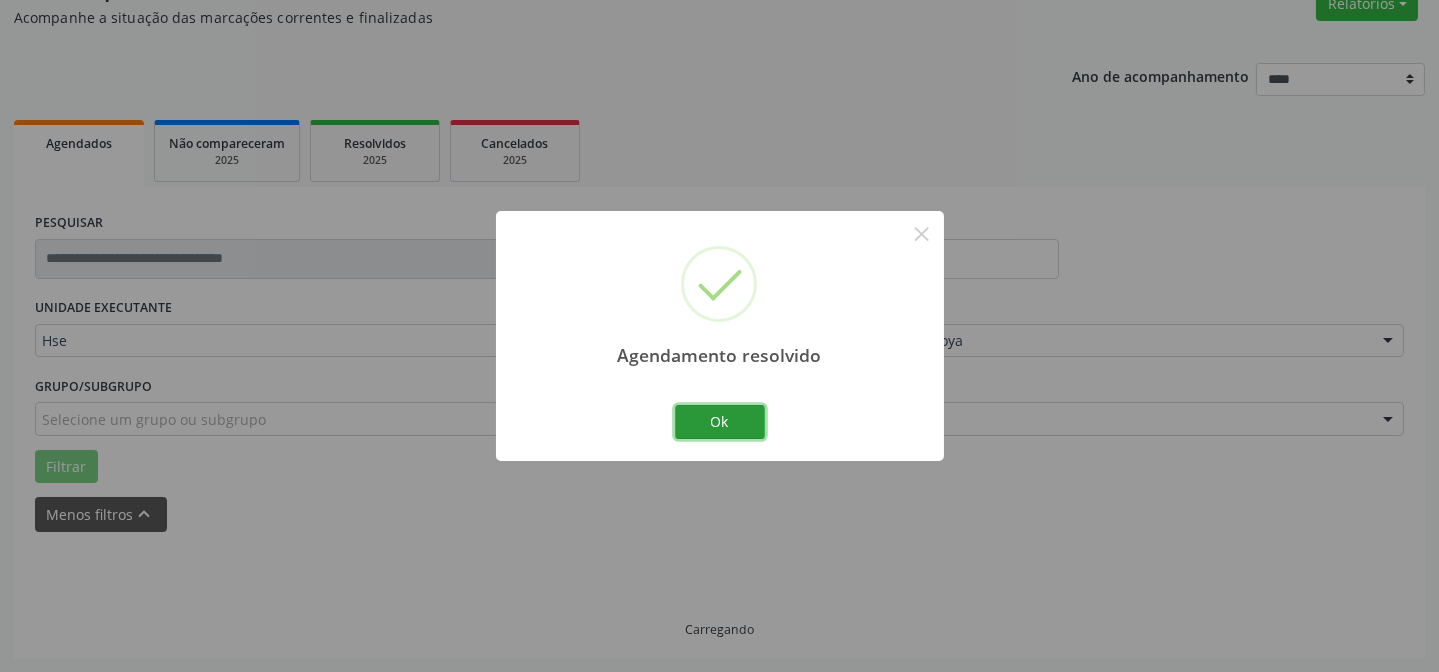 drag, startPoint x: 713, startPoint y: 419, endPoint x: 734, endPoint y: 427, distance: 22.472204 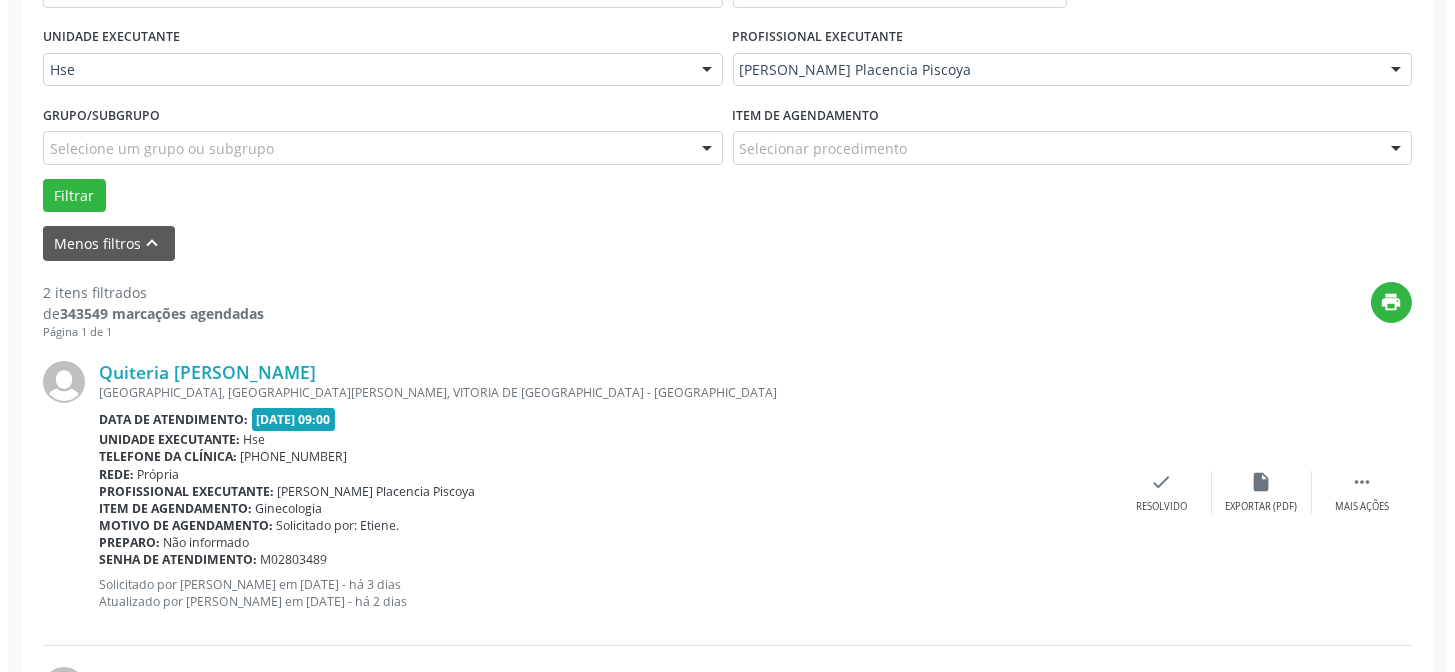 scroll, scrollTop: 451, scrollLeft: 0, axis: vertical 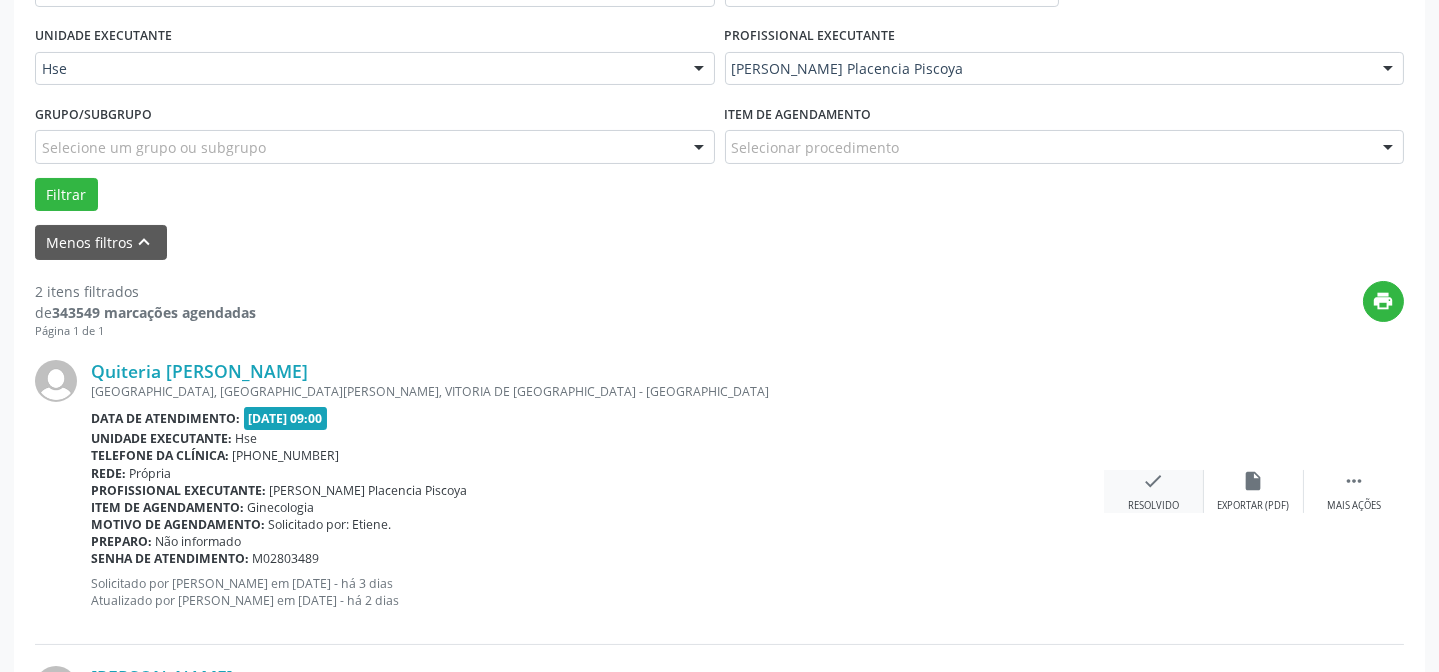 click on "check" at bounding box center [1154, 481] 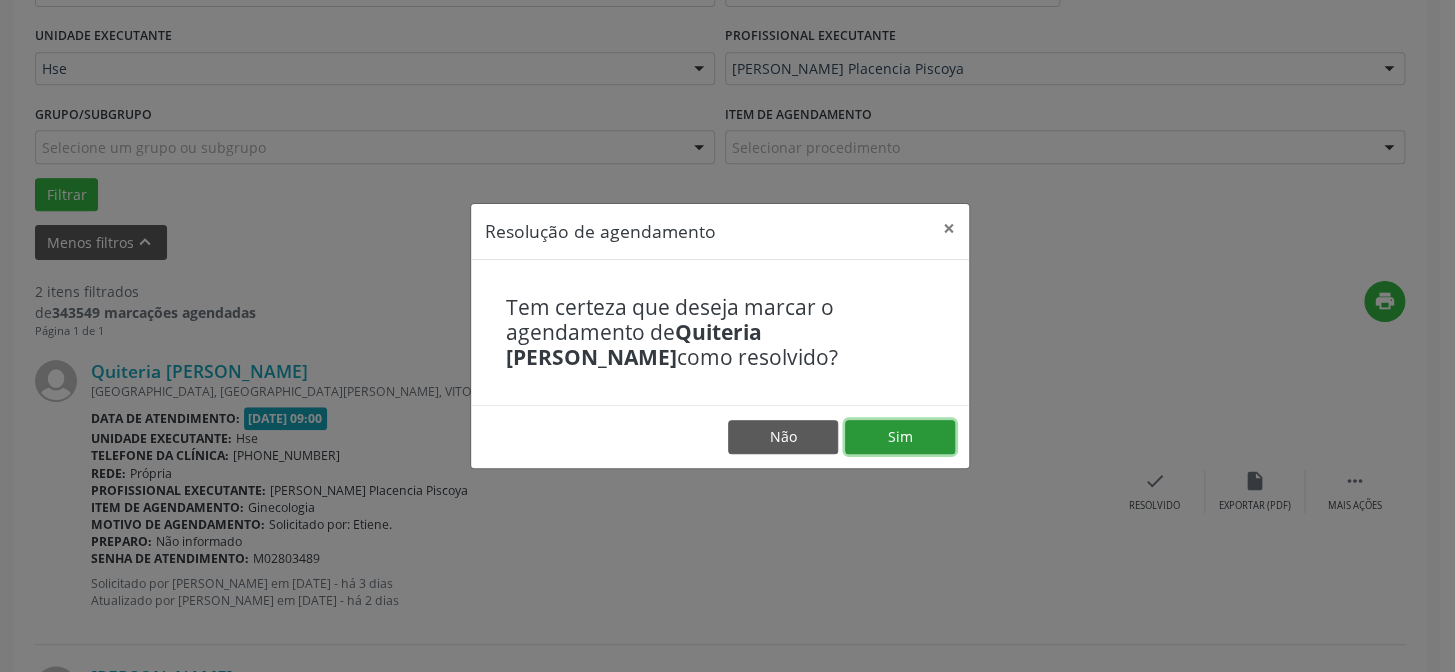 click on "Sim" at bounding box center (900, 437) 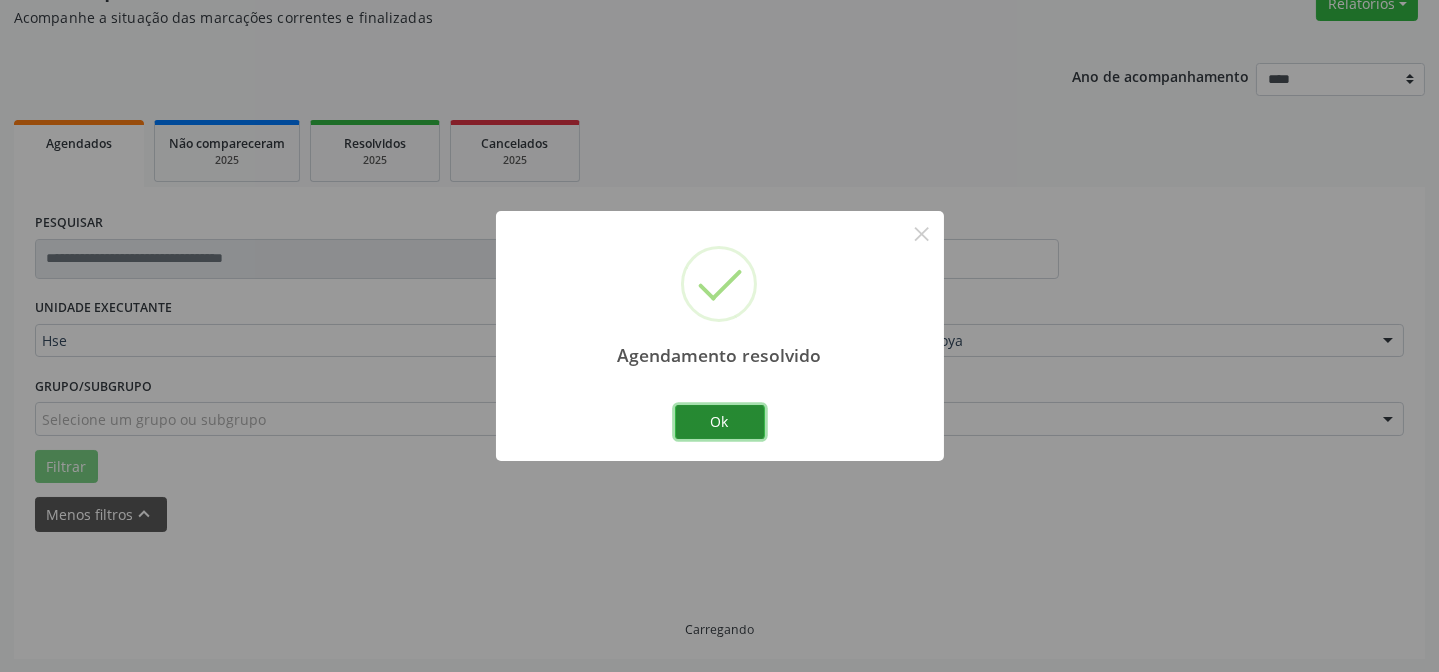 click on "Ok" at bounding box center (720, 422) 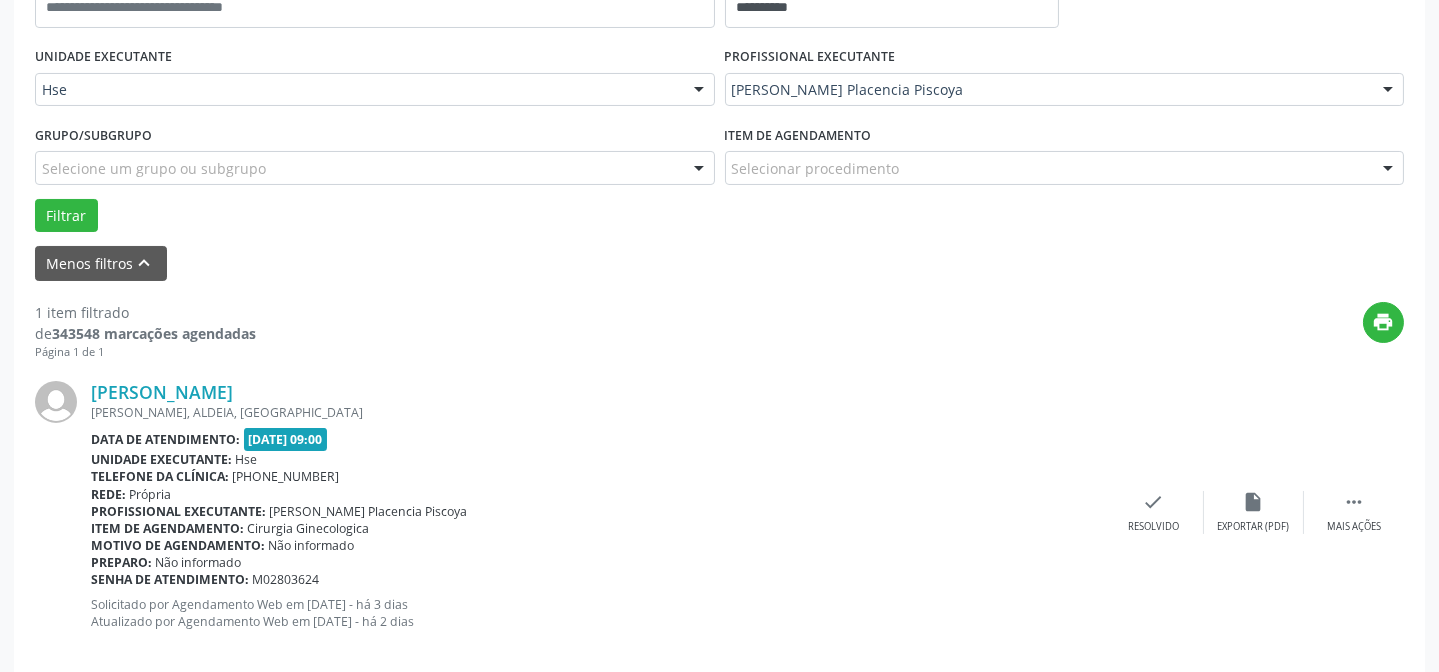 scroll, scrollTop: 451, scrollLeft: 0, axis: vertical 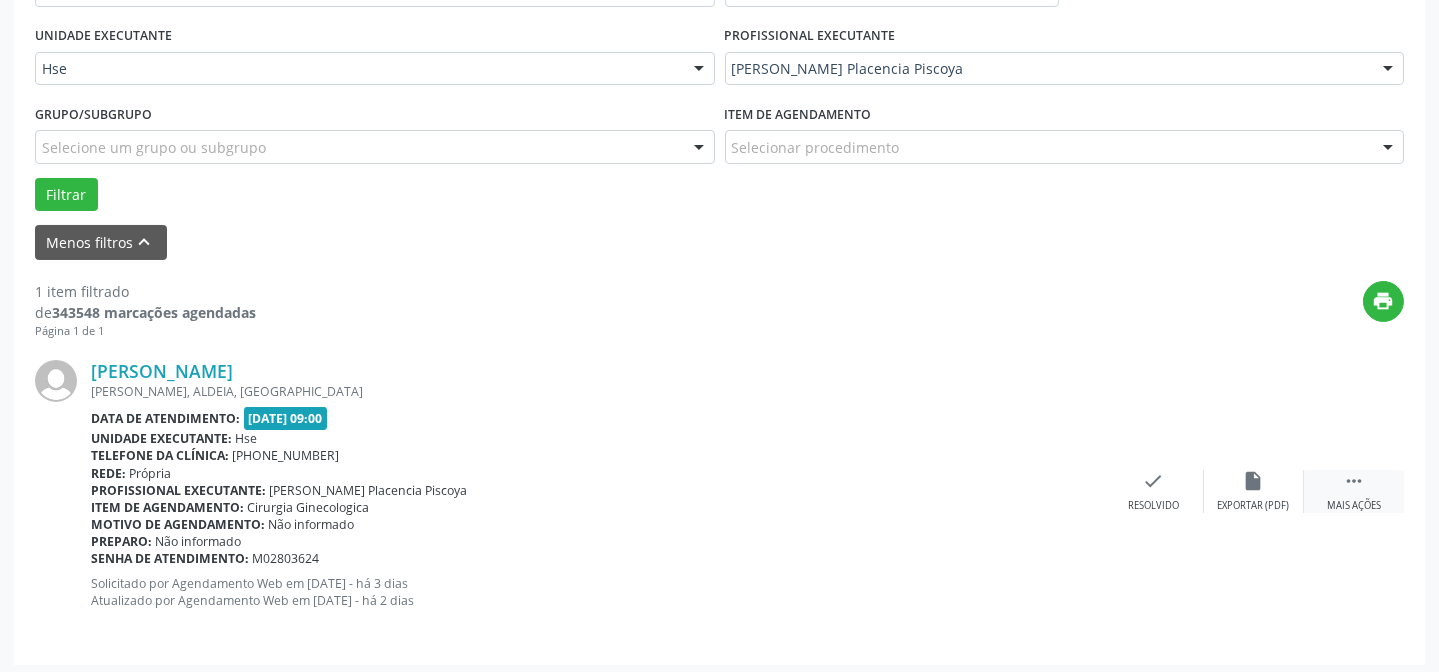 drag, startPoint x: 1301, startPoint y: 473, endPoint x: 1350, endPoint y: 479, distance: 49.365982 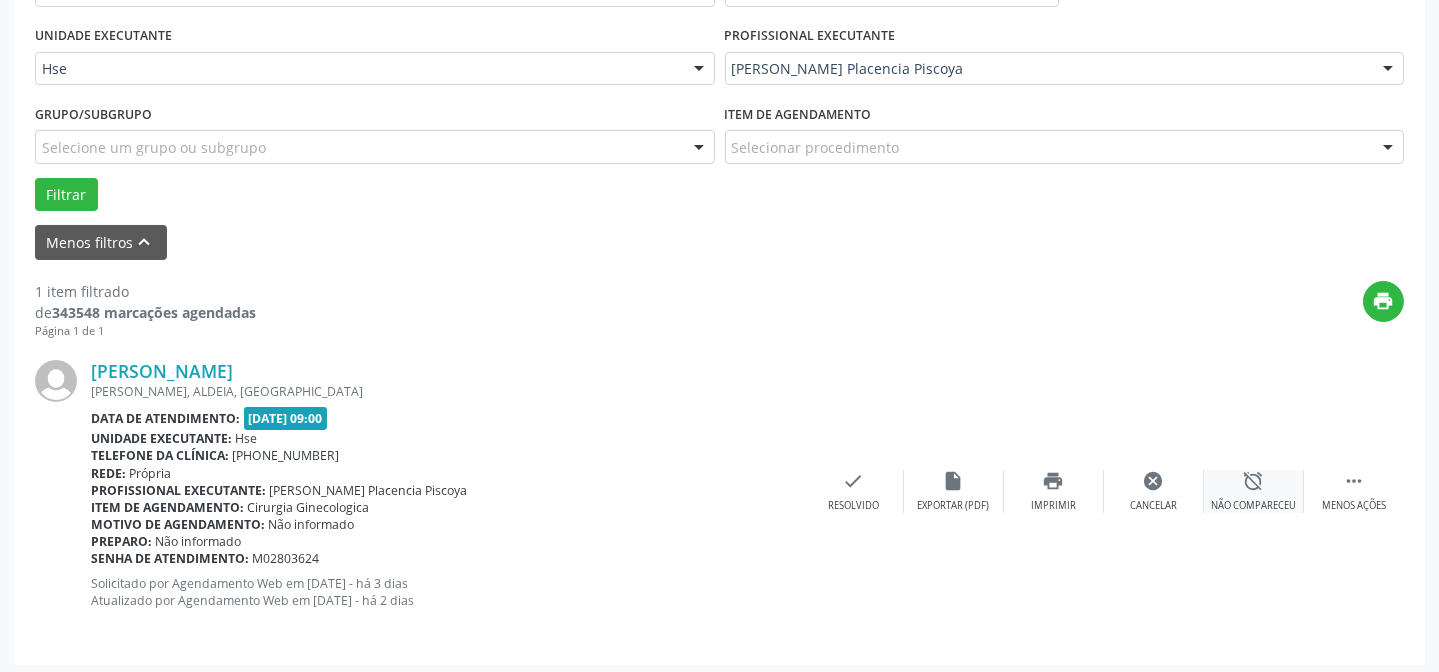 click on "alarm_off" at bounding box center (1254, 481) 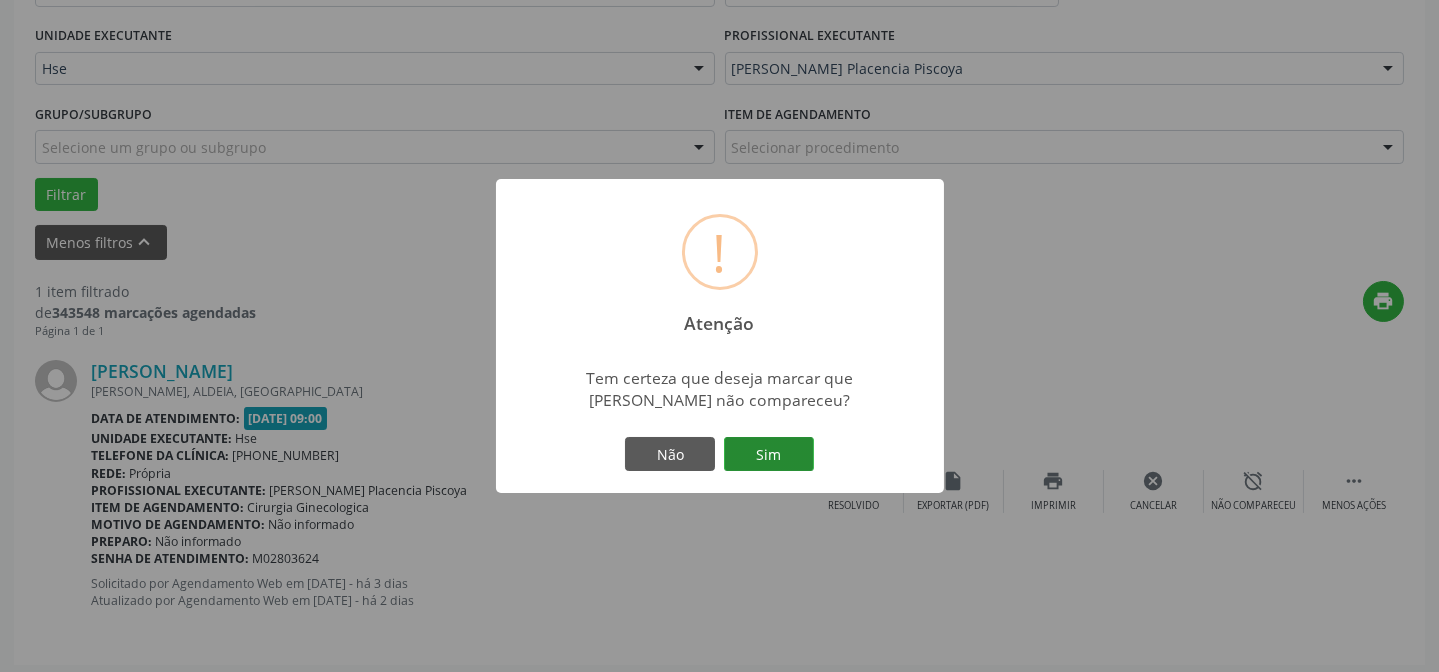 click on "Sim" at bounding box center [769, 454] 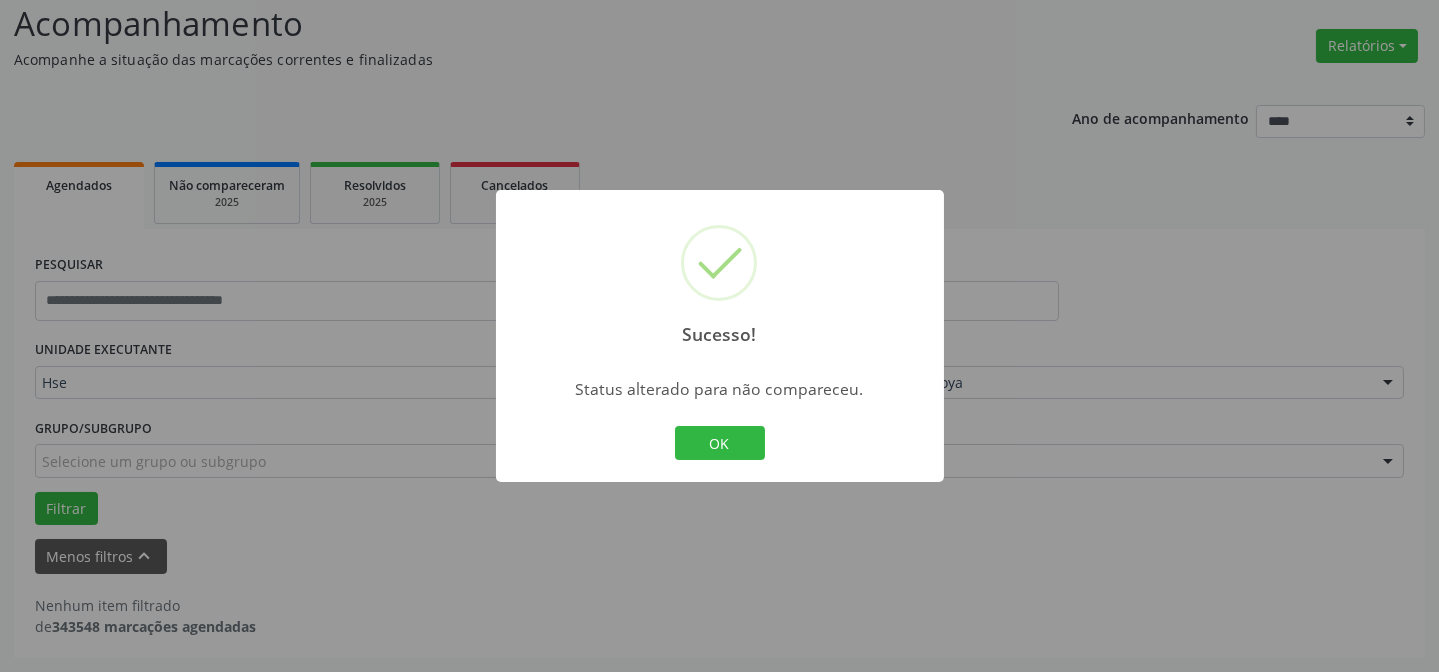 scroll, scrollTop: 135, scrollLeft: 0, axis: vertical 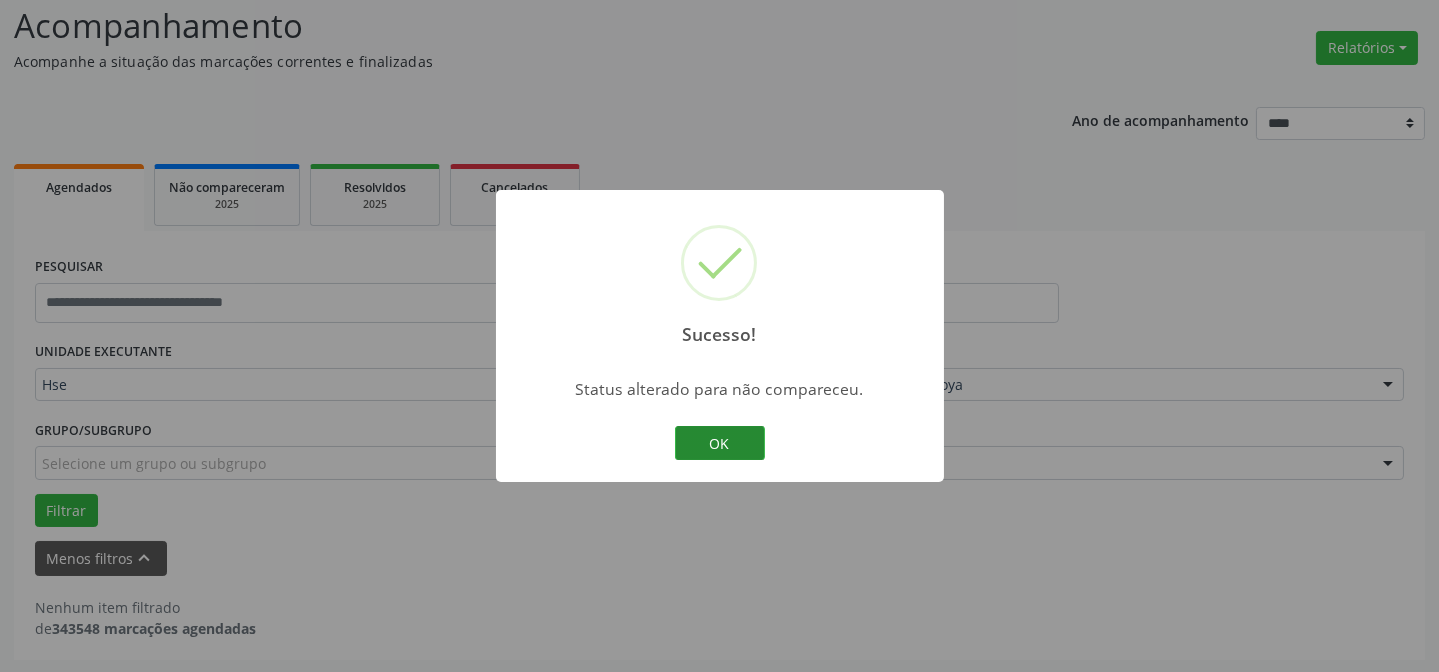 click on "OK" at bounding box center [720, 443] 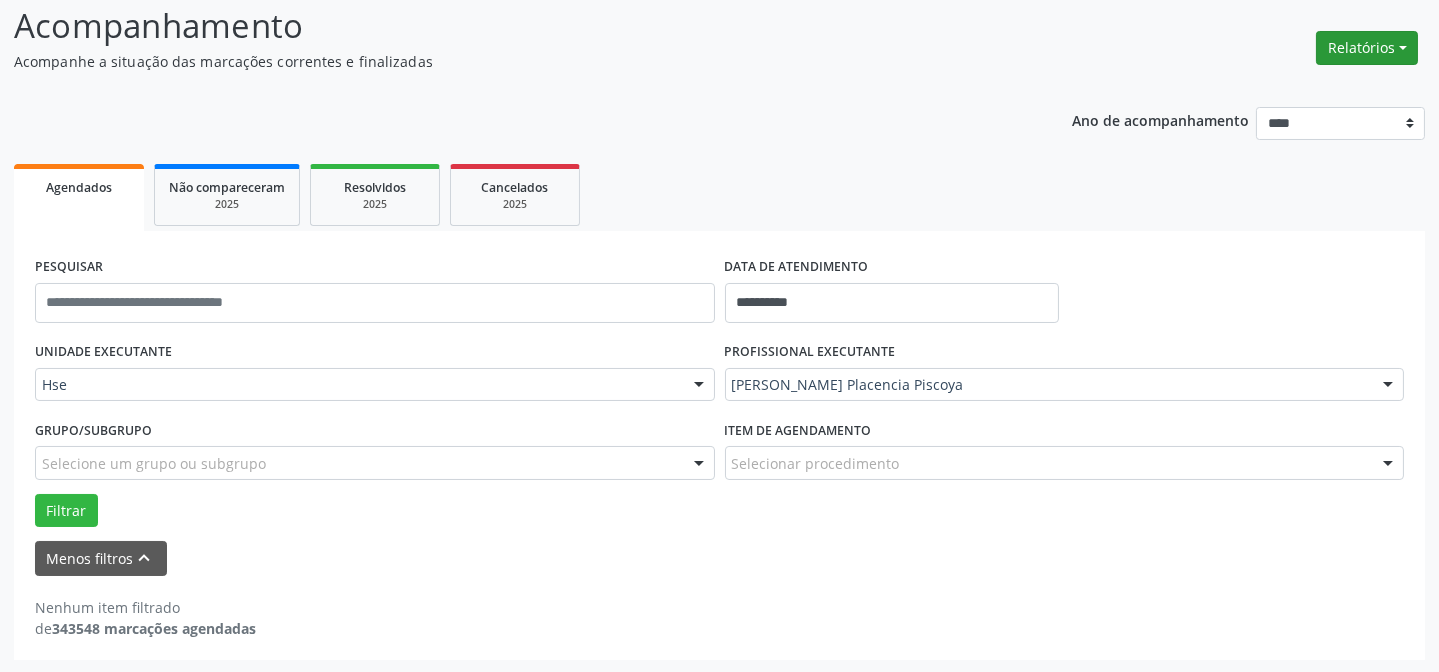 click on "Relatórios" at bounding box center (1367, 48) 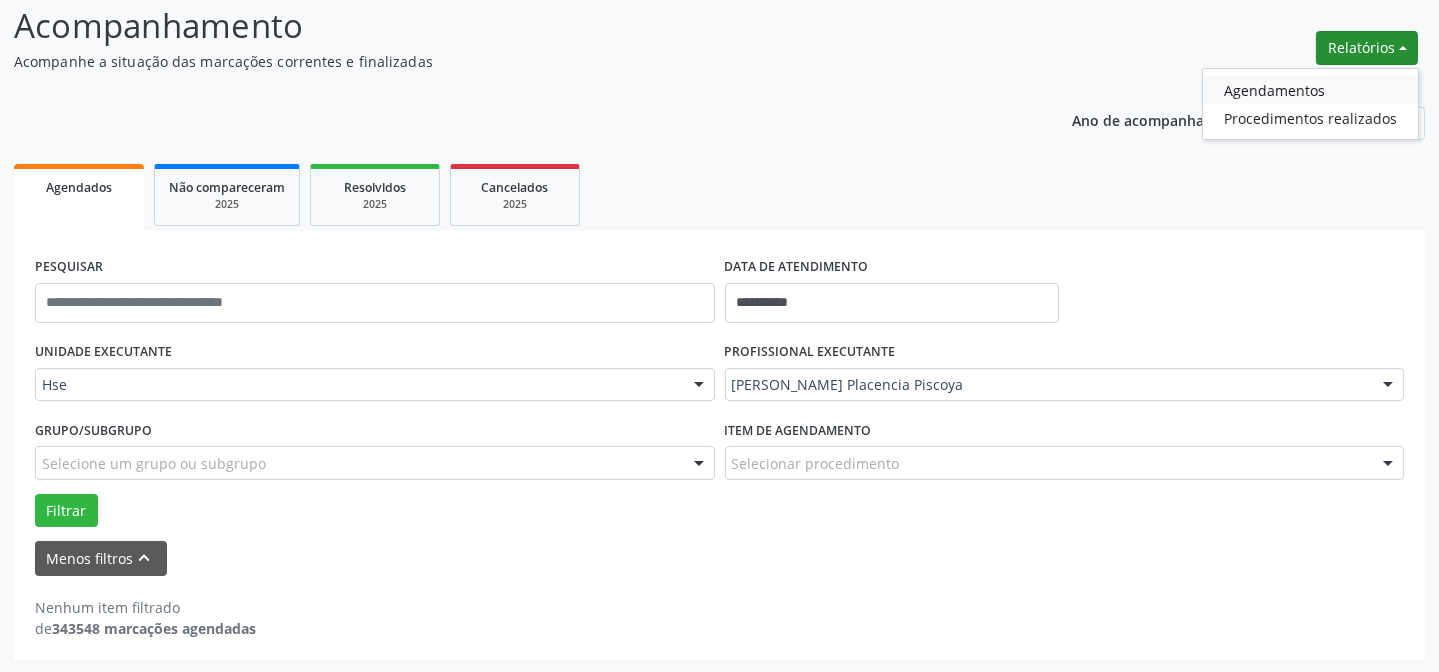 click on "Agendamentos" at bounding box center (1310, 90) 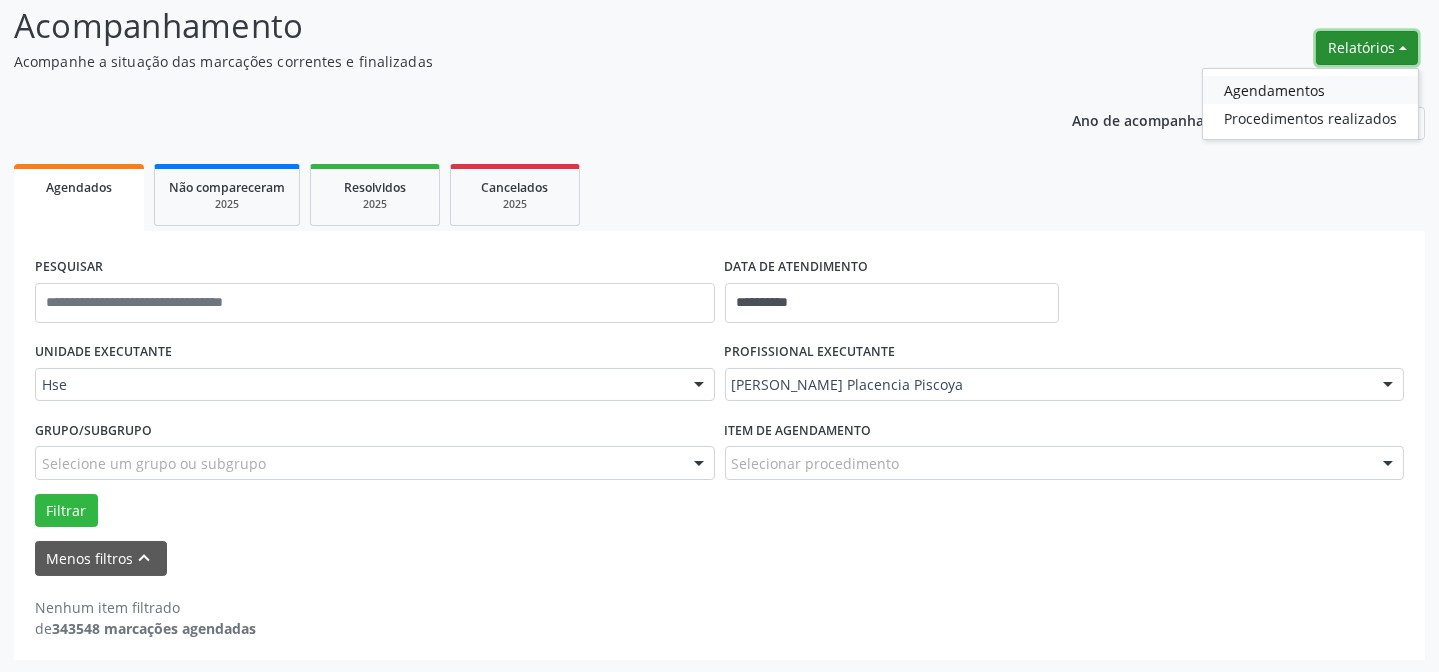 select on "*" 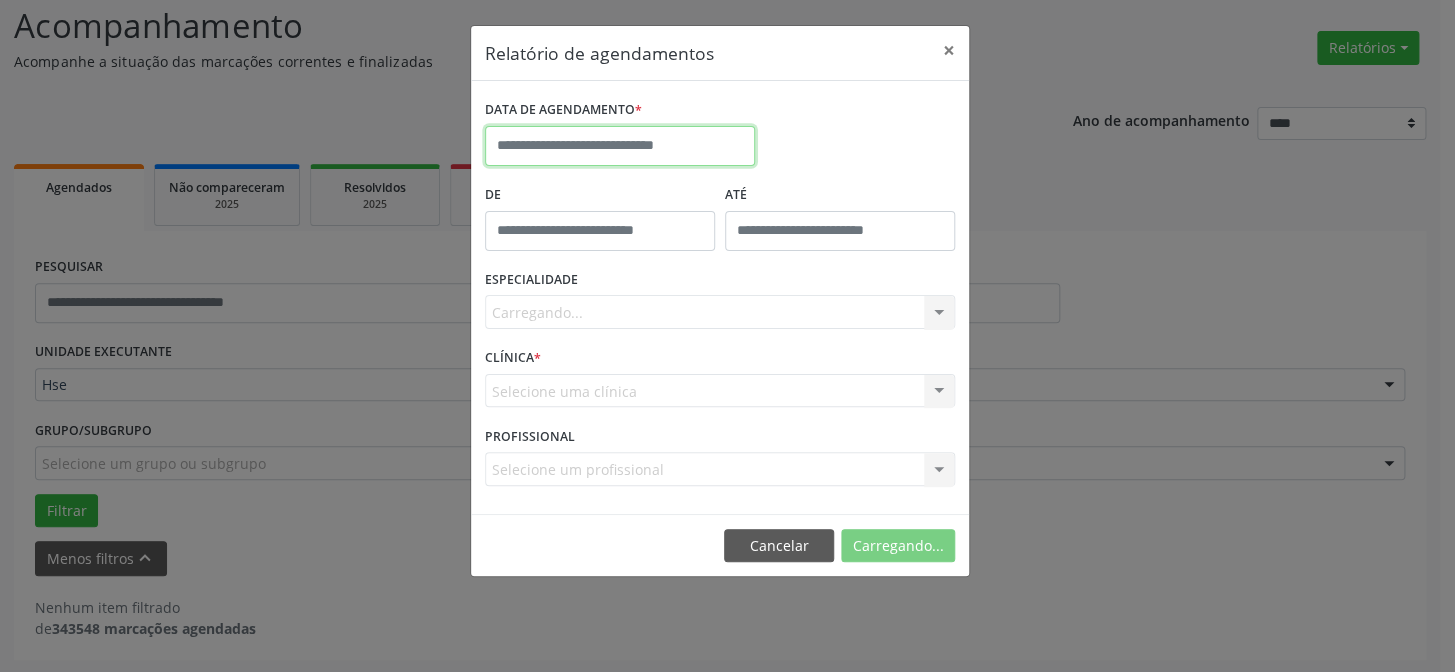 click on "**********" at bounding box center (727, 201) 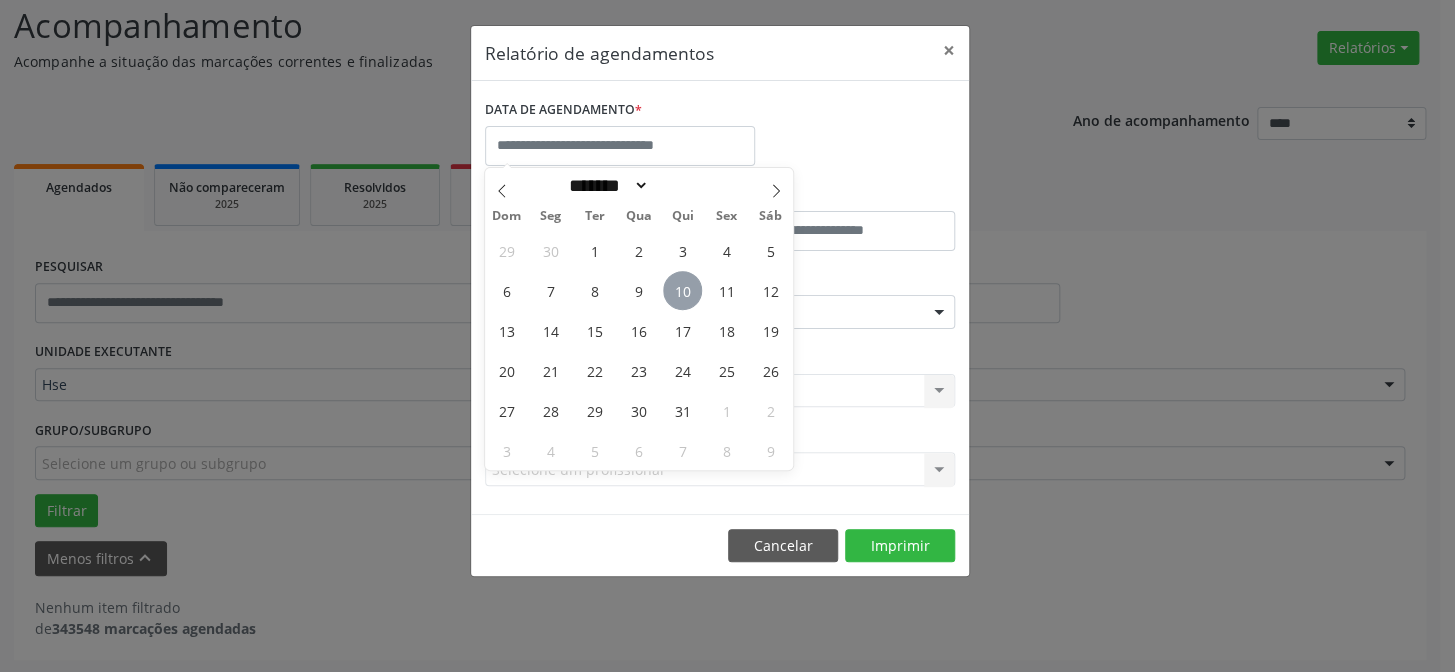 click on "10" at bounding box center (682, 290) 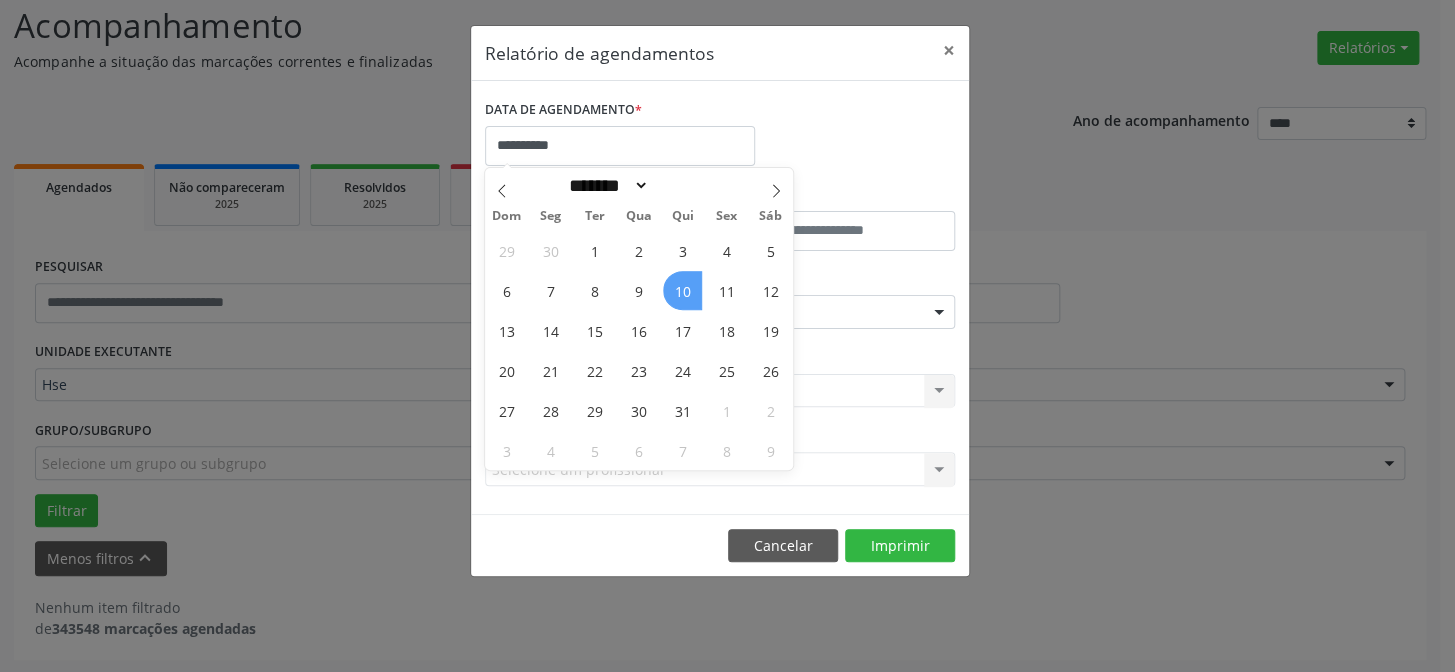 click on "10" at bounding box center (682, 290) 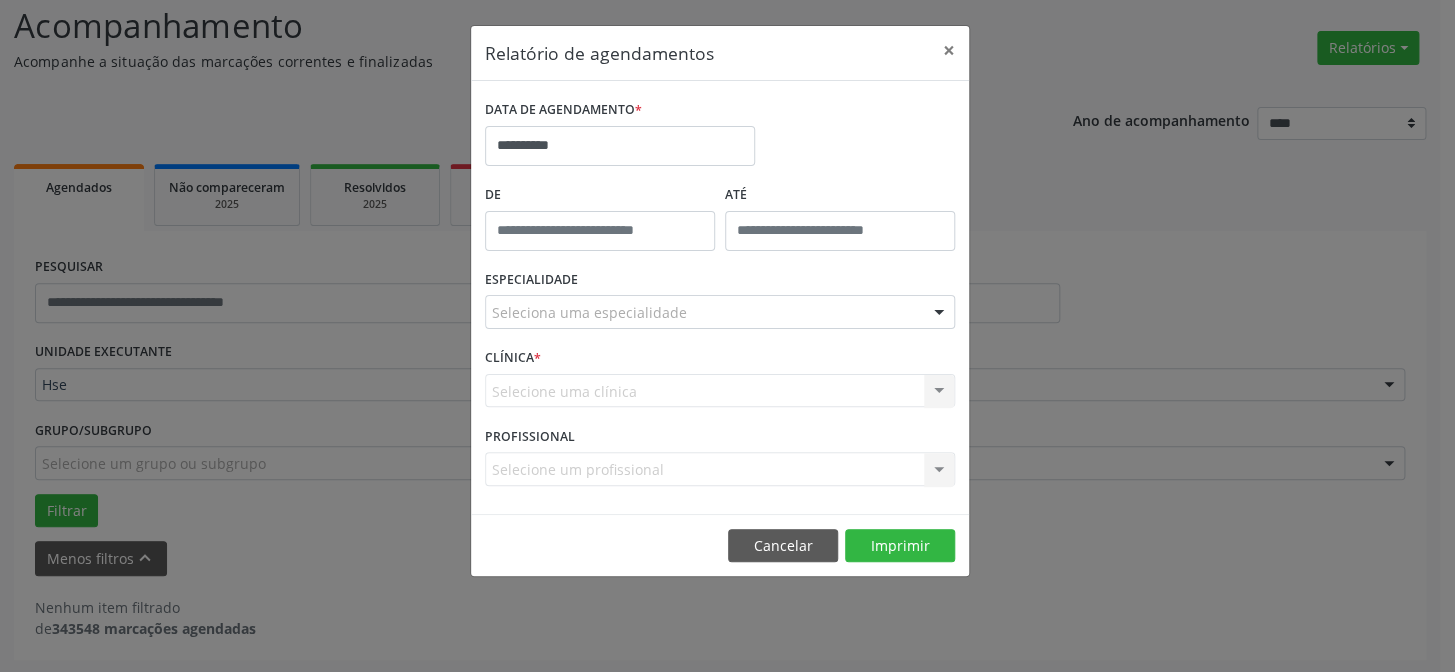 click on "Seleciona uma especialidade" at bounding box center (720, 312) 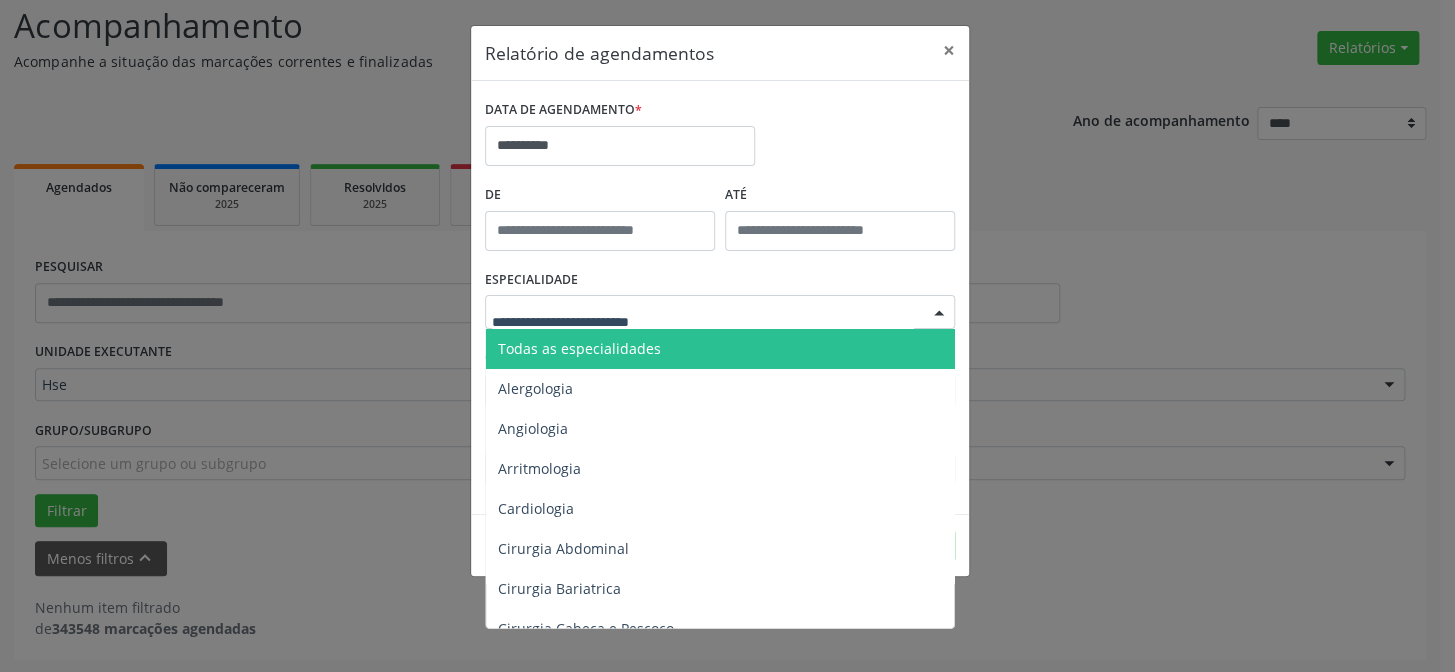 click on "Todas as especialidades" at bounding box center (721, 349) 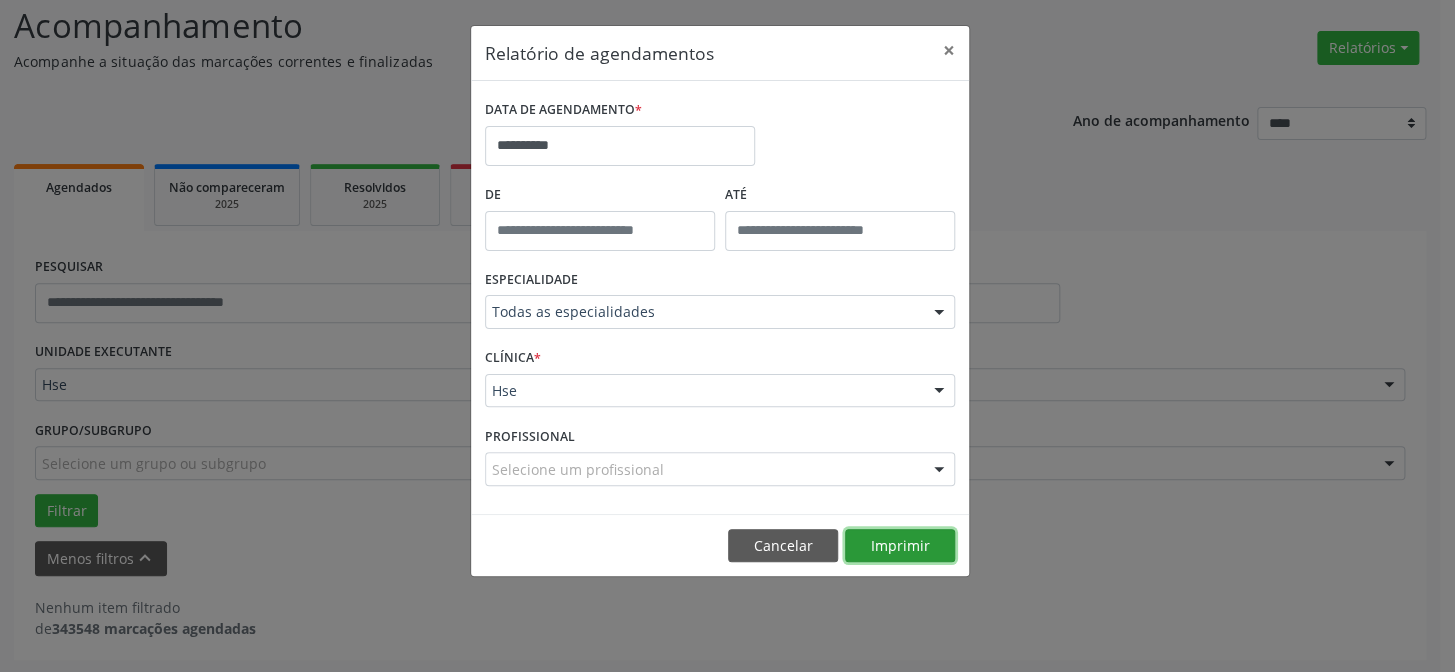 click on "Imprimir" at bounding box center (900, 546) 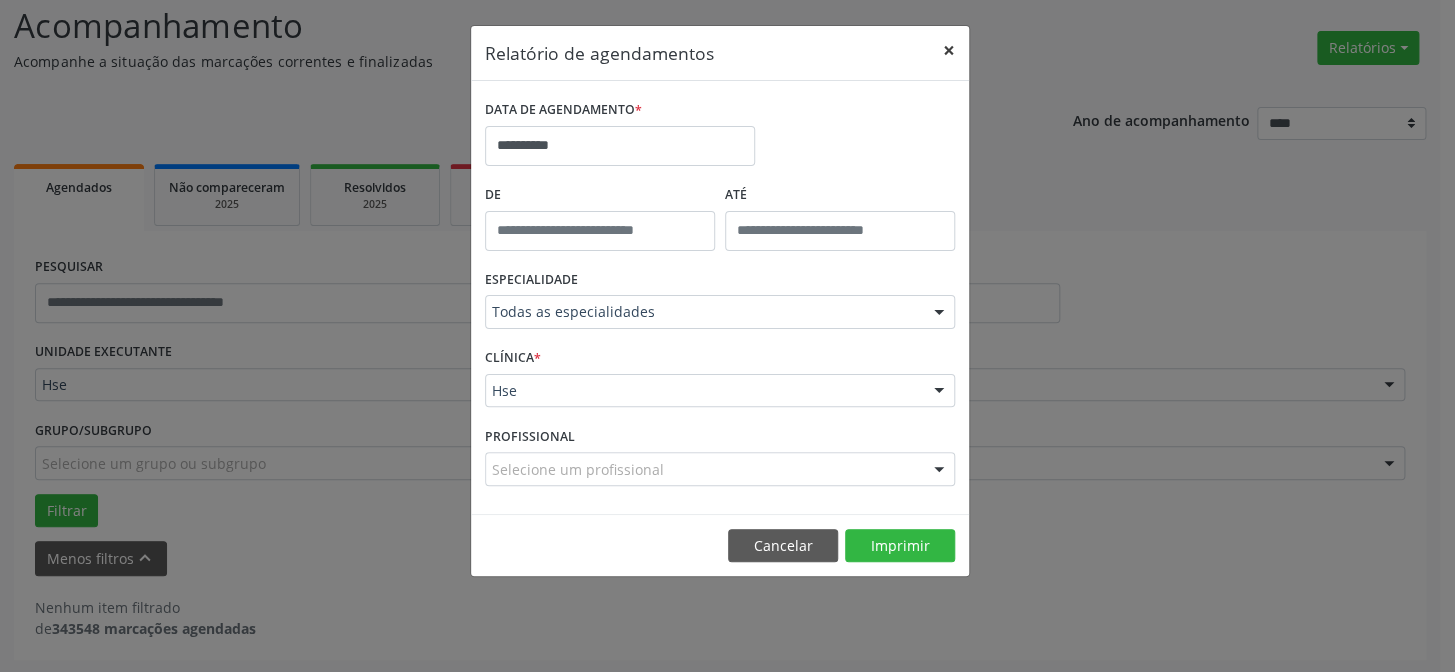click on "×" at bounding box center [949, 50] 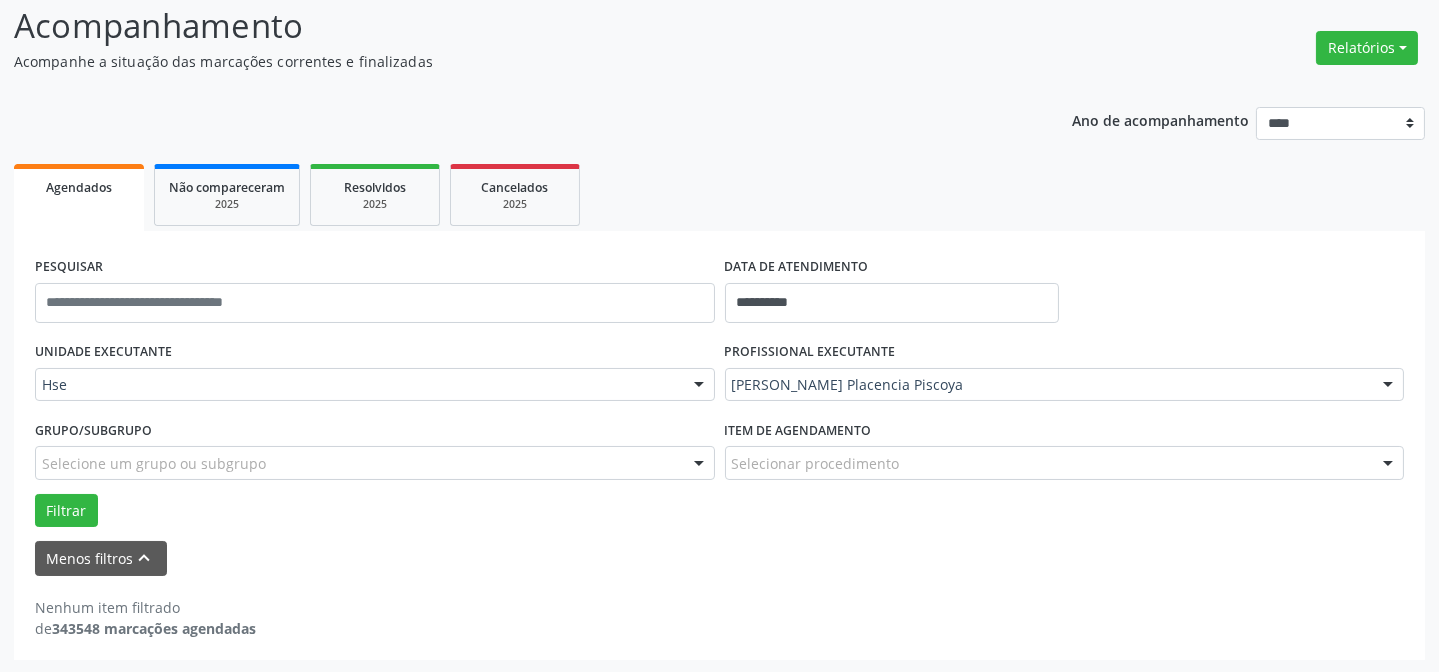 click on "Victor Enrrique Placencia Piscoya" at bounding box center [1065, 385] 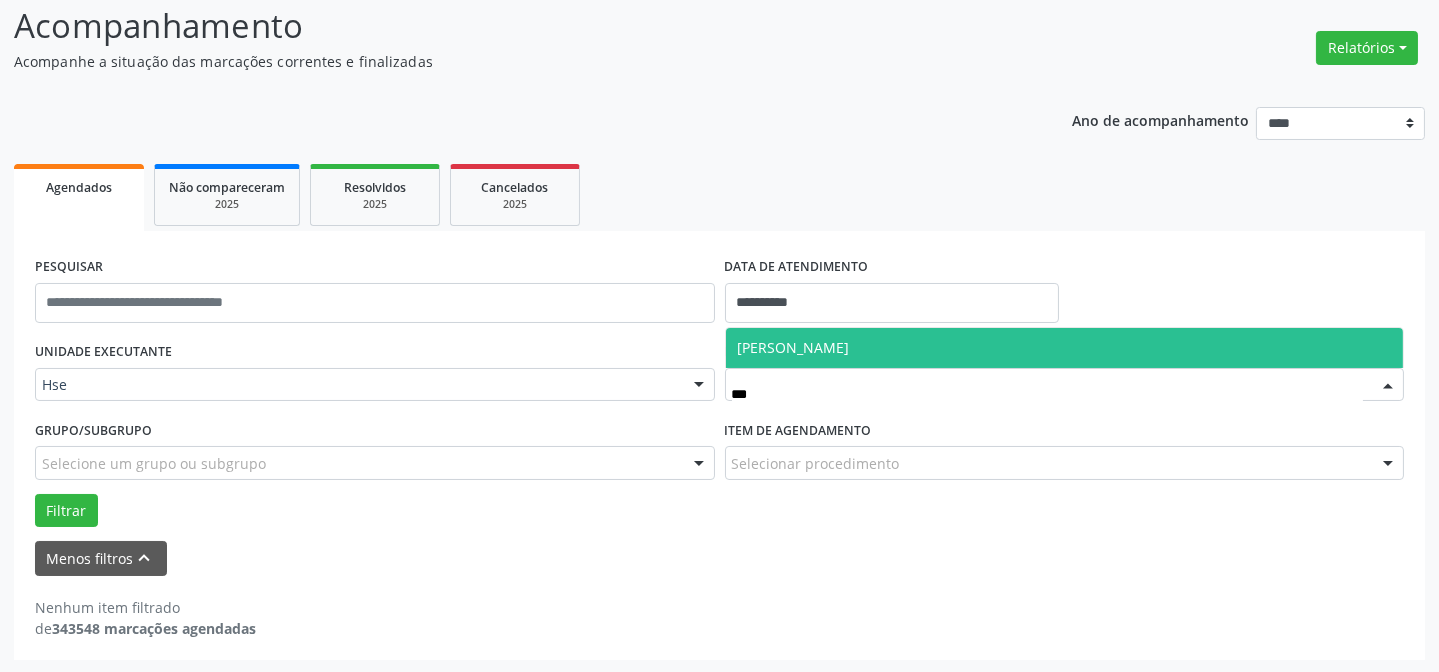 click on "Walter Lafayette Araujo" at bounding box center [1065, 348] 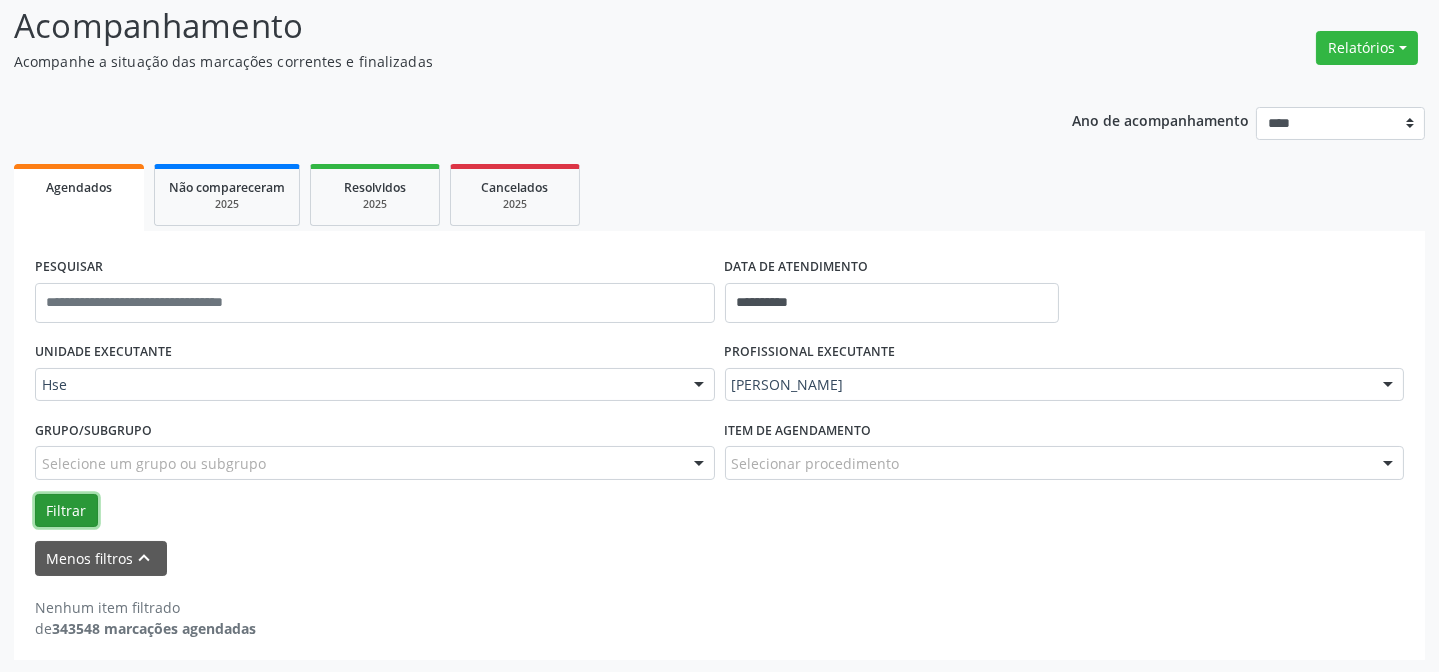 click on "Filtrar" at bounding box center [66, 511] 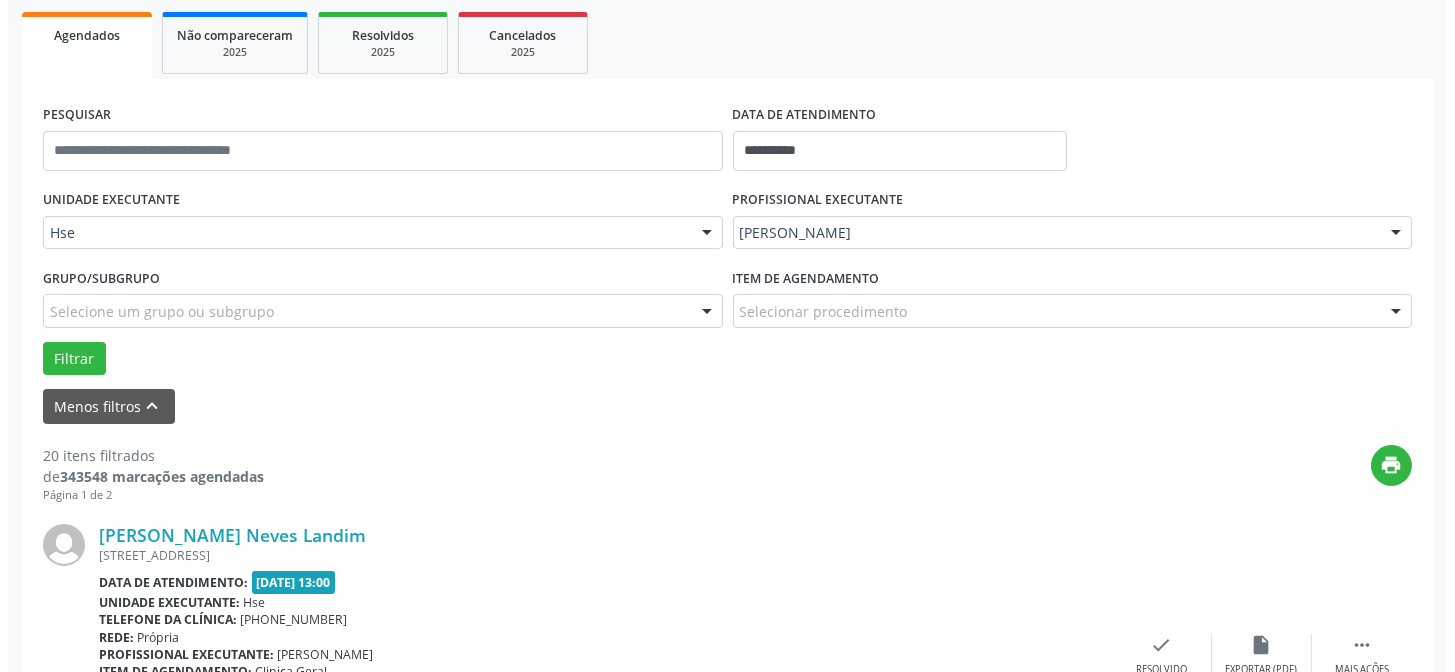 scroll, scrollTop: 381, scrollLeft: 0, axis: vertical 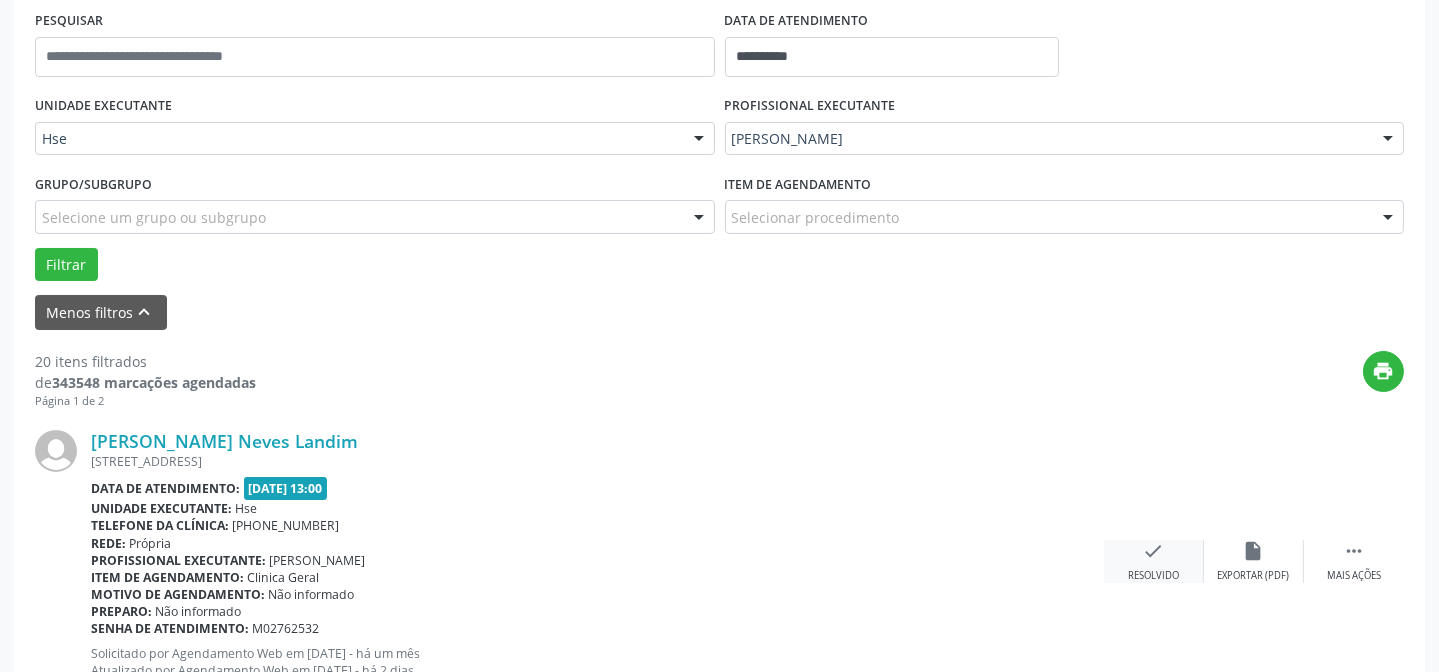 click on "check" at bounding box center [1154, 551] 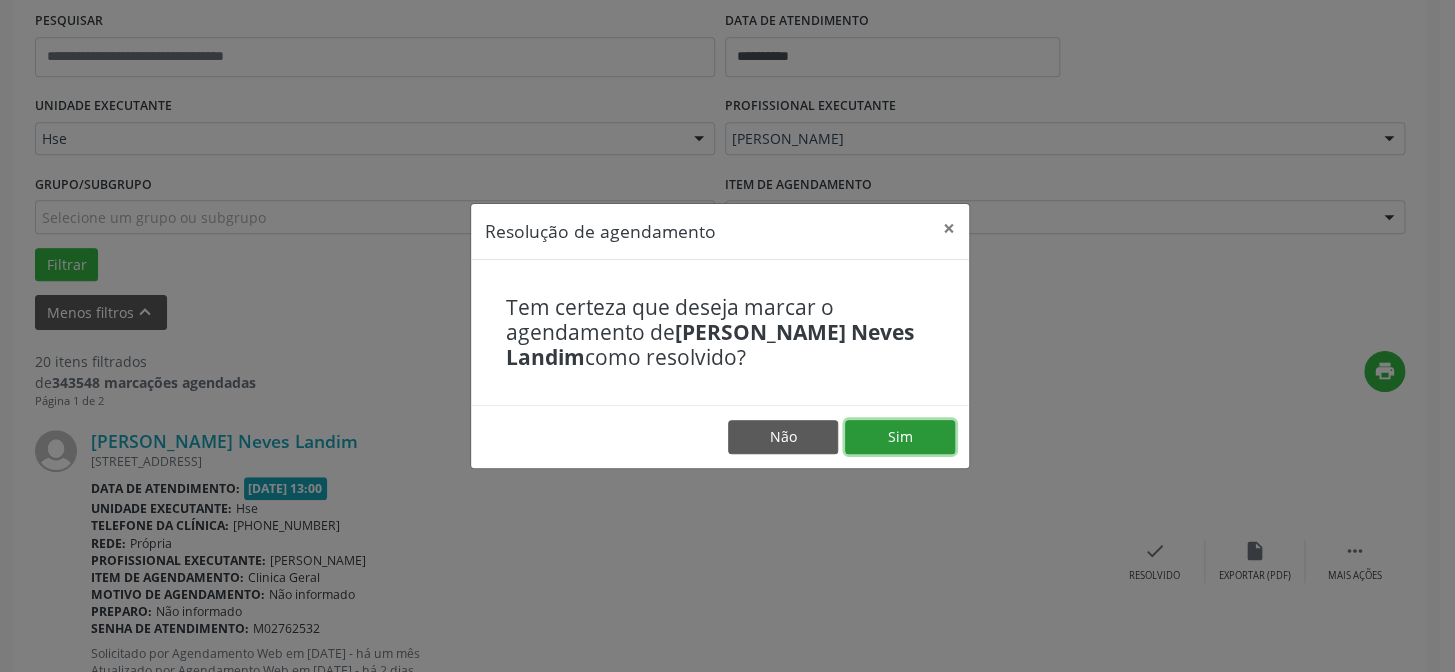 click on "Sim" at bounding box center (900, 437) 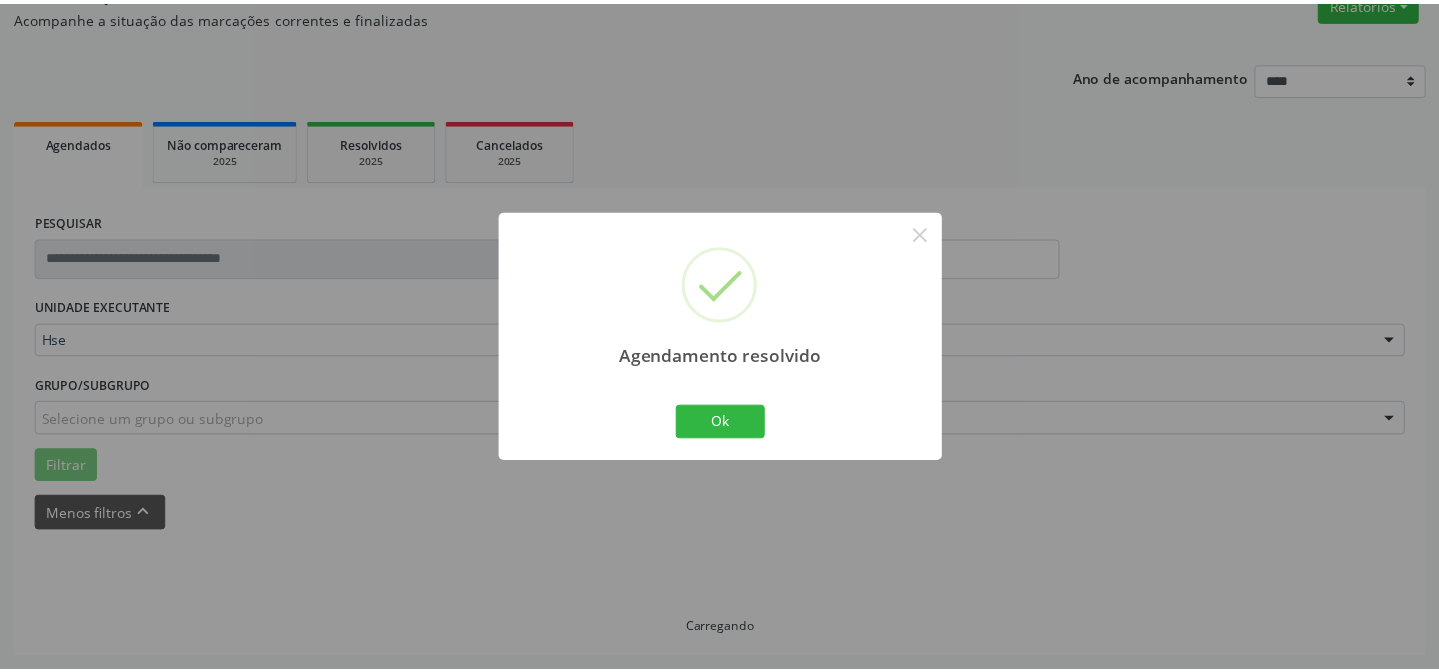 scroll, scrollTop: 179, scrollLeft: 0, axis: vertical 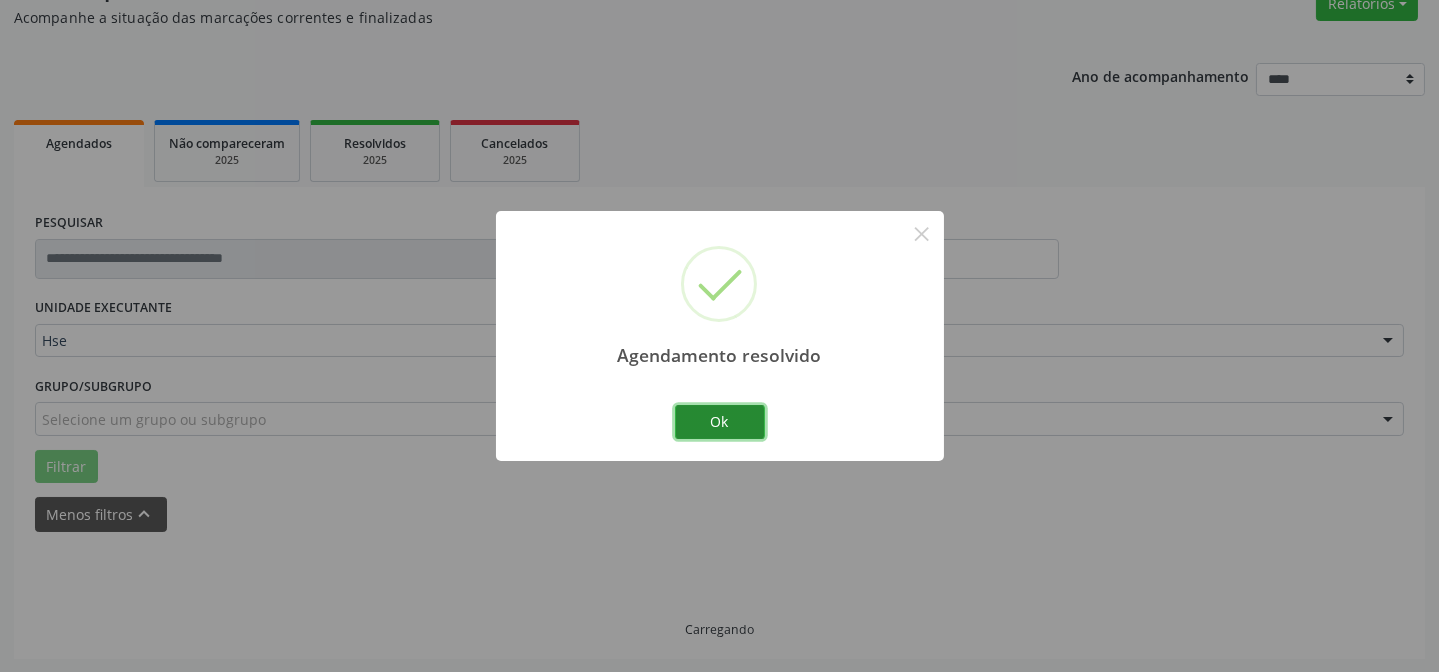 click on "Ok" at bounding box center (720, 422) 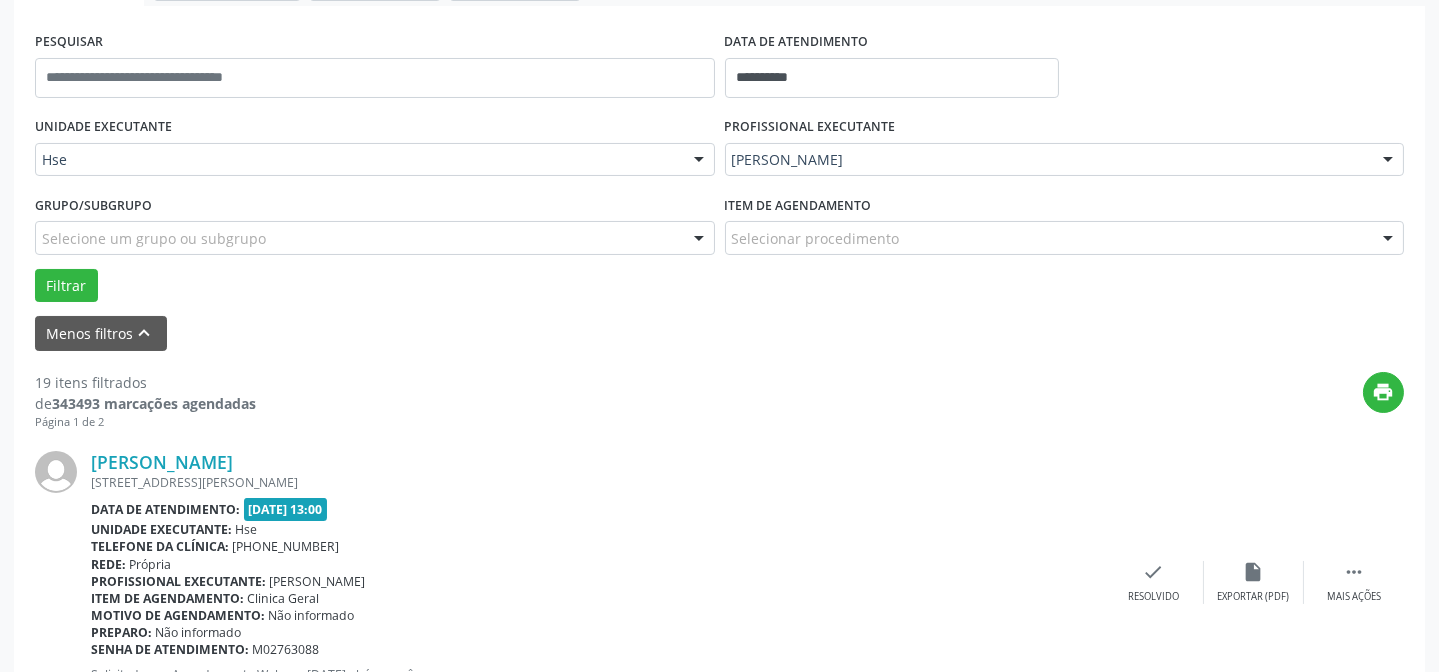 scroll, scrollTop: 451, scrollLeft: 0, axis: vertical 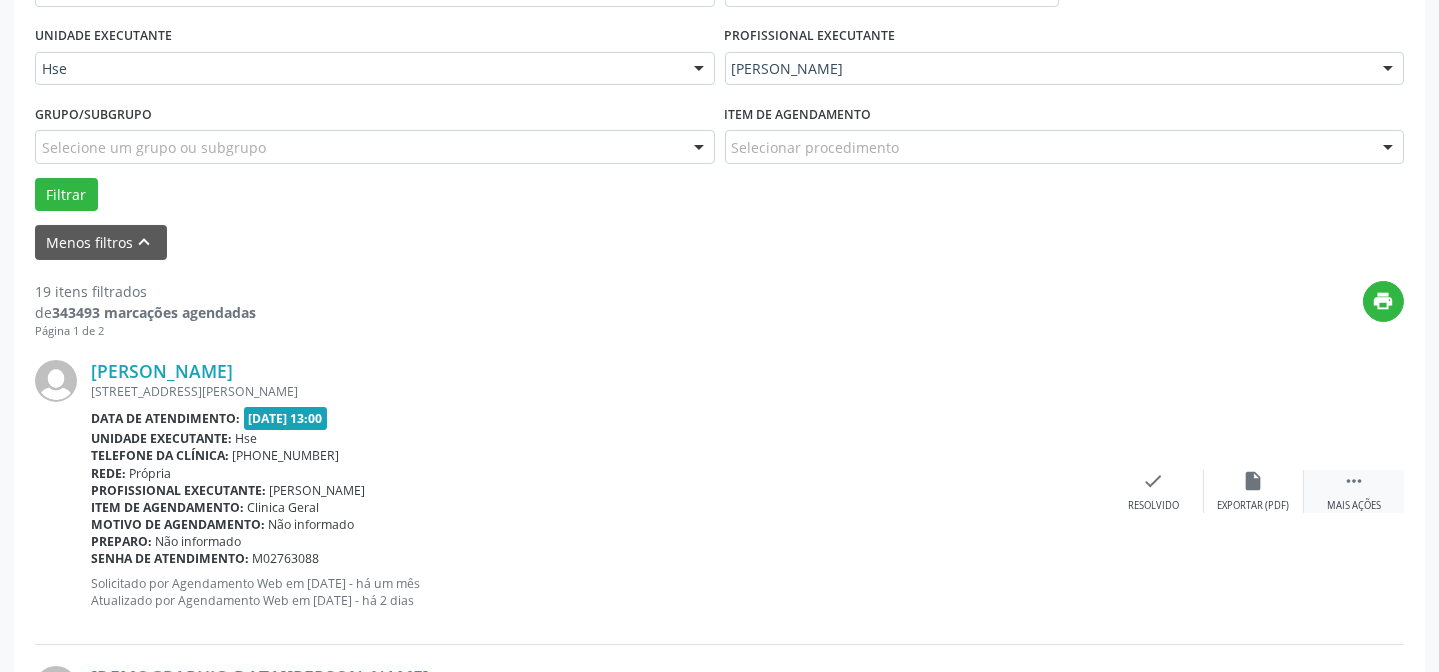 click on "" at bounding box center [1354, 481] 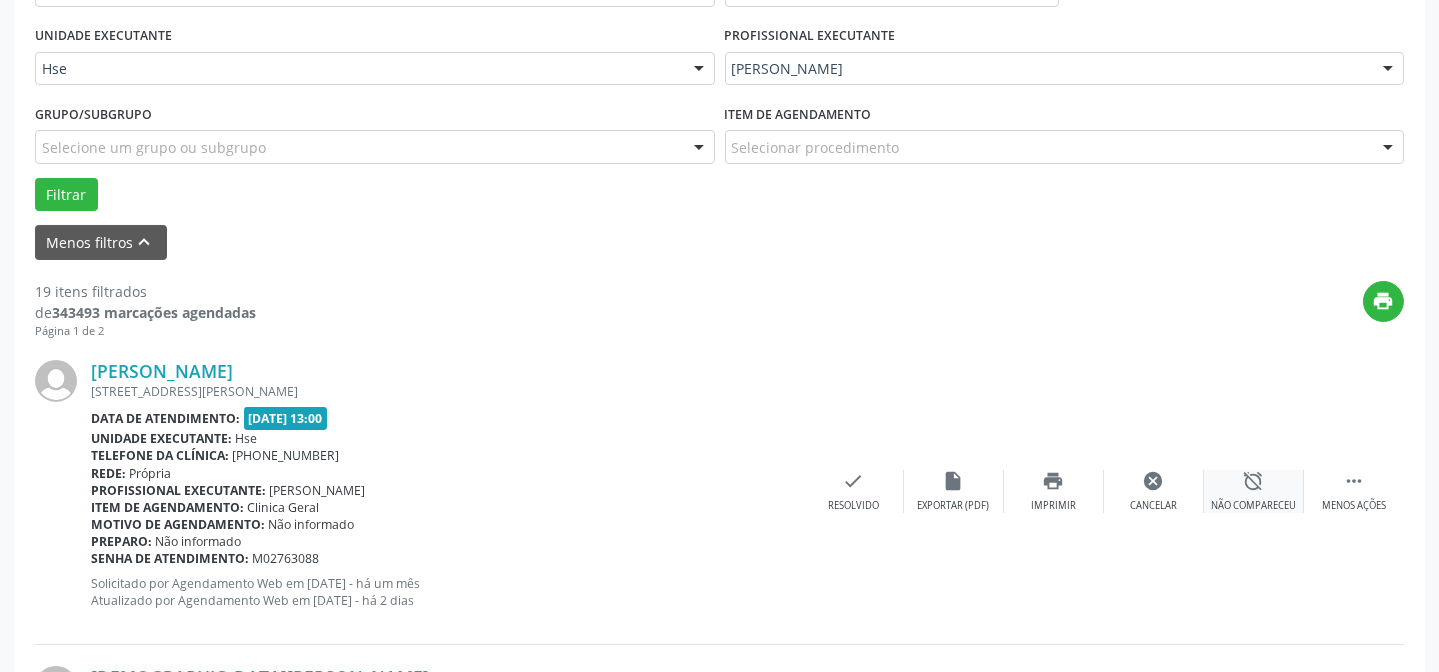 click on "alarm_off
Não compareceu" at bounding box center (1254, 491) 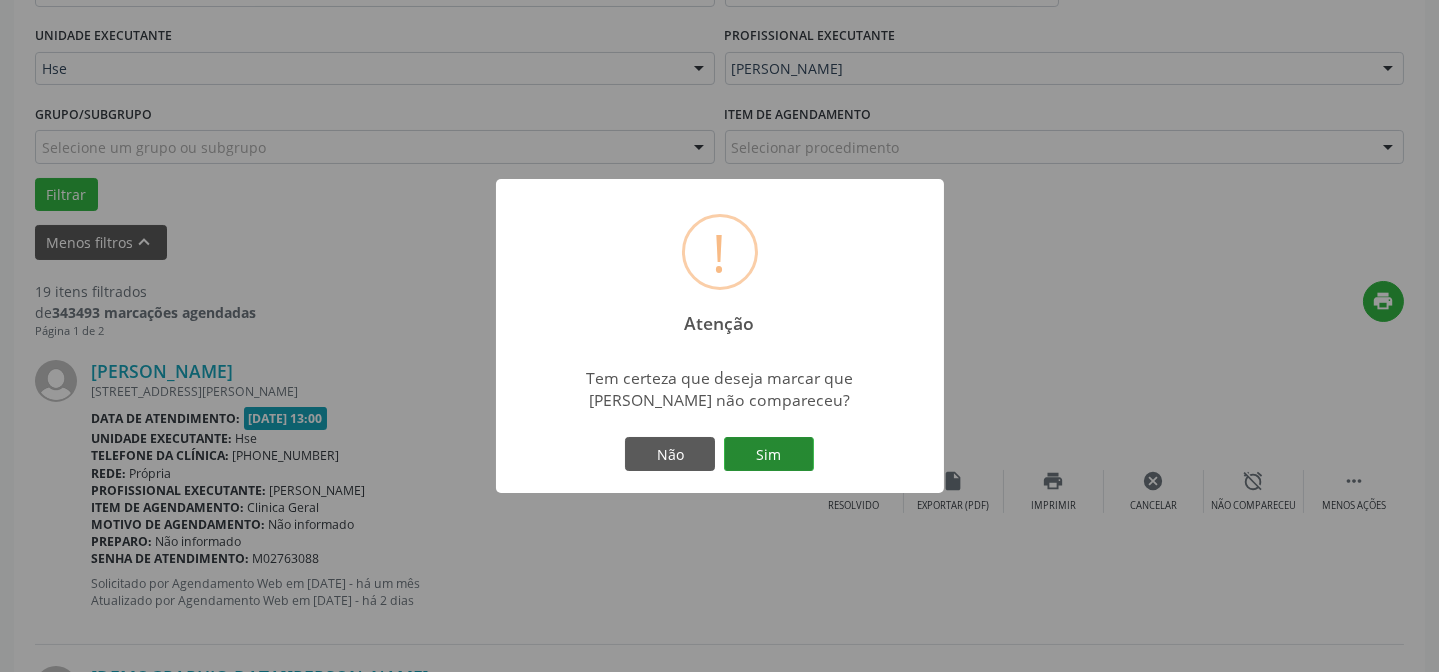 click on "Sim" at bounding box center (769, 454) 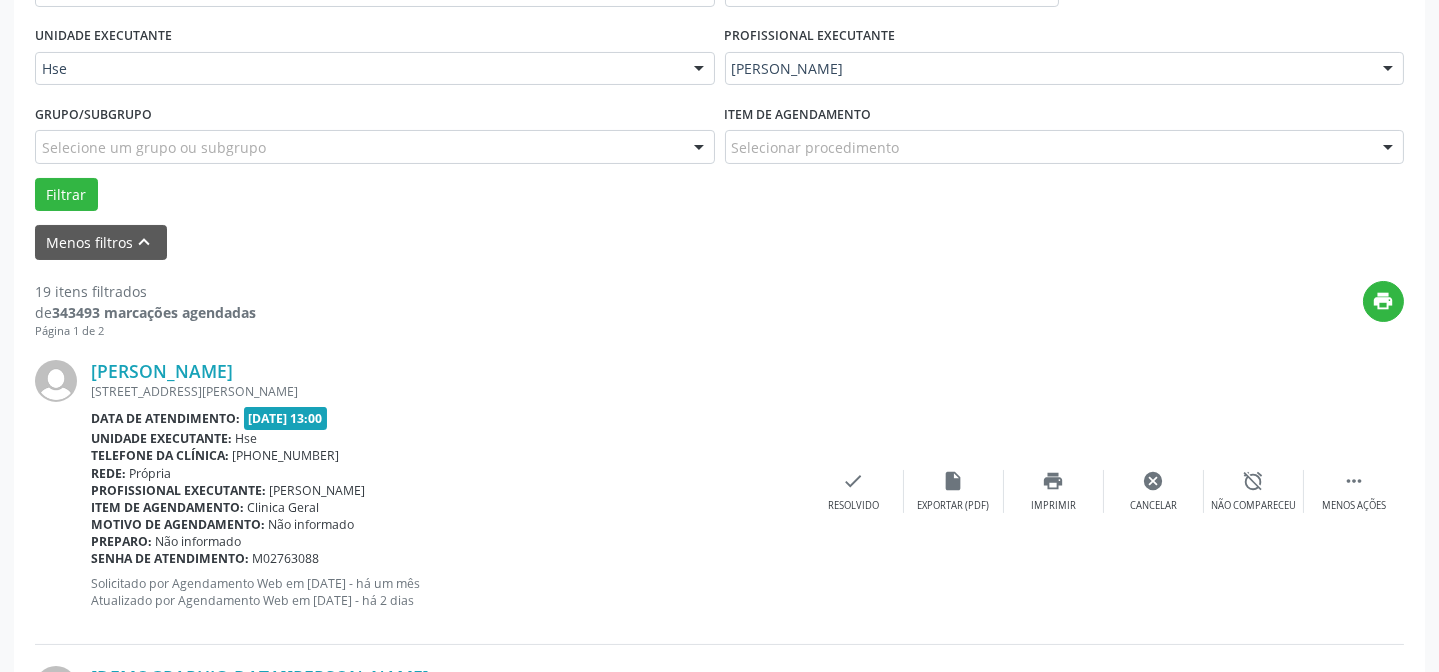 scroll, scrollTop: 200, scrollLeft: 0, axis: vertical 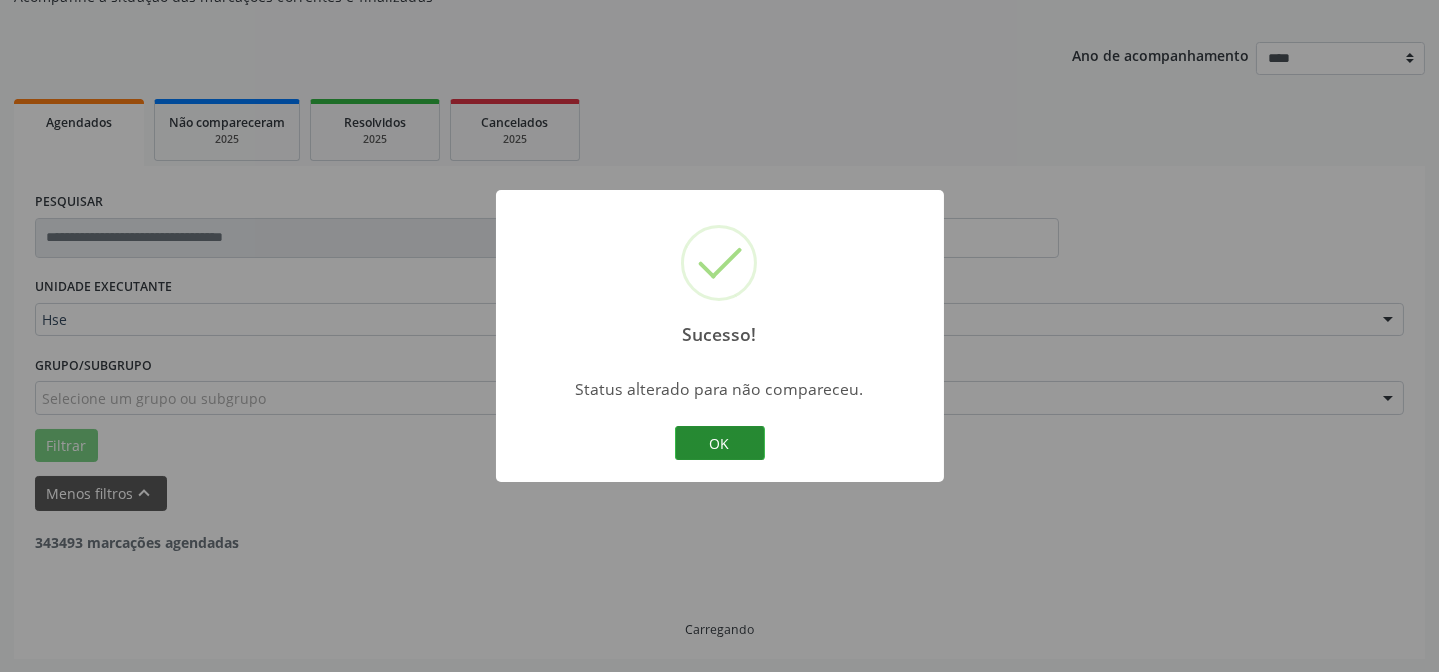 click on "OK" at bounding box center (720, 443) 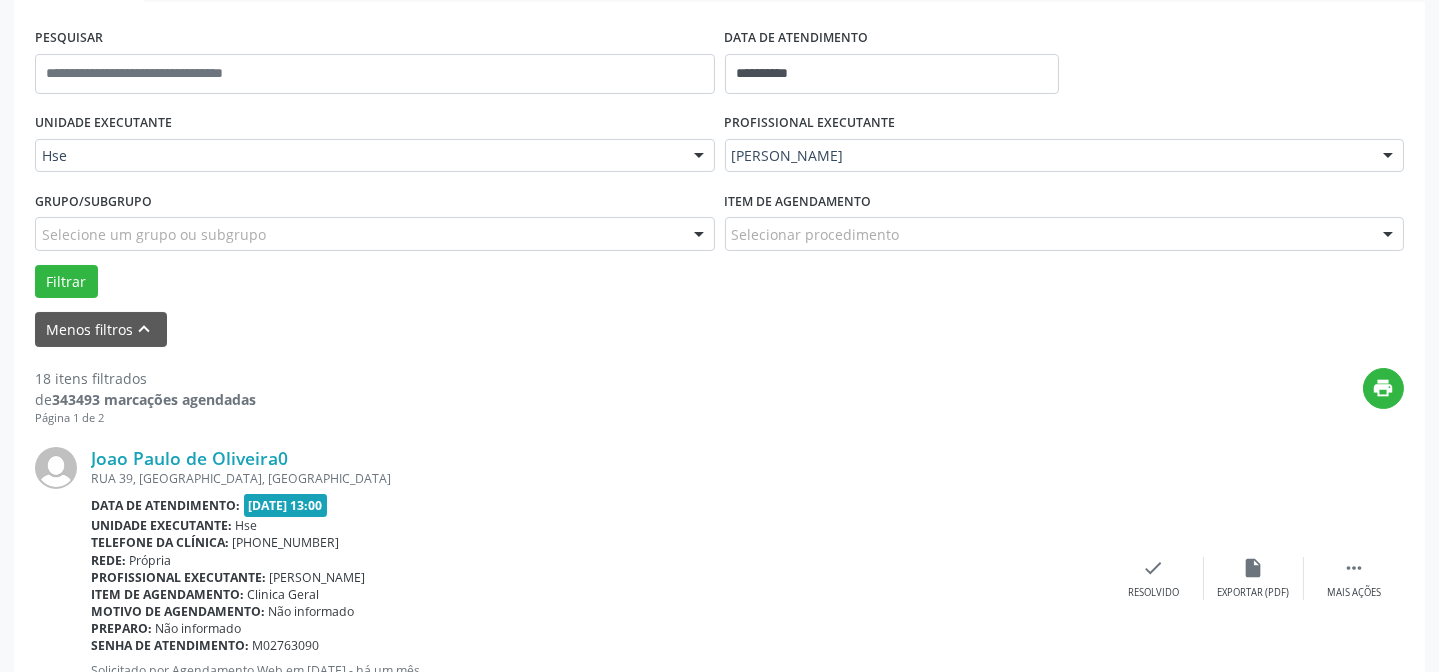 scroll, scrollTop: 381, scrollLeft: 0, axis: vertical 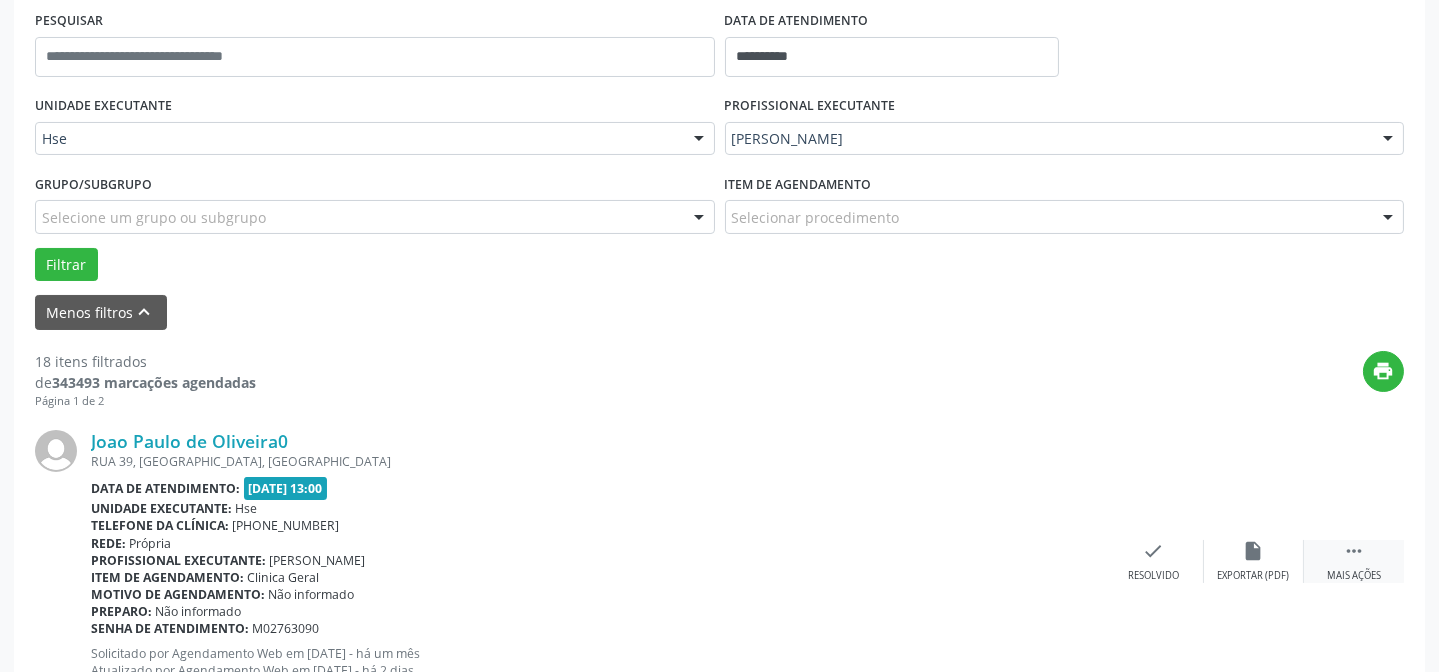 click on "
Mais ações" at bounding box center (1354, 561) 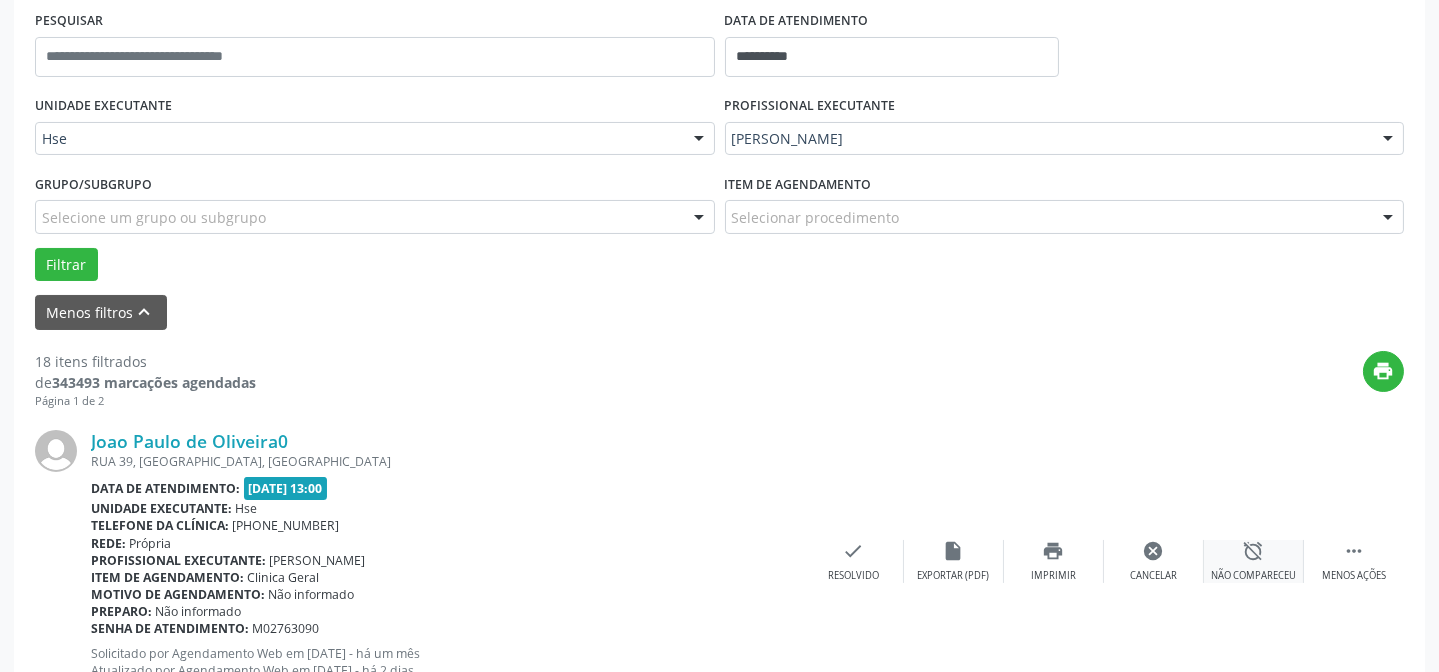click on "alarm_off
Não compareceu" at bounding box center [1254, 561] 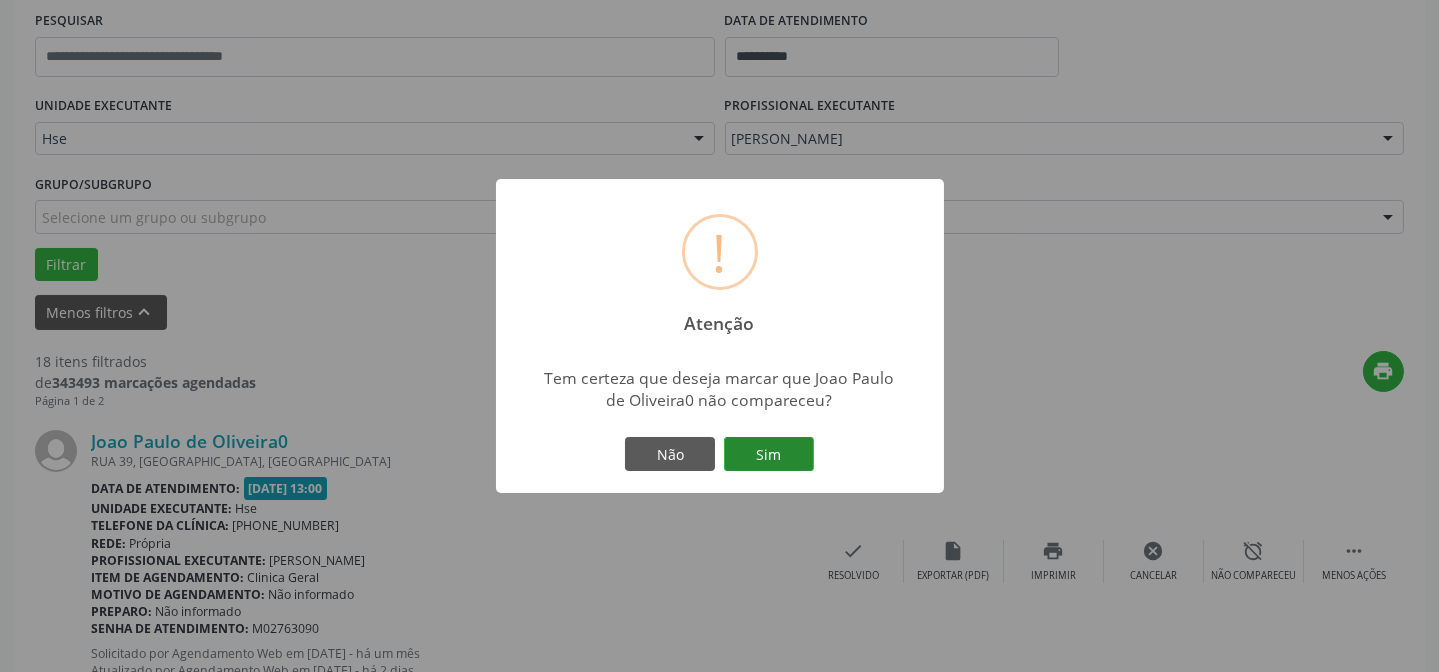 click on "Sim" at bounding box center (769, 454) 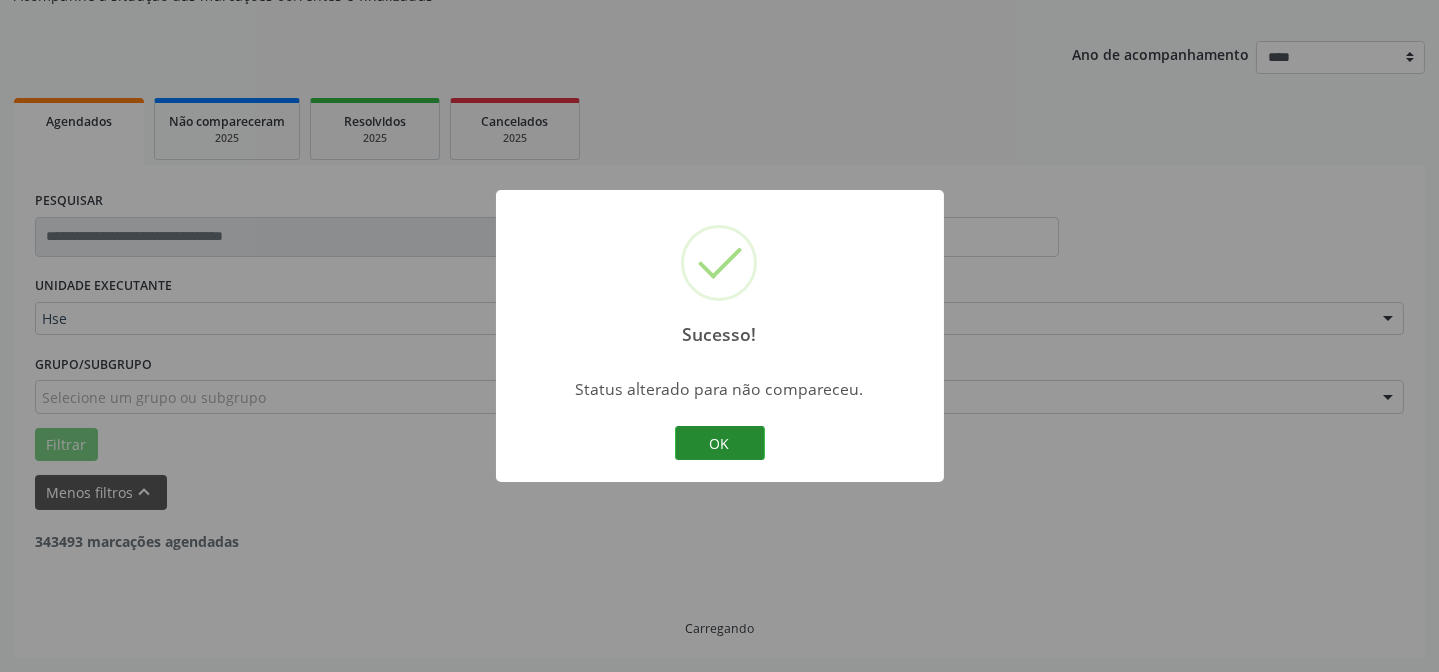 scroll, scrollTop: 200, scrollLeft: 0, axis: vertical 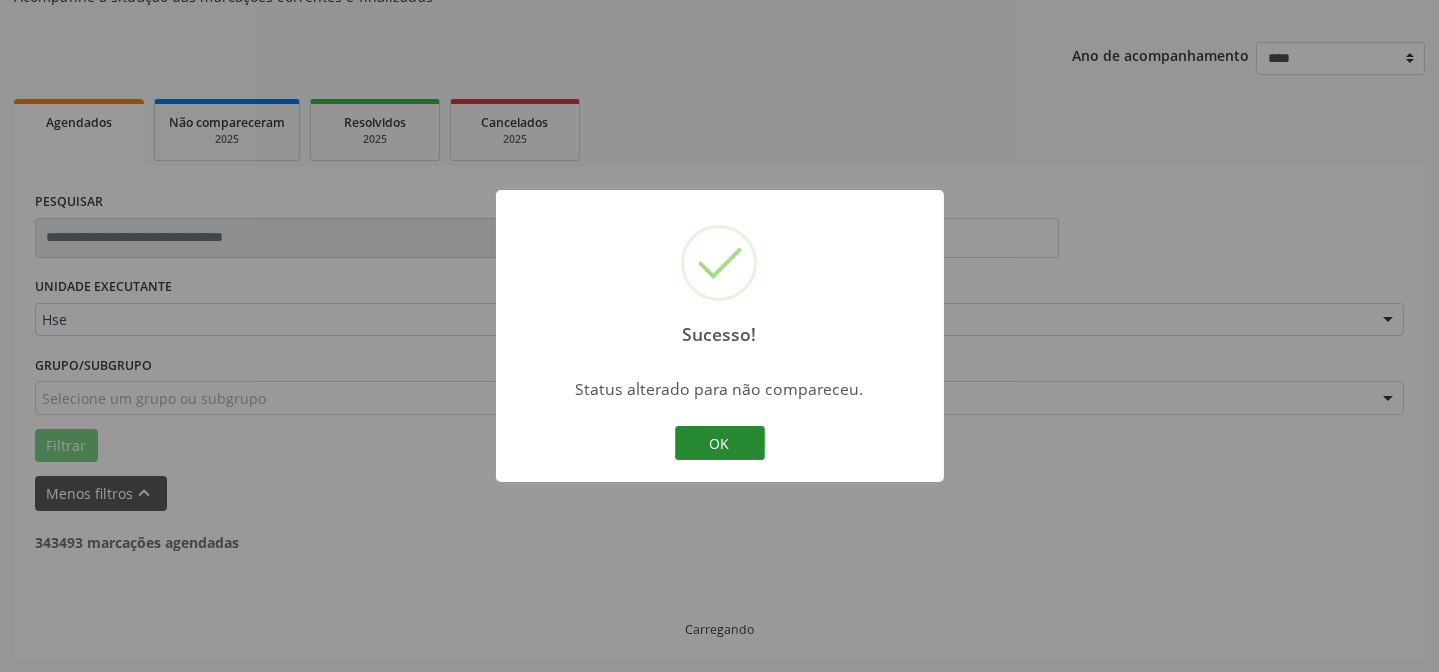 click on "OK" at bounding box center [720, 443] 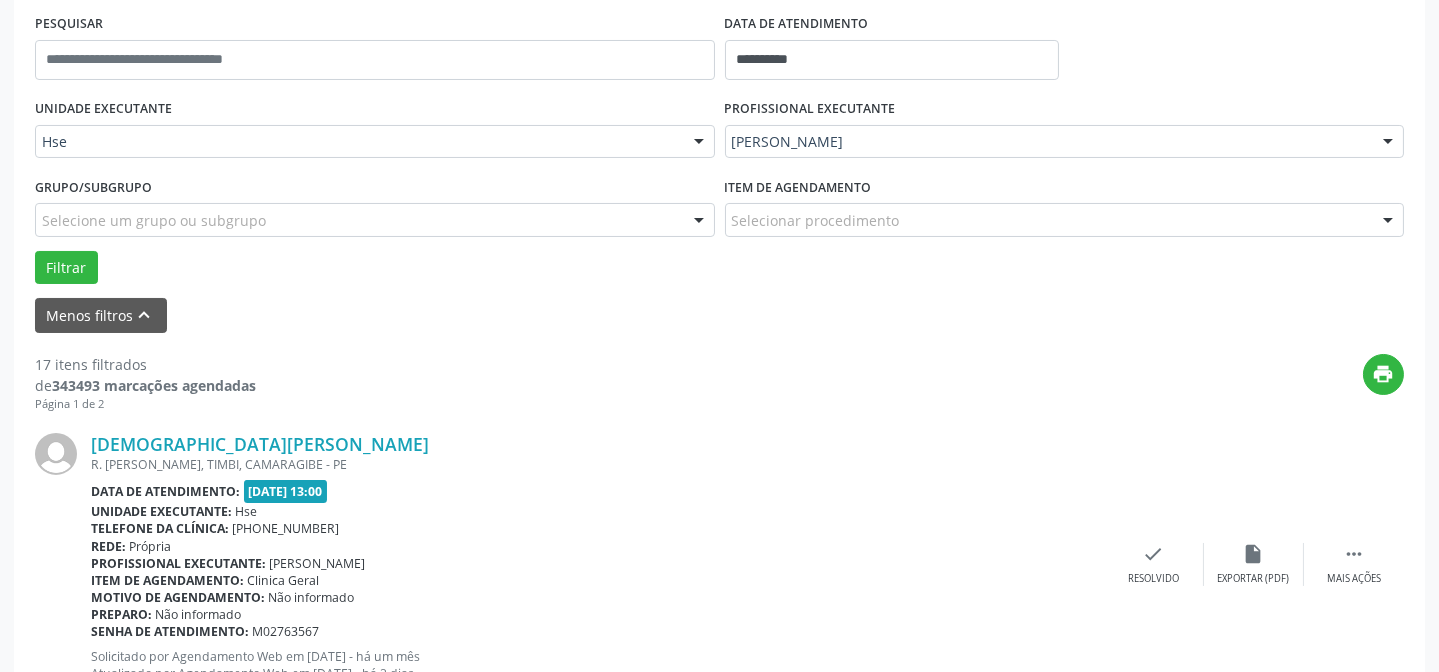 scroll, scrollTop: 381, scrollLeft: 0, axis: vertical 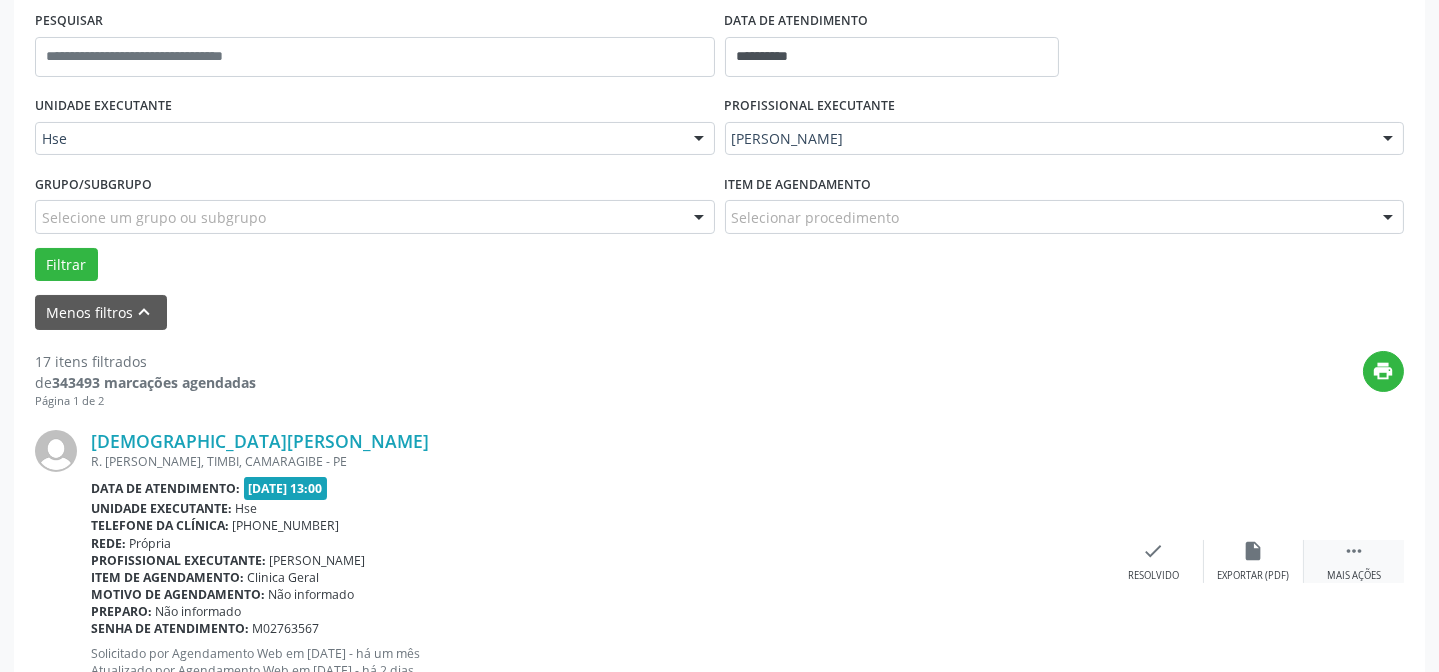 drag, startPoint x: 1342, startPoint y: 556, endPoint x: 1317, endPoint y: 551, distance: 25.495098 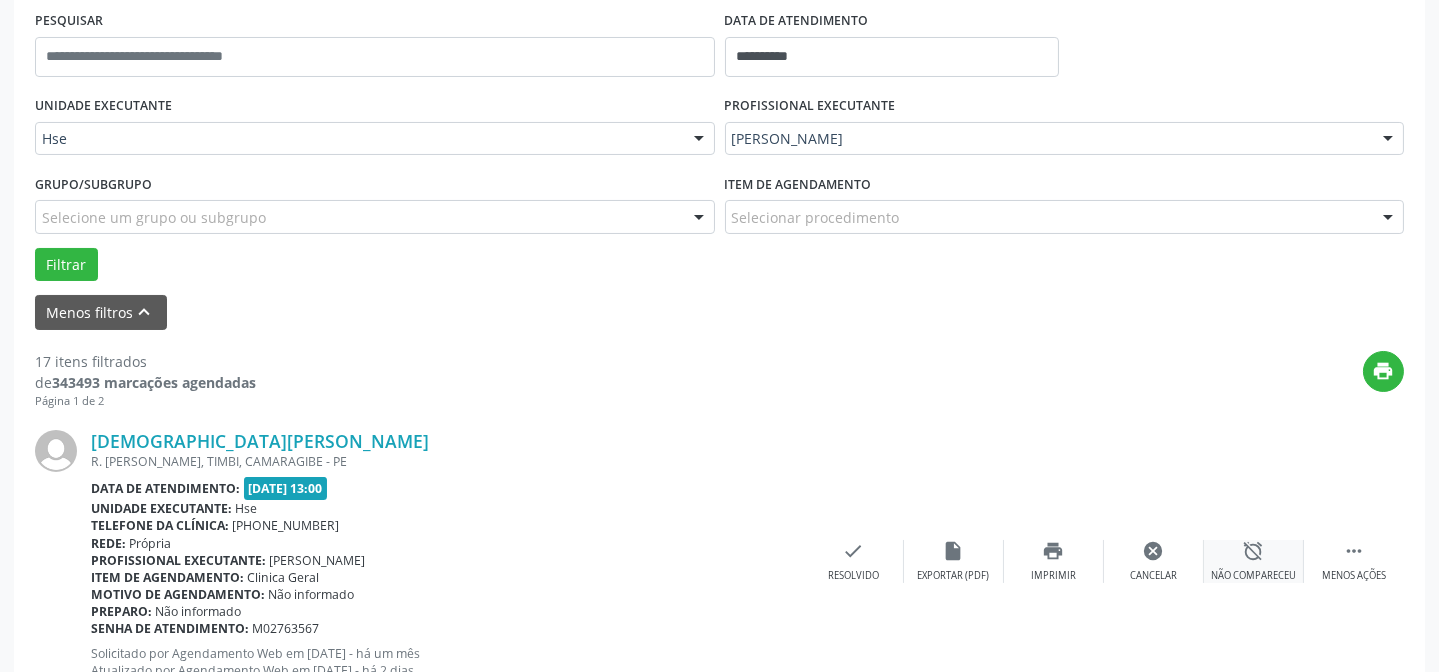 click on "alarm_off
Não compareceu" at bounding box center [1254, 561] 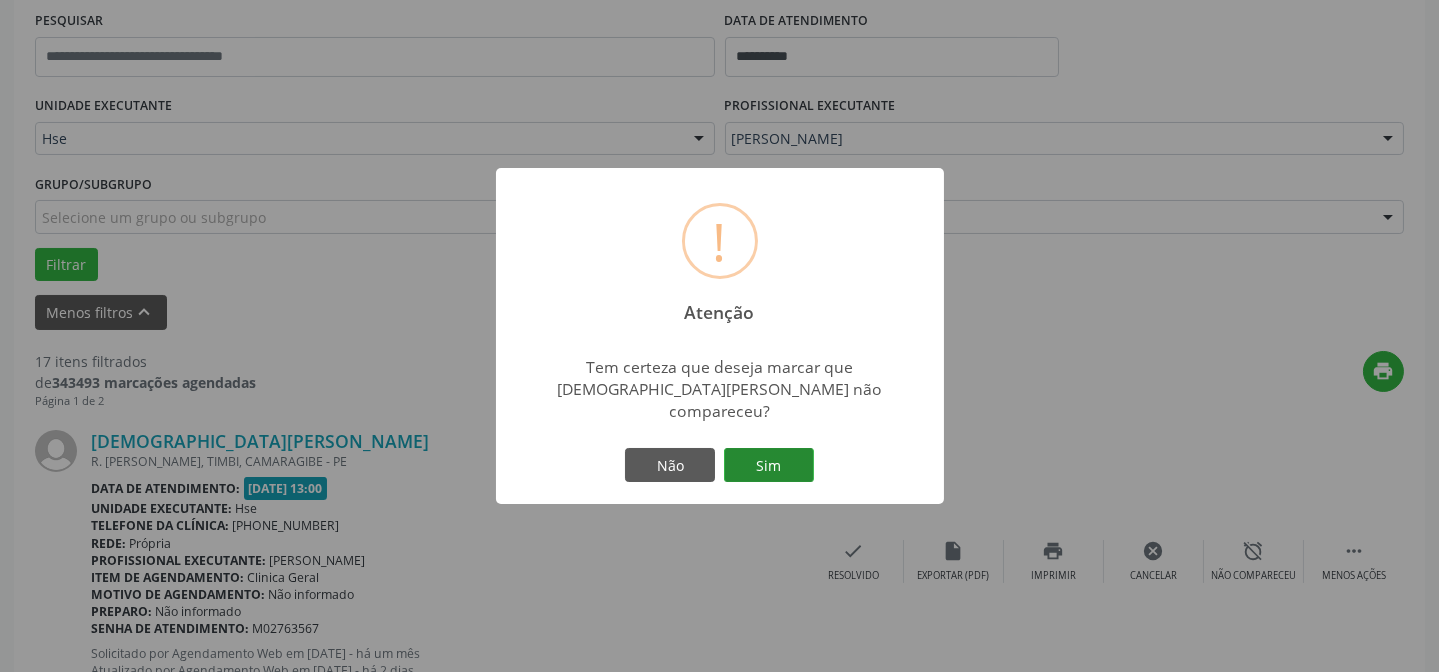click on "Sim" at bounding box center [769, 465] 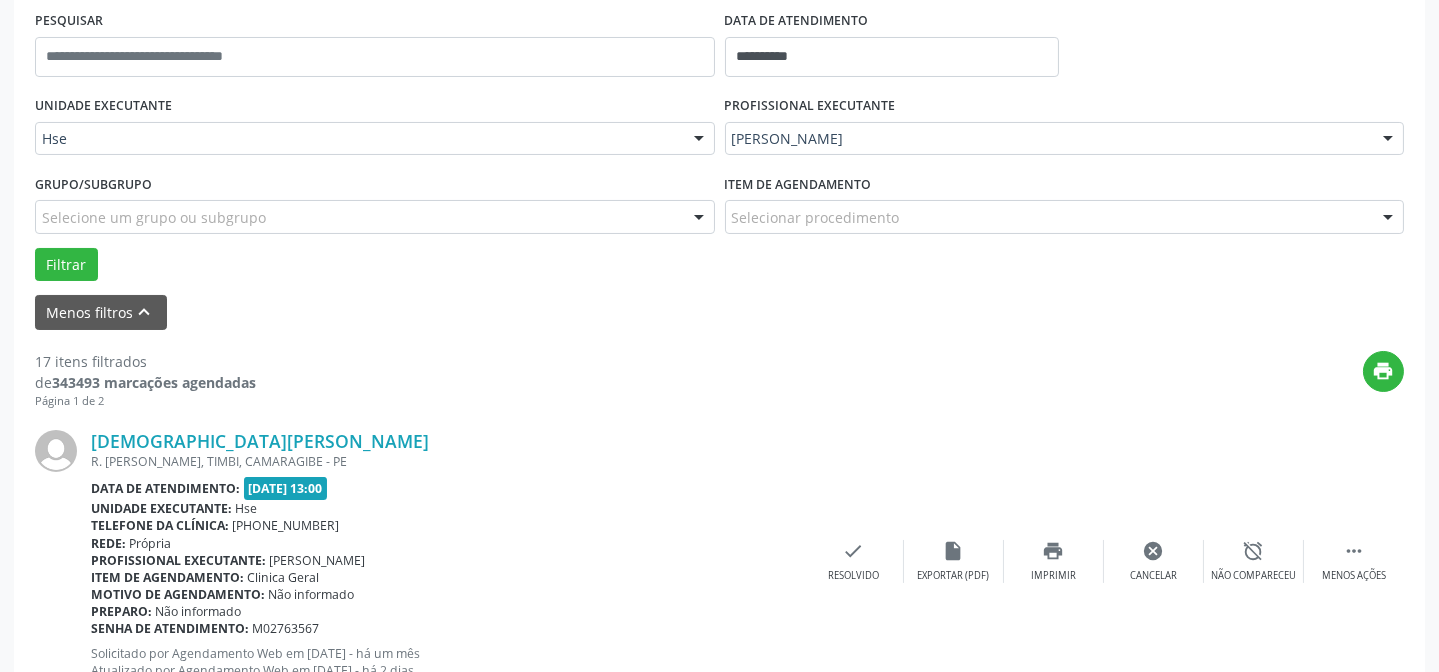 scroll, scrollTop: 200, scrollLeft: 0, axis: vertical 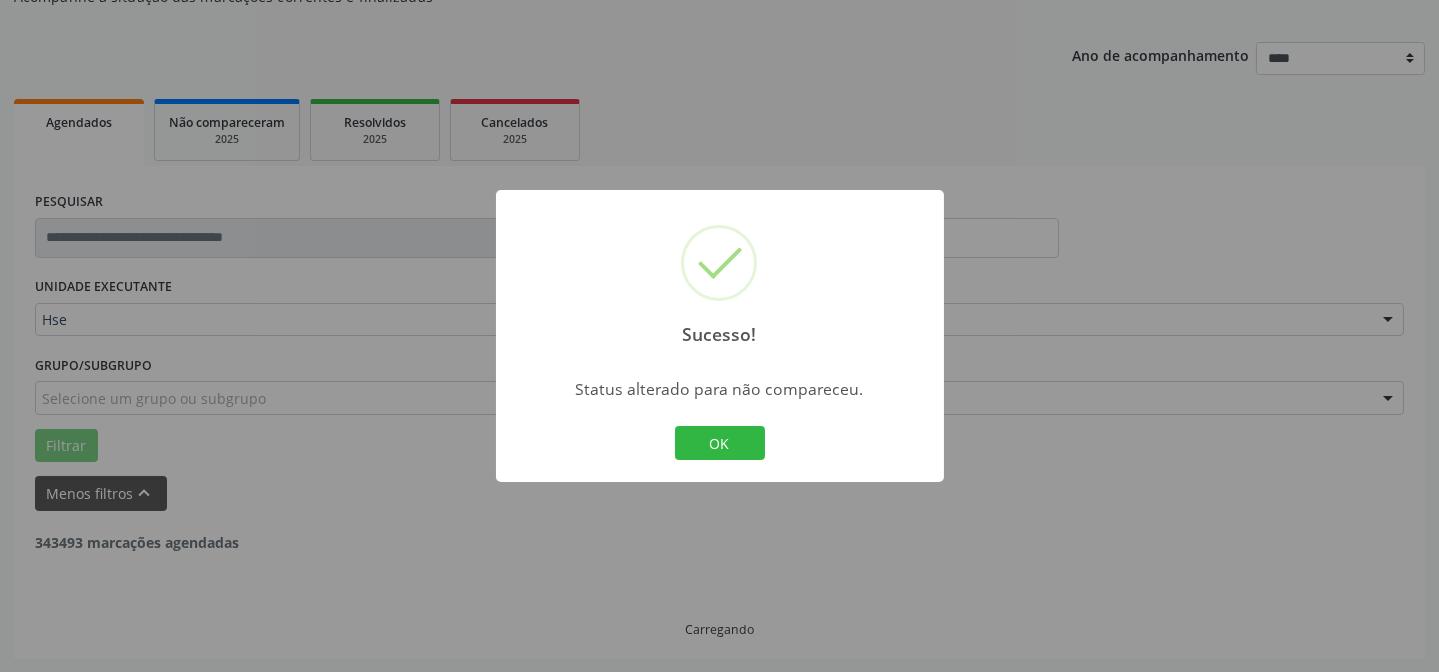 click on "OK" at bounding box center [720, 443] 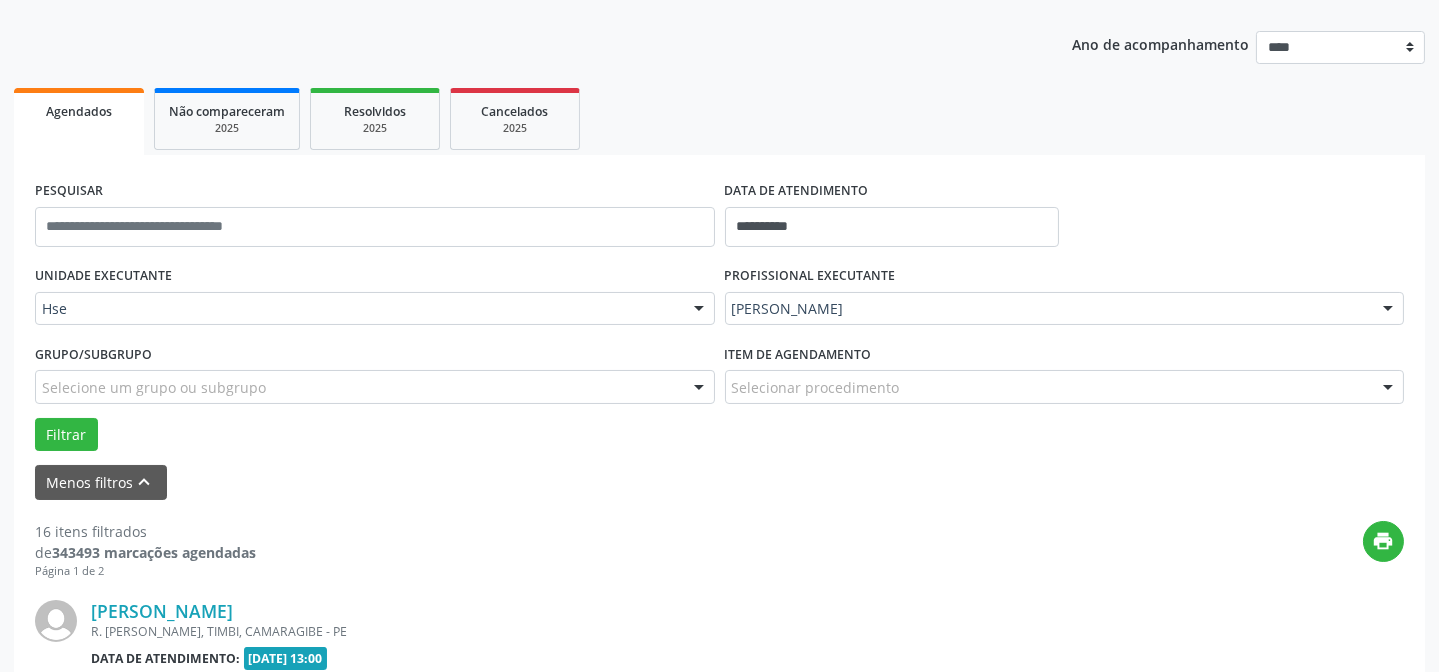 scroll, scrollTop: 381, scrollLeft: 0, axis: vertical 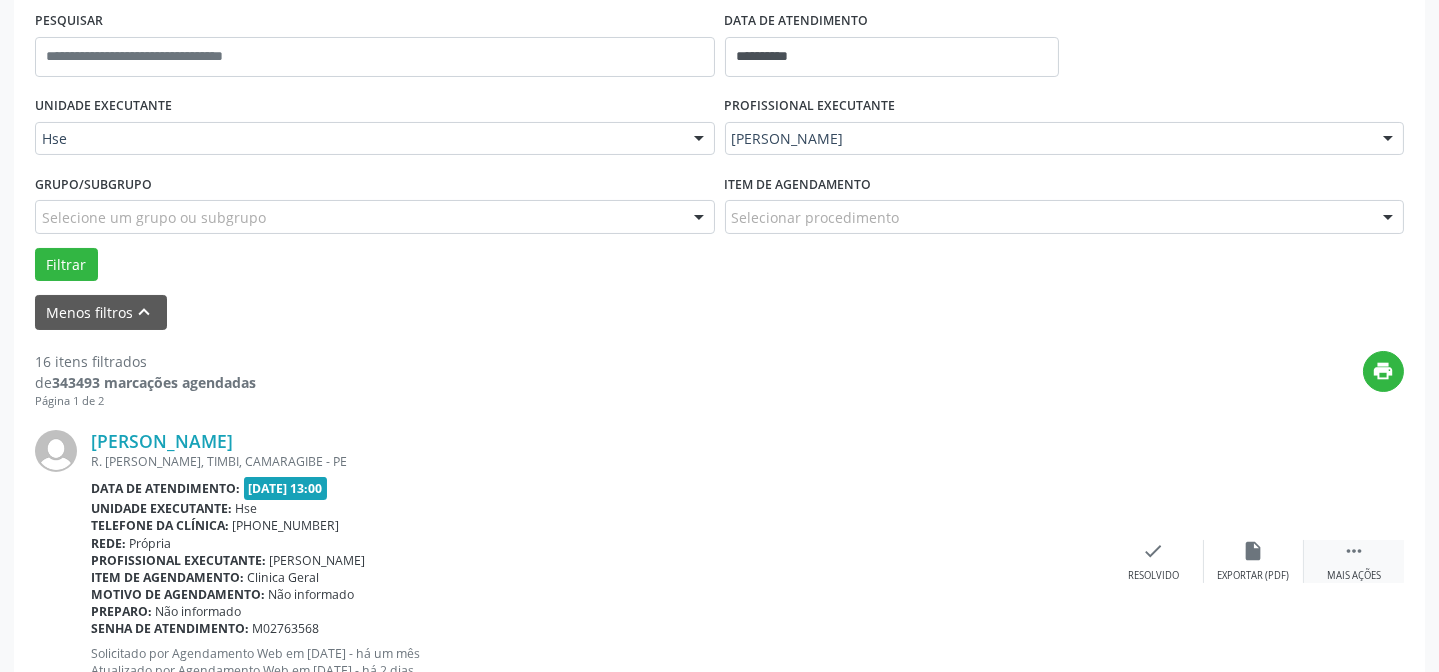 click on "" at bounding box center [1354, 551] 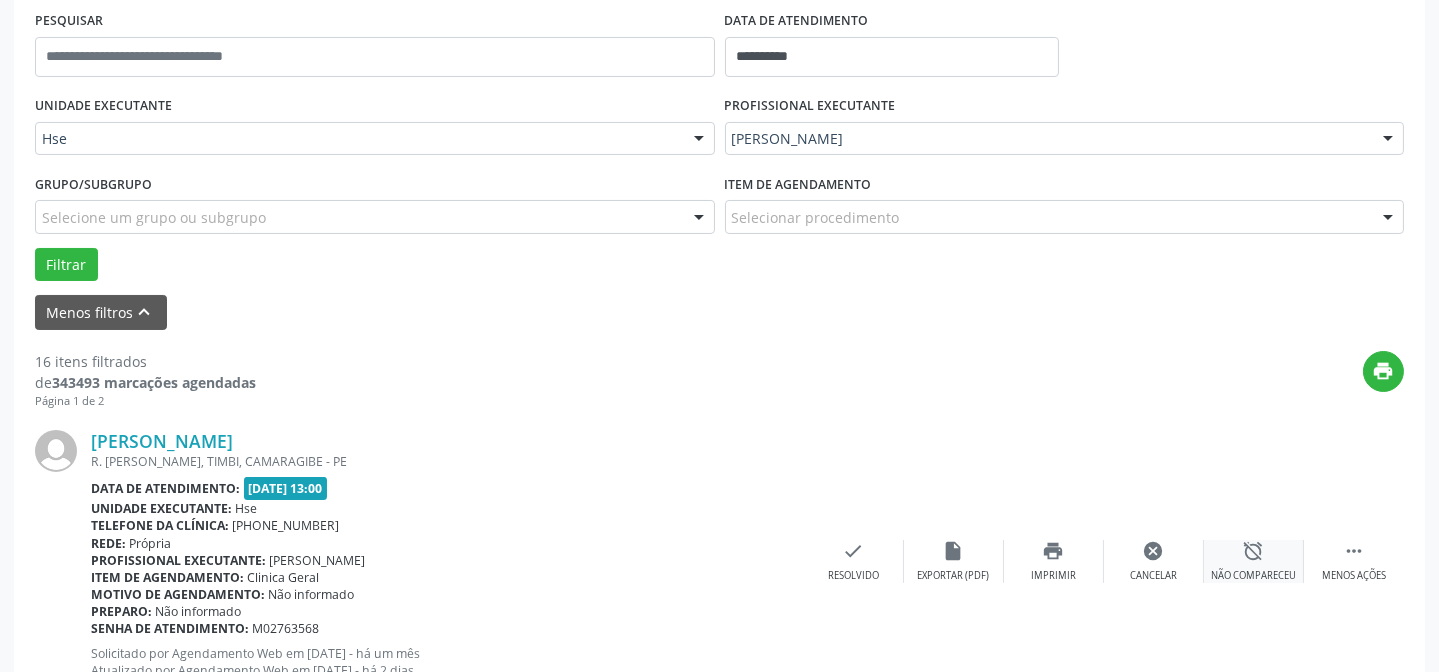 click on "alarm_off" at bounding box center [1254, 551] 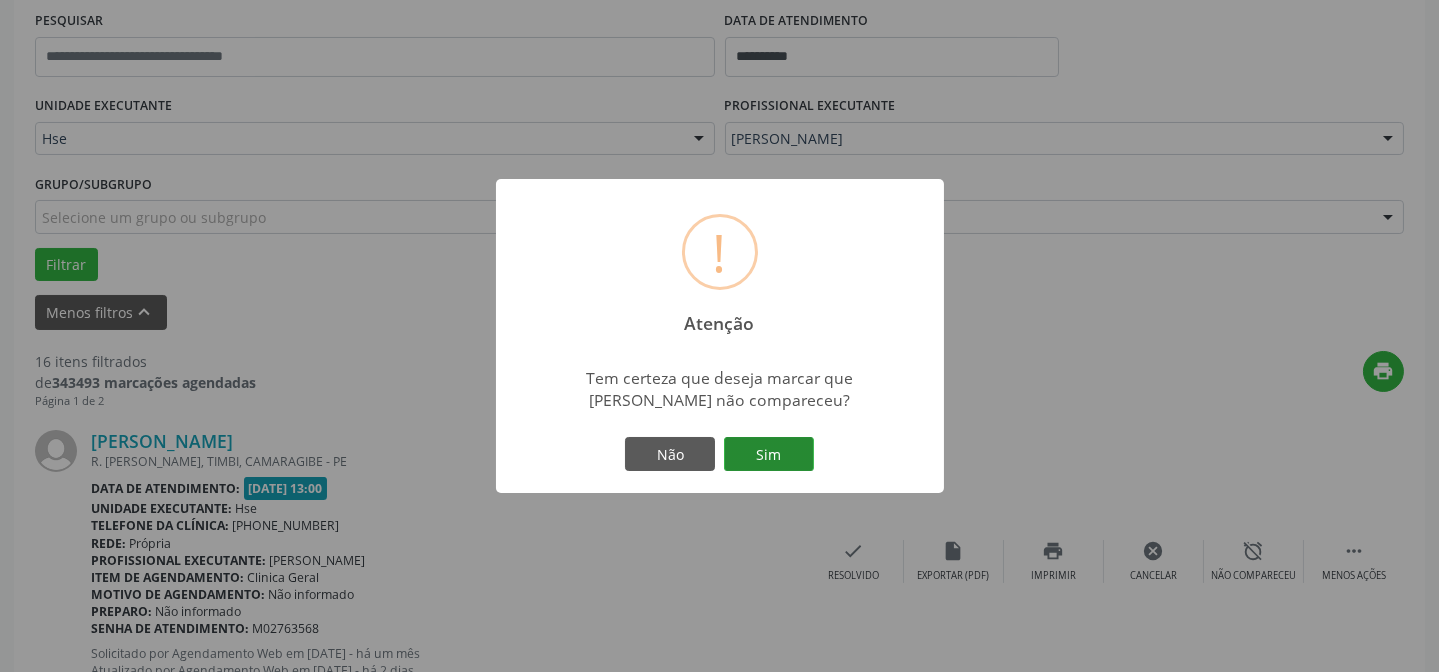 click on "Sim" at bounding box center [769, 454] 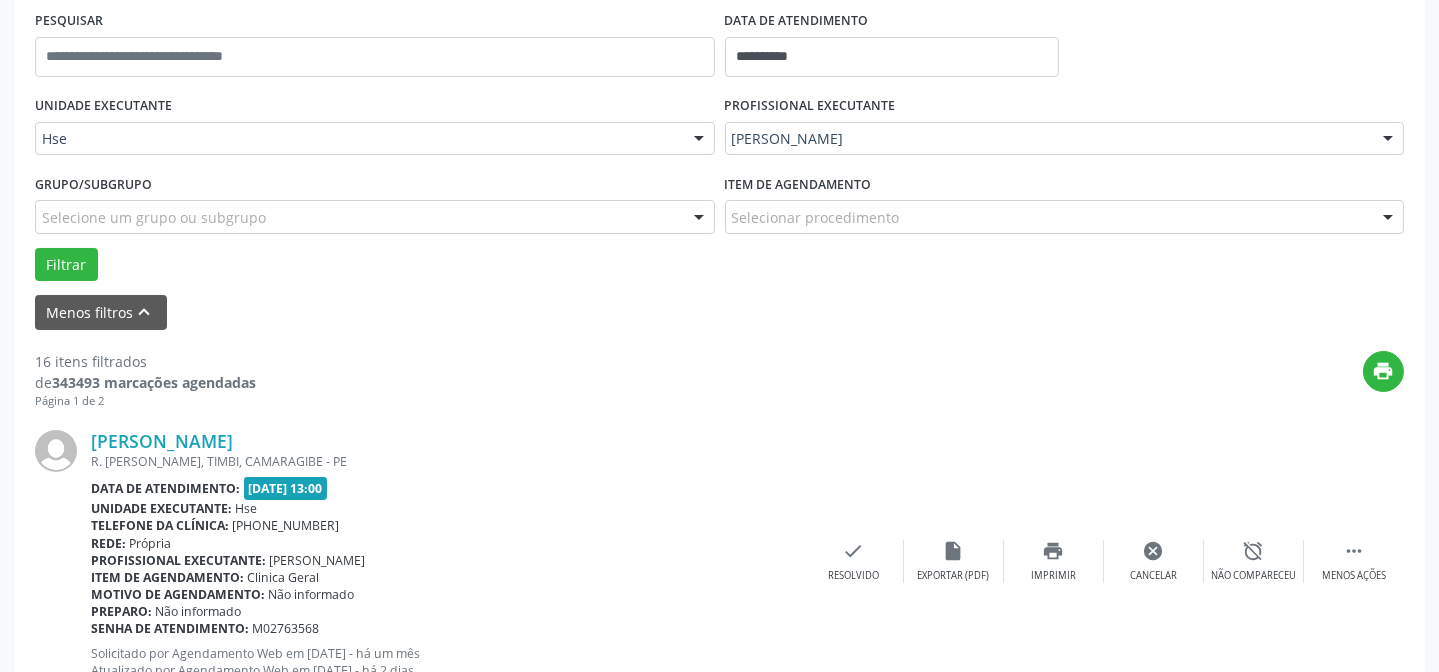 scroll, scrollTop: 200, scrollLeft: 0, axis: vertical 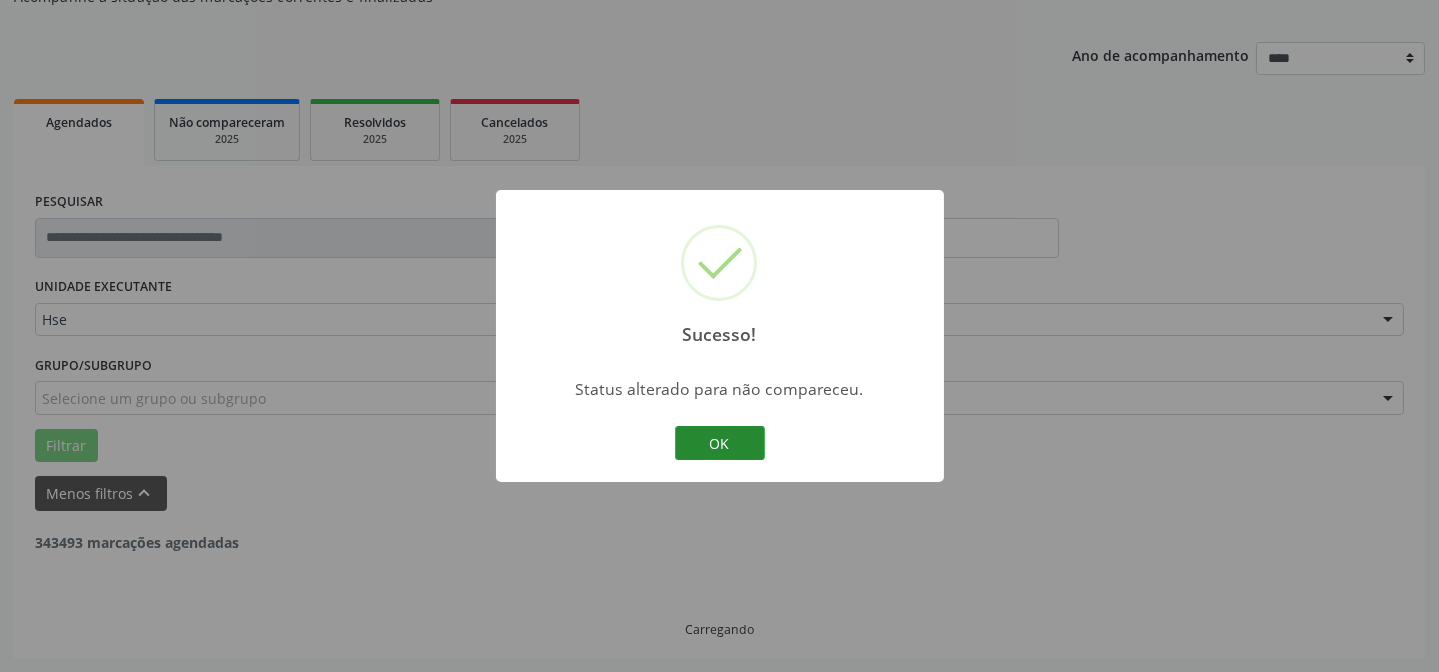 click on "OK" at bounding box center [720, 443] 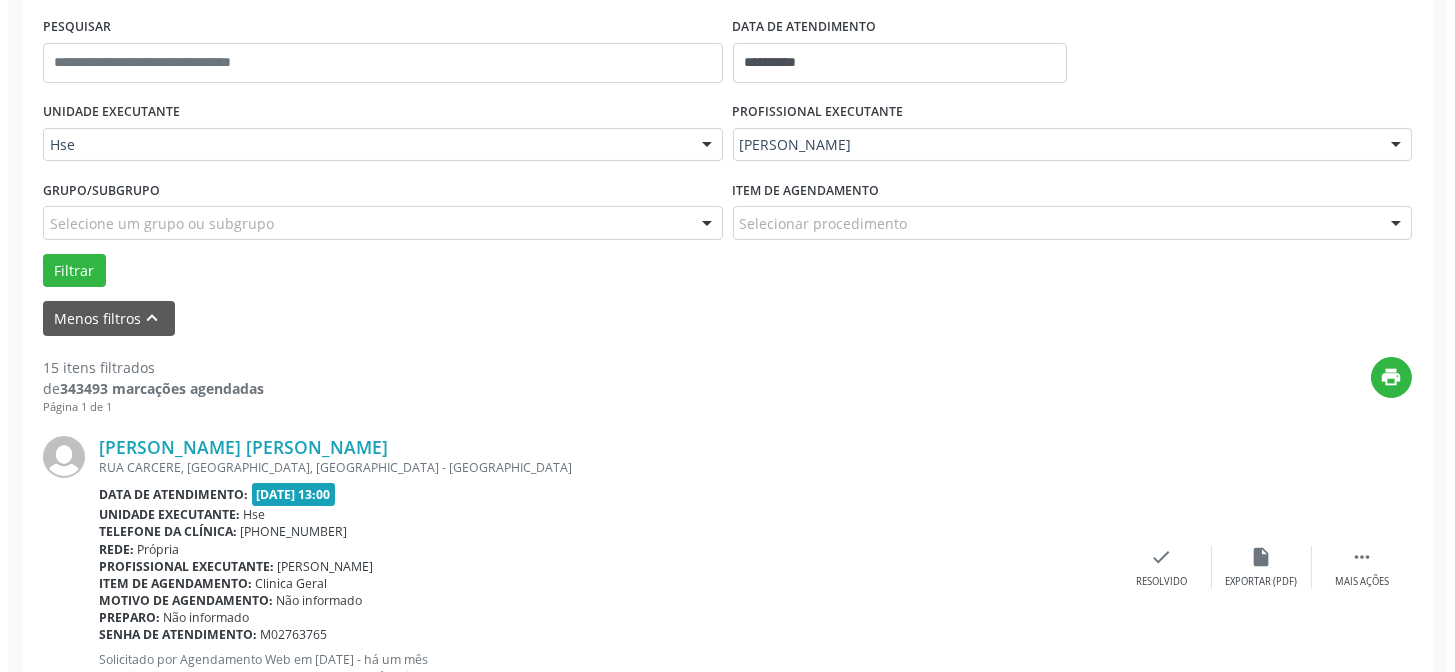 scroll, scrollTop: 381, scrollLeft: 0, axis: vertical 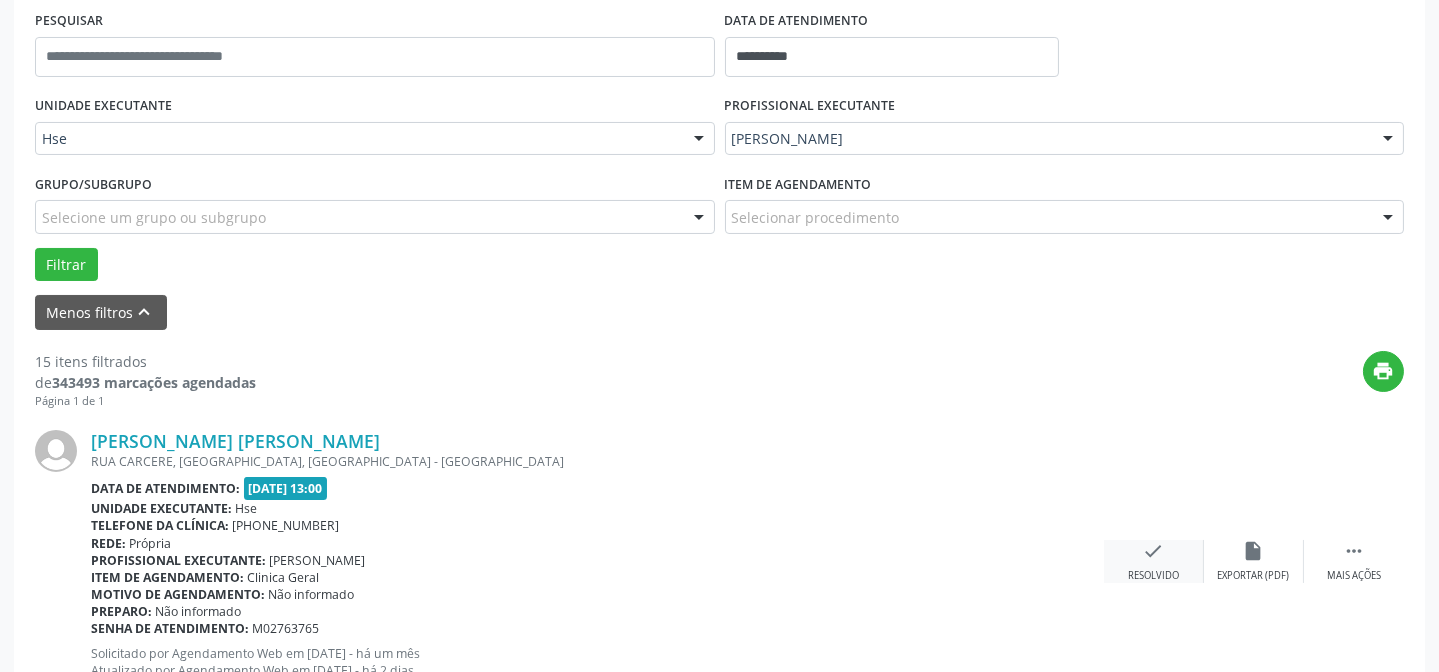 click on "check
Resolvido" at bounding box center (1154, 561) 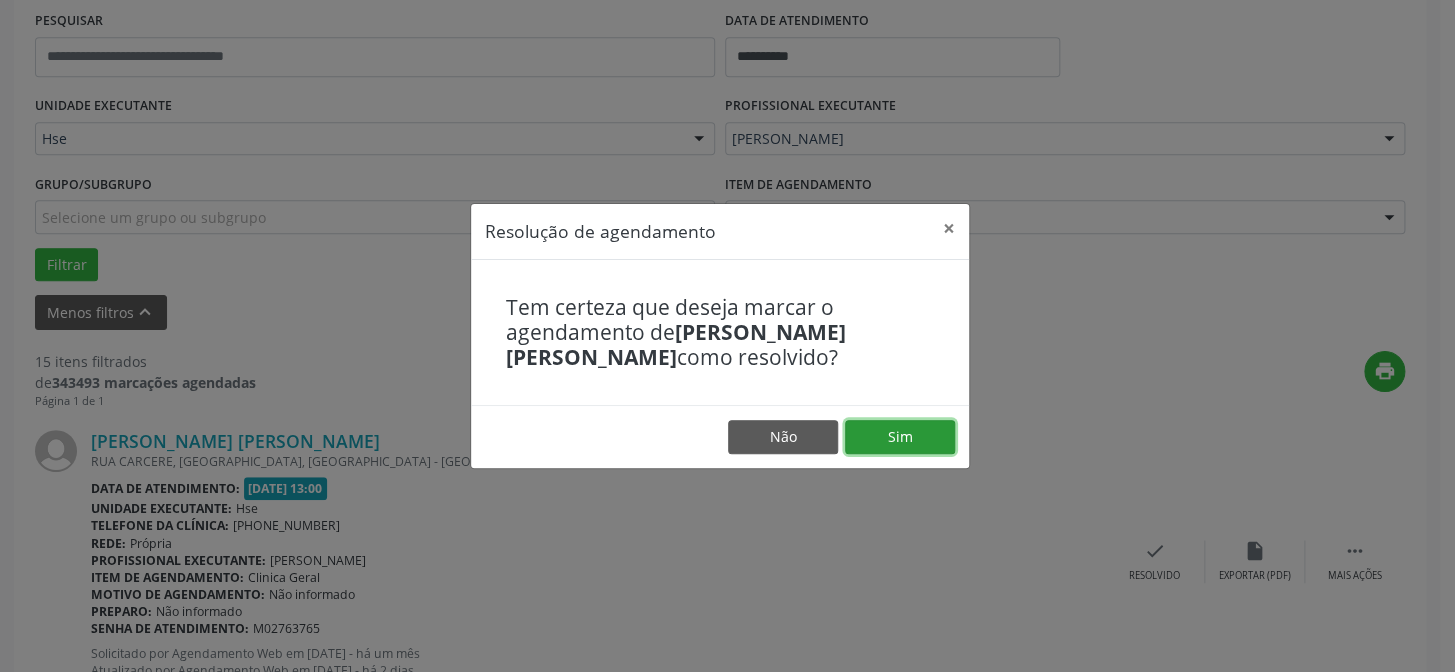 click on "Sim" at bounding box center (900, 437) 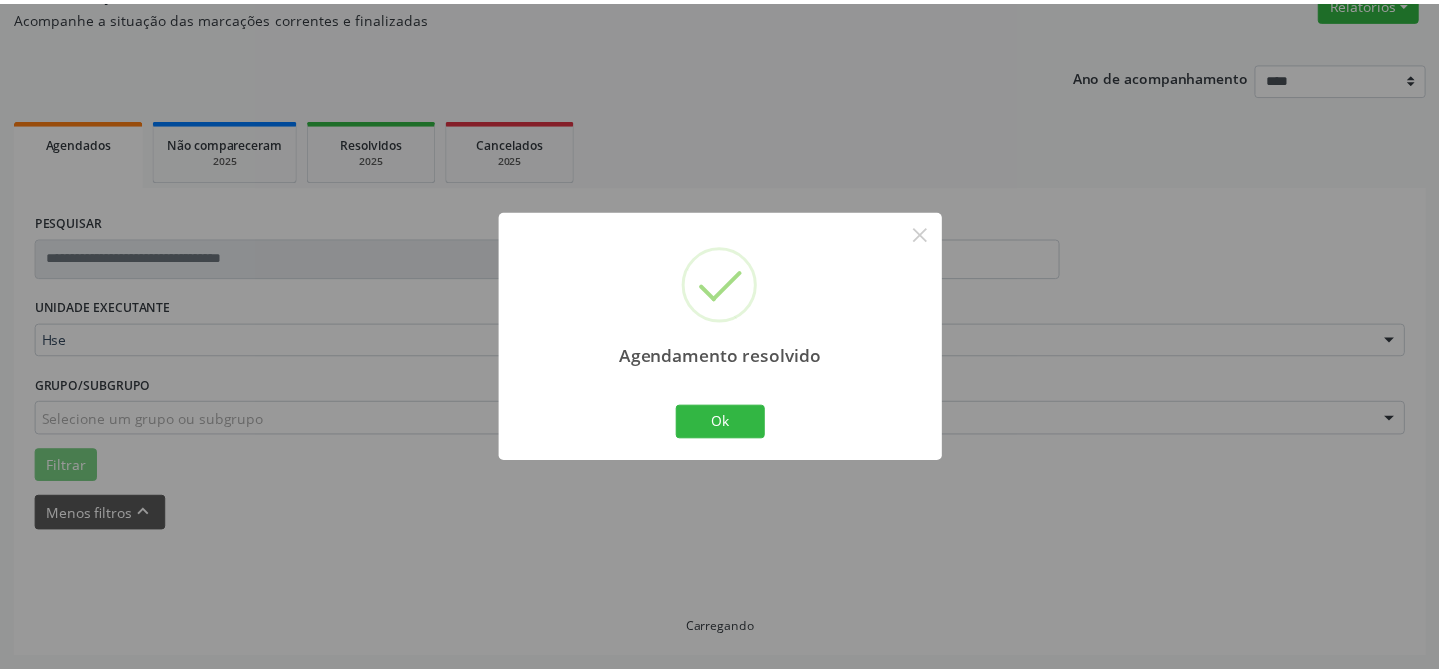 scroll, scrollTop: 179, scrollLeft: 0, axis: vertical 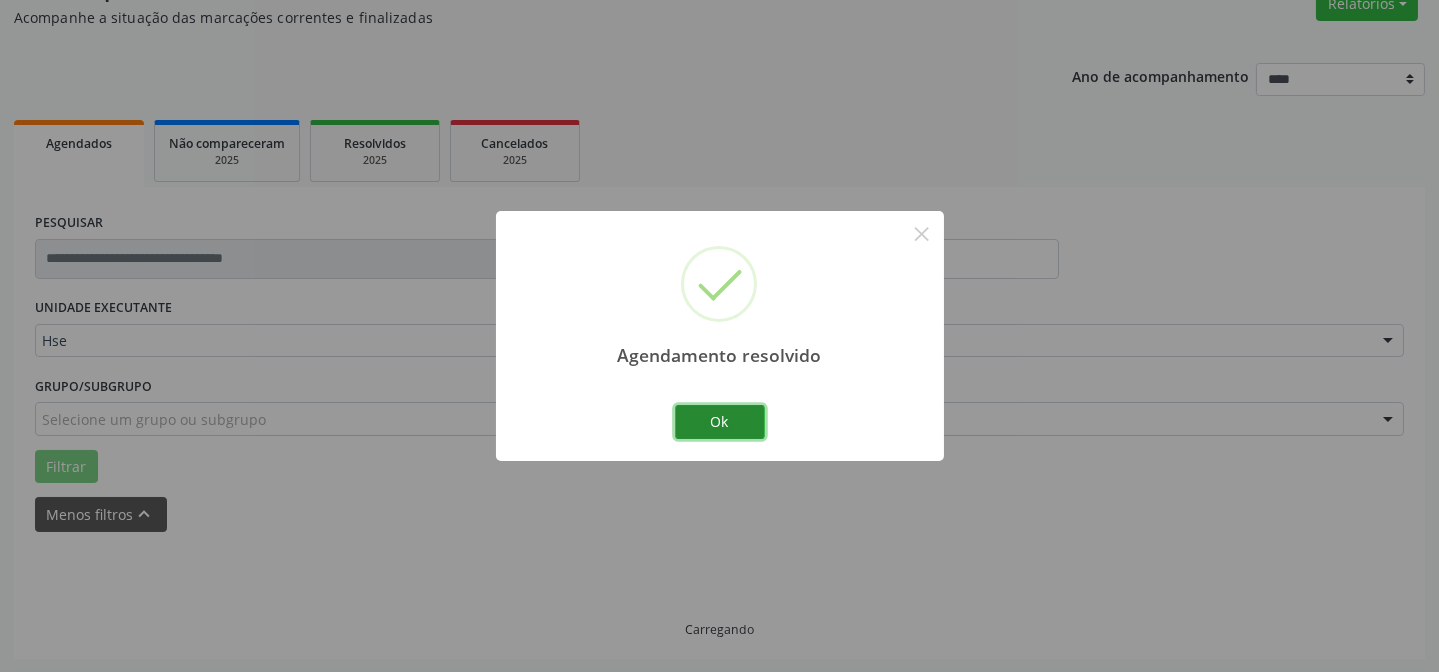 click on "Ok" at bounding box center (720, 422) 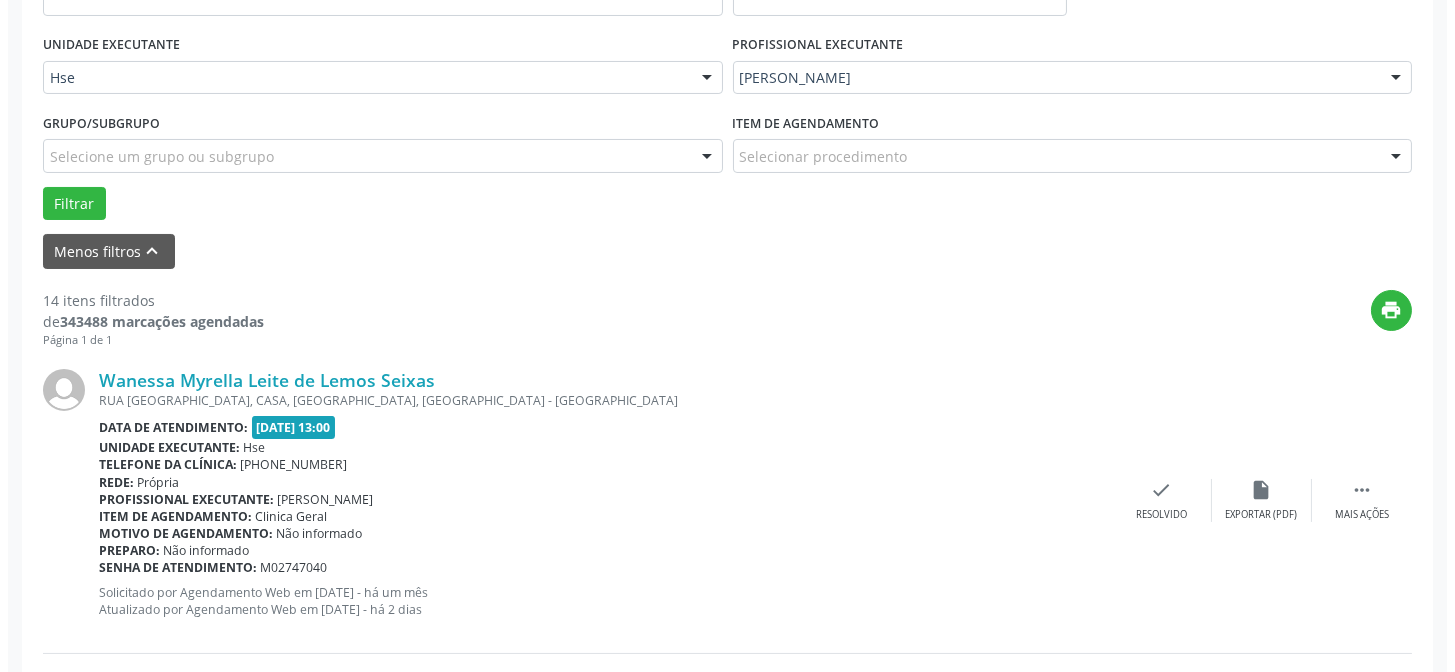 scroll, scrollTop: 451, scrollLeft: 0, axis: vertical 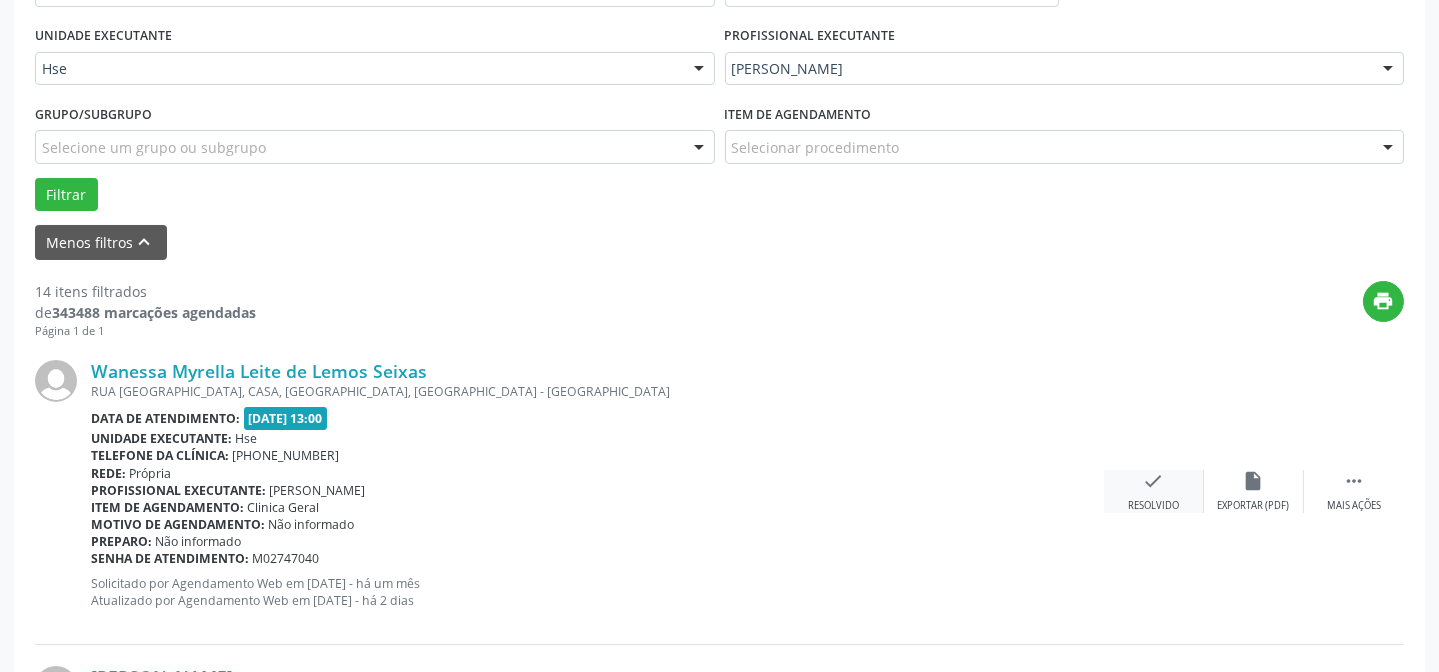 click on "Resolvido" at bounding box center [1153, 506] 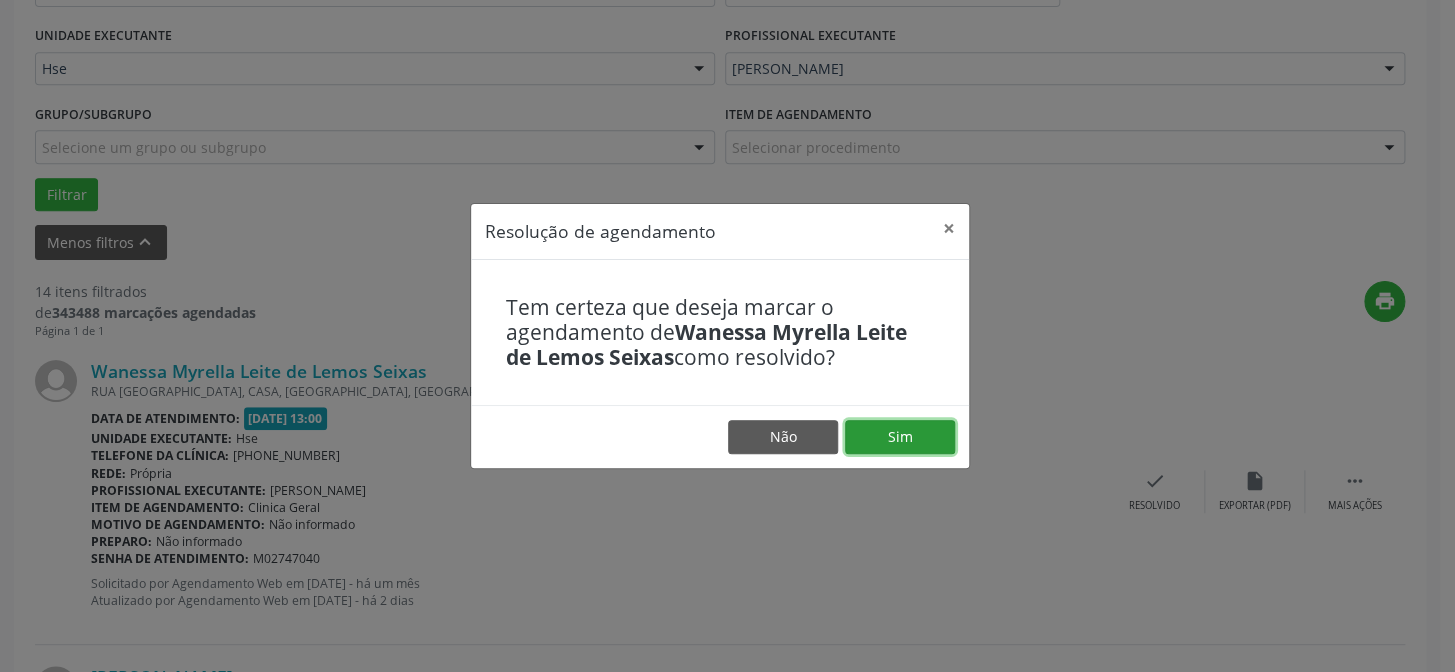 click on "Sim" at bounding box center (900, 437) 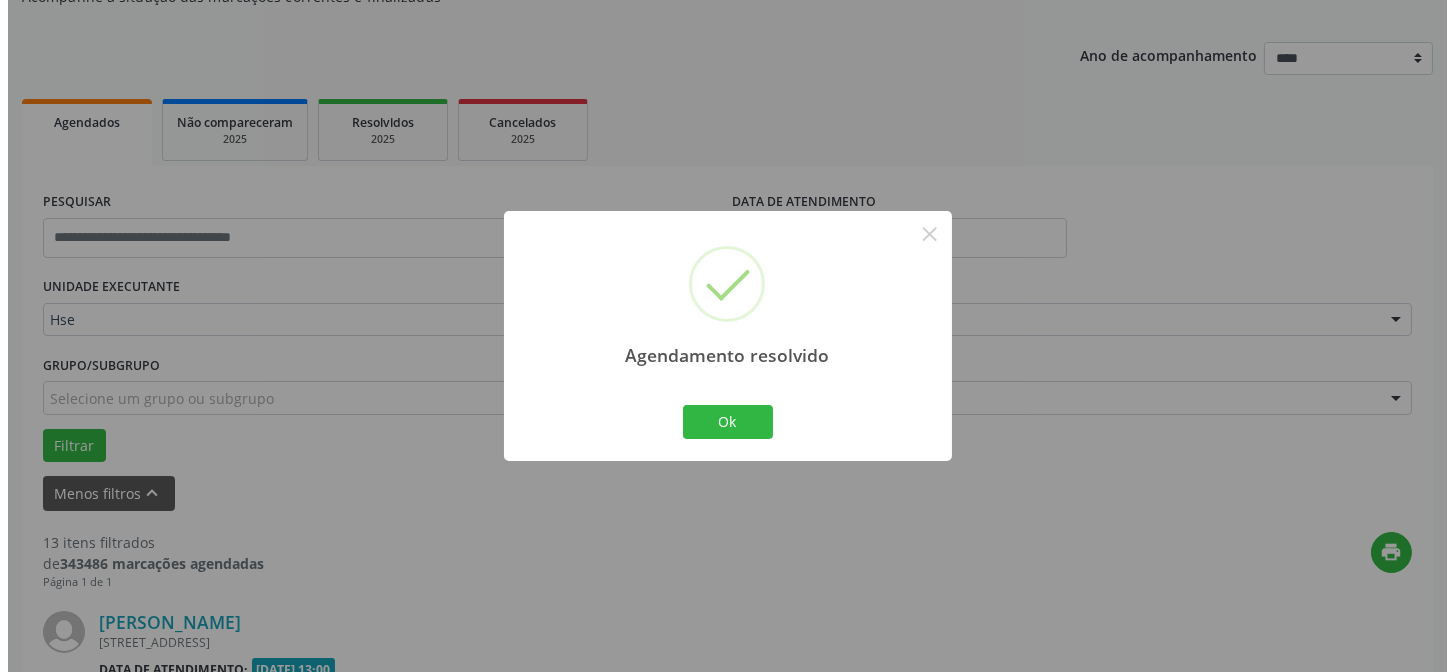 scroll, scrollTop: 451, scrollLeft: 0, axis: vertical 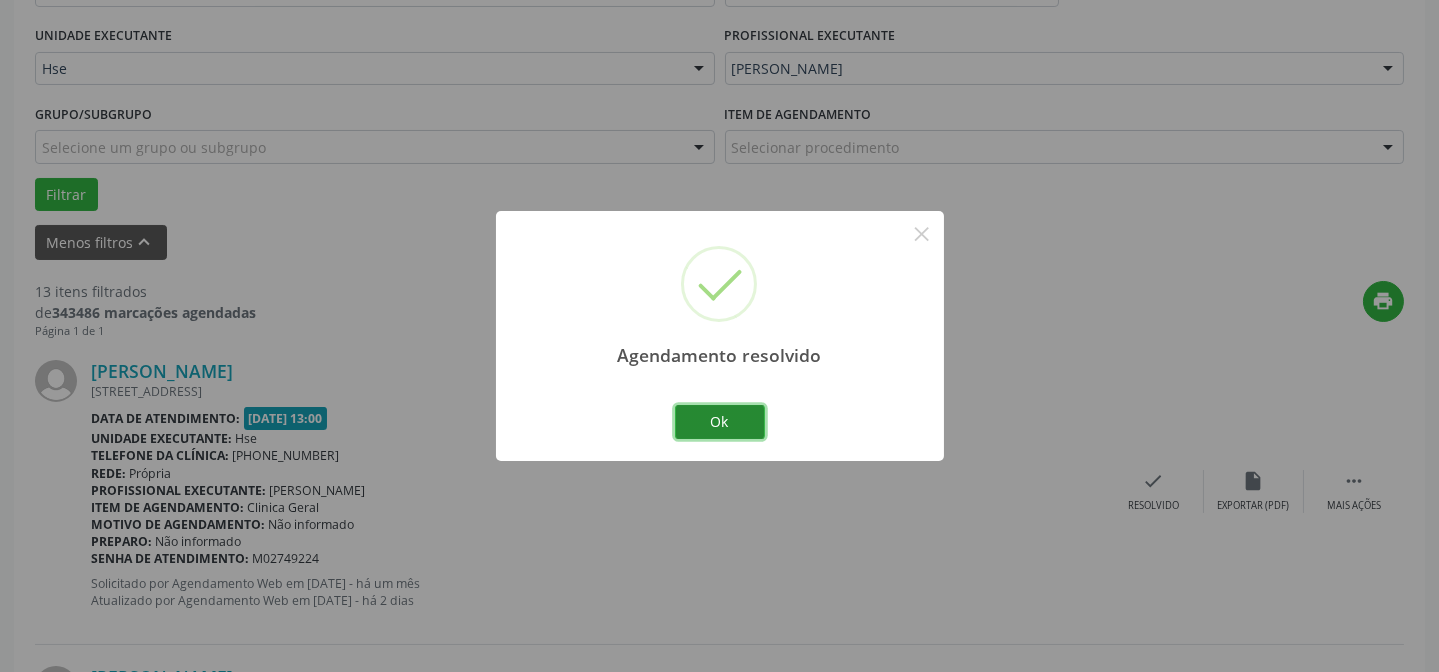 click on "Ok" at bounding box center [720, 422] 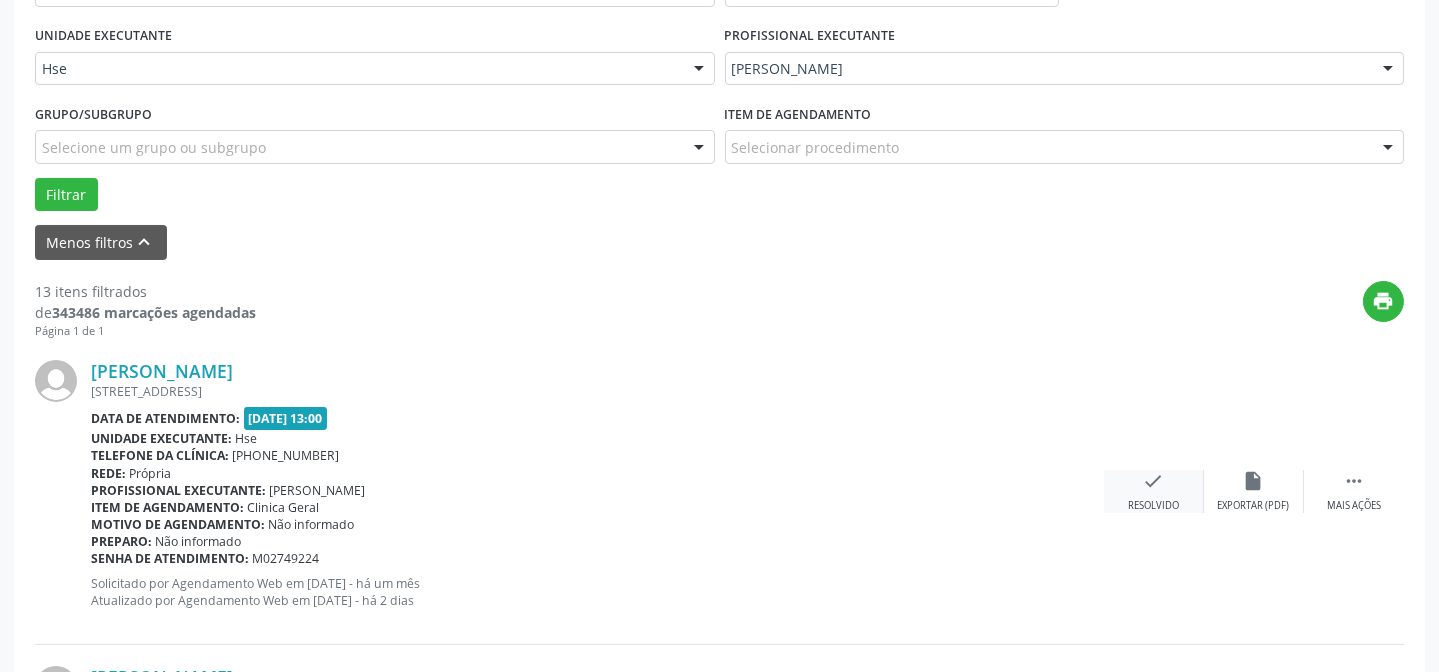 click on "check" at bounding box center [1154, 481] 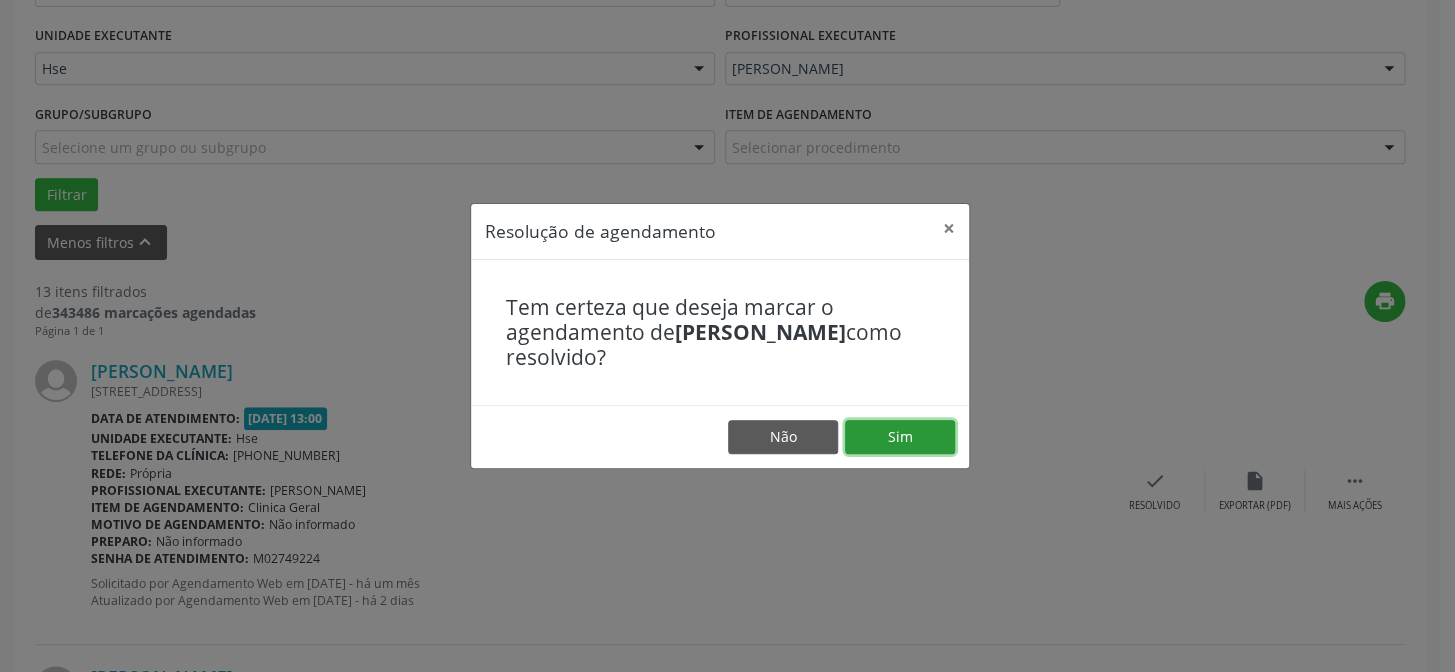 click on "Sim" at bounding box center (900, 437) 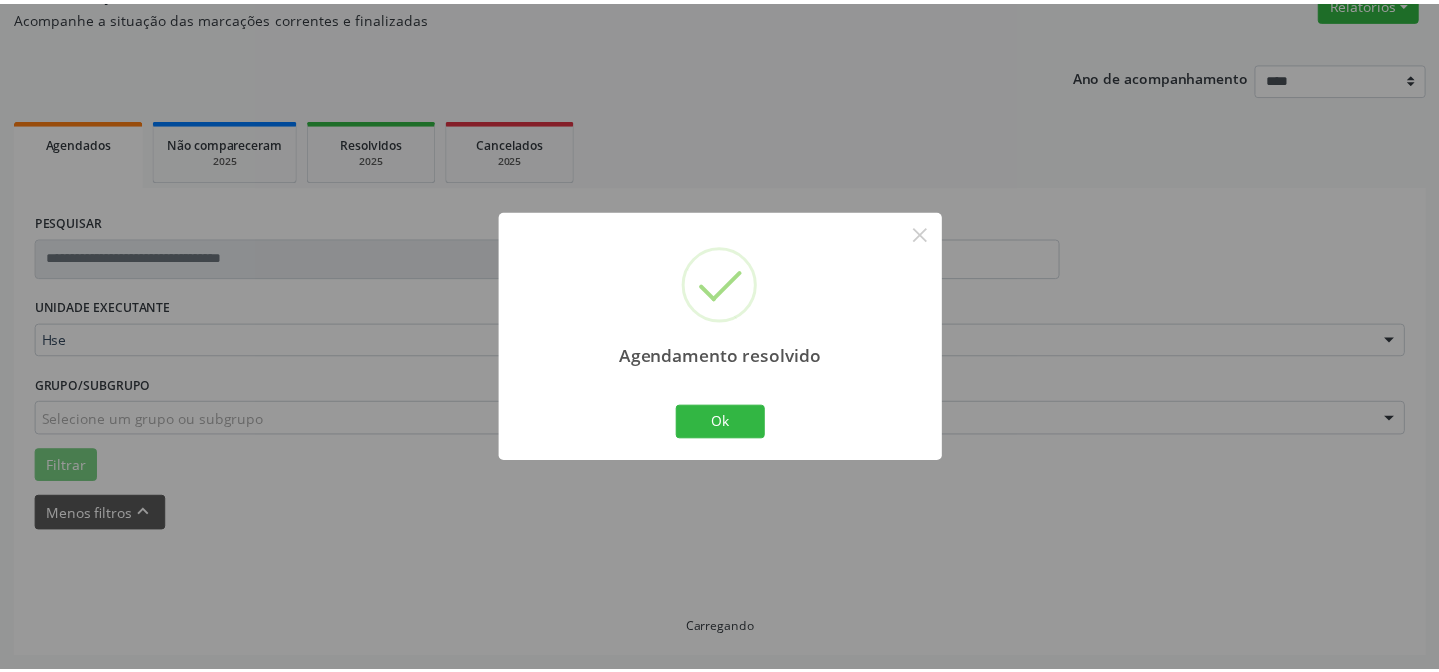 scroll, scrollTop: 179, scrollLeft: 0, axis: vertical 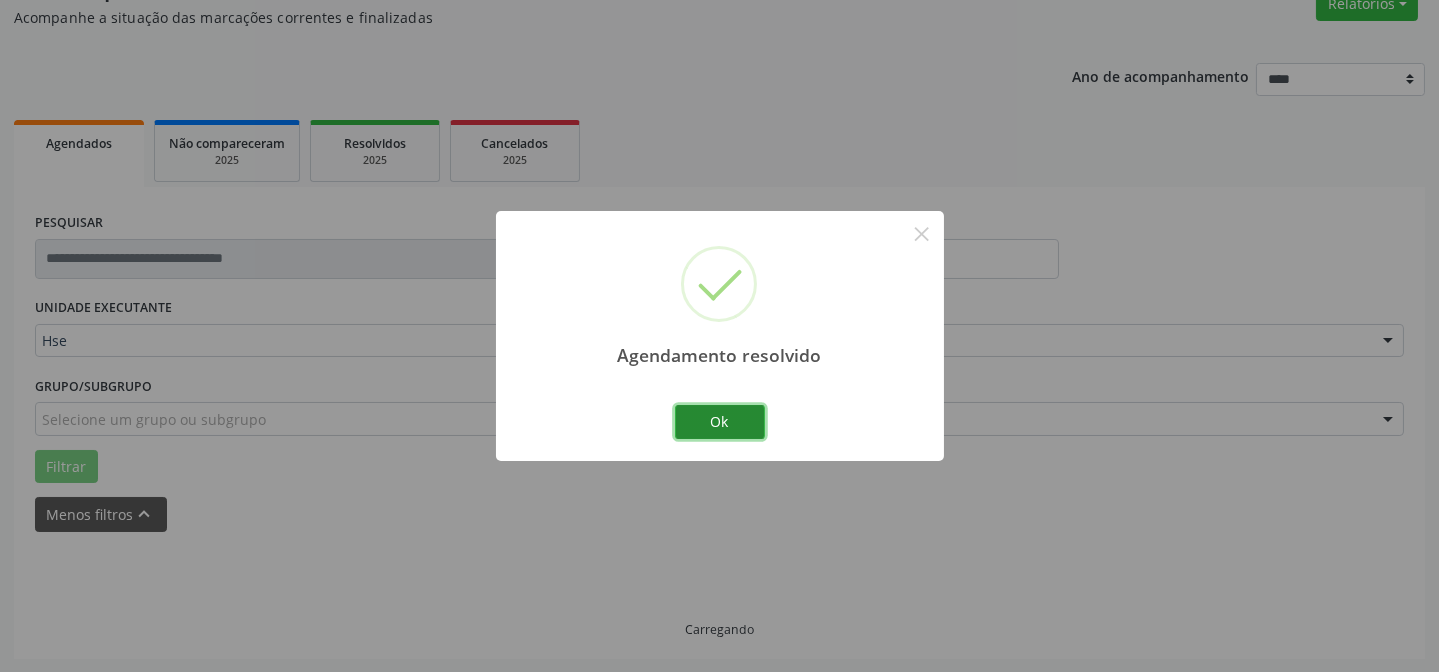 click on "Ok" at bounding box center [720, 422] 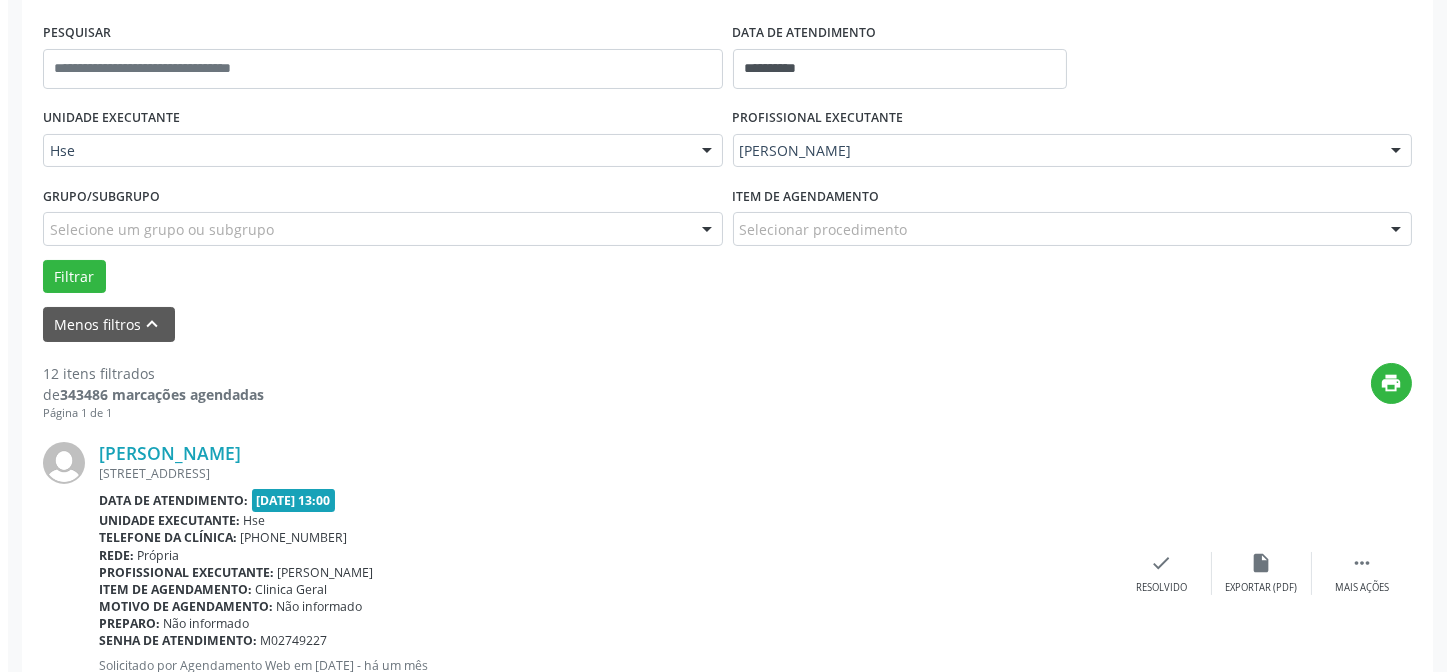scroll, scrollTop: 451, scrollLeft: 0, axis: vertical 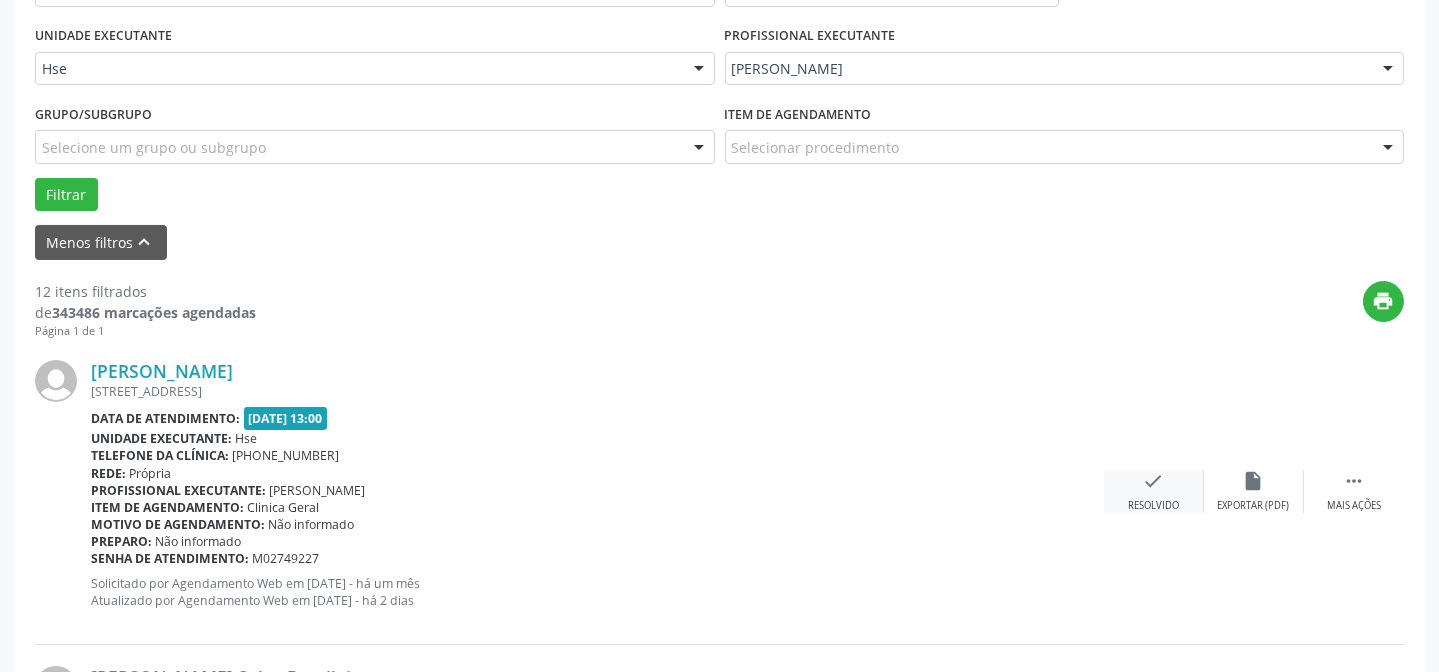 click on "check" at bounding box center (1154, 481) 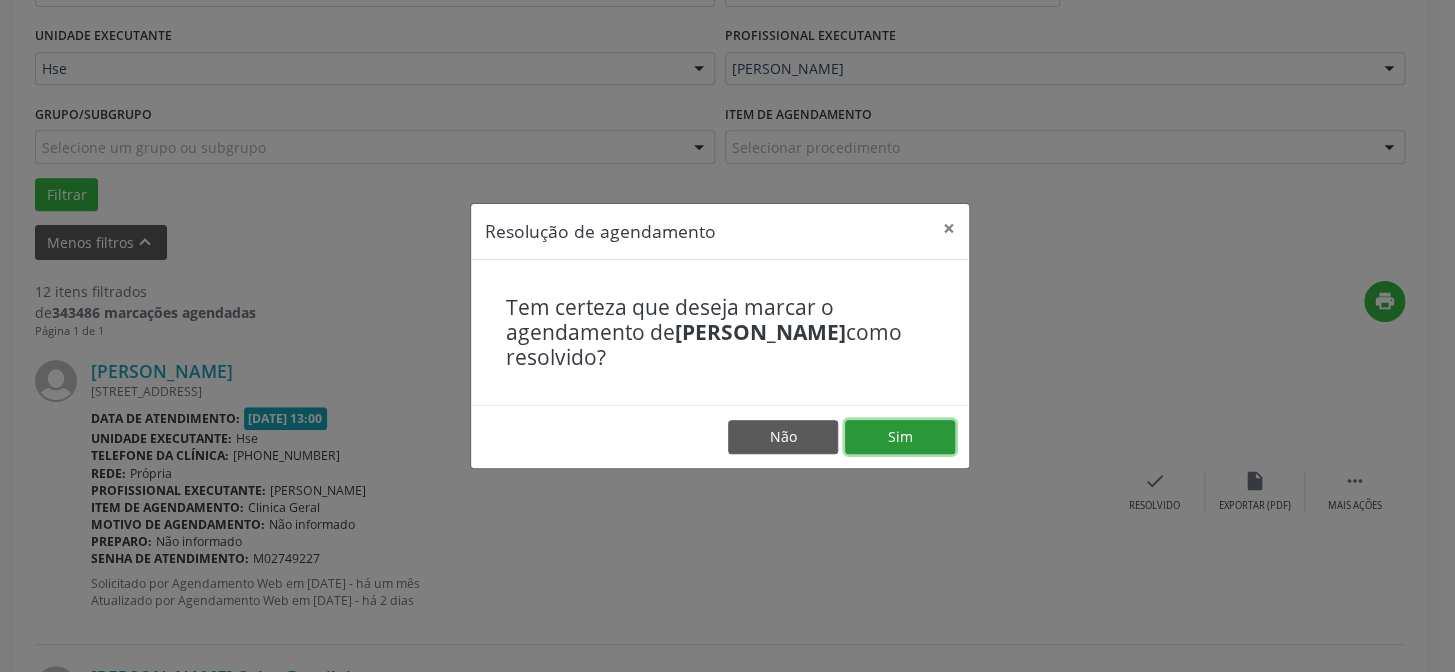 click on "Sim" at bounding box center (900, 437) 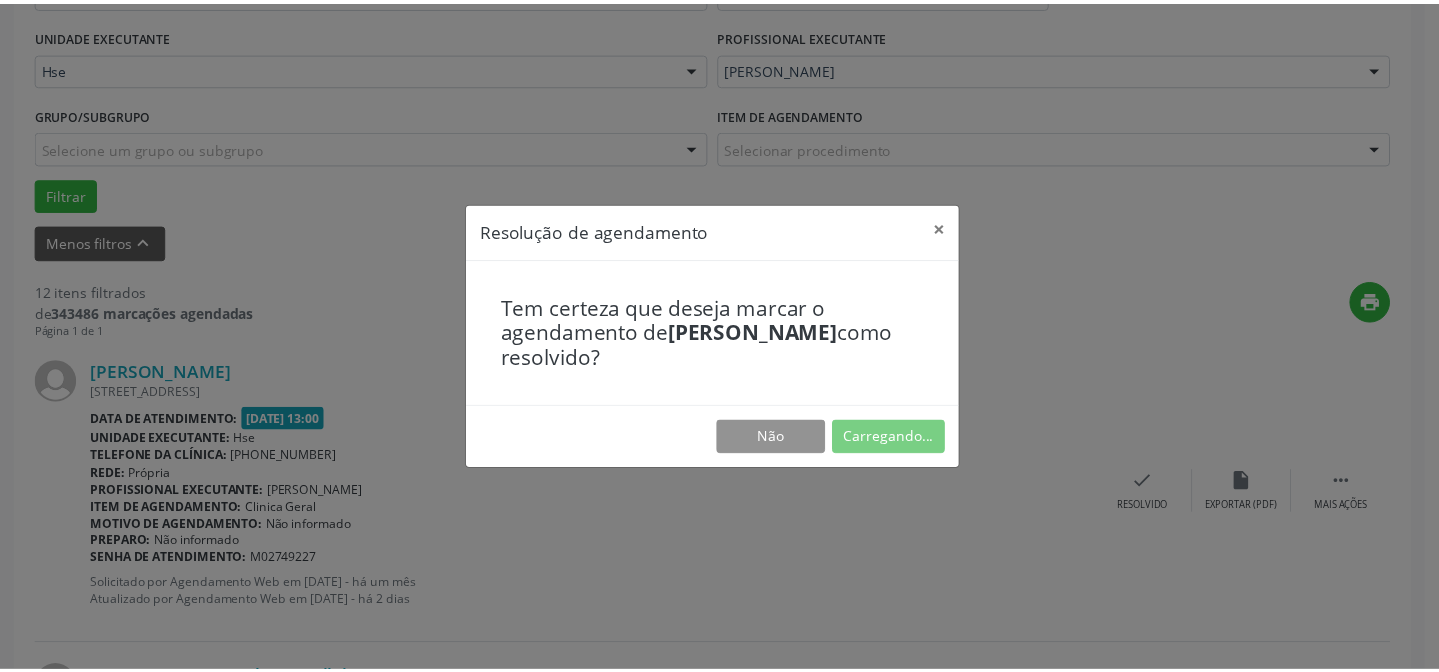 scroll, scrollTop: 179, scrollLeft: 0, axis: vertical 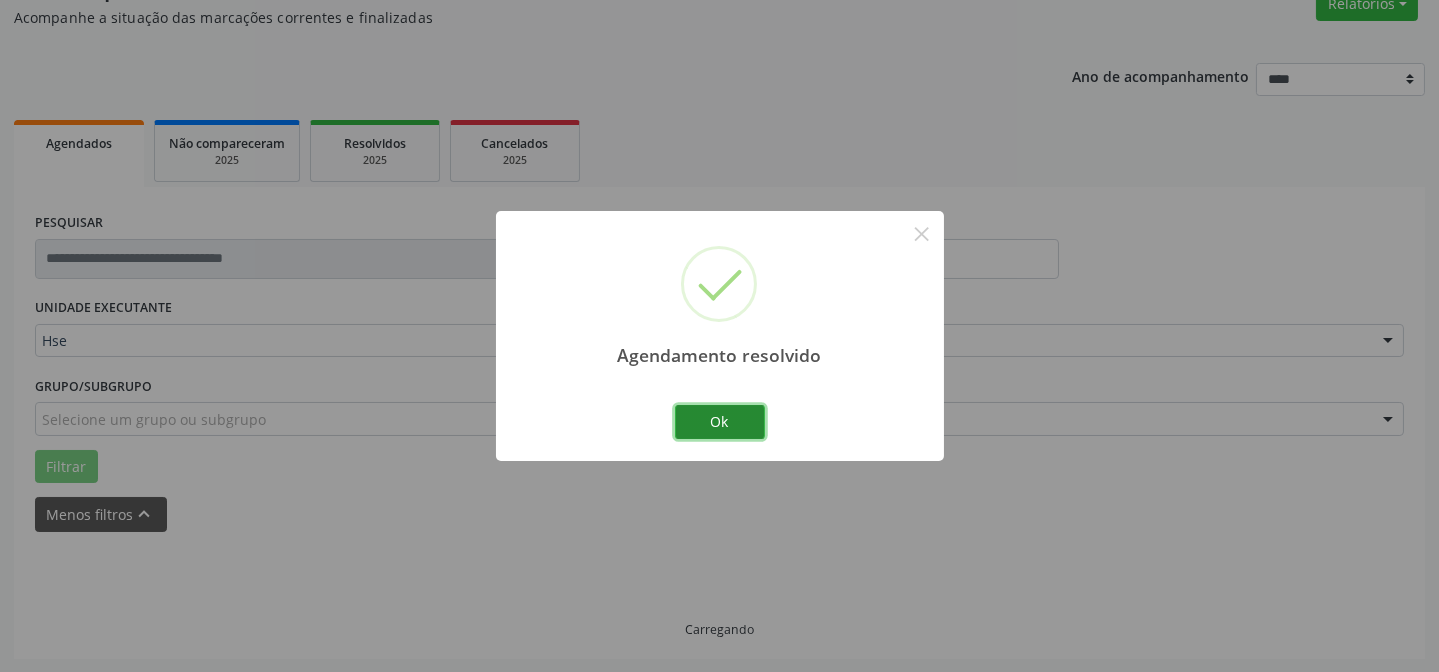 click on "Ok" at bounding box center [720, 422] 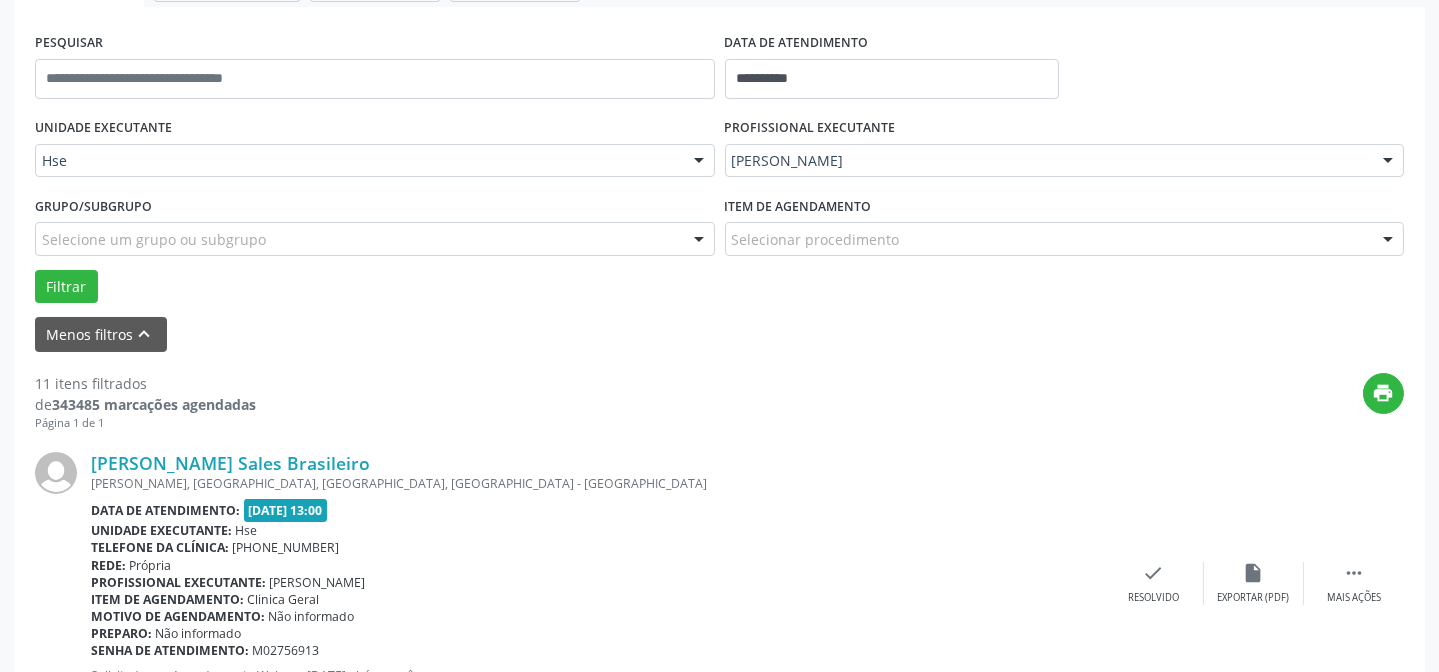 scroll, scrollTop: 360, scrollLeft: 0, axis: vertical 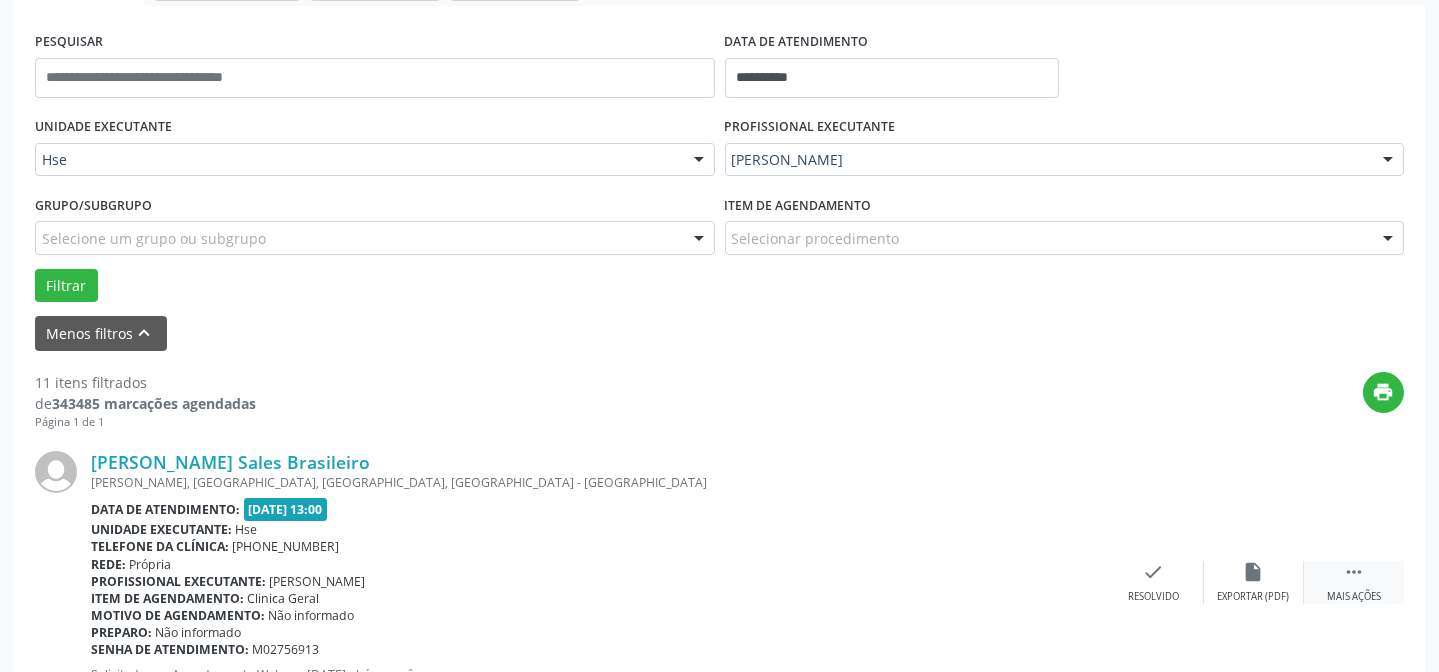 click on "
Mais ações" at bounding box center [1354, 582] 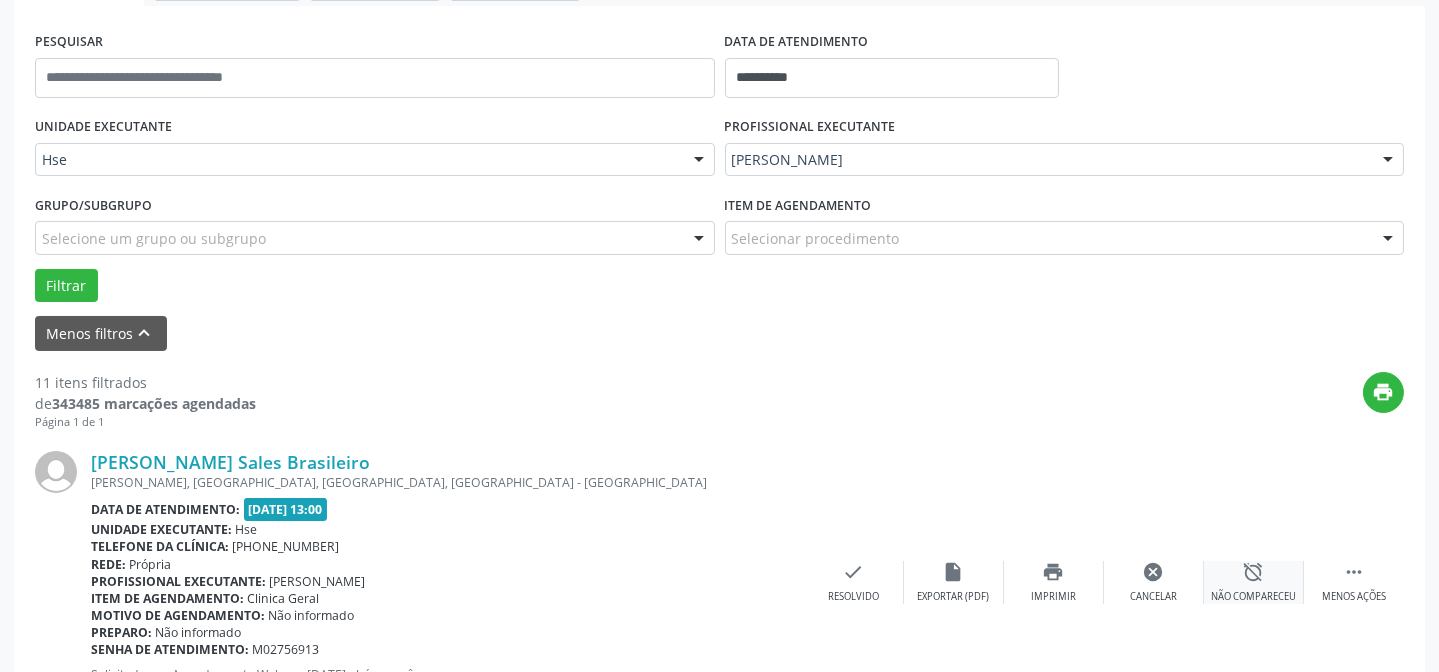 click on "alarm_off
Não compareceu" at bounding box center (1254, 582) 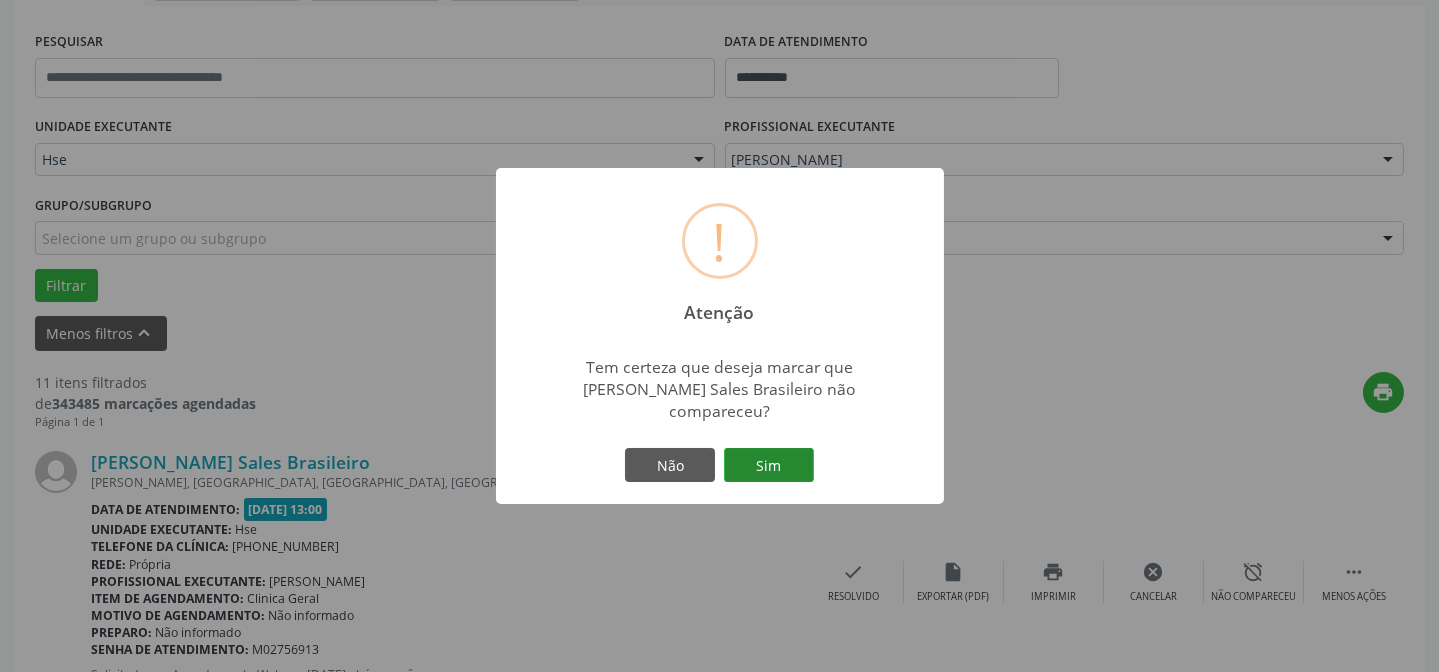click on "Sim" at bounding box center [769, 465] 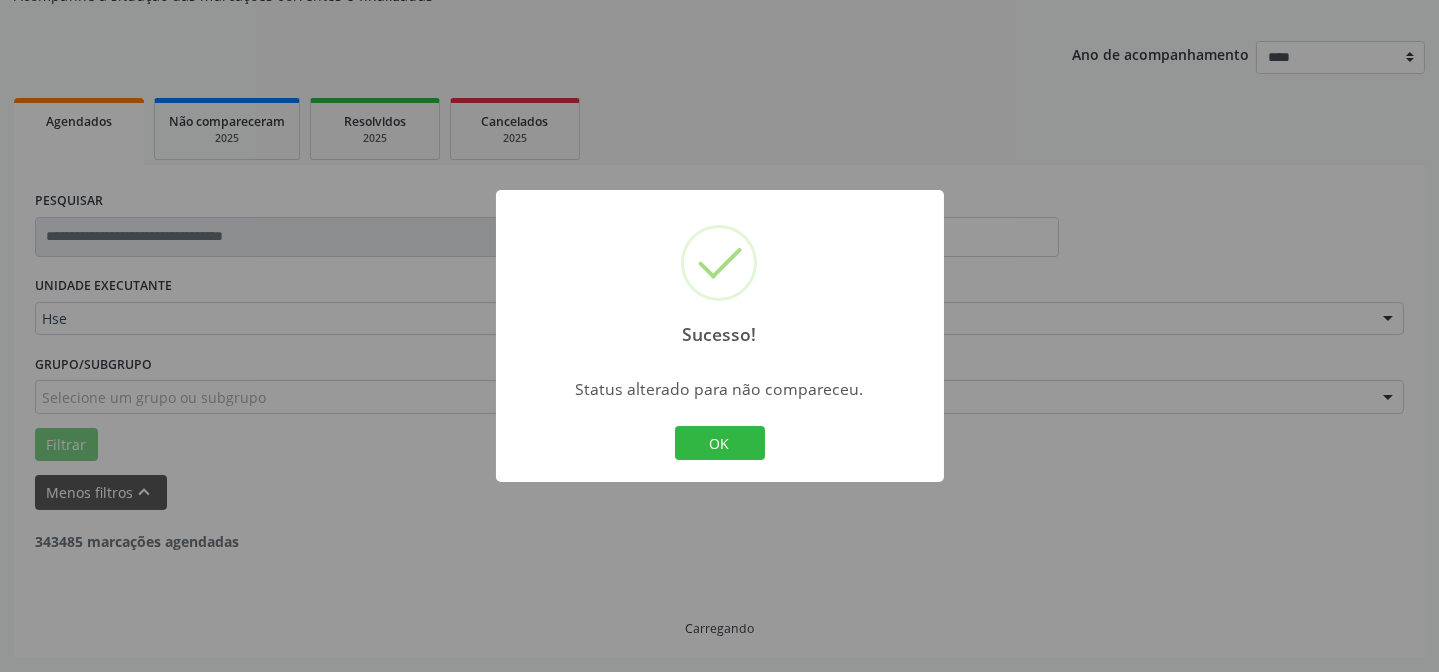 scroll, scrollTop: 200, scrollLeft: 0, axis: vertical 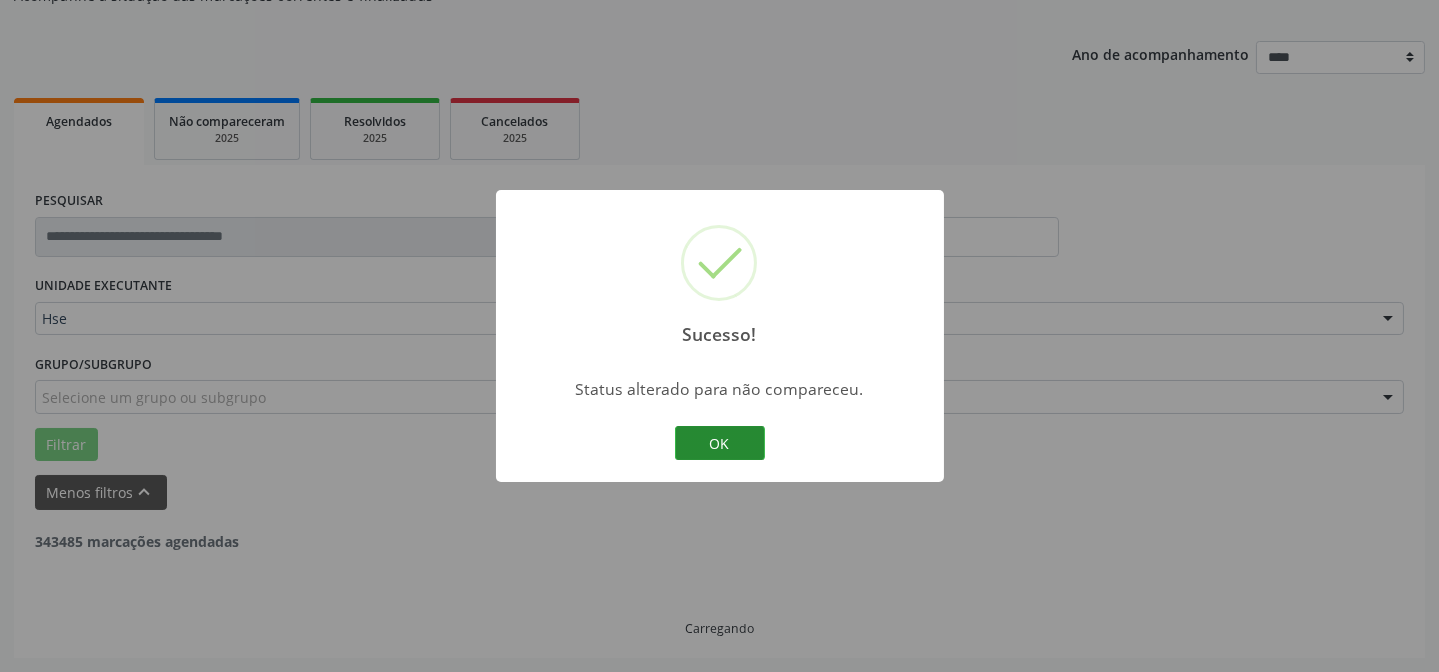 click on "OK" at bounding box center (720, 443) 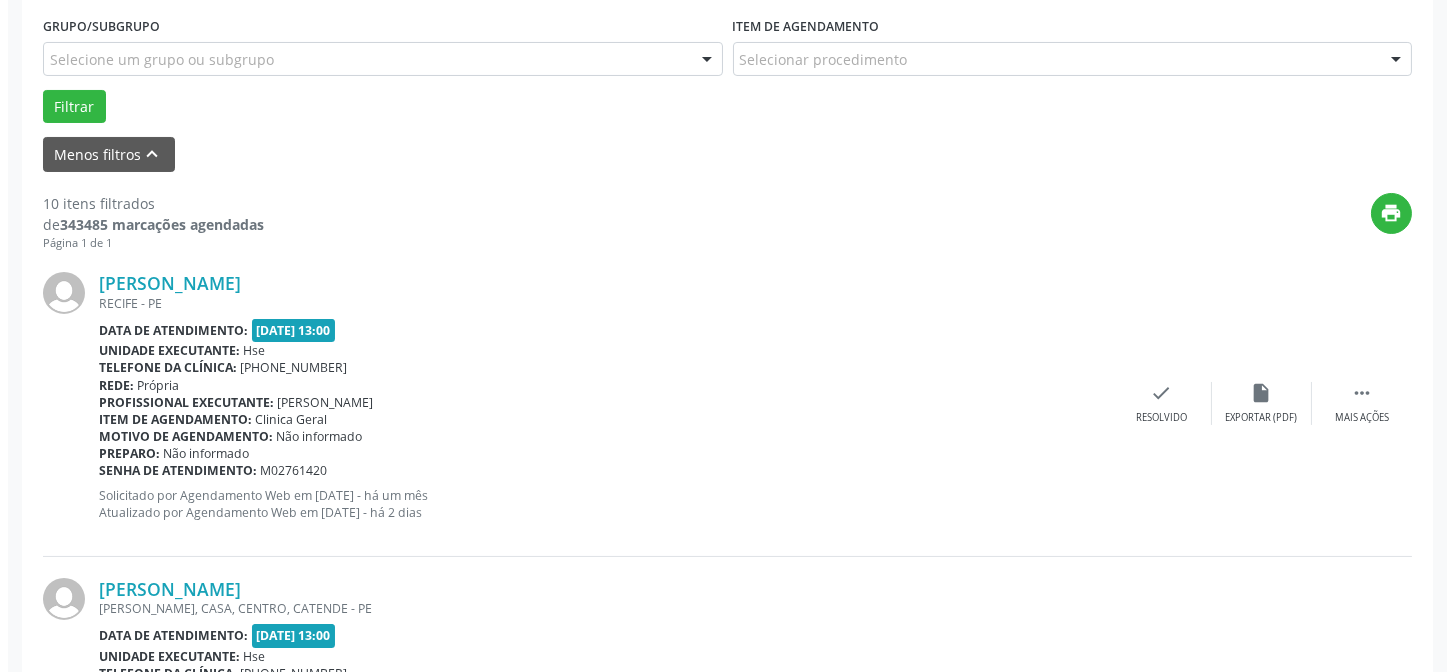 scroll, scrollTop: 542, scrollLeft: 0, axis: vertical 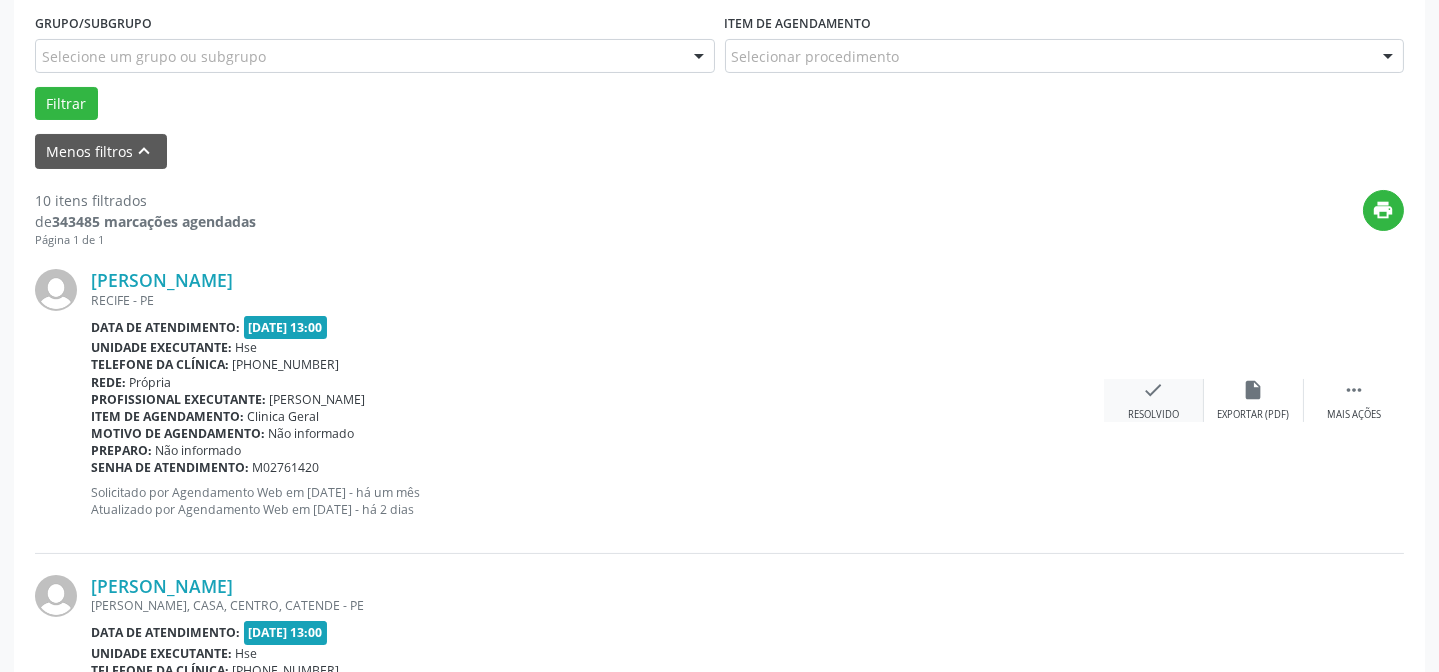 click on "check
Resolvido" at bounding box center (1154, 400) 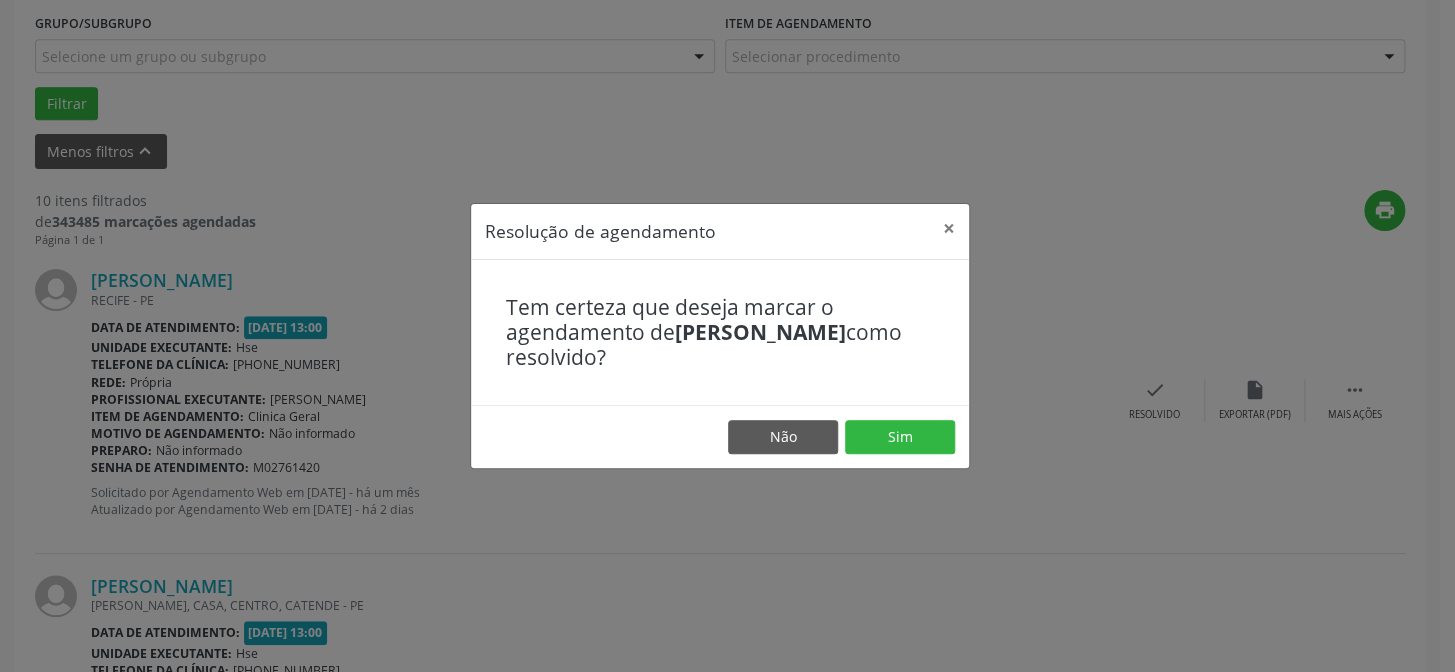 drag, startPoint x: 878, startPoint y: 415, endPoint x: 892, endPoint y: 428, distance: 19.104973 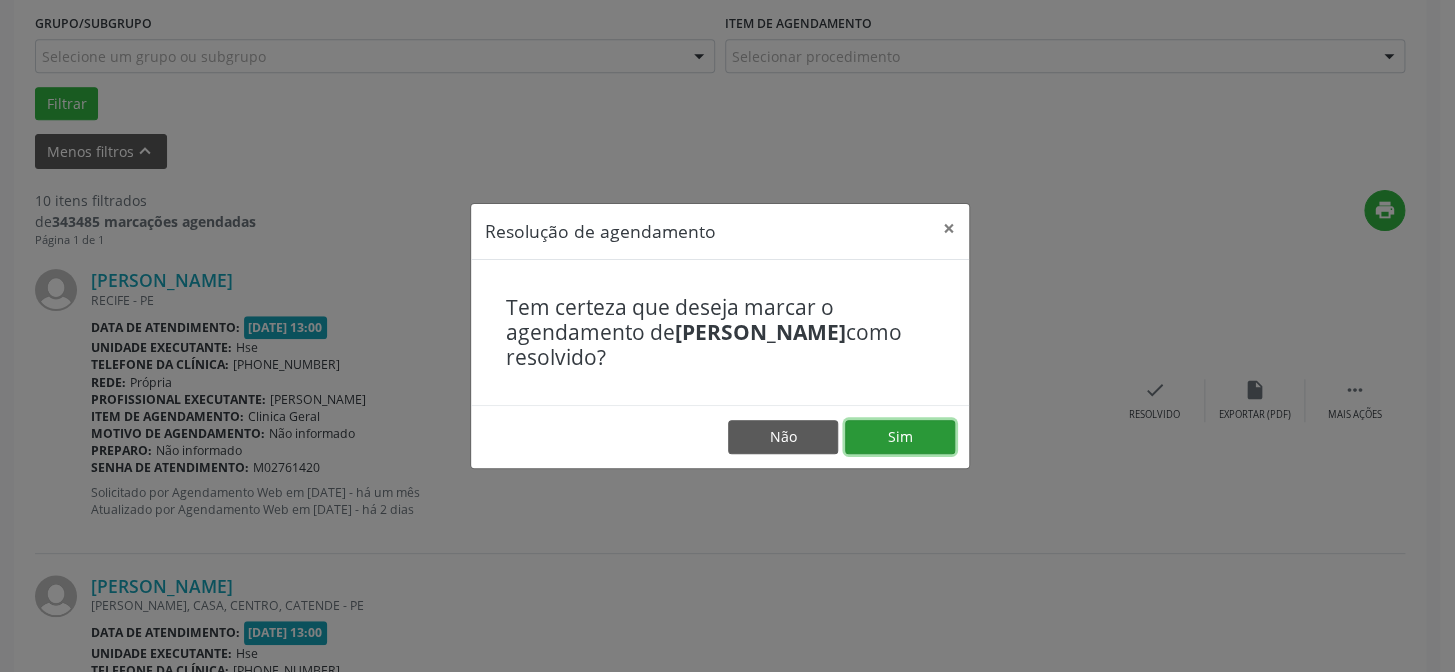 click on "Sim" at bounding box center (900, 437) 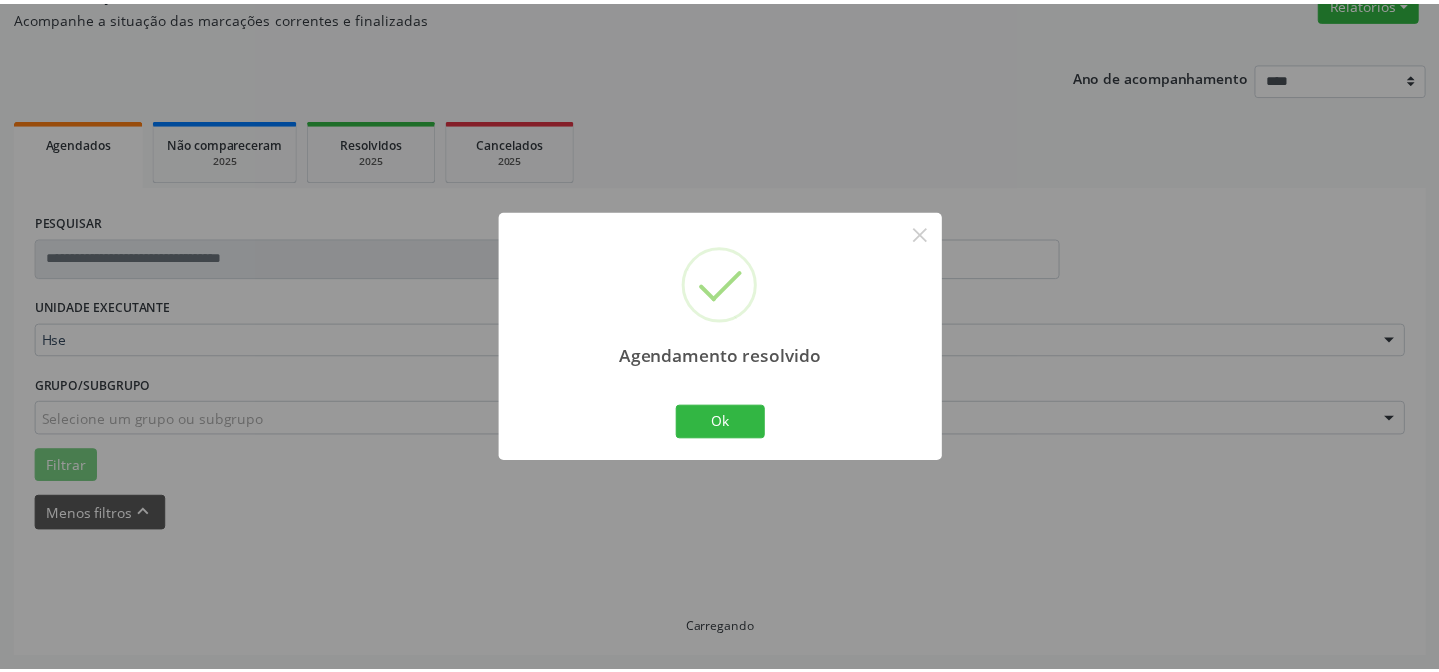 scroll, scrollTop: 179, scrollLeft: 0, axis: vertical 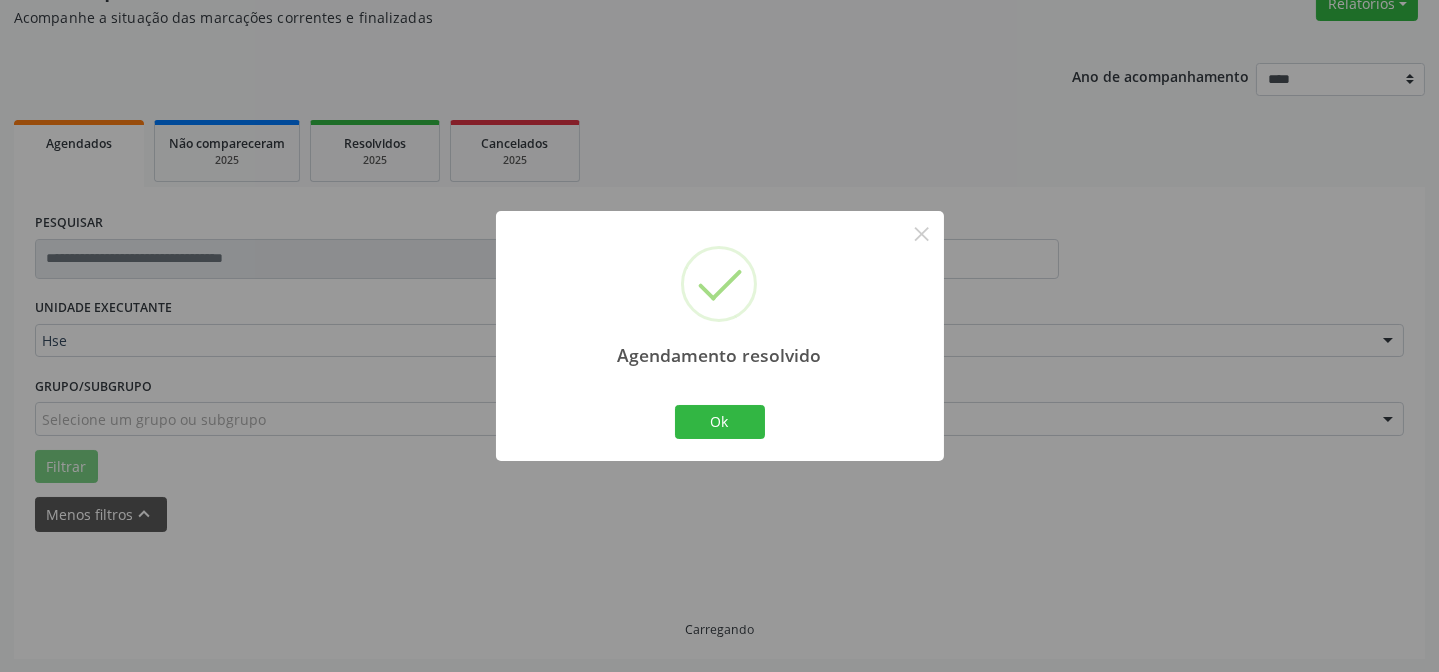 click on "Ok Cancel" at bounding box center [719, 422] 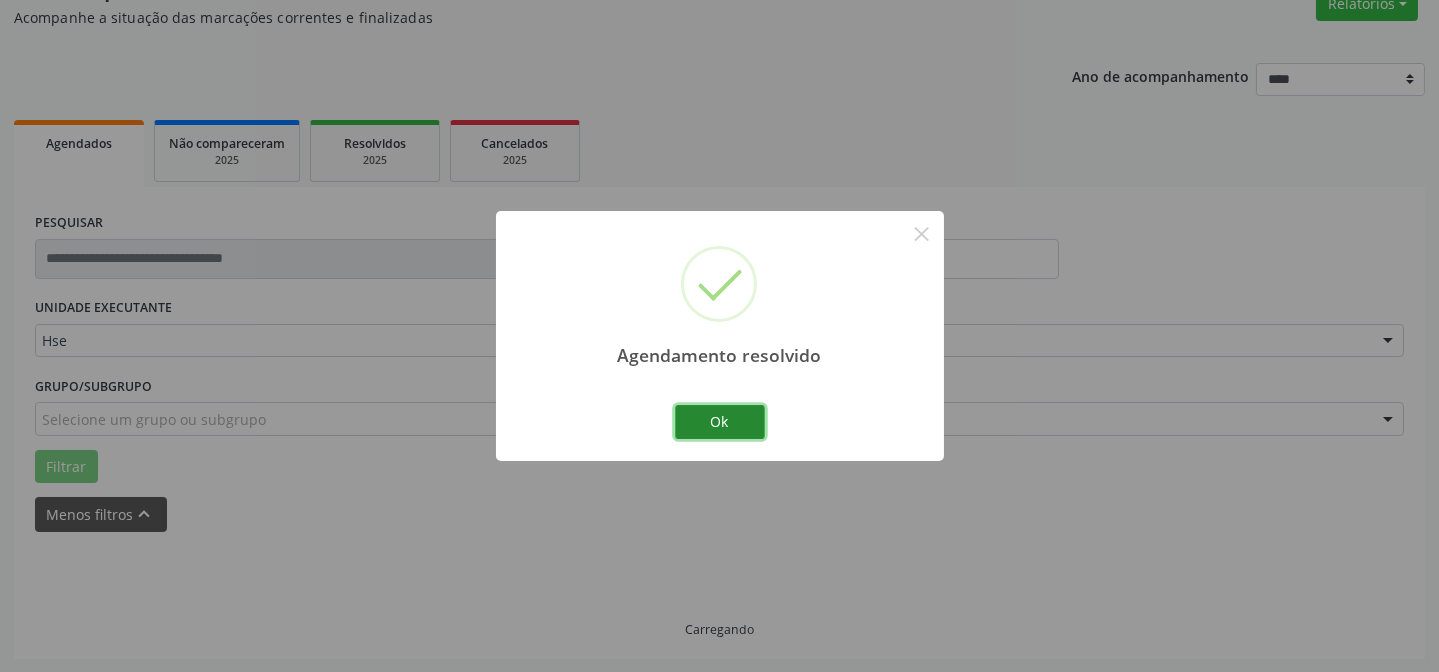 click on "Ok" at bounding box center [720, 422] 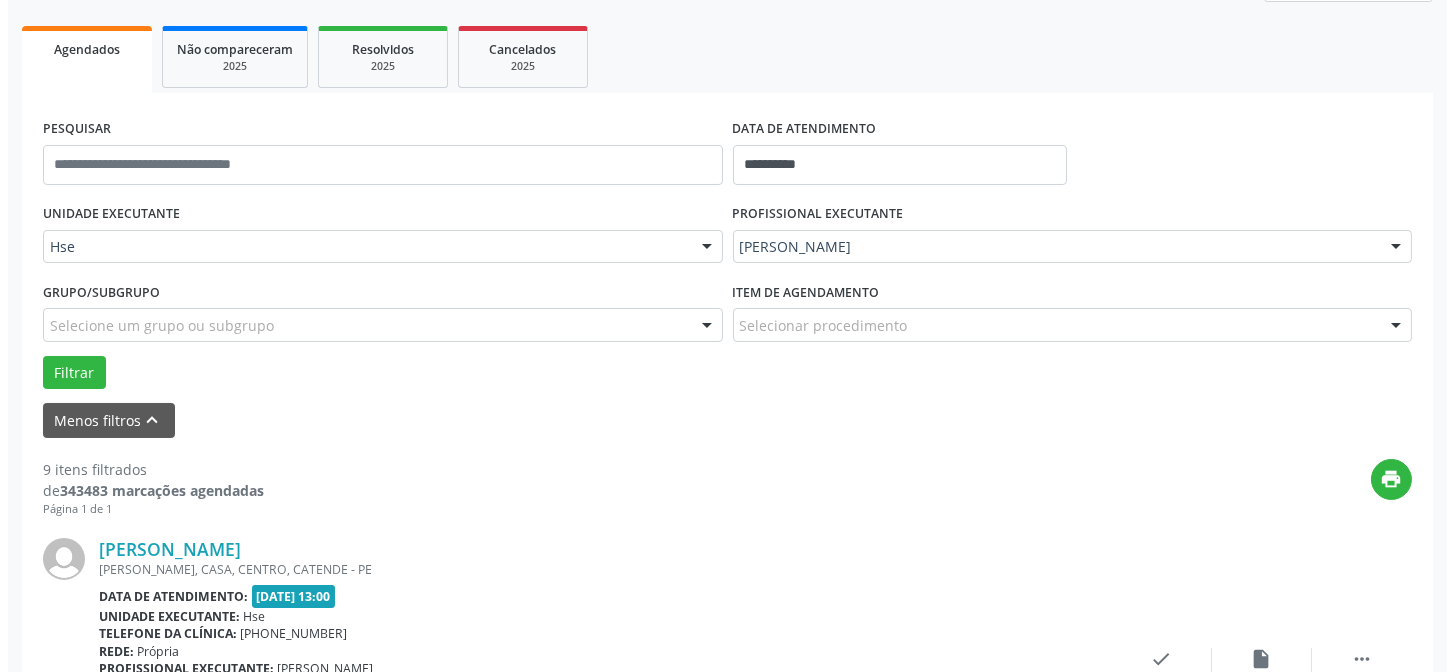 scroll, scrollTop: 381, scrollLeft: 0, axis: vertical 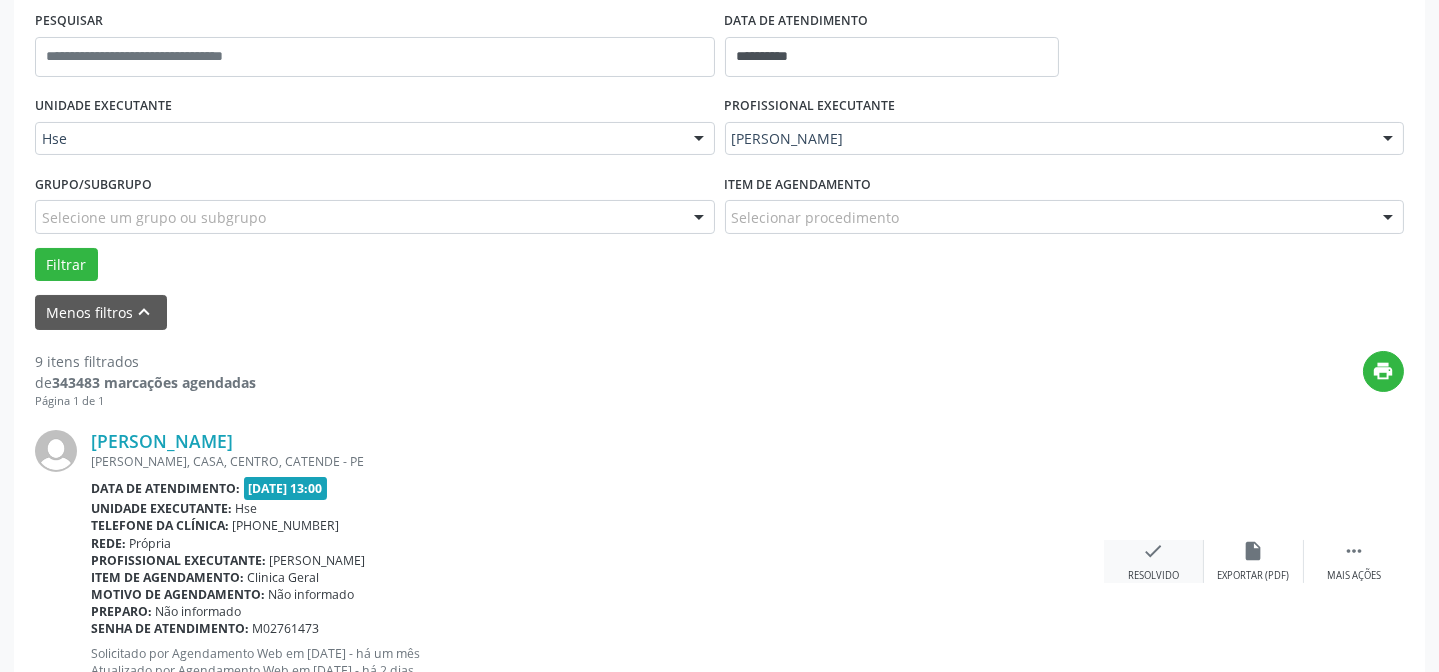 click on "check
Resolvido" at bounding box center (1154, 561) 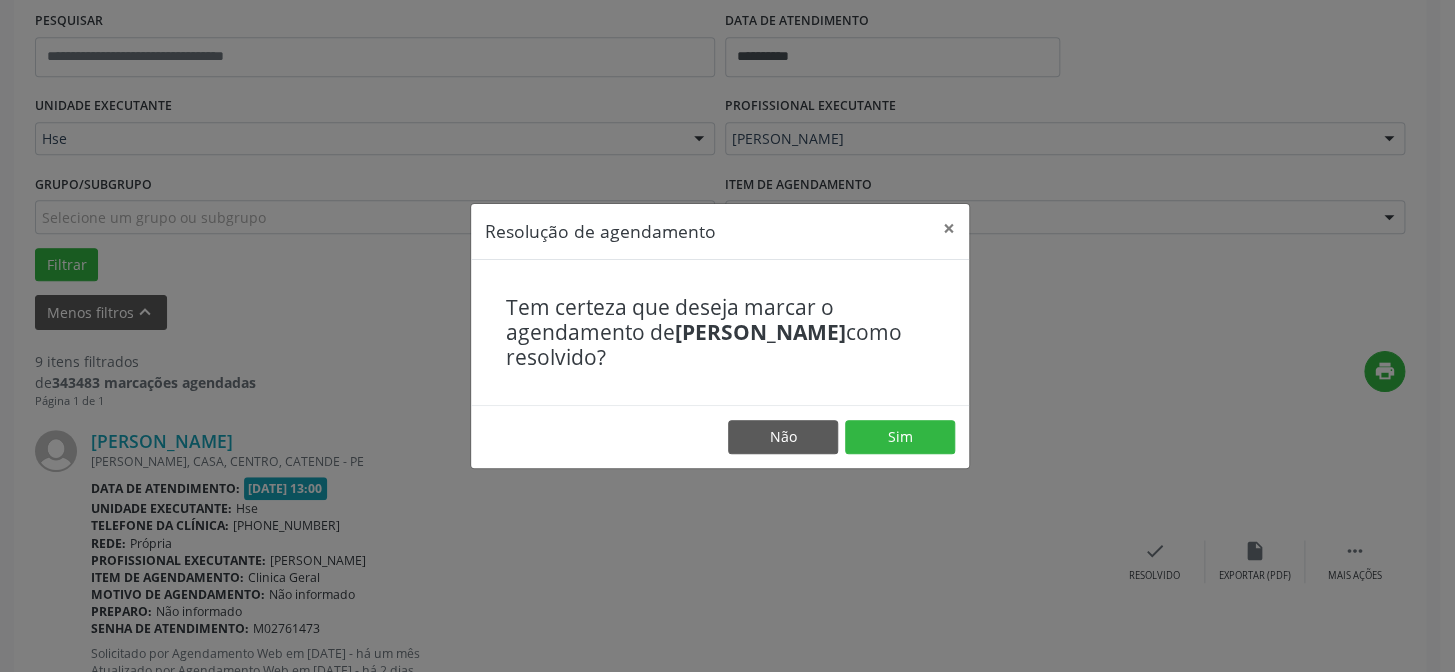 click on "Não Sim" at bounding box center (720, 436) 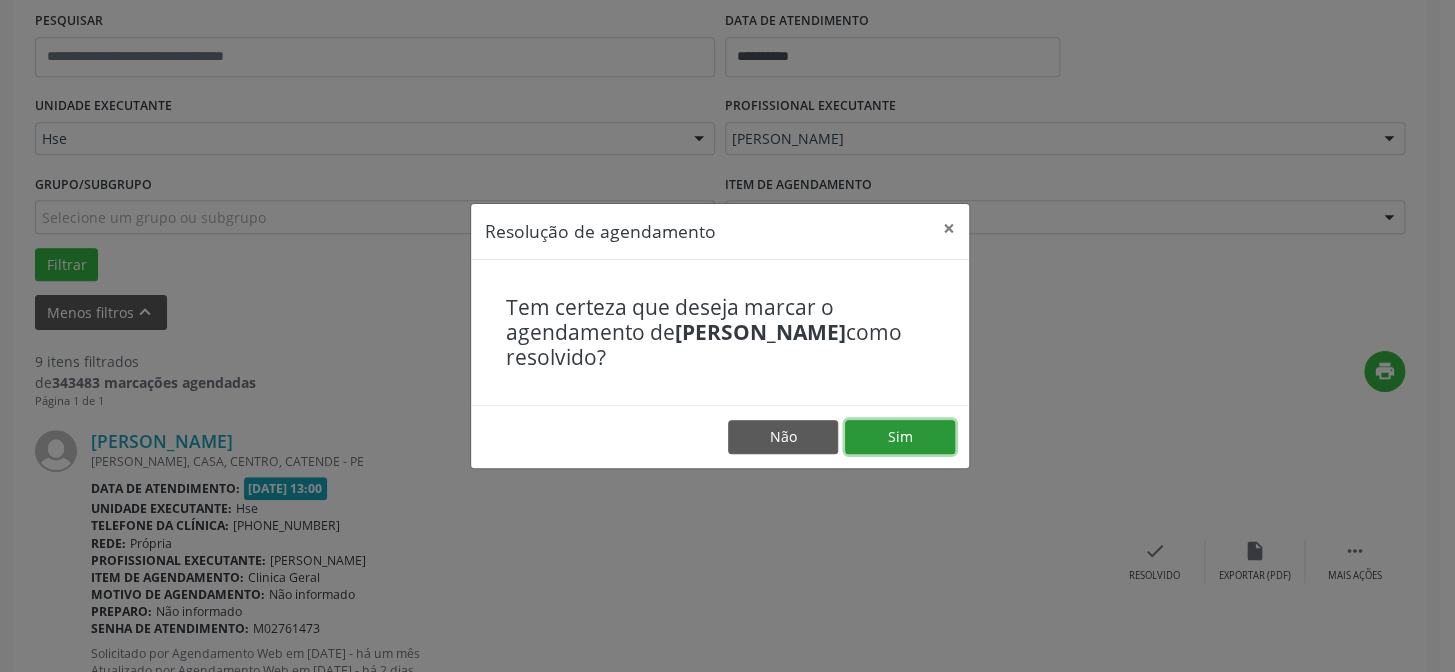 click on "Sim" at bounding box center [900, 437] 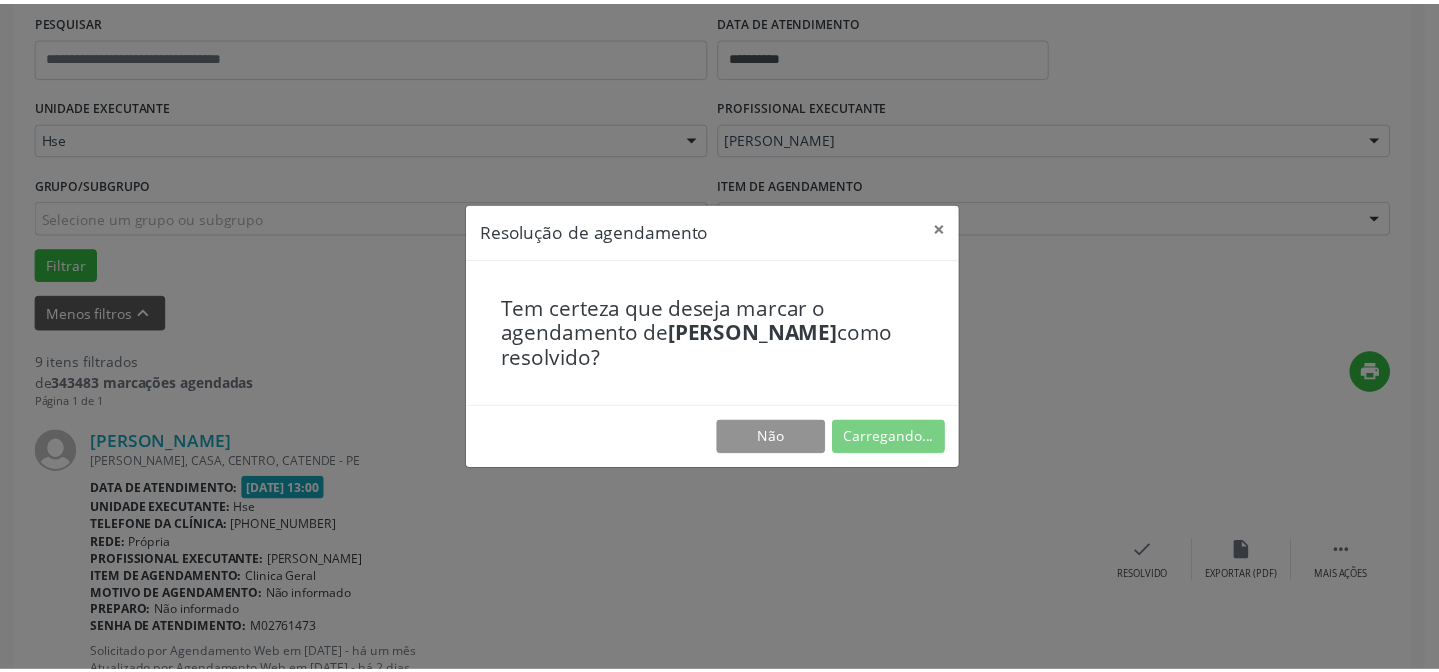 scroll, scrollTop: 179, scrollLeft: 0, axis: vertical 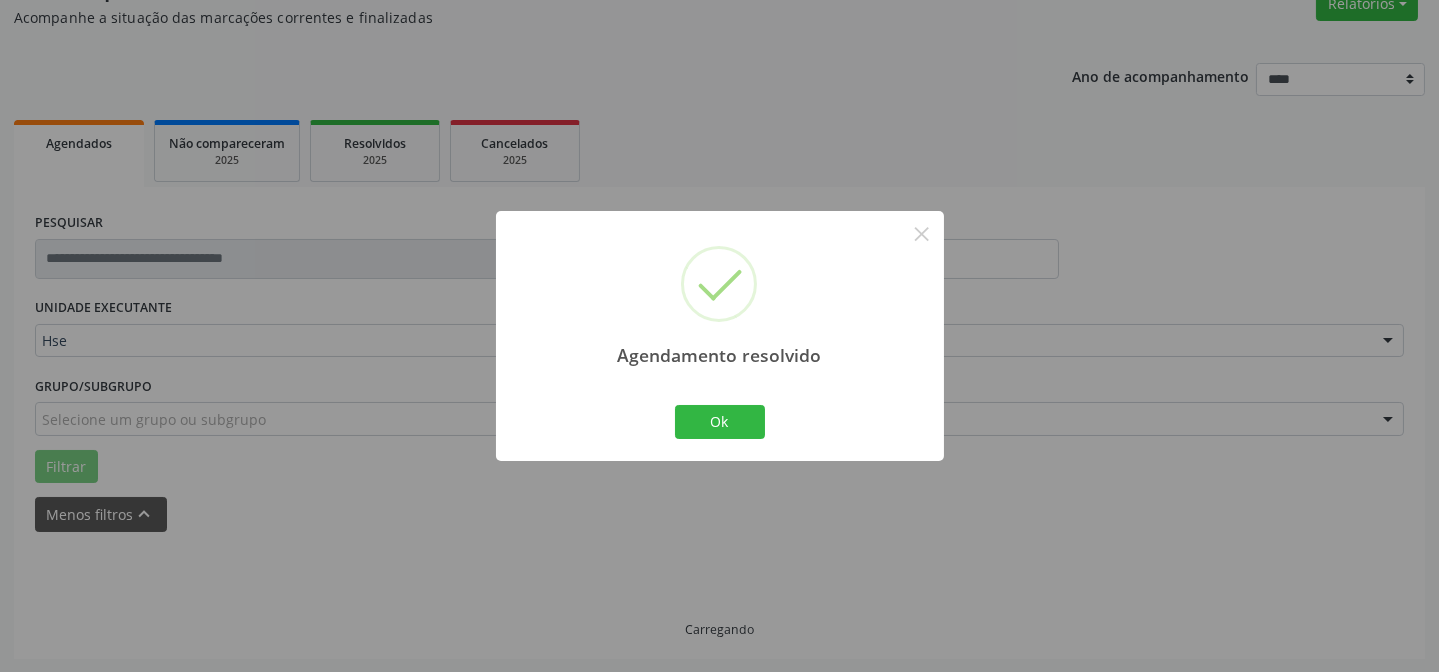 click on "Ok" at bounding box center [720, 422] 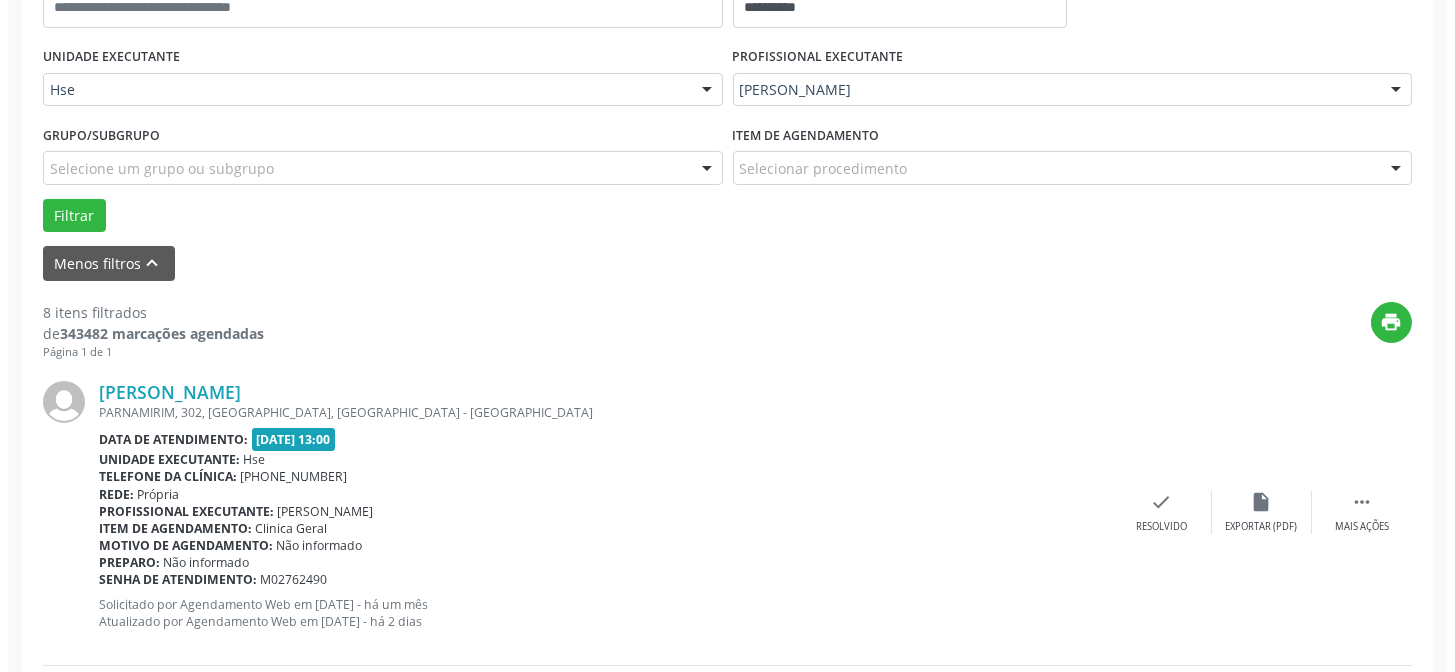 scroll, scrollTop: 451, scrollLeft: 0, axis: vertical 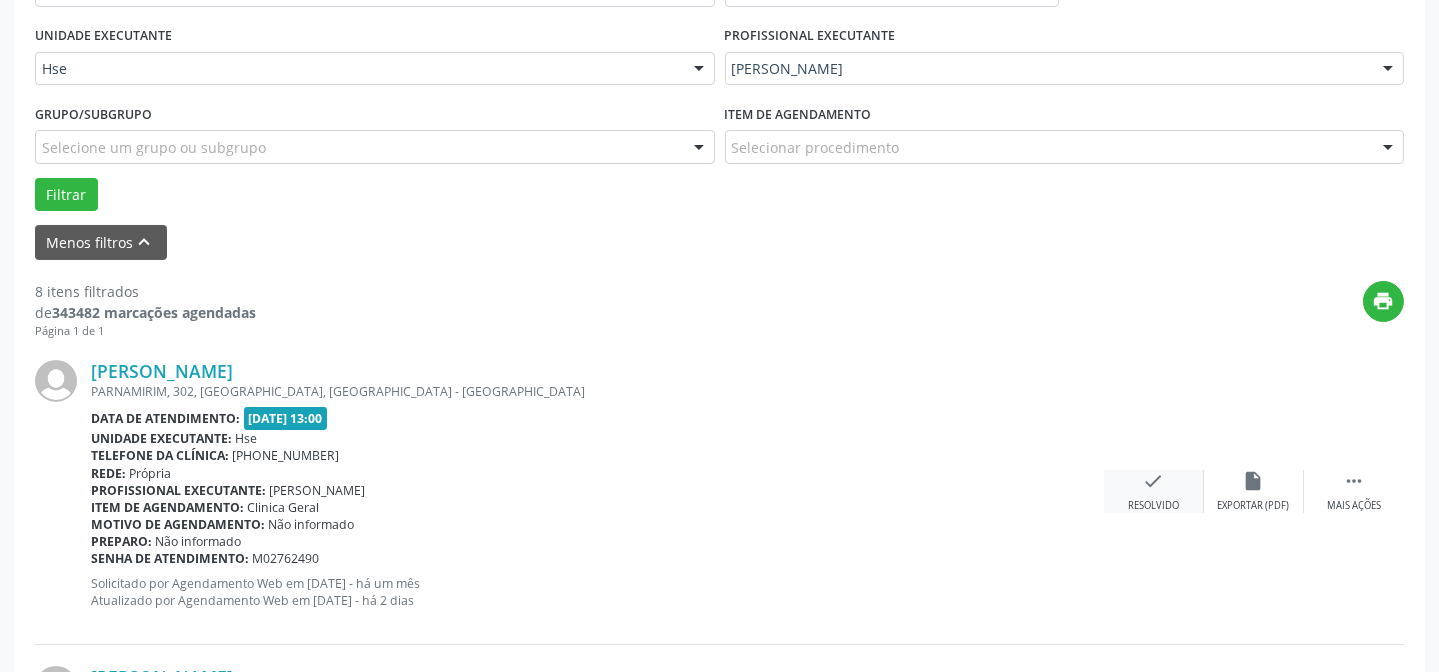 click on "check" at bounding box center [1154, 481] 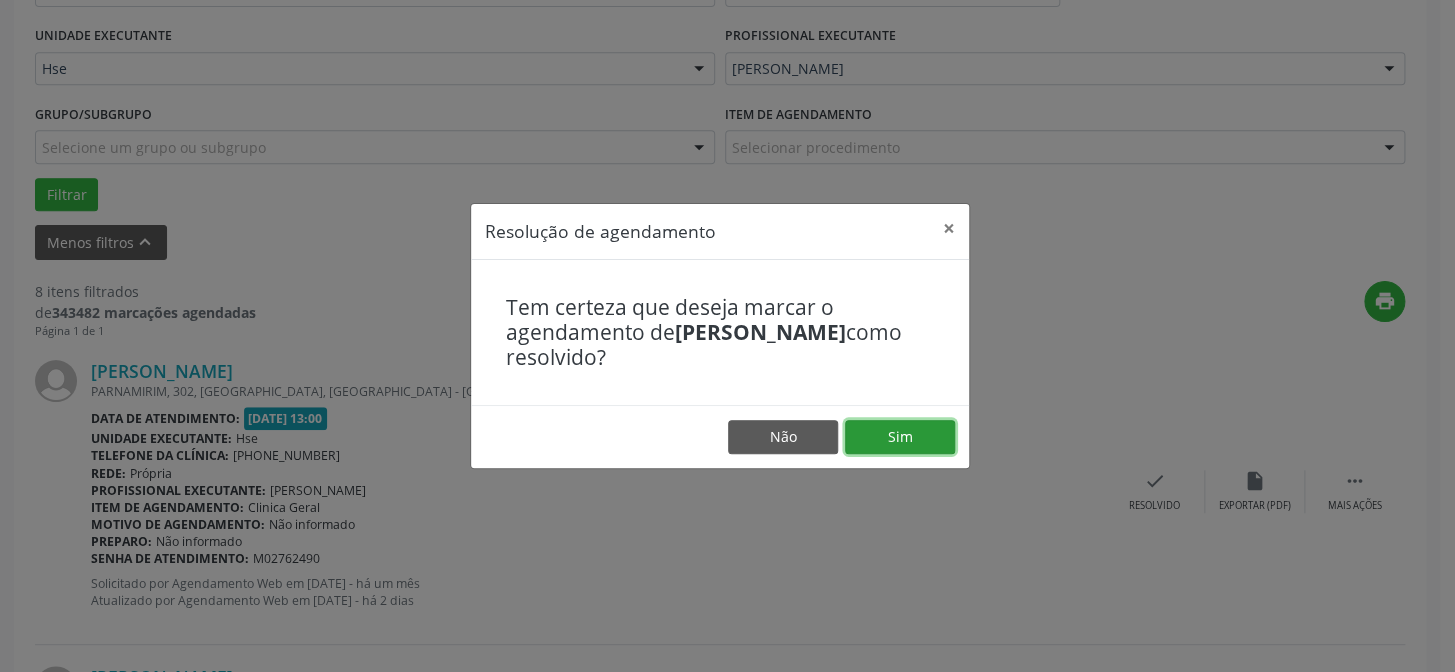 click on "Sim" at bounding box center [900, 437] 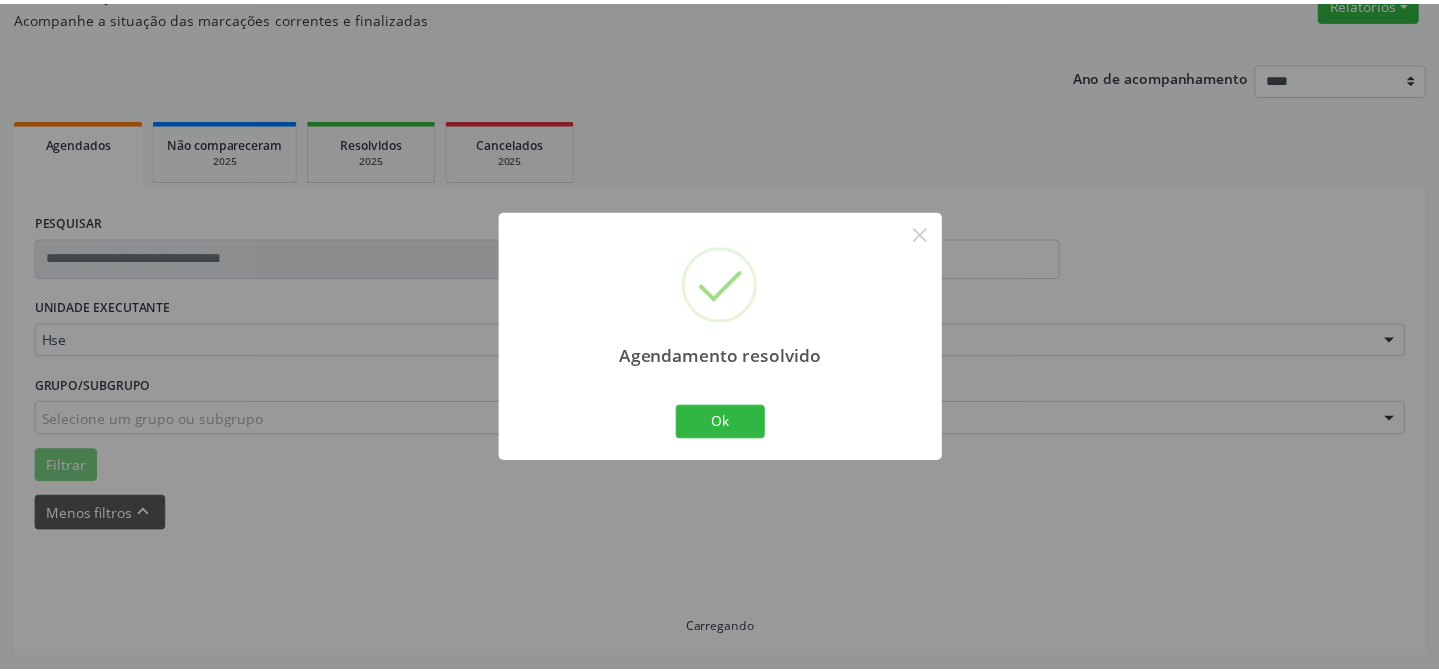 scroll, scrollTop: 179, scrollLeft: 0, axis: vertical 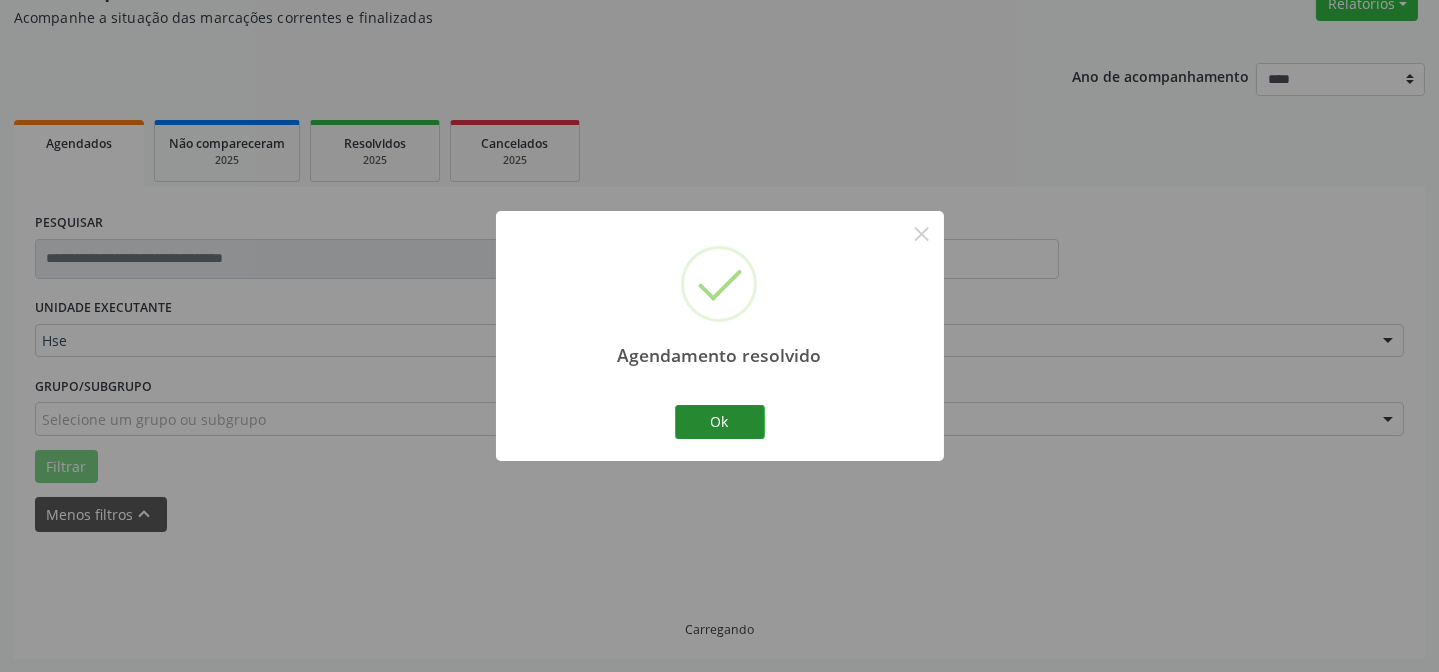click on "Ok Cancel" at bounding box center (719, 422) 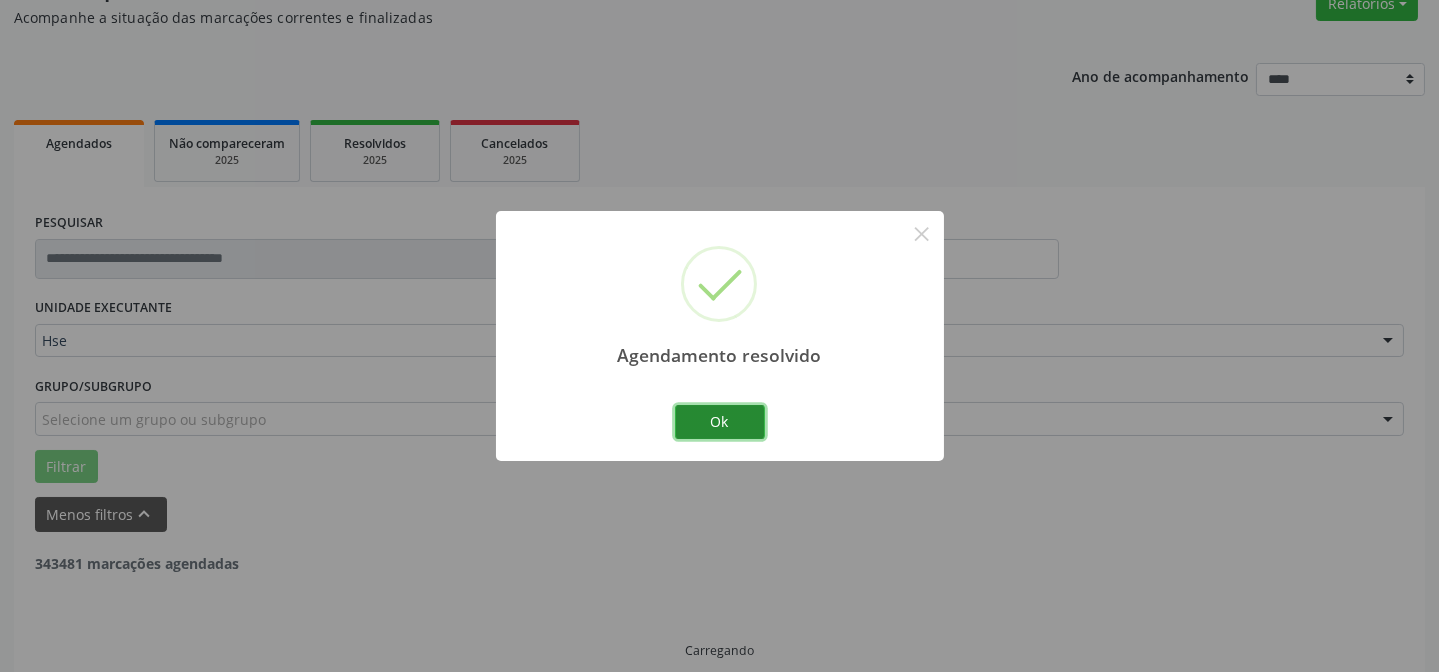 click on "Ok" at bounding box center [720, 422] 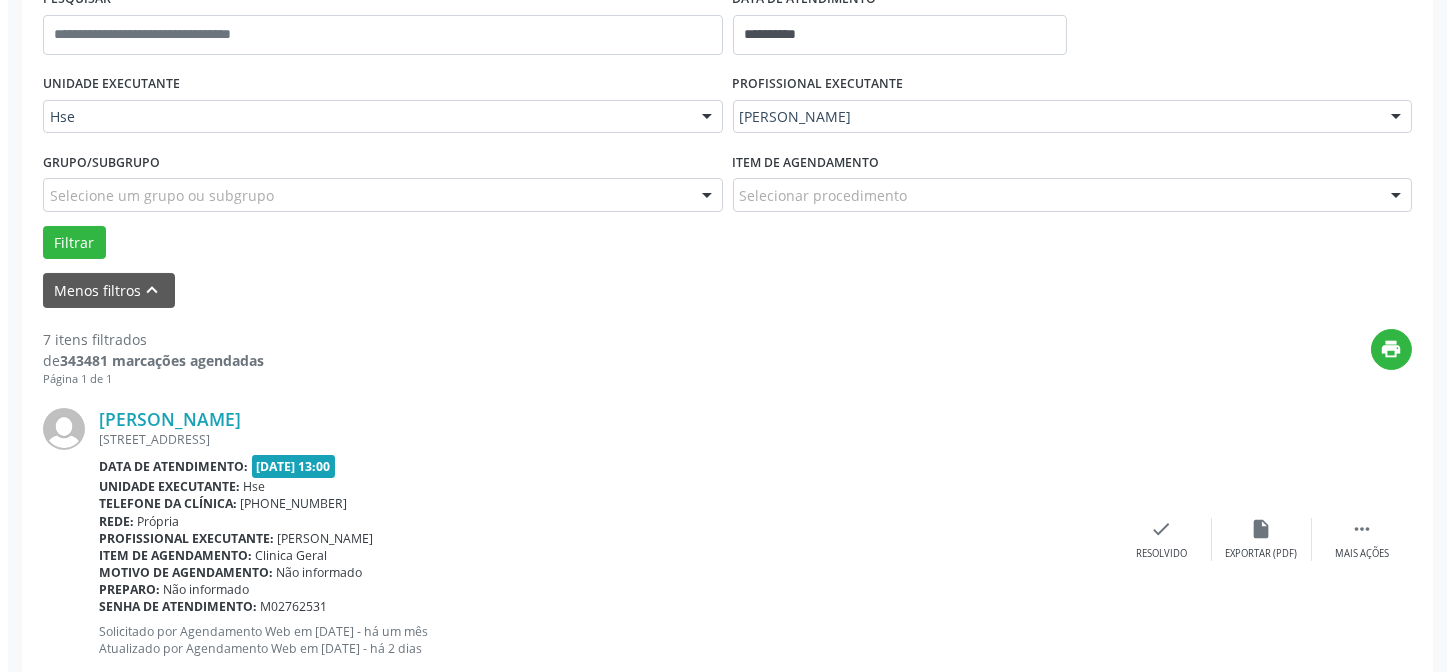 scroll, scrollTop: 451, scrollLeft: 0, axis: vertical 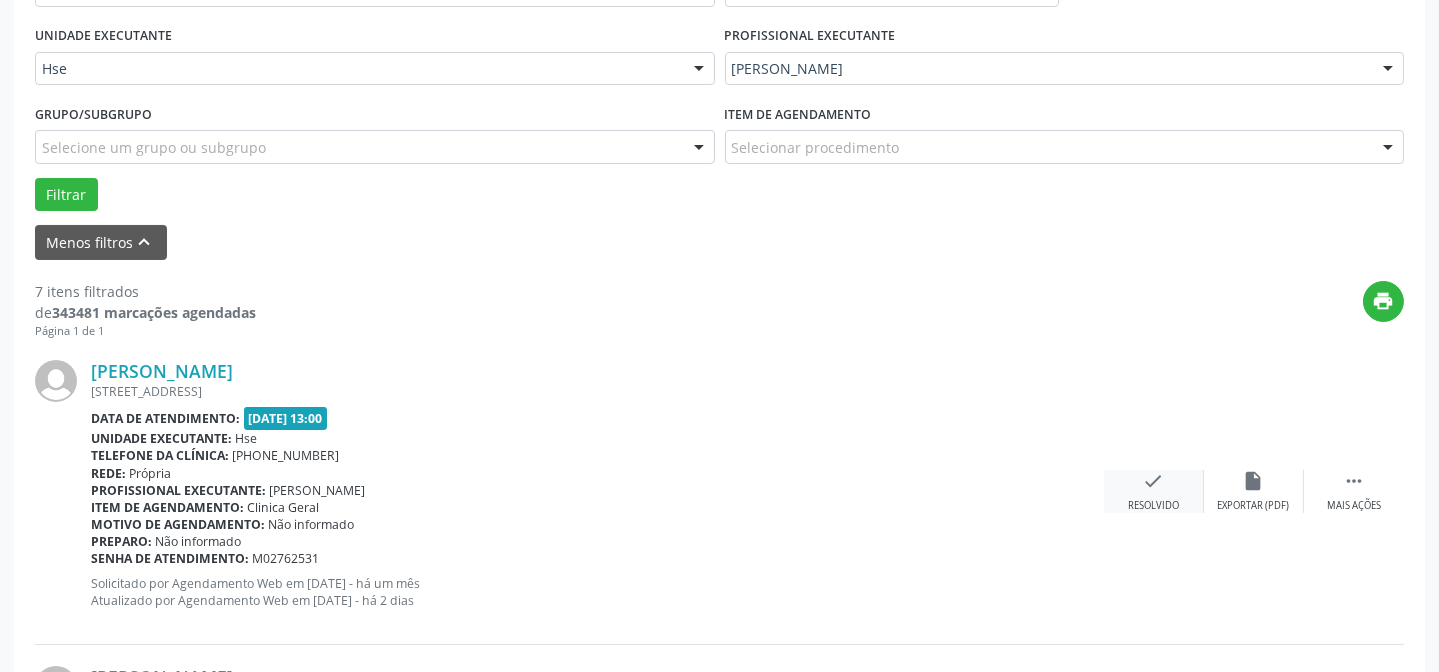 click on "check
Resolvido" at bounding box center (1154, 491) 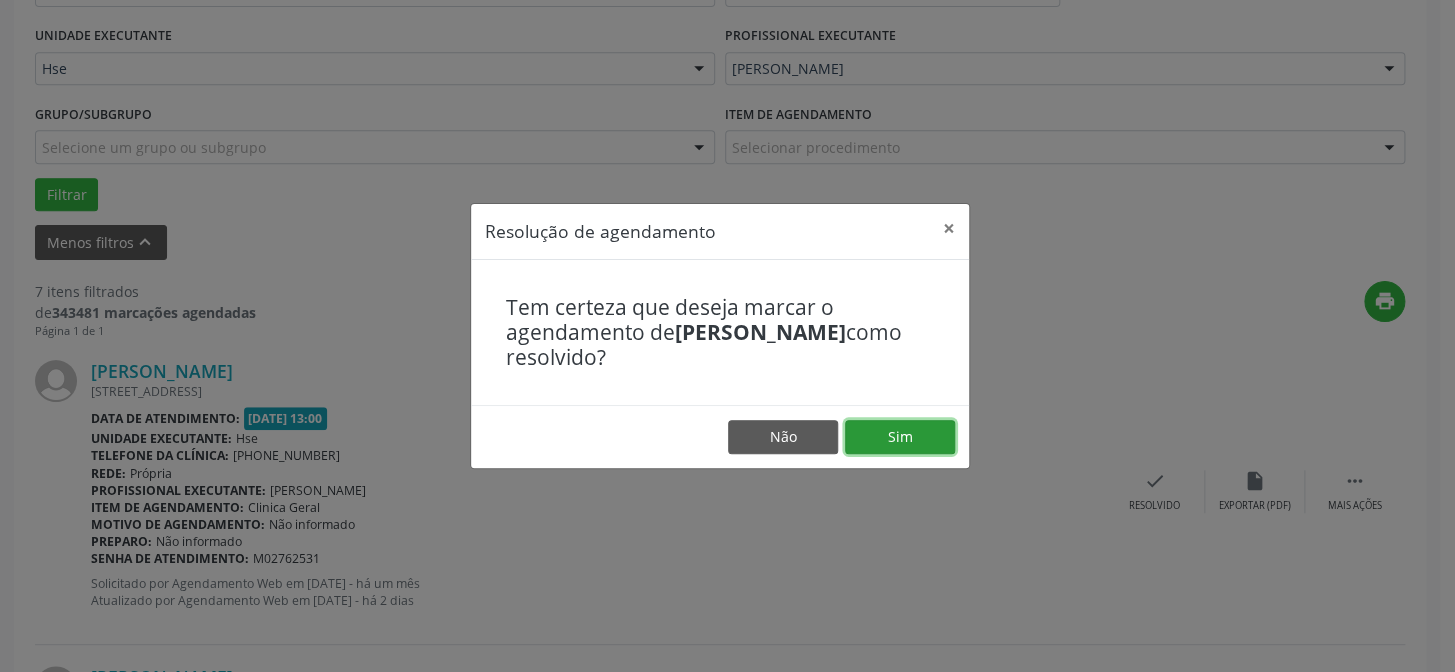 click on "Sim" at bounding box center [900, 437] 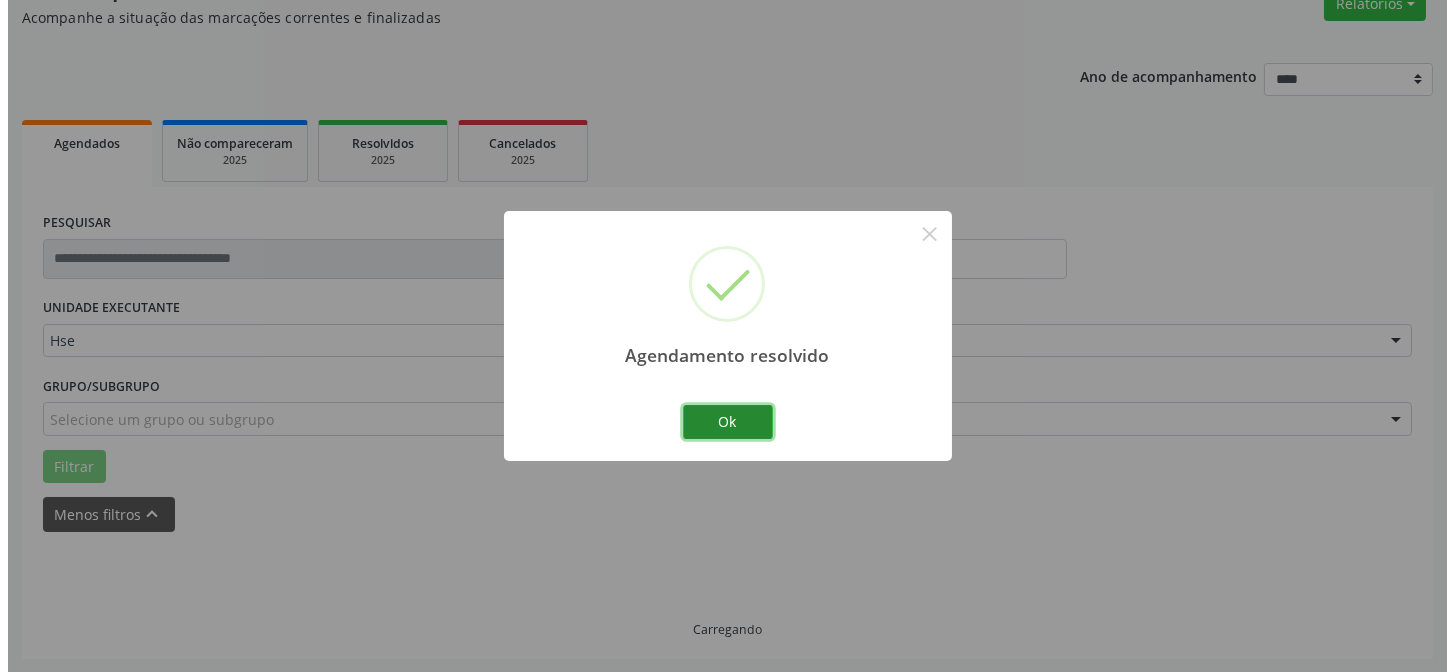 scroll, scrollTop: 451, scrollLeft: 0, axis: vertical 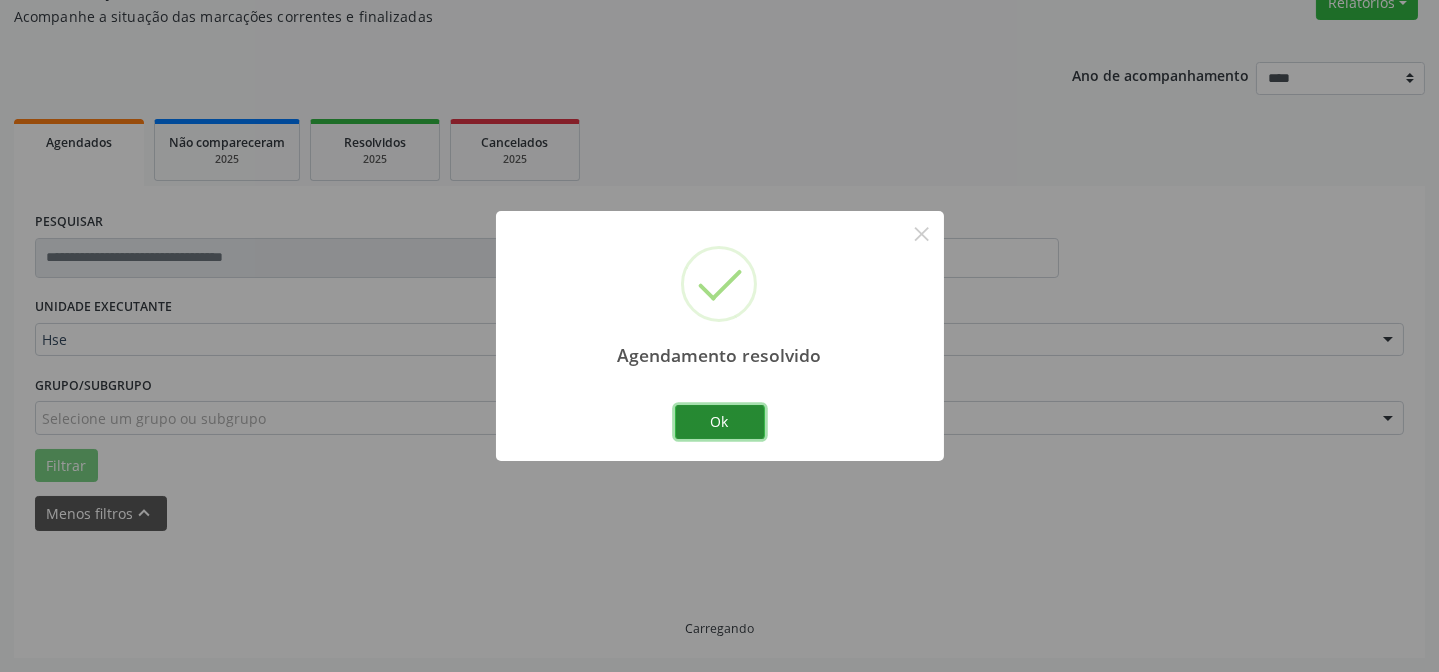 click on "Ok" at bounding box center (720, 422) 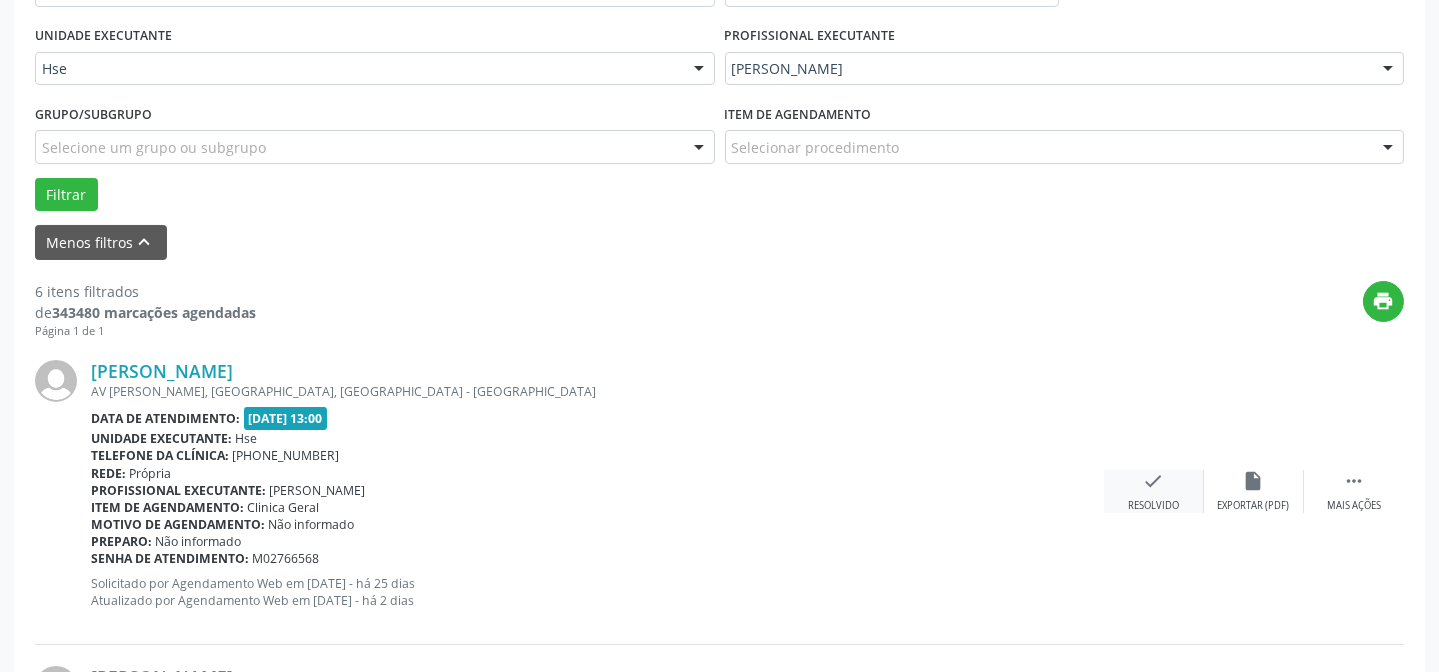 click on "check
Resolvido" at bounding box center (1154, 491) 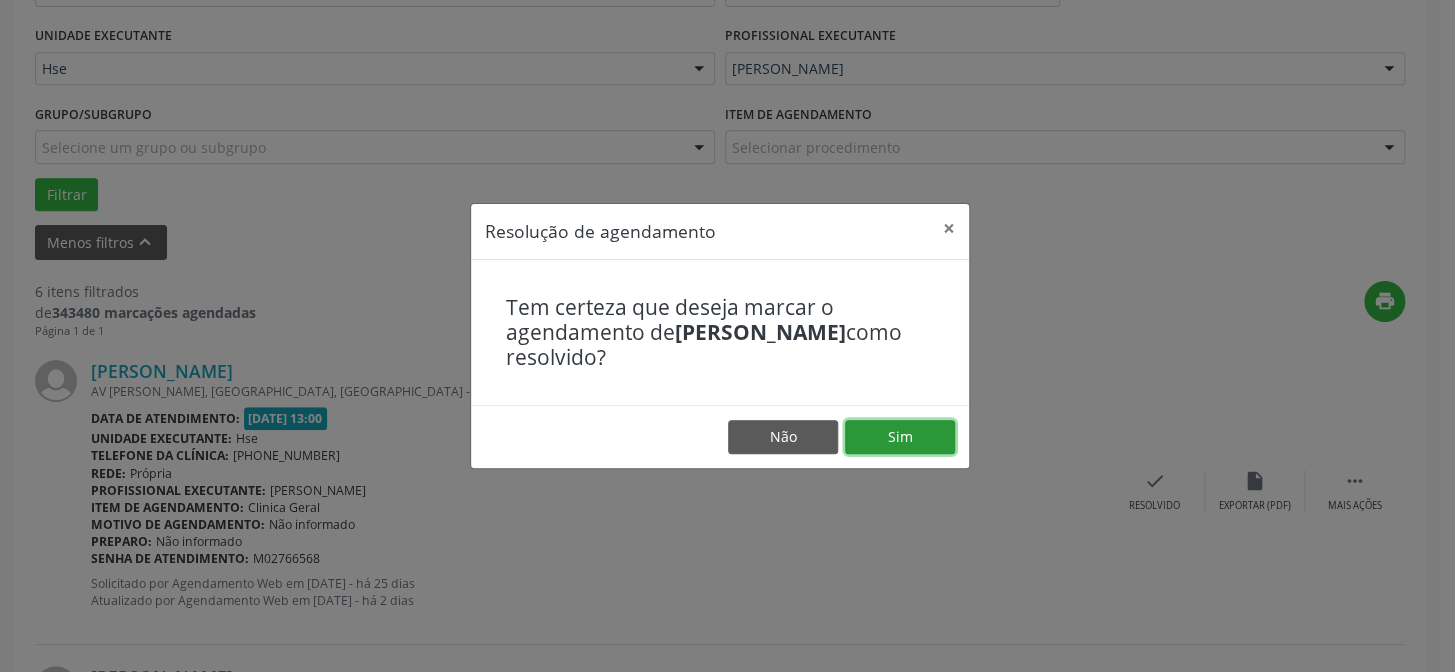 click on "Sim" at bounding box center (900, 437) 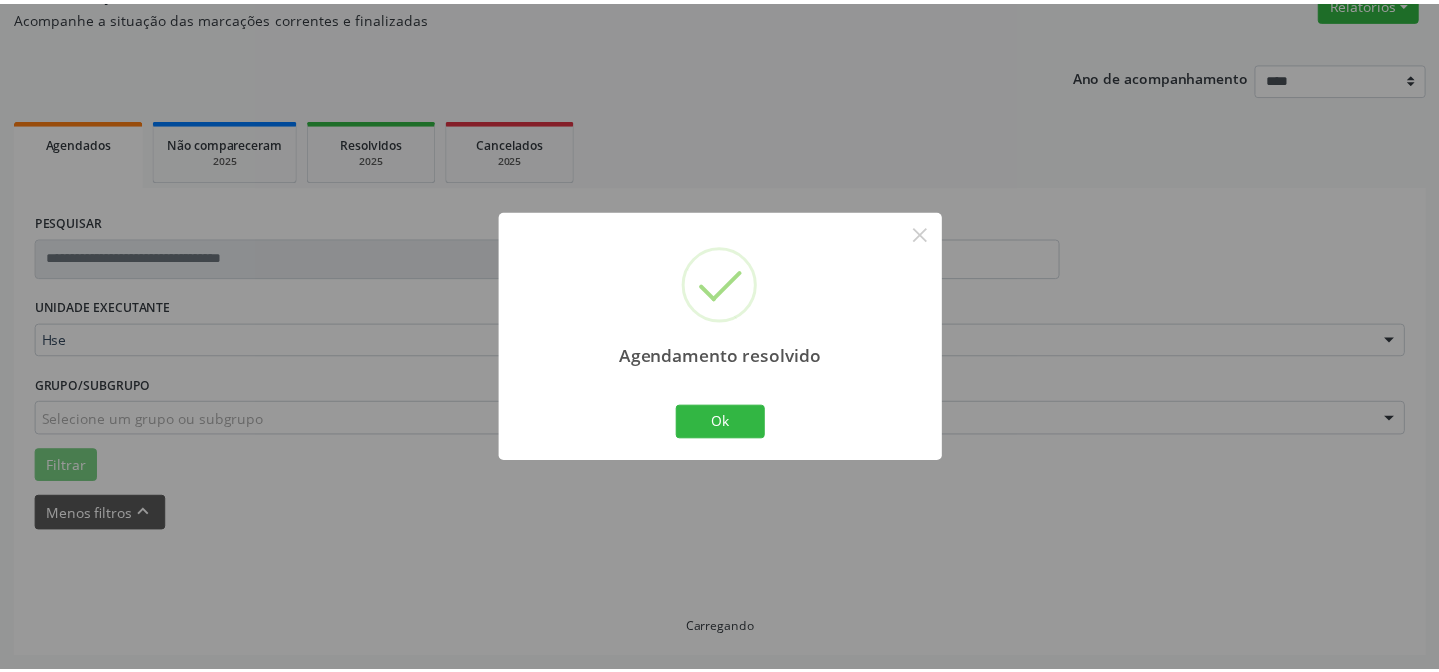 scroll, scrollTop: 179, scrollLeft: 0, axis: vertical 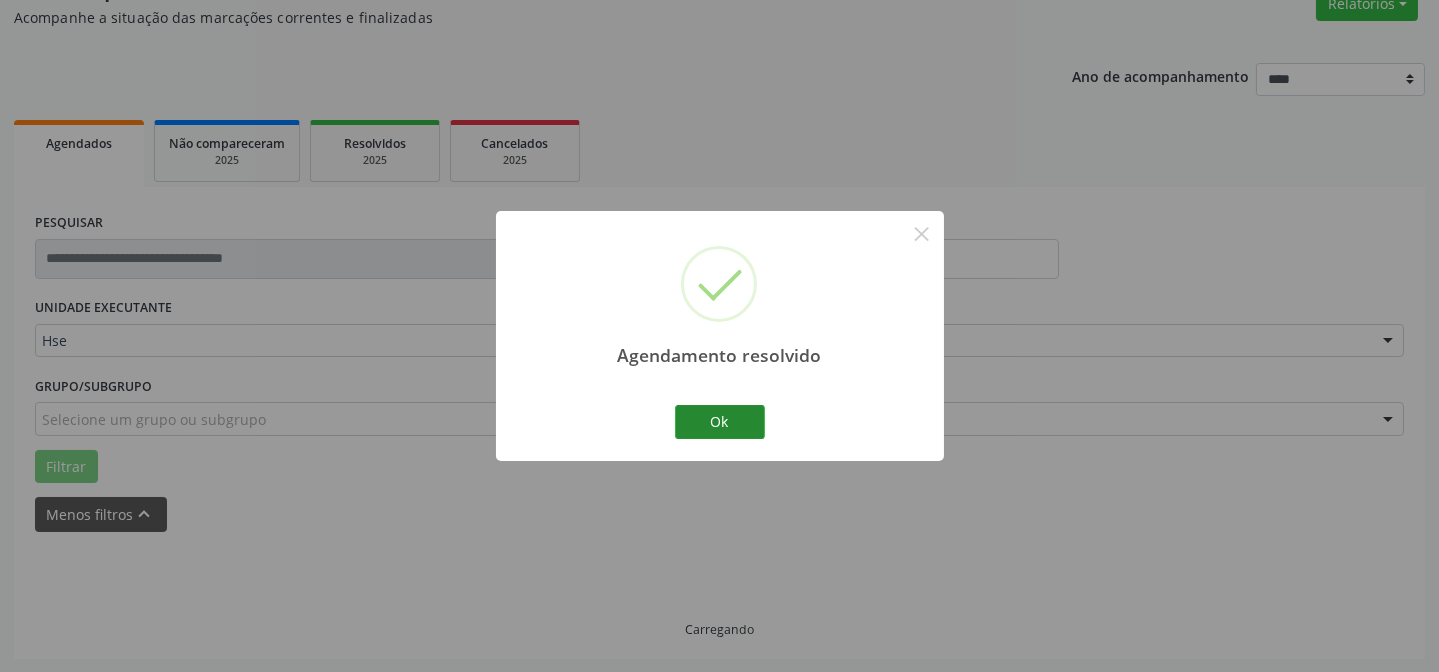 drag, startPoint x: 703, startPoint y: 401, endPoint x: 700, endPoint y: 422, distance: 21.213203 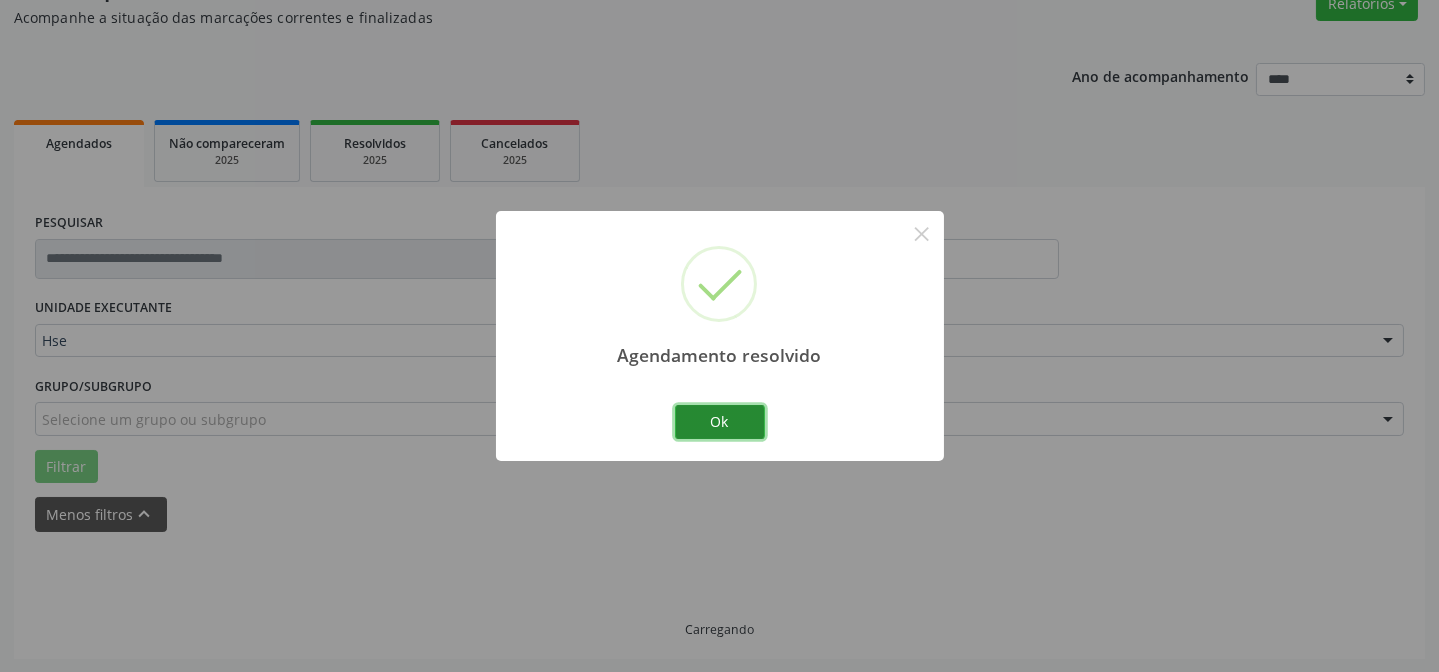 click on "Ok" at bounding box center (720, 422) 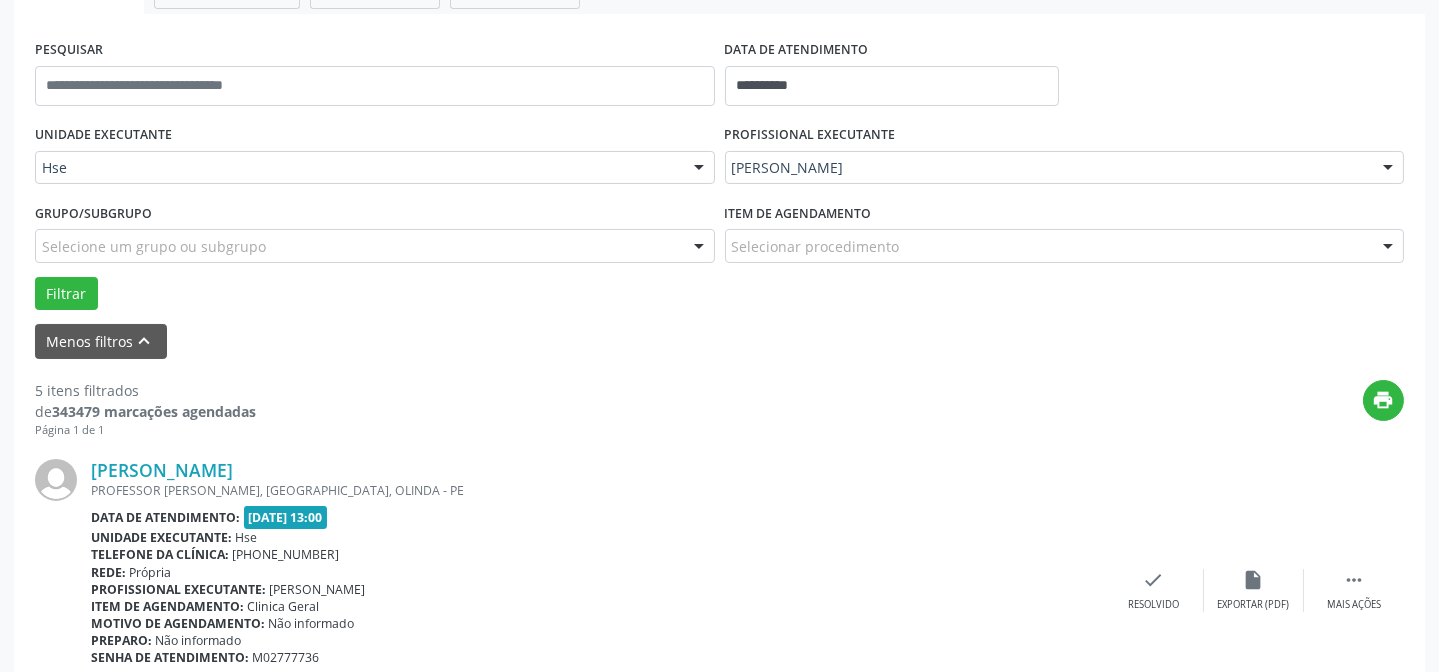 scroll, scrollTop: 360, scrollLeft: 0, axis: vertical 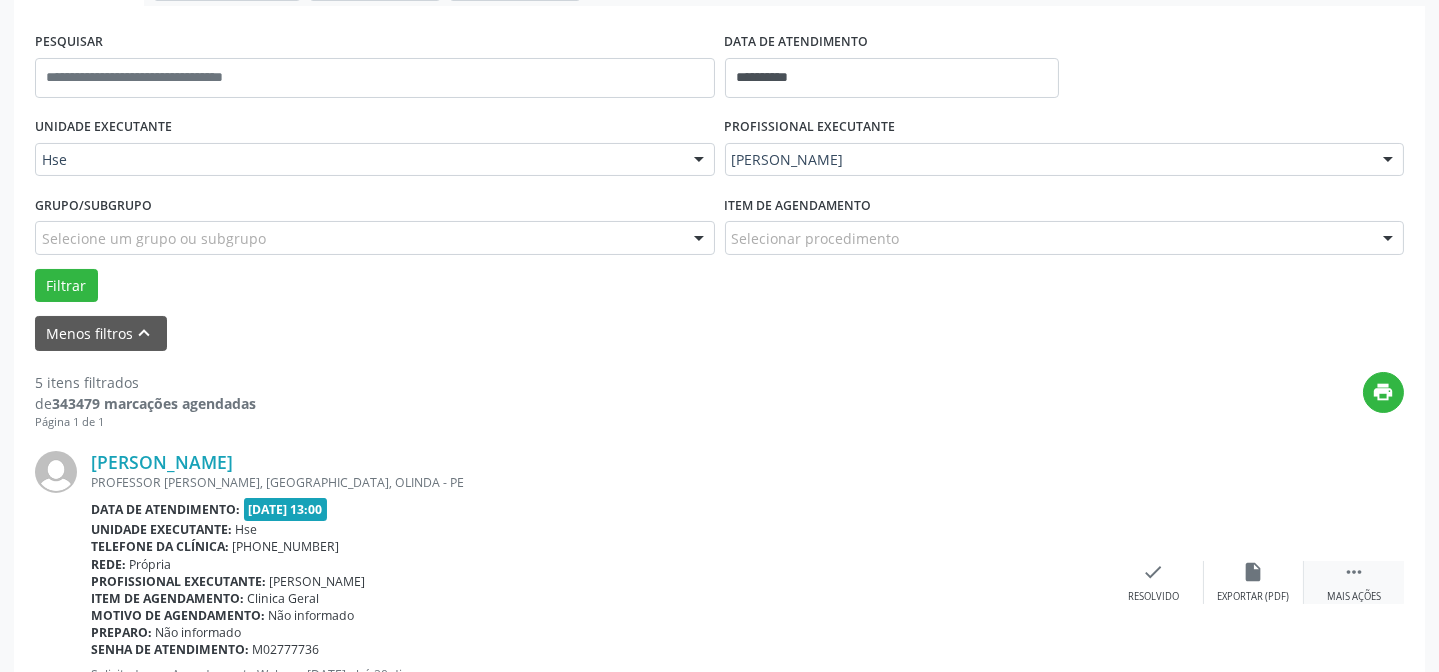 click on "" at bounding box center [1354, 572] 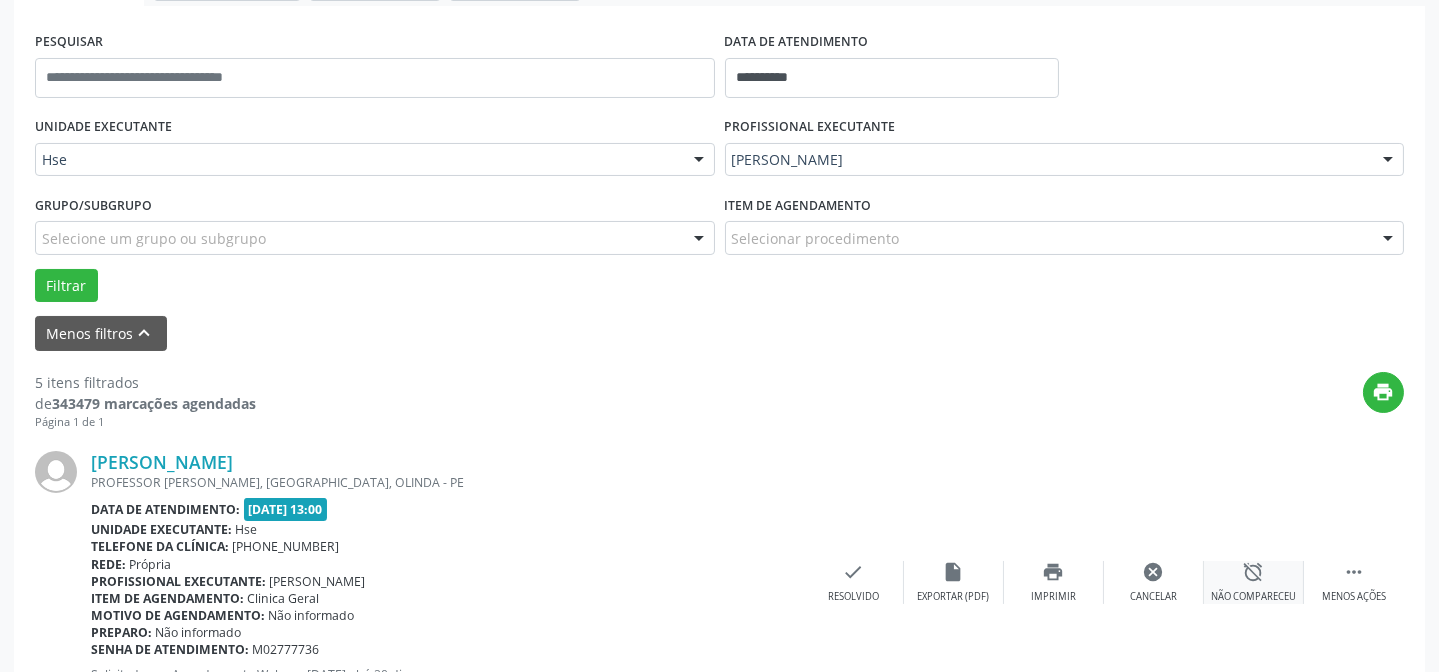 click on "alarm_off" at bounding box center [1254, 572] 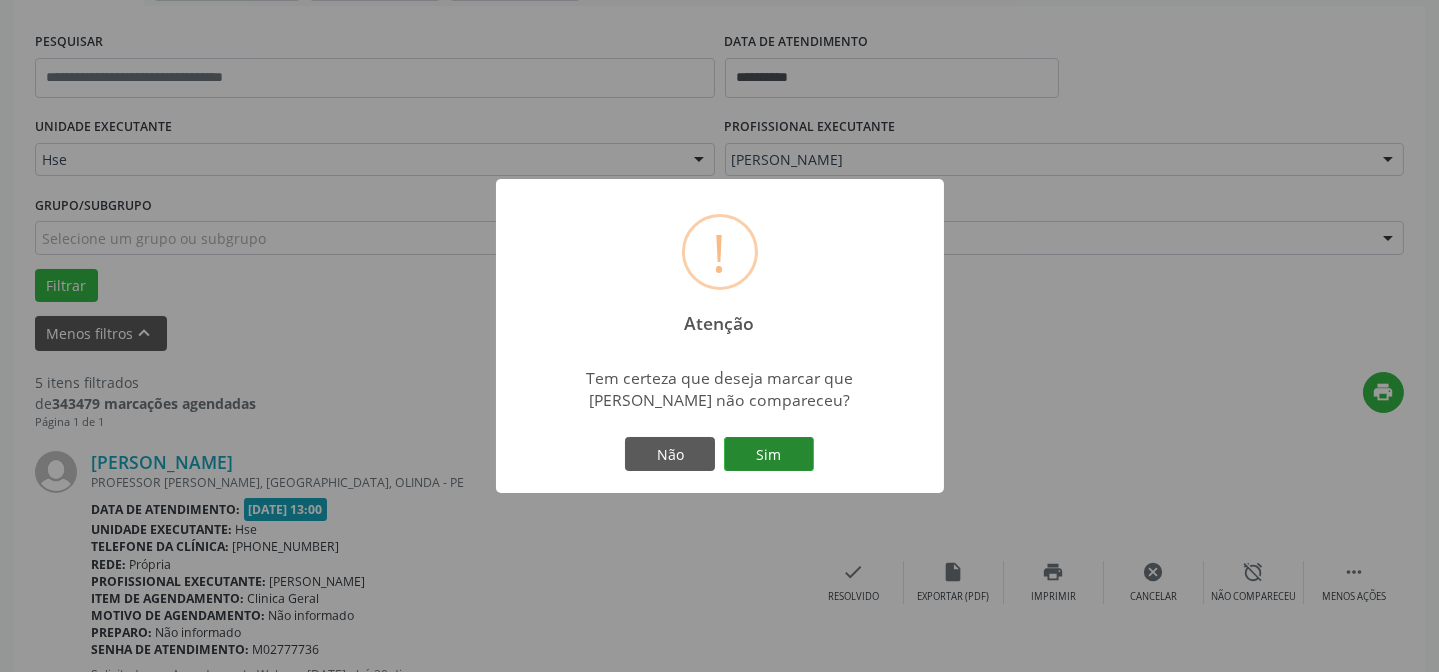 click on "Sim" at bounding box center [769, 454] 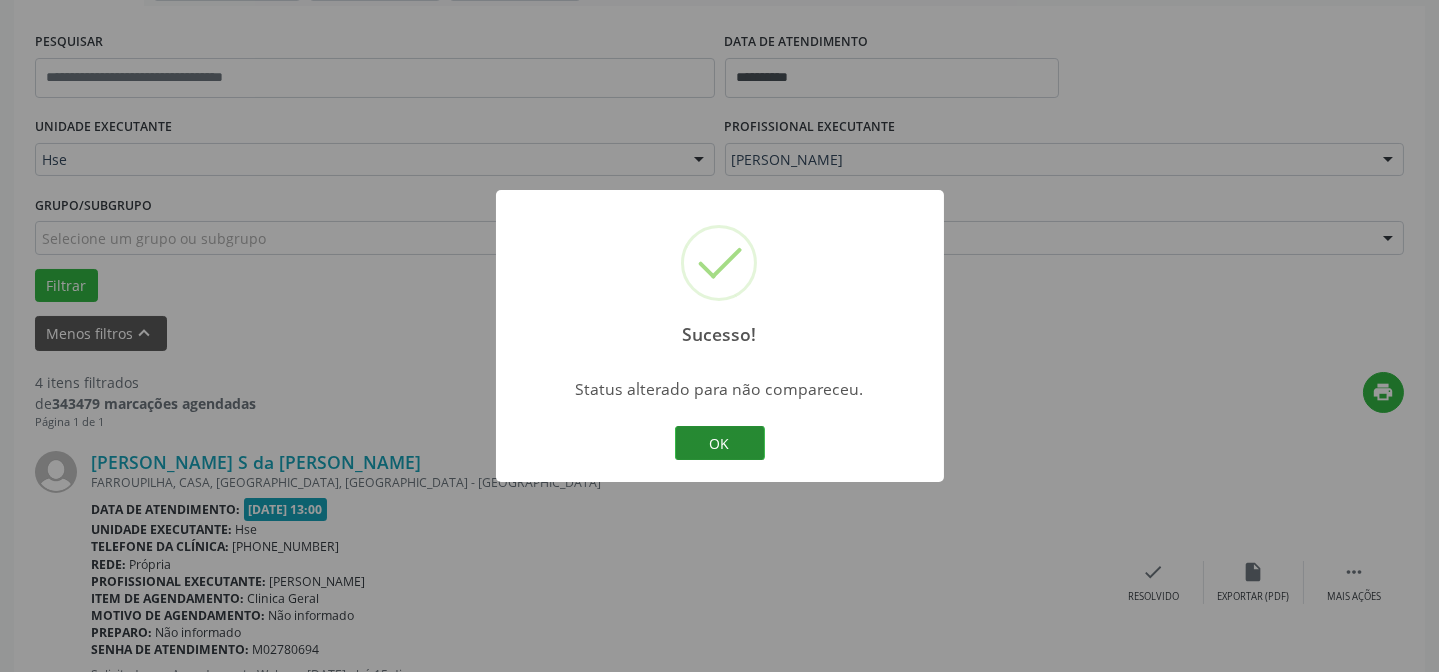 click on "OK" at bounding box center [720, 443] 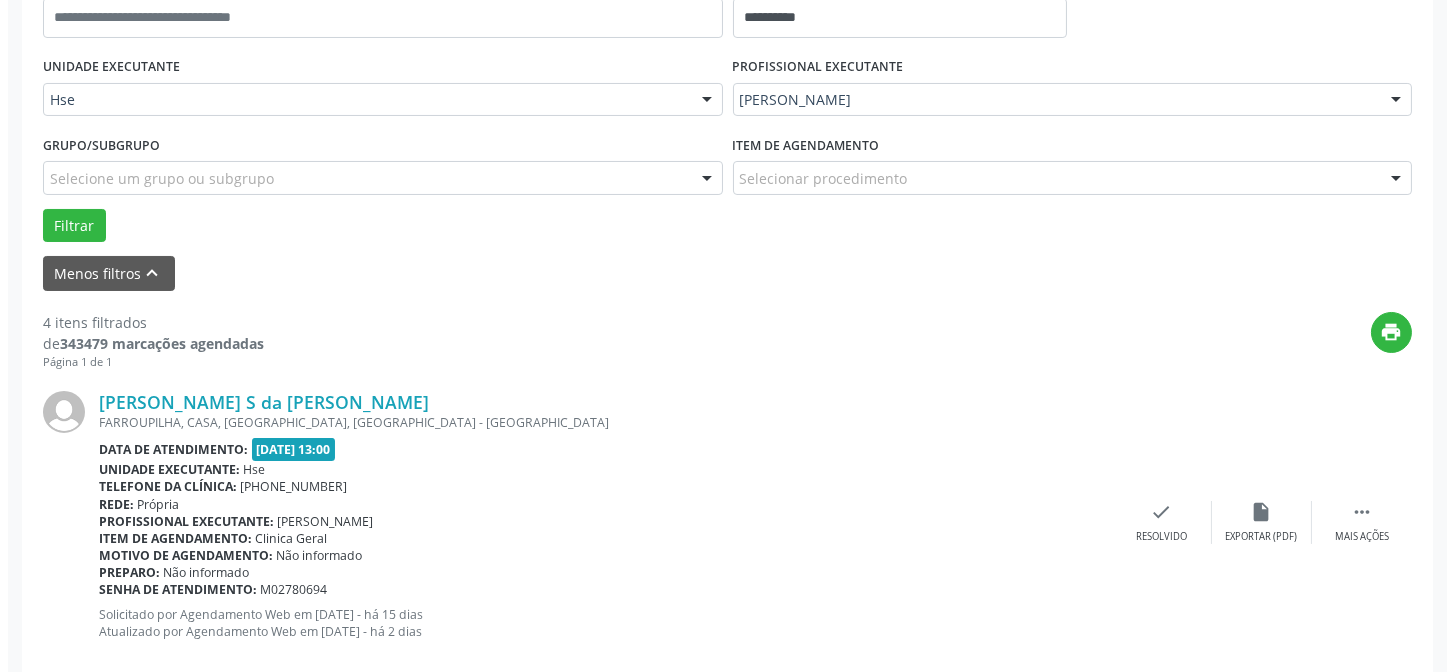 scroll, scrollTop: 451, scrollLeft: 0, axis: vertical 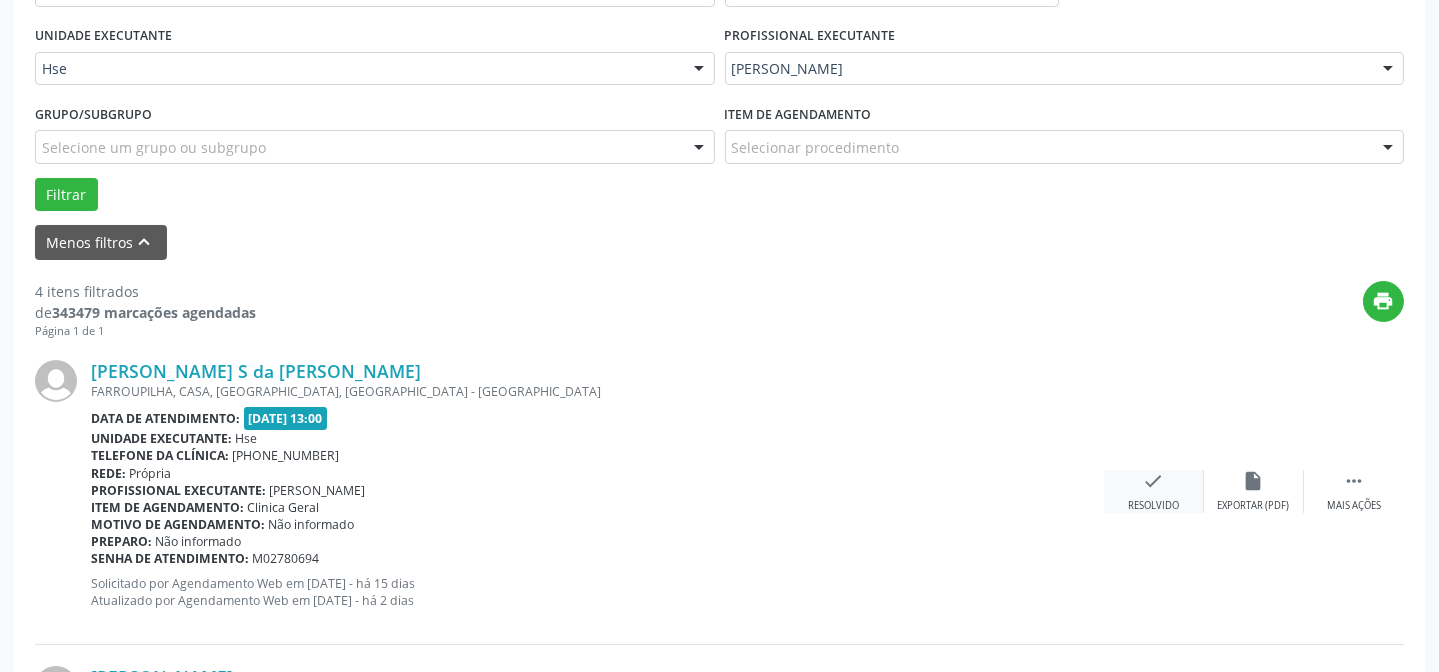 click on "check
Resolvido" at bounding box center [1154, 491] 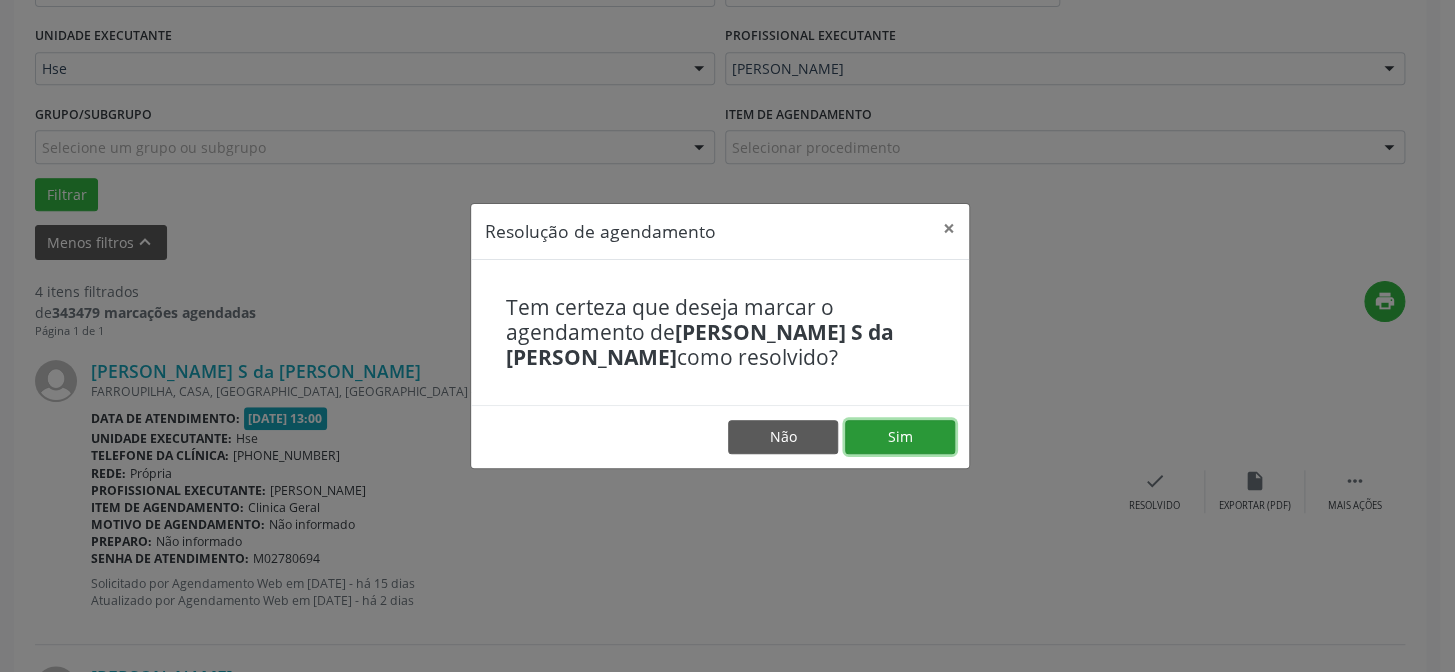 click on "Sim" at bounding box center (900, 437) 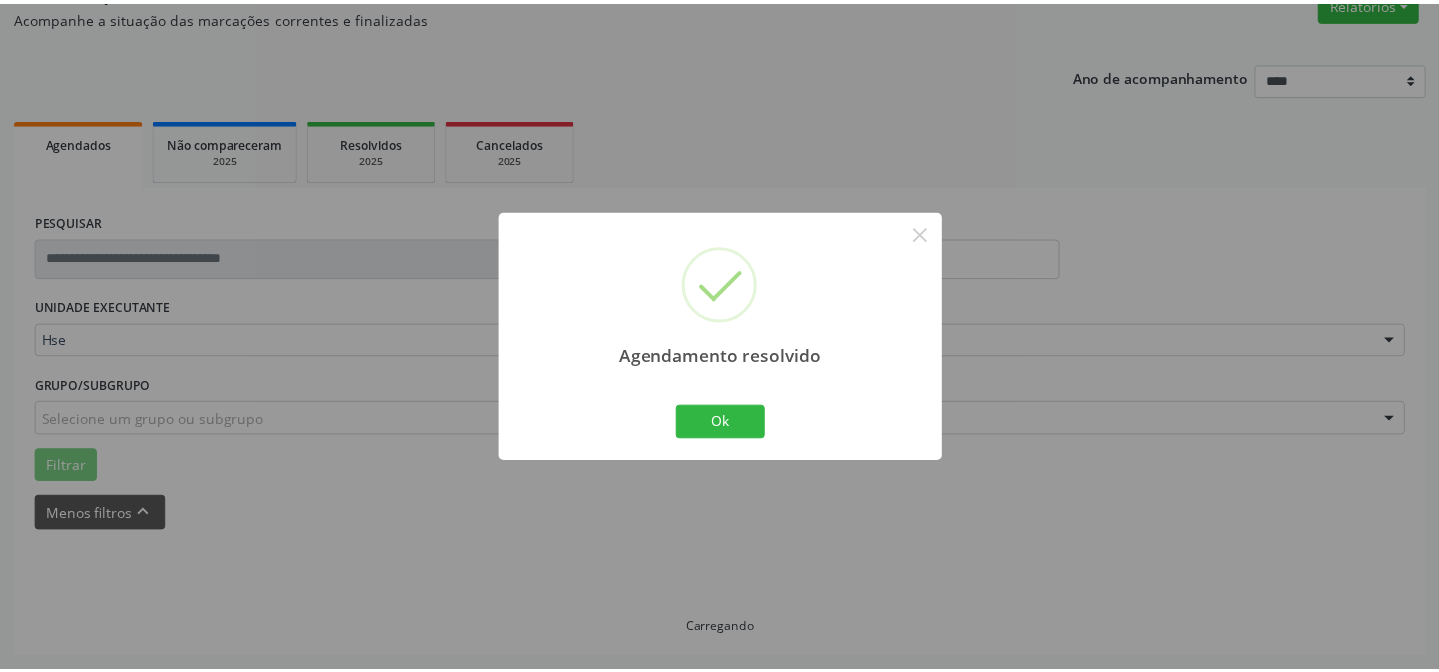 scroll, scrollTop: 179, scrollLeft: 0, axis: vertical 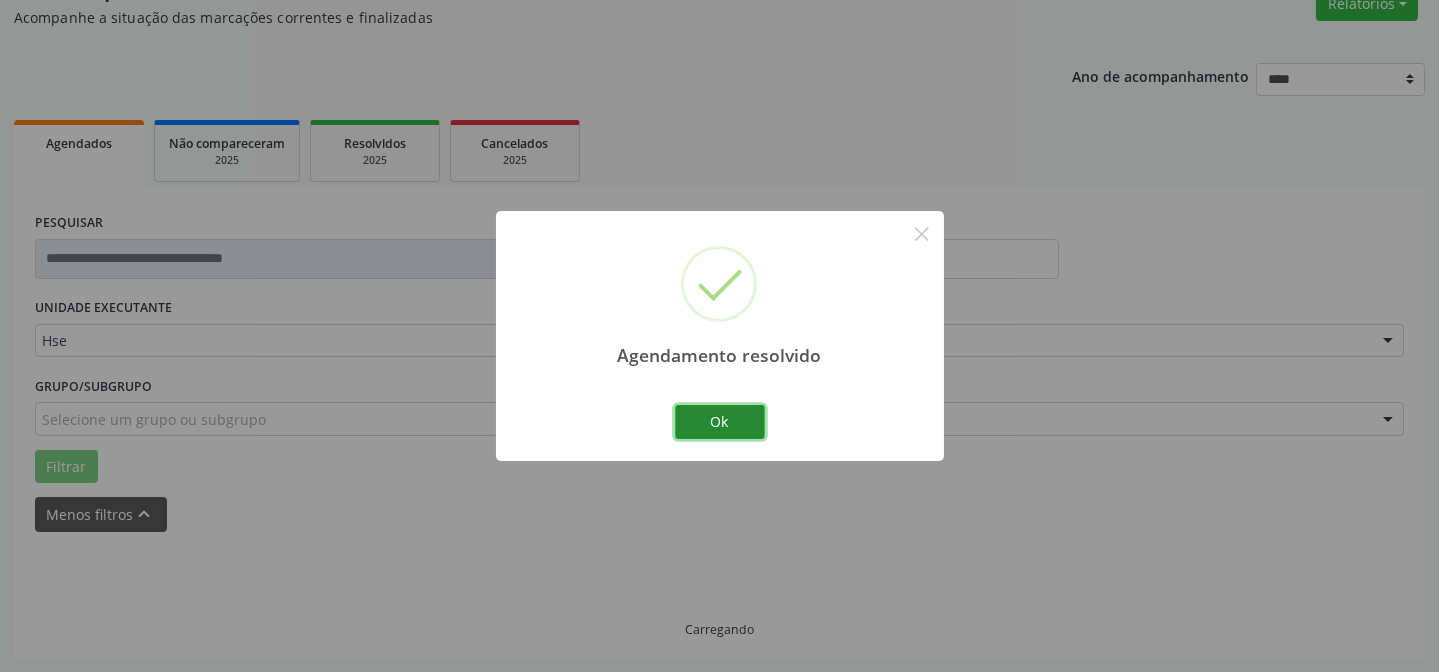 click on "Ok" at bounding box center [720, 422] 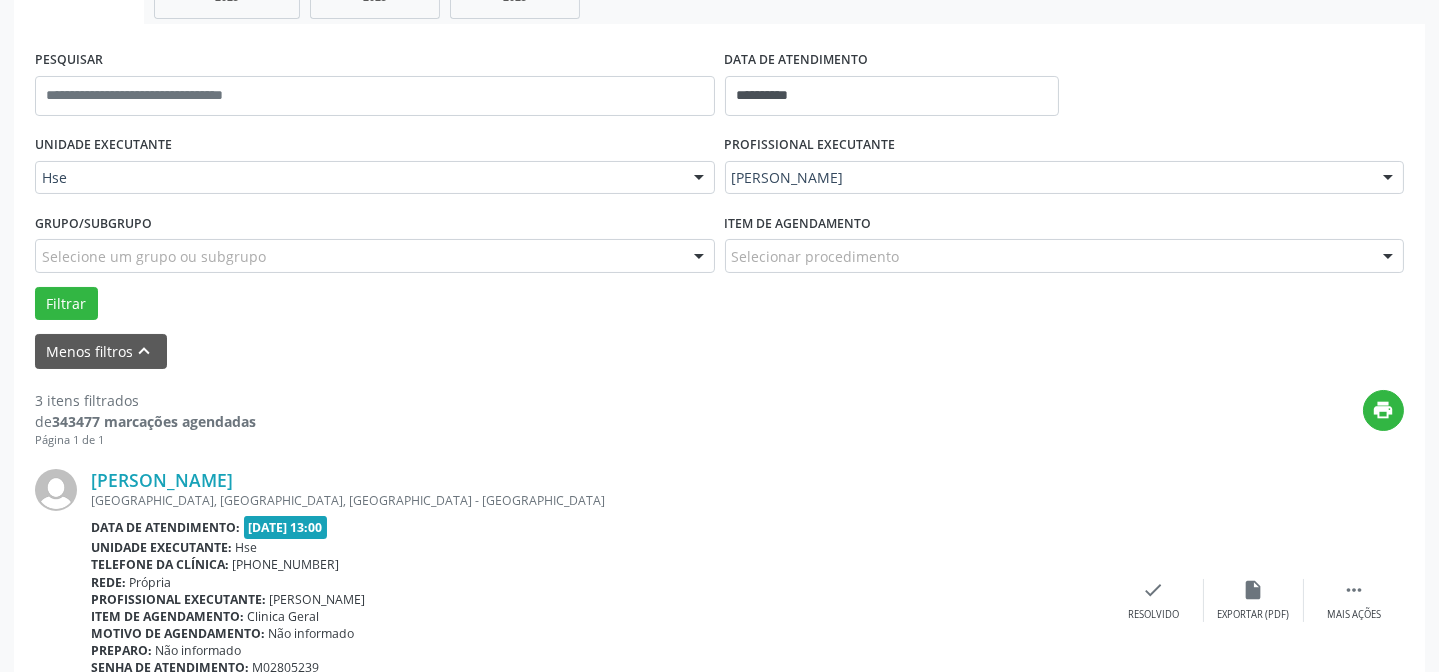 scroll, scrollTop: 451, scrollLeft: 0, axis: vertical 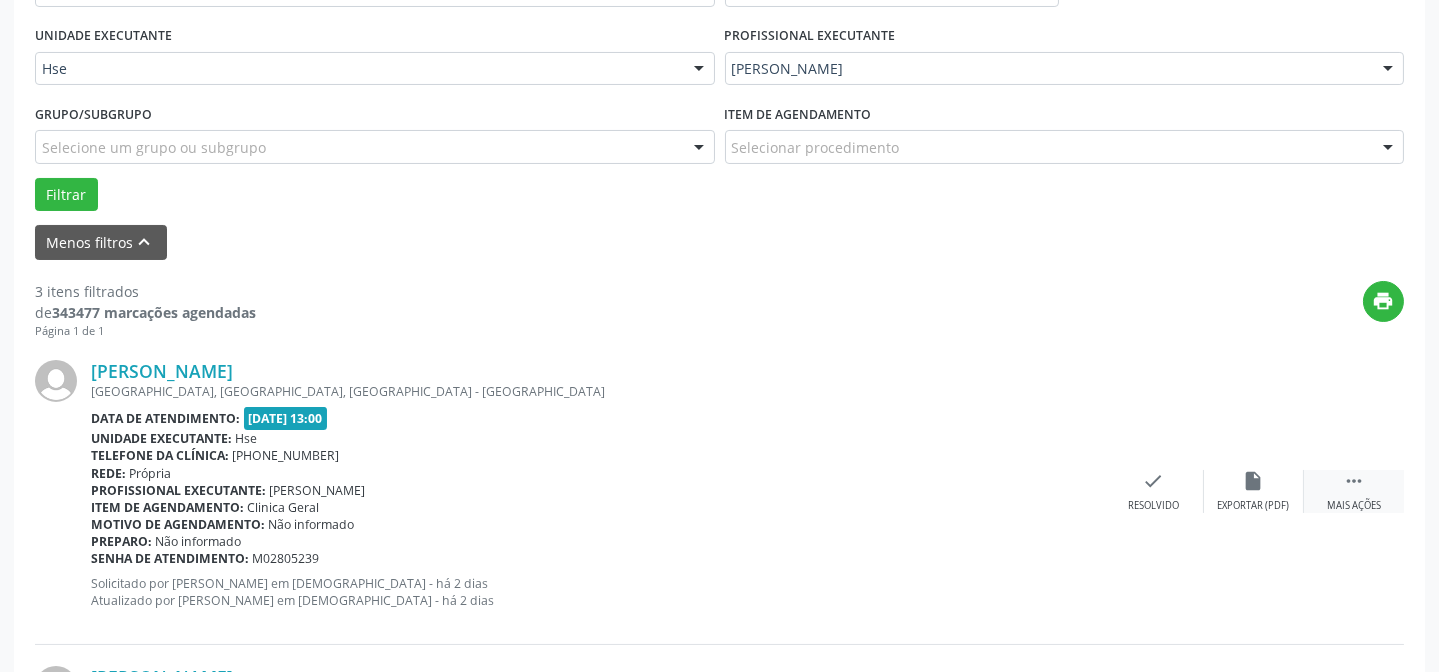 click on "
Mais ações" at bounding box center [1354, 491] 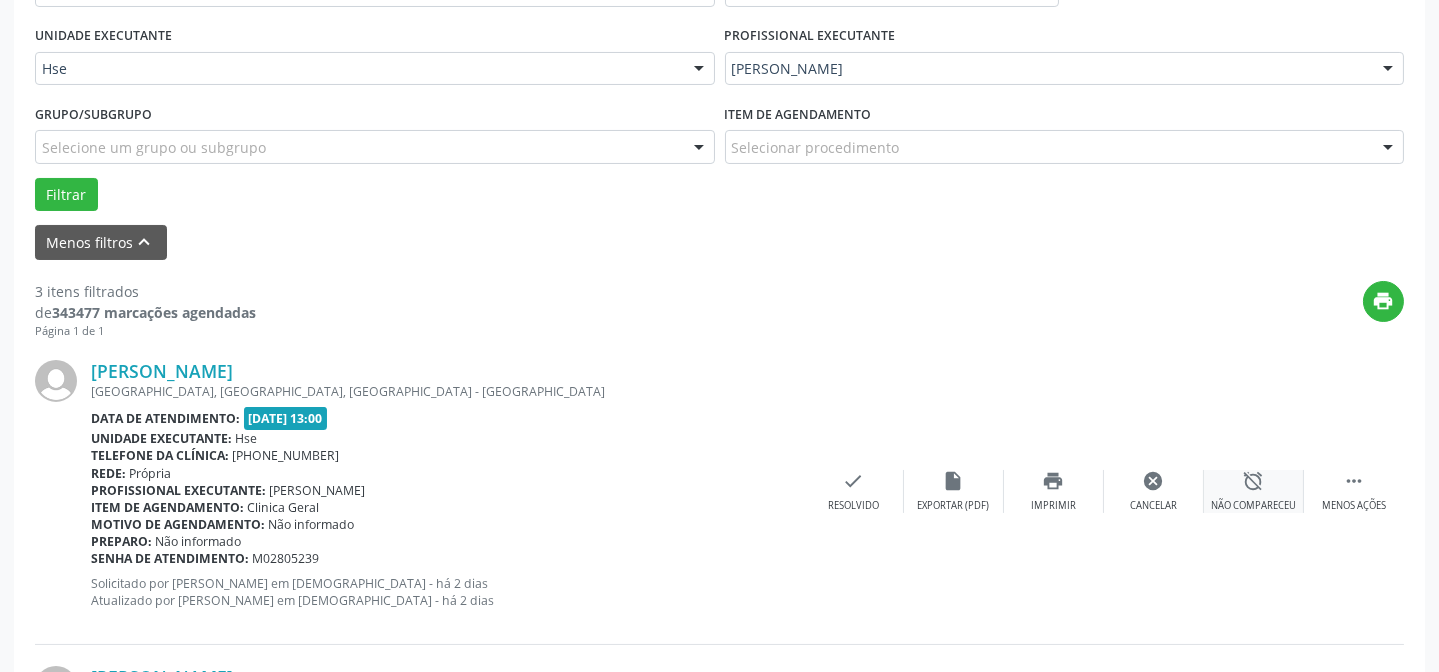 click on "alarm_off" at bounding box center [1254, 481] 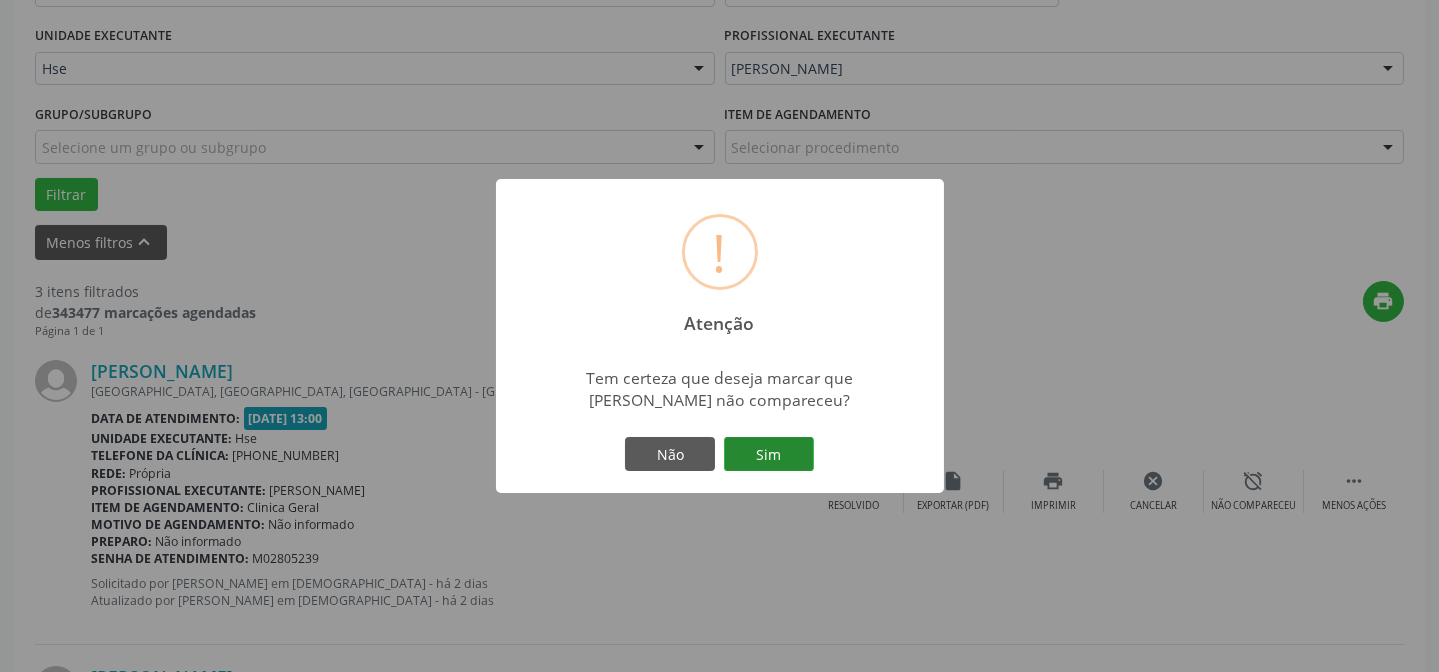 click on "Sim" at bounding box center [769, 454] 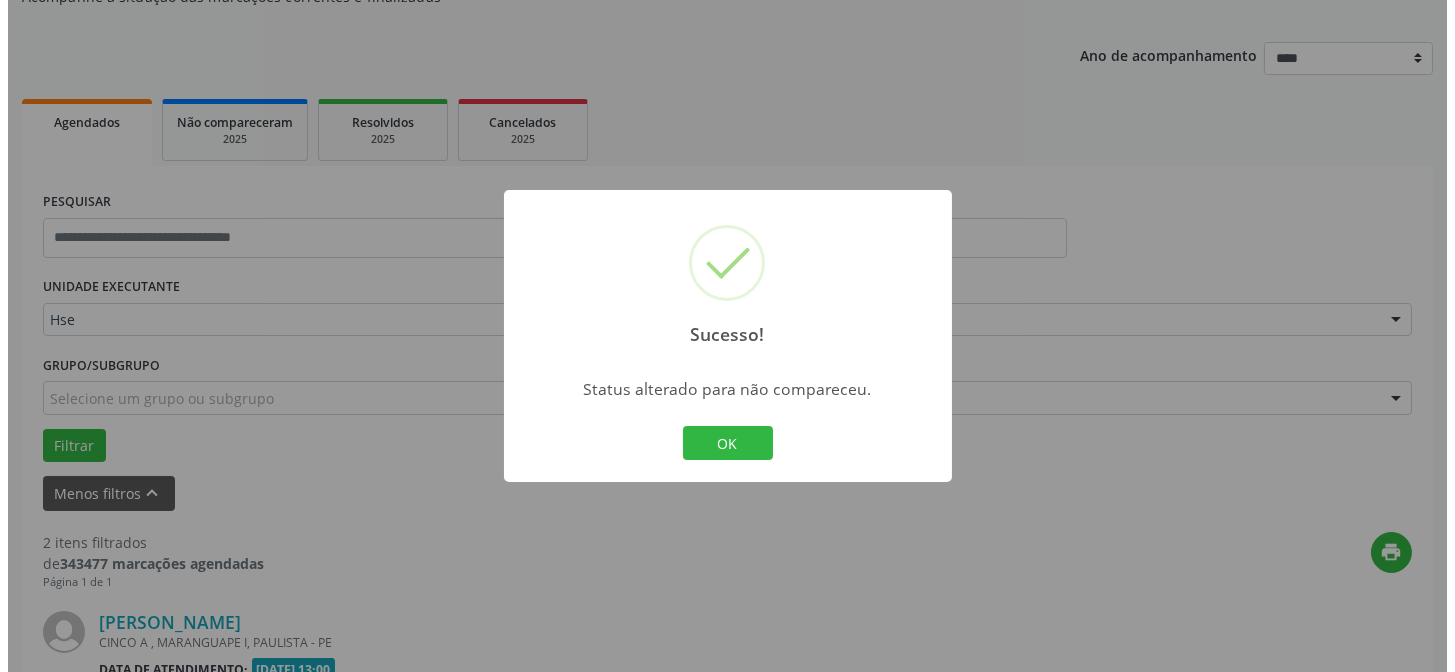 scroll, scrollTop: 451, scrollLeft: 0, axis: vertical 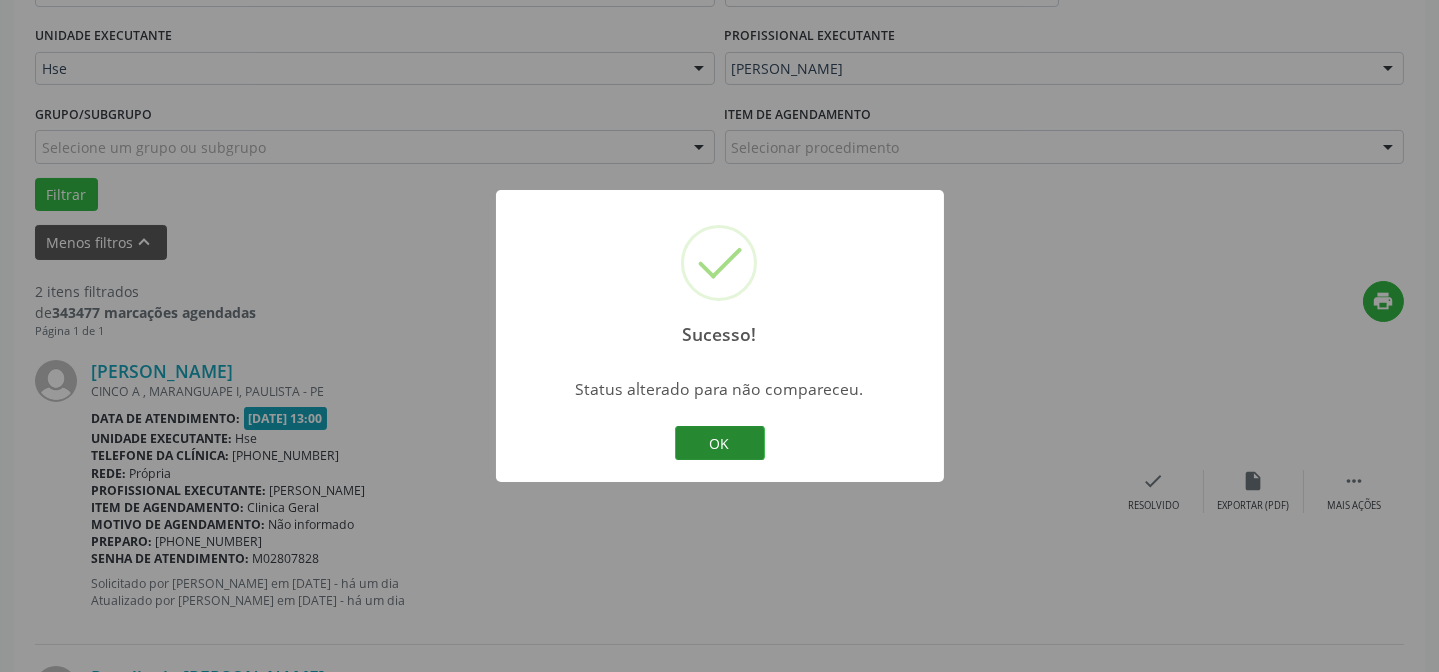 click on "OK" at bounding box center (720, 443) 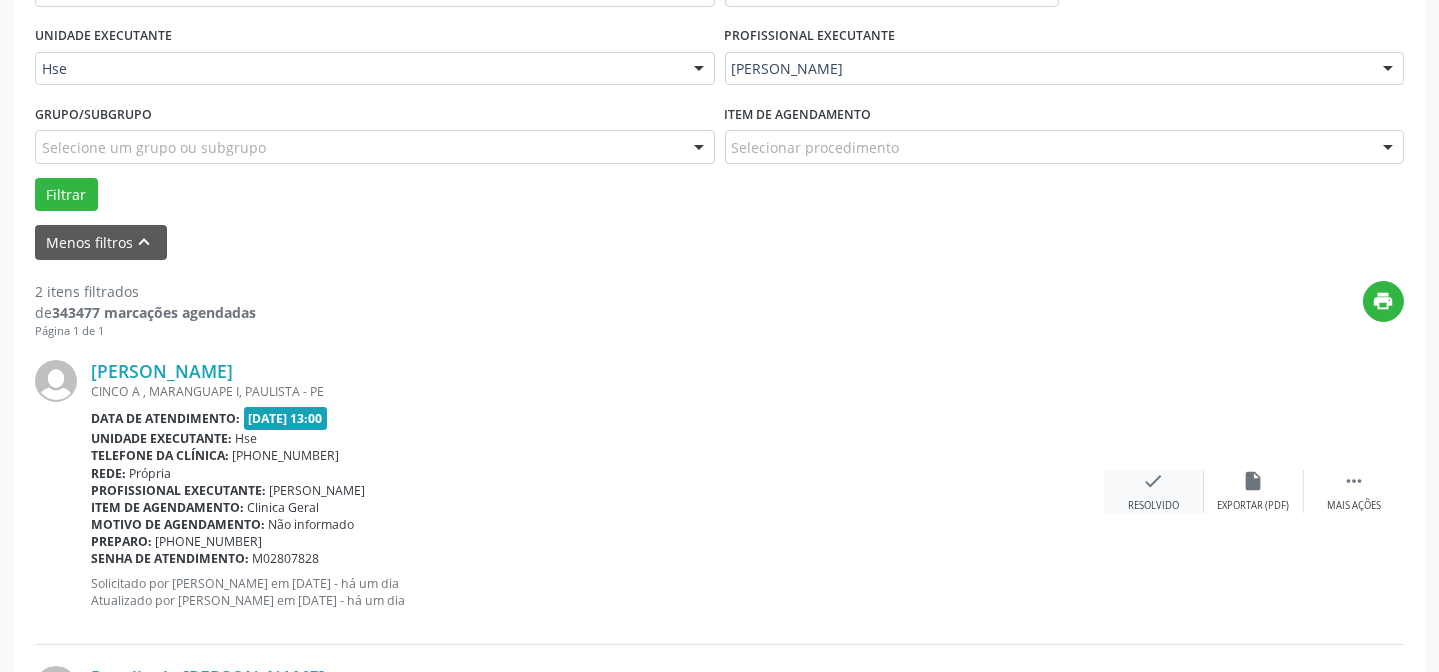click on "check" at bounding box center (1154, 481) 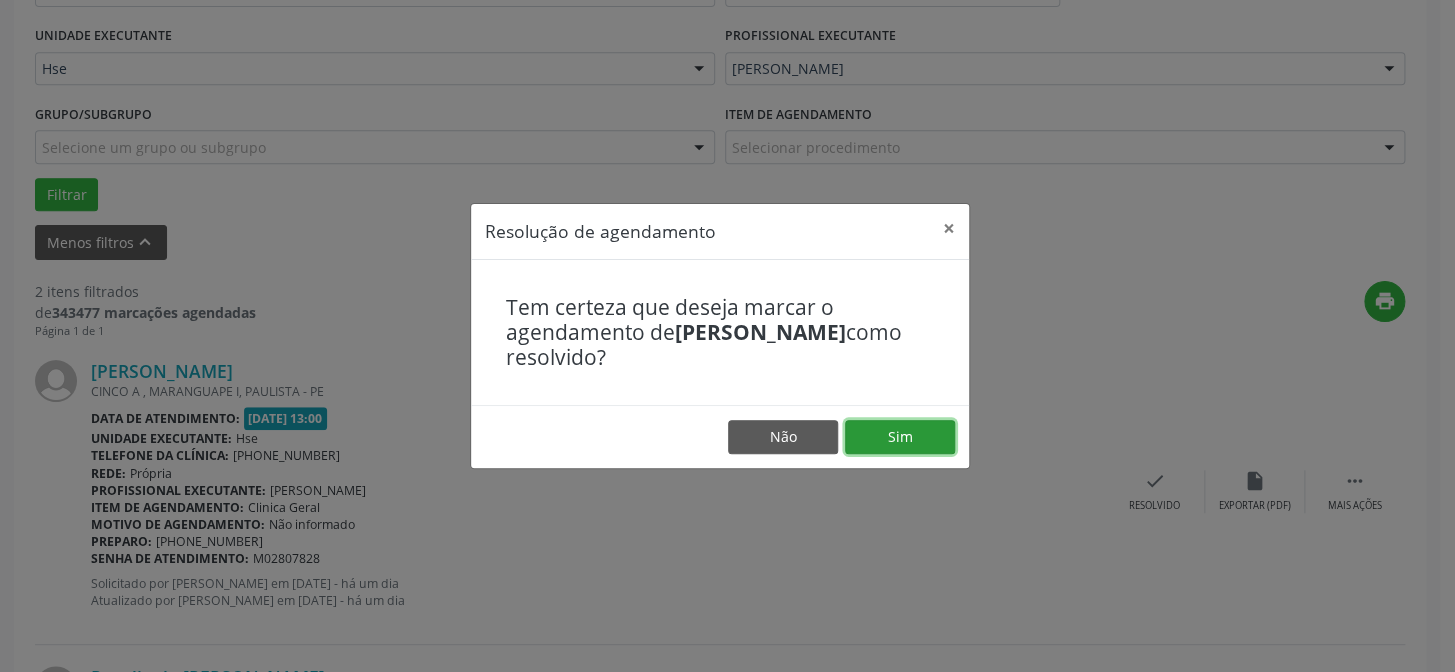 click on "Sim" at bounding box center [900, 437] 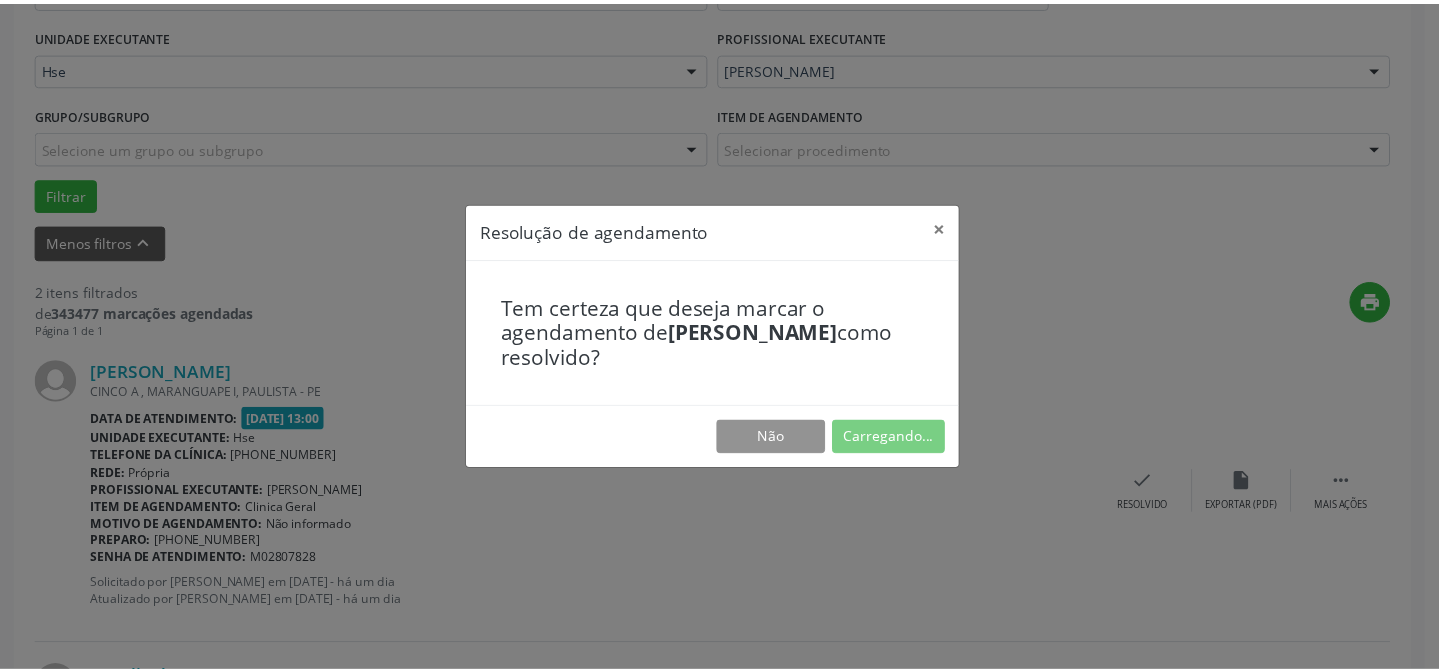 scroll, scrollTop: 179, scrollLeft: 0, axis: vertical 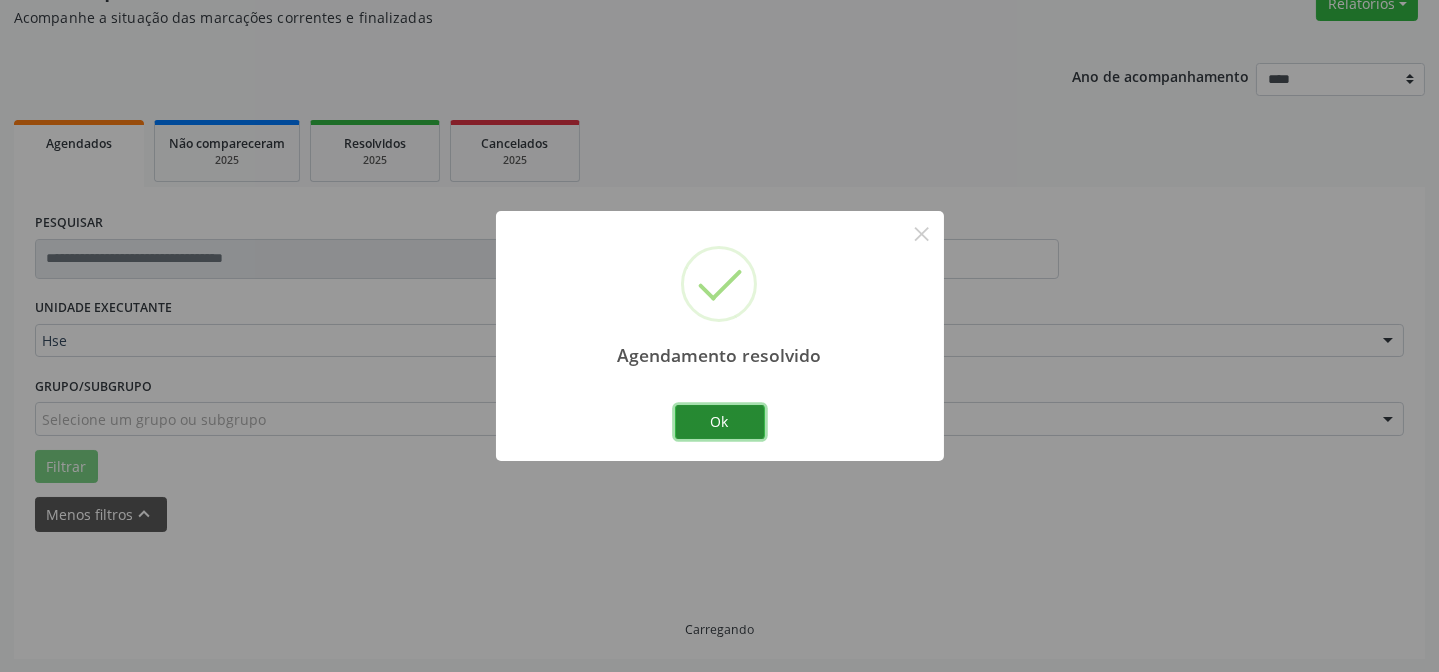 click on "Ok" at bounding box center (720, 422) 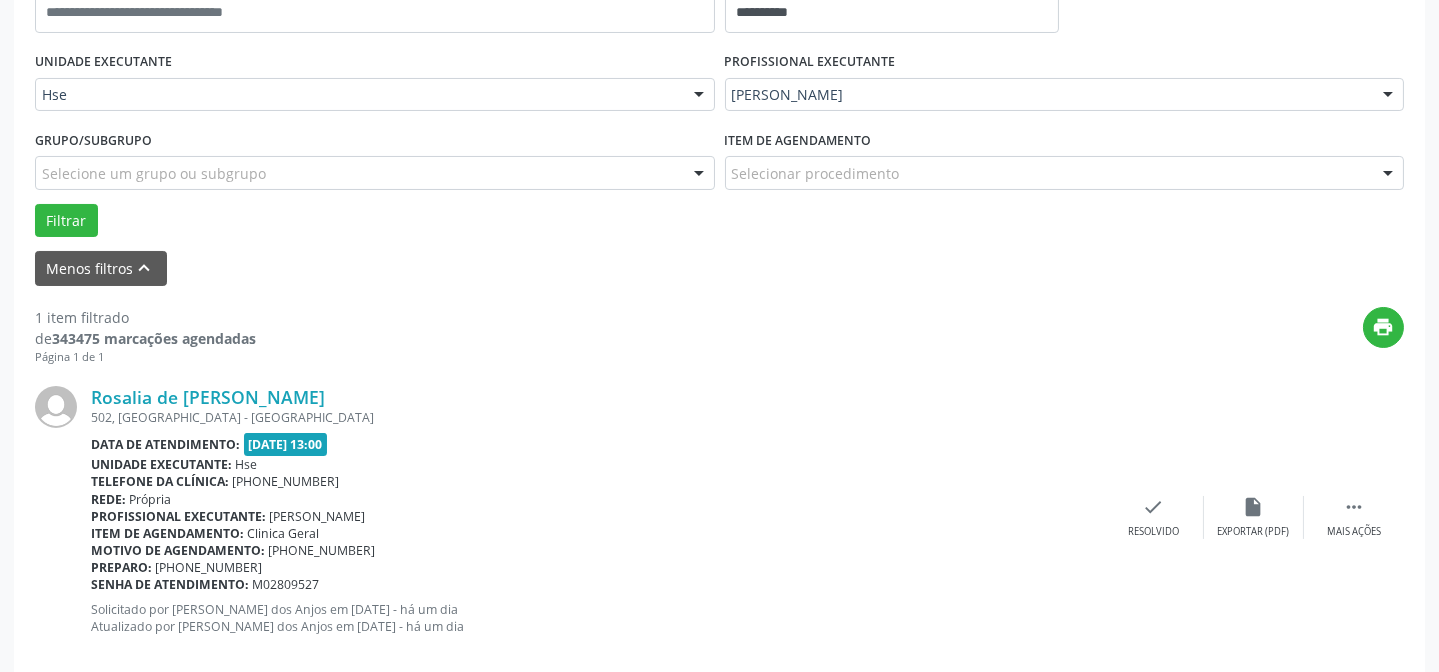 scroll, scrollTop: 451, scrollLeft: 0, axis: vertical 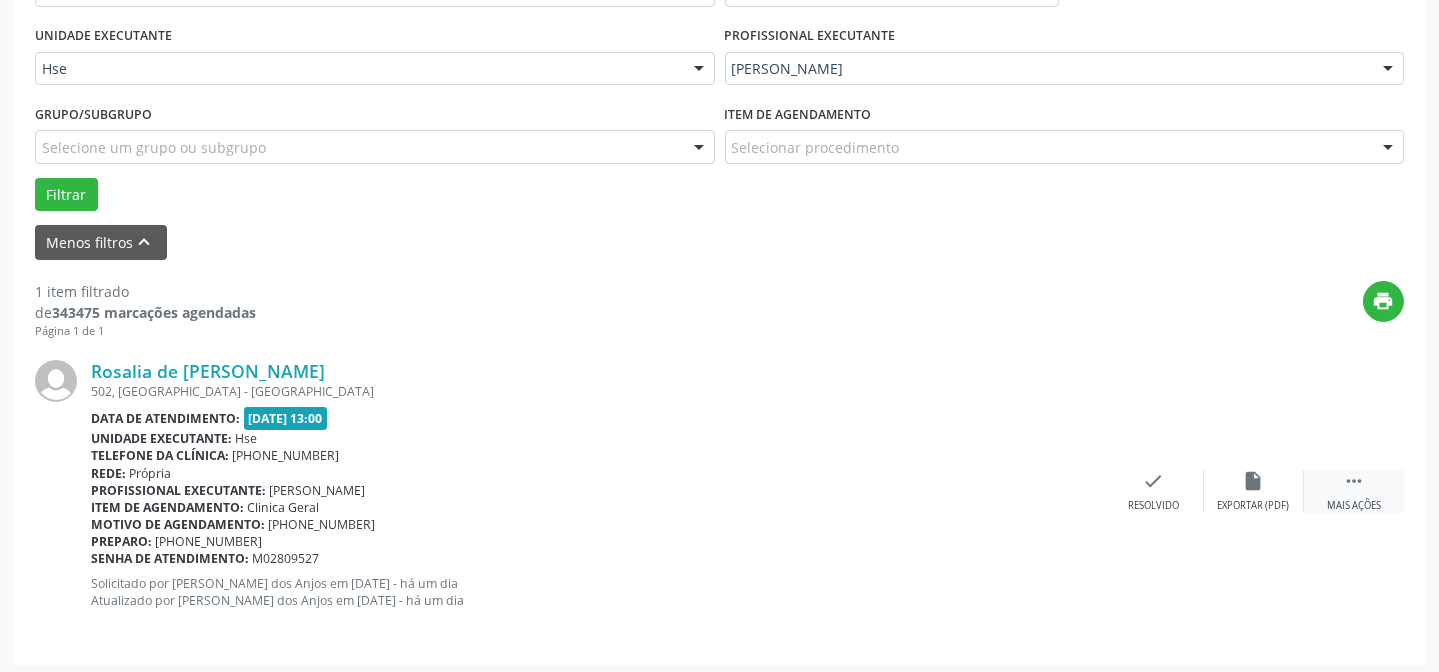 click on "Mais ações" at bounding box center (1354, 506) 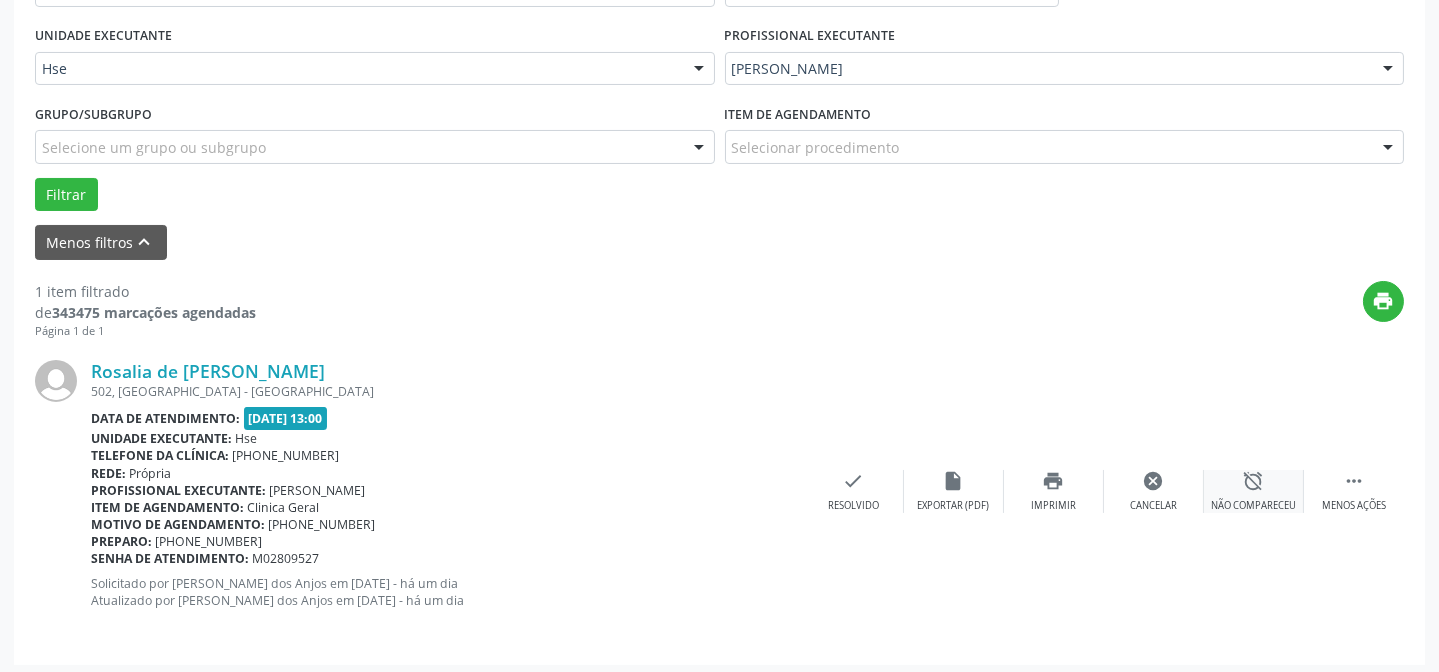 click on "alarm_off
Não compareceu" at bounding box center (1254, 491) 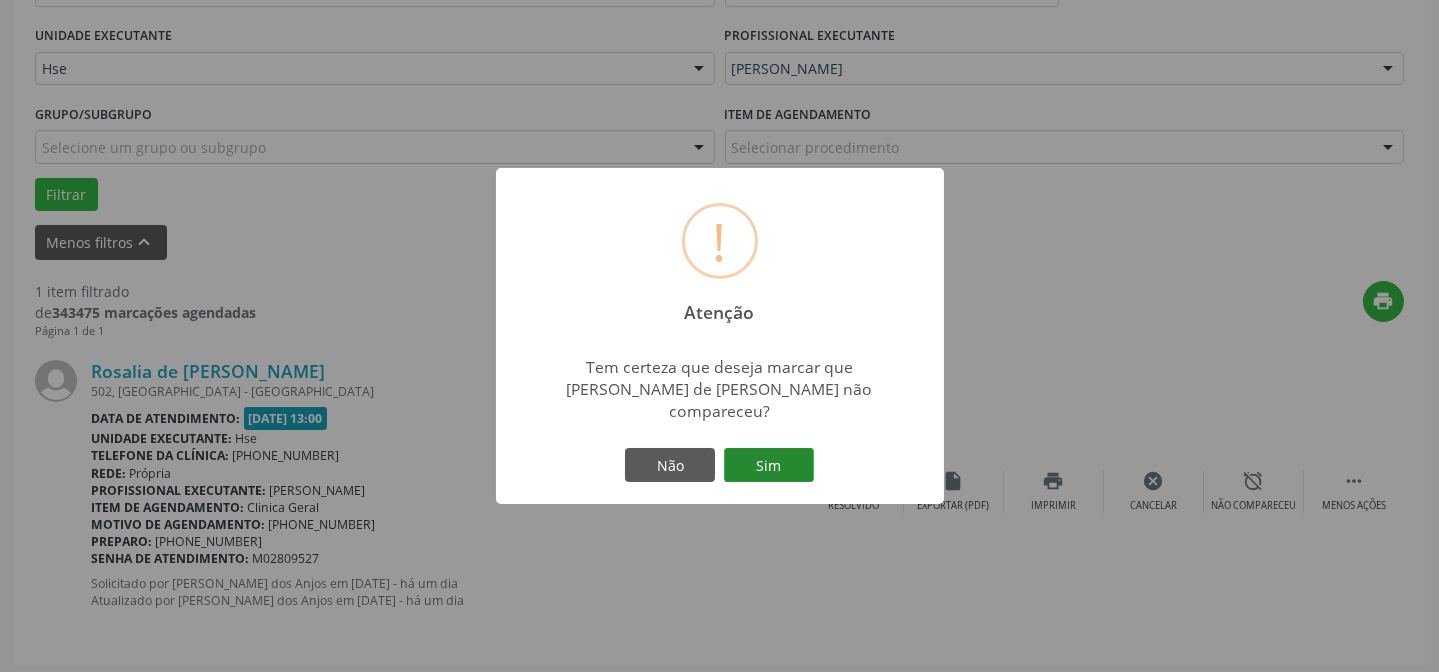 click on "Sim" at bounding box center (769, 465) 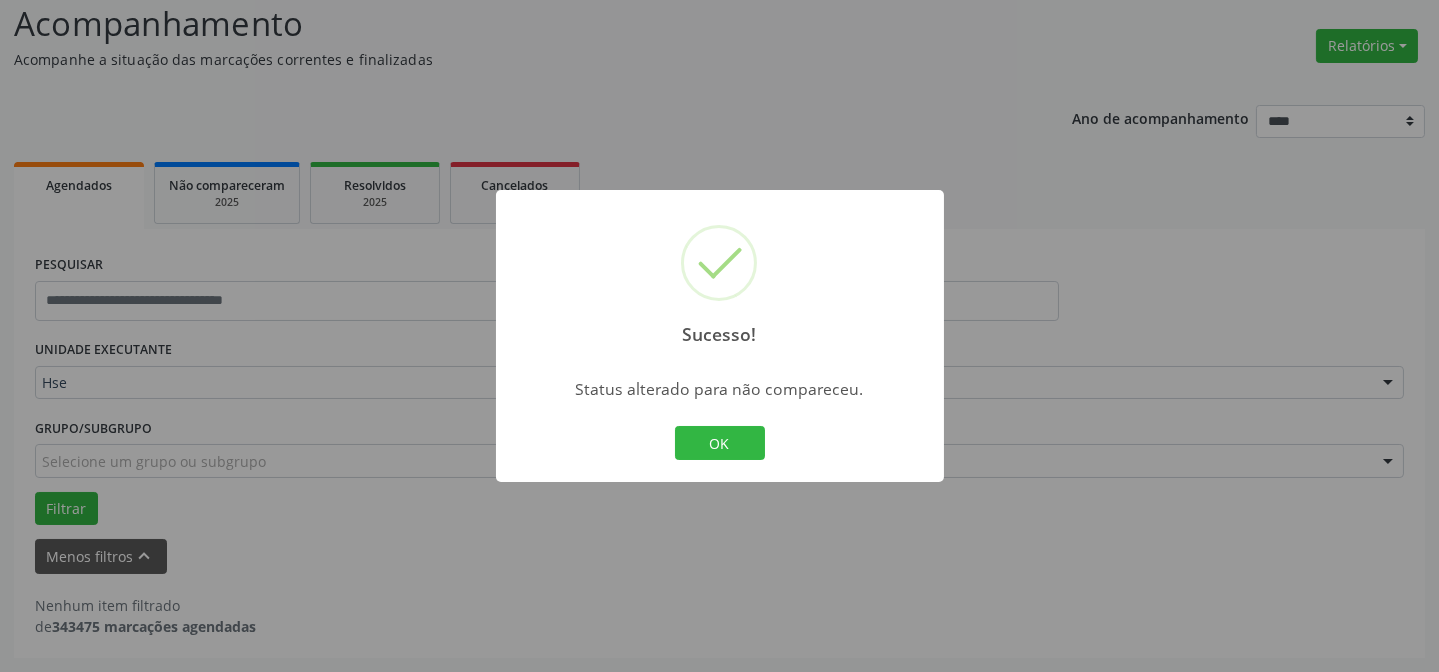 scroll, scrollTop: 135, scrollLeft: 0, axis: vertical 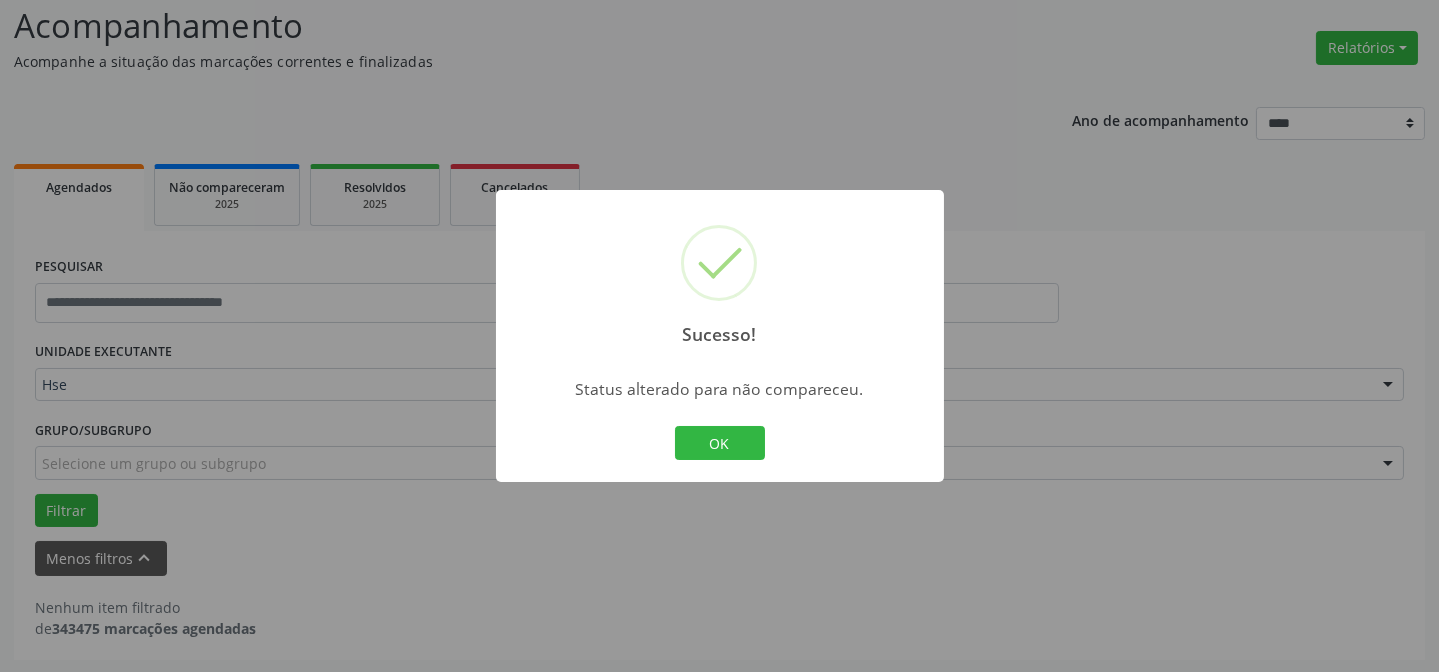 click on "OK Cancel" at bounding box center (719, 443) 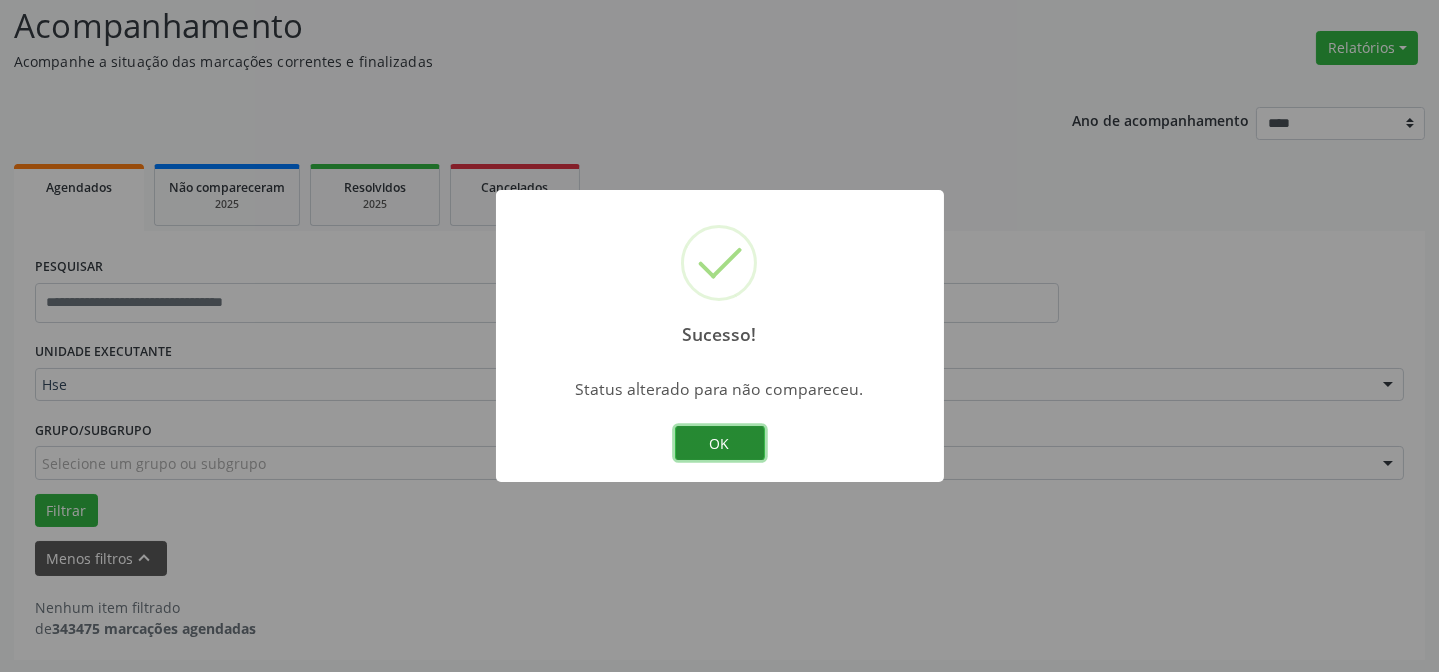 click on "OK" at bounding box center (720, 443) 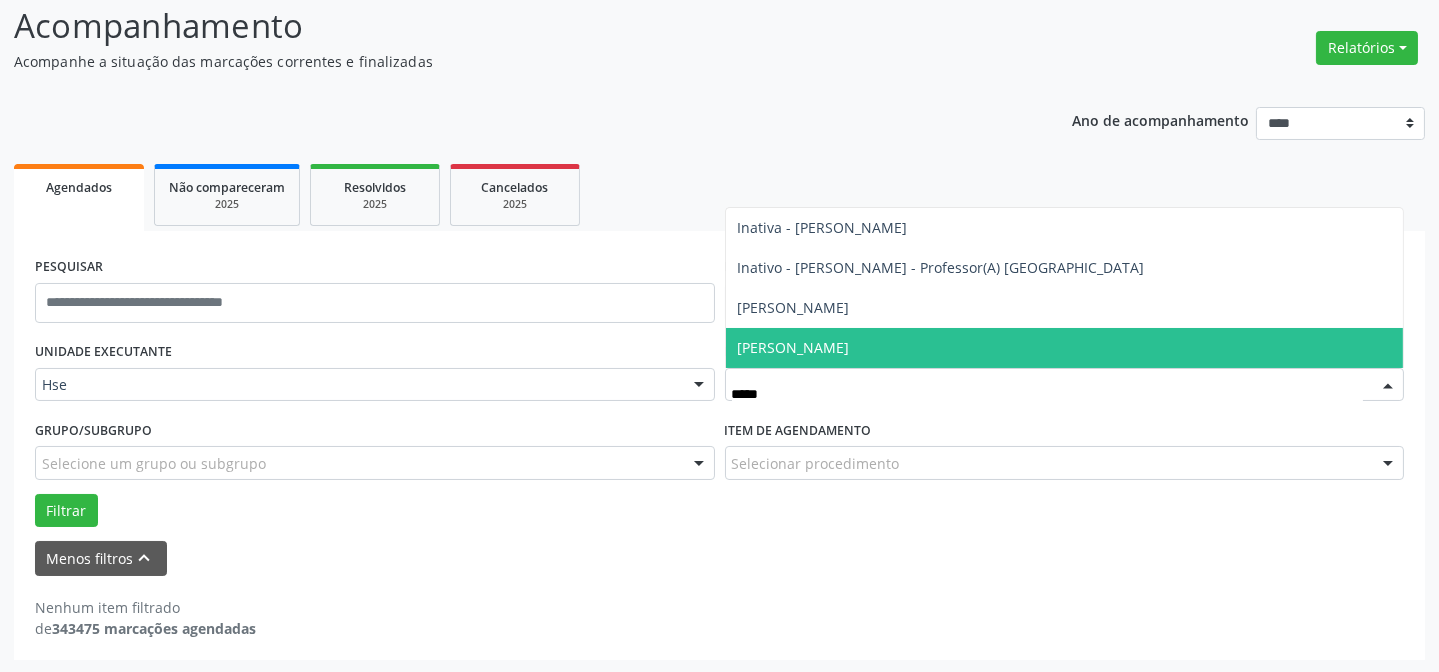 type on "******" 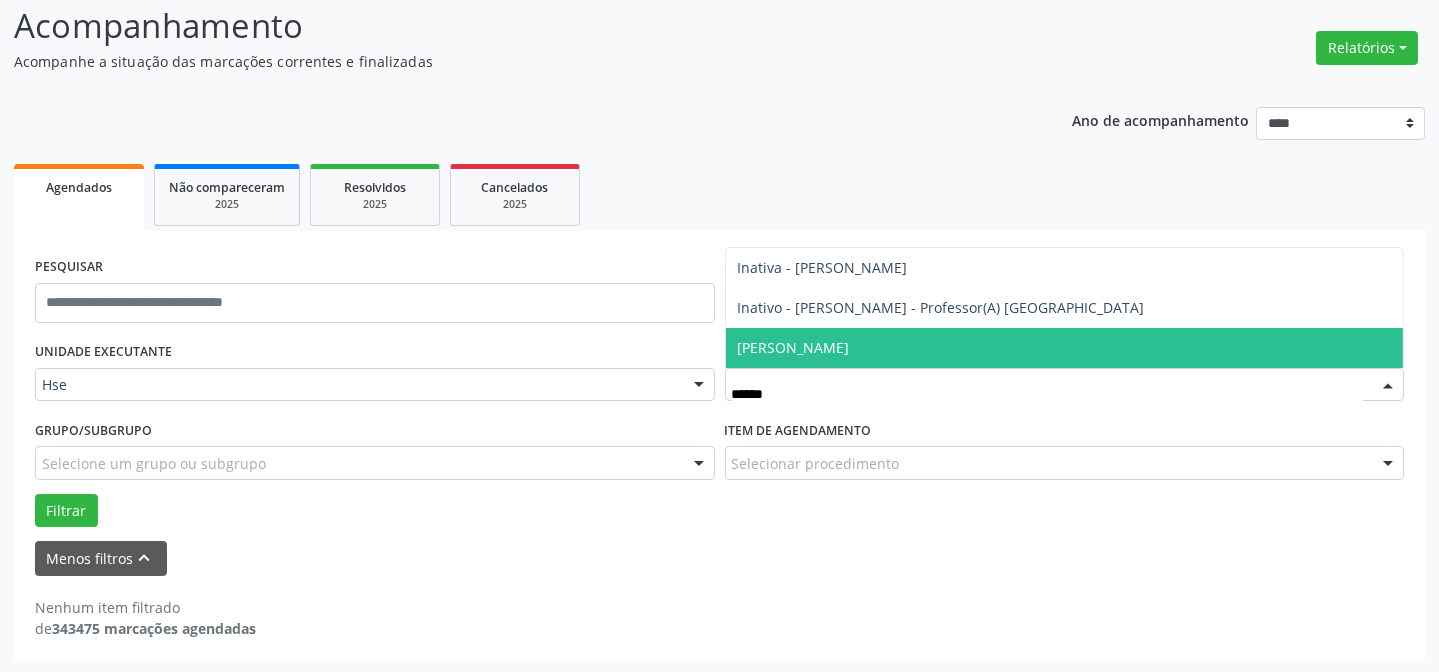 drag, startPoint x: 907, startPoint y: 348, endPoint x: 346, endPoint y: 420, distance: 565.60144 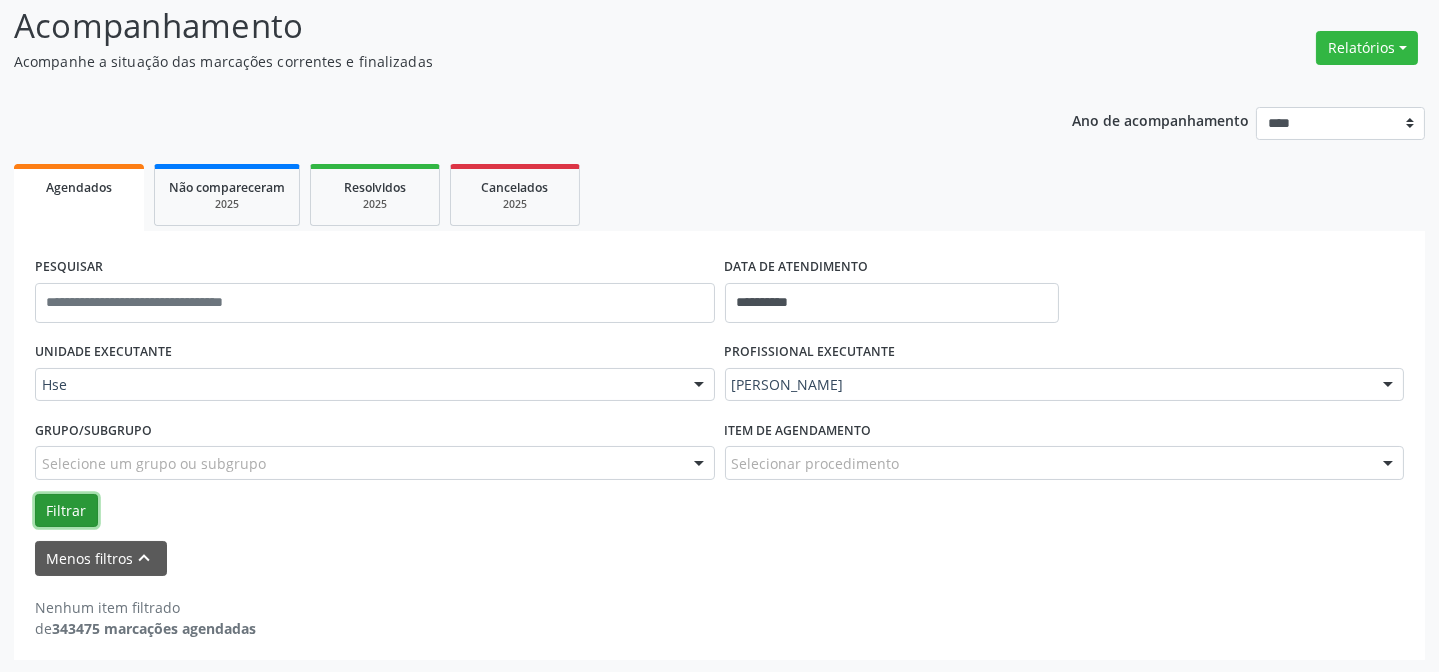click on "Filtrar" at bounding box center (66, 511) 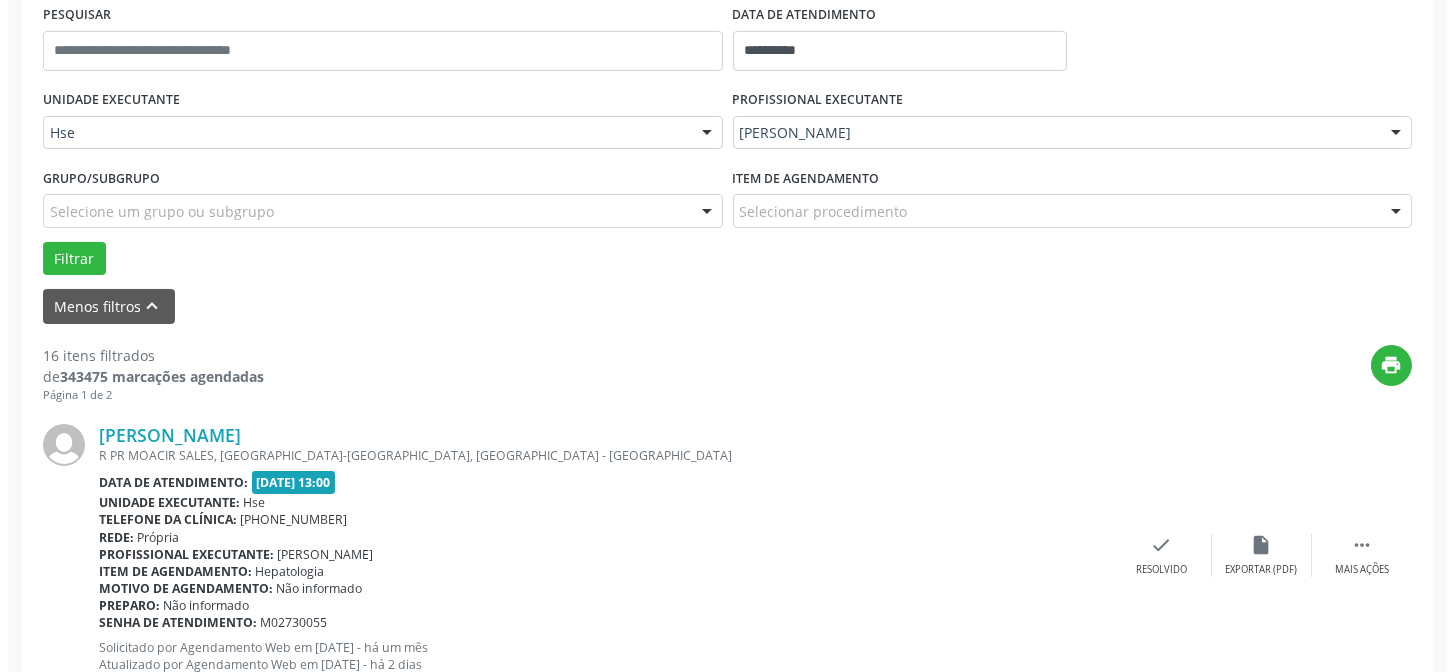 scroll, scrollTop: 408, scrollLeft: 0, axis: vertical 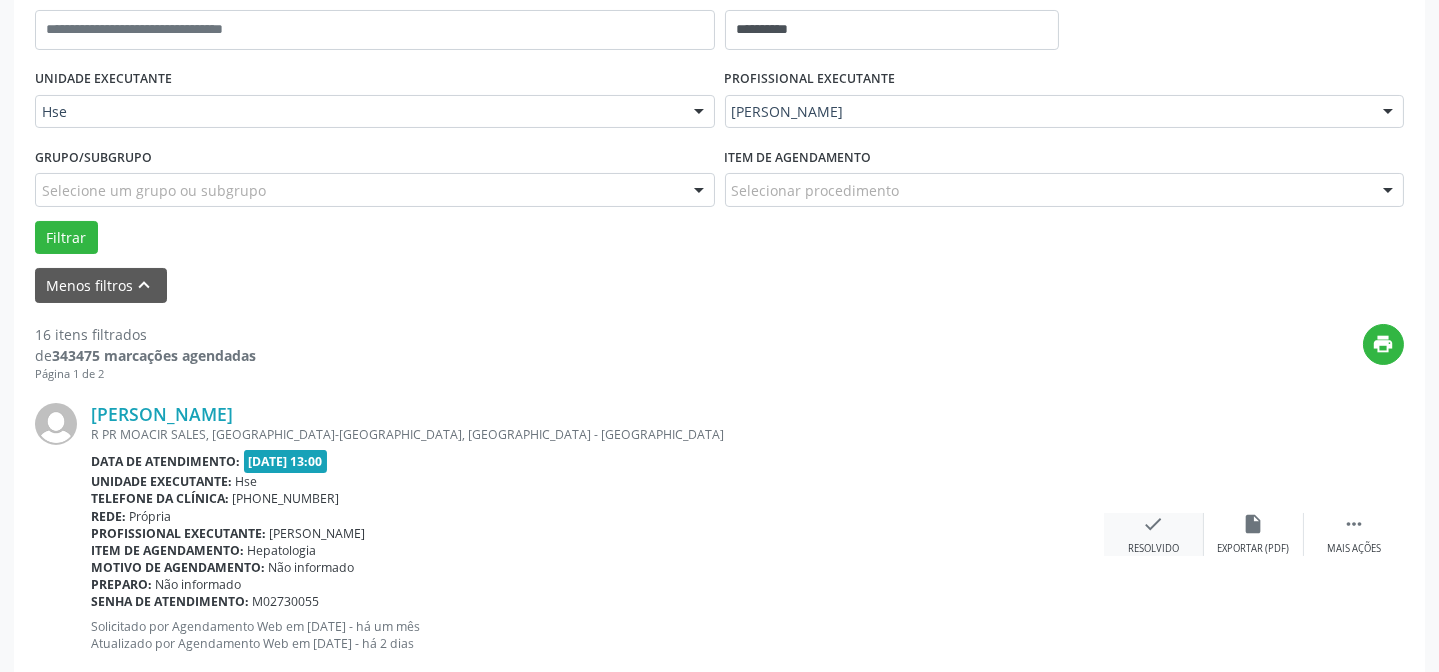 click on "check
Resolvido" at bounding box center (1154, 534) 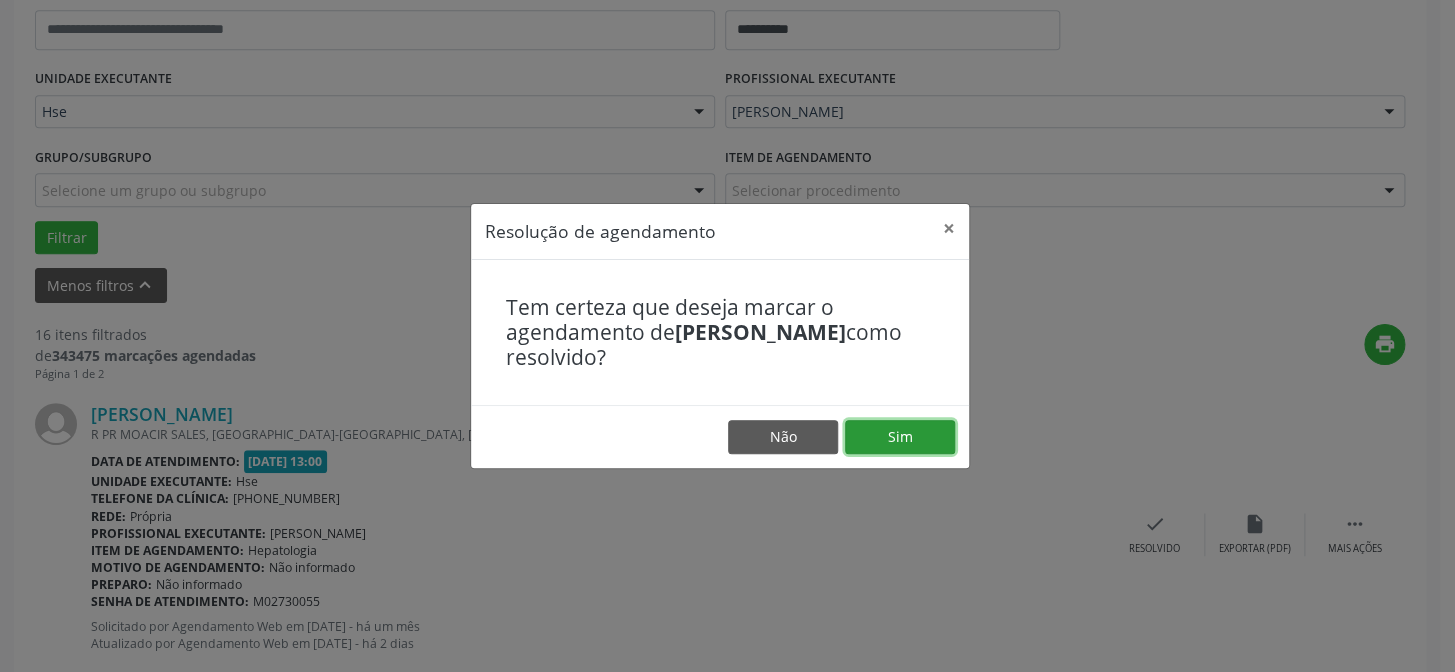 click on "Sim" at bounding box center [900, 437] 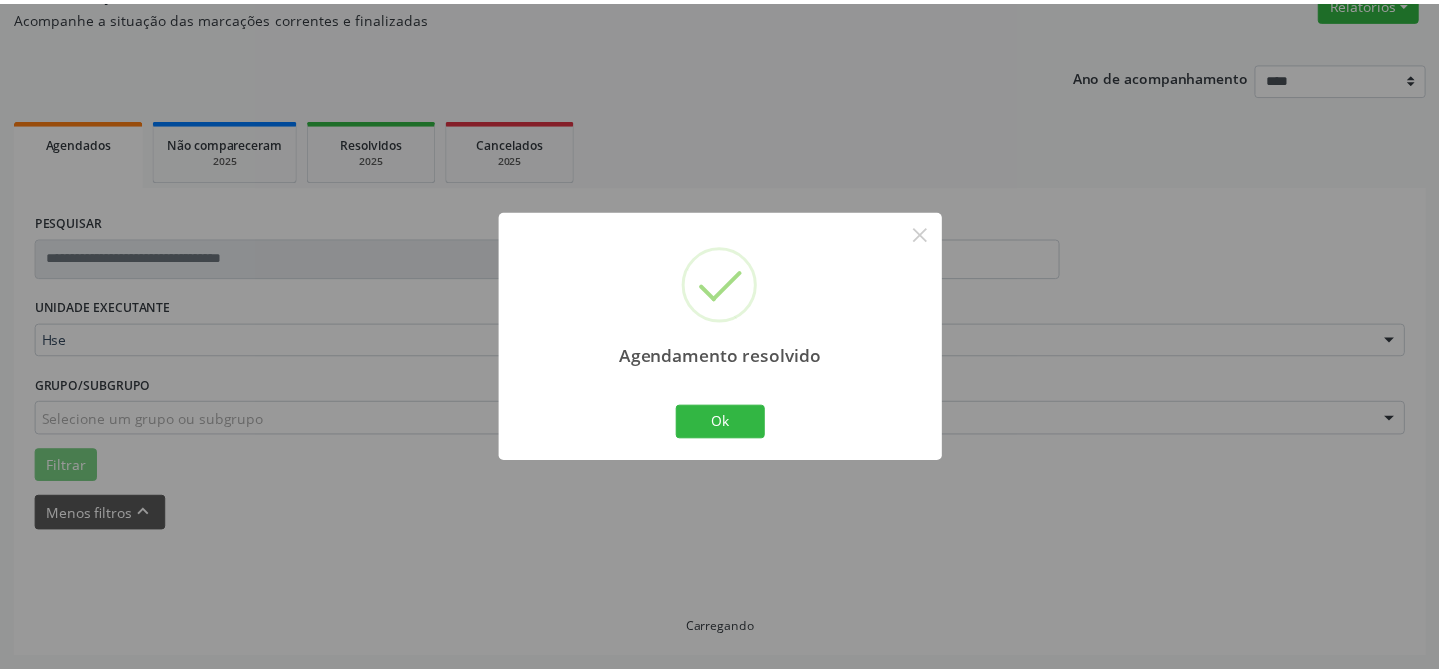 scroll, scrollTop: 179, scrollLeft: 0, axis: vertical 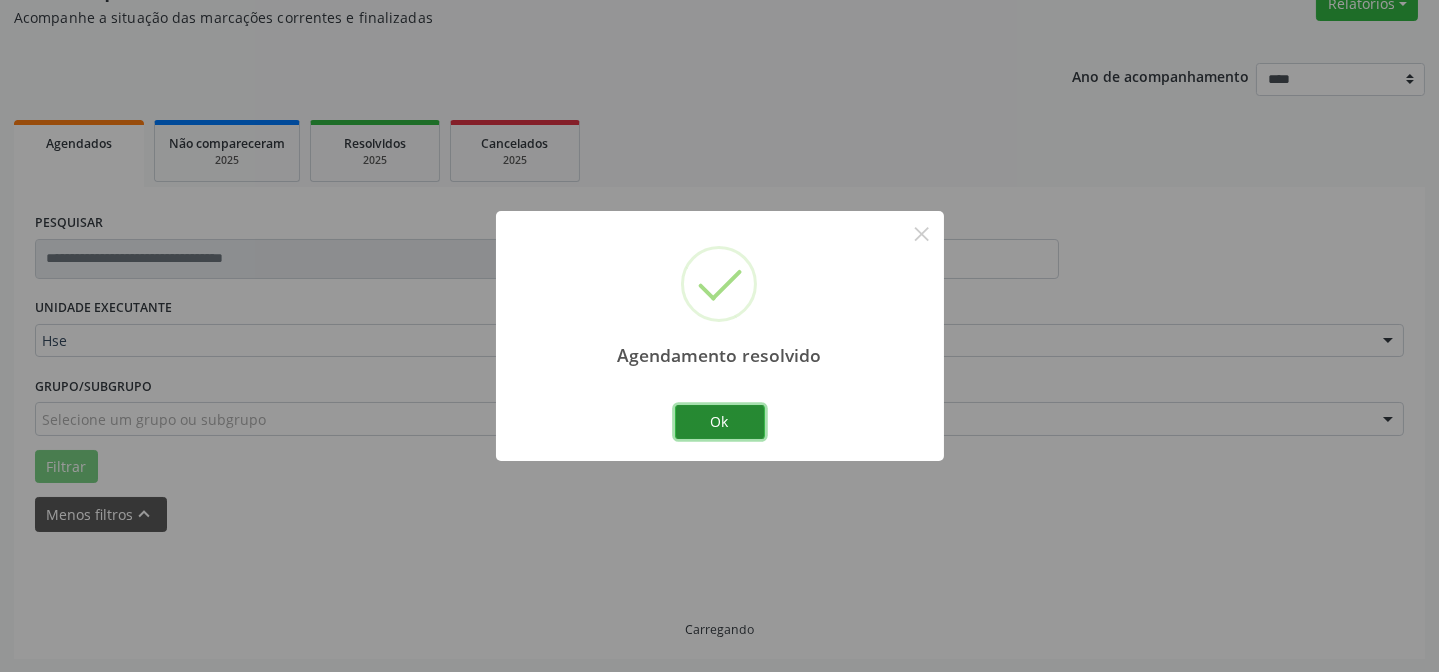 click on "Ok" at bounding box center [720, 422] 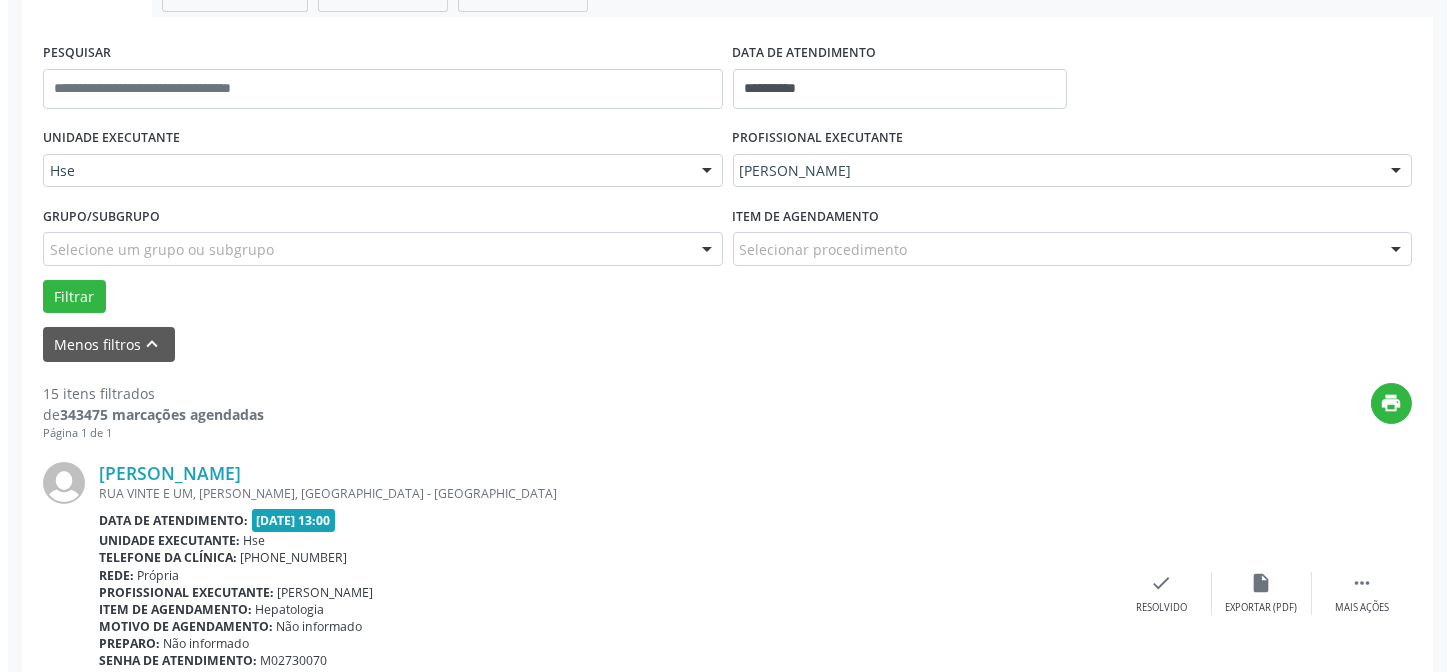 scroll, scrollTop: 360, scrollLeft: 0, axis: vertical 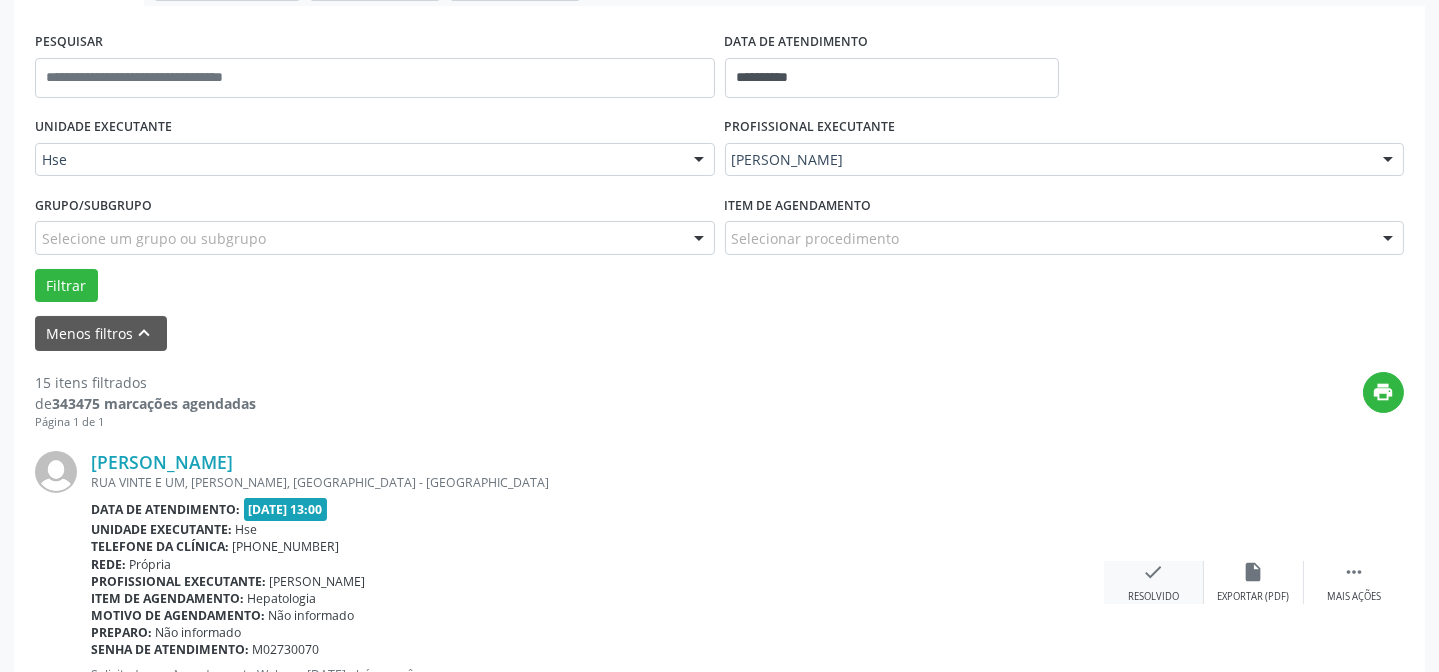 click on "check
Resolvido" at bounding box center [1154, 582] 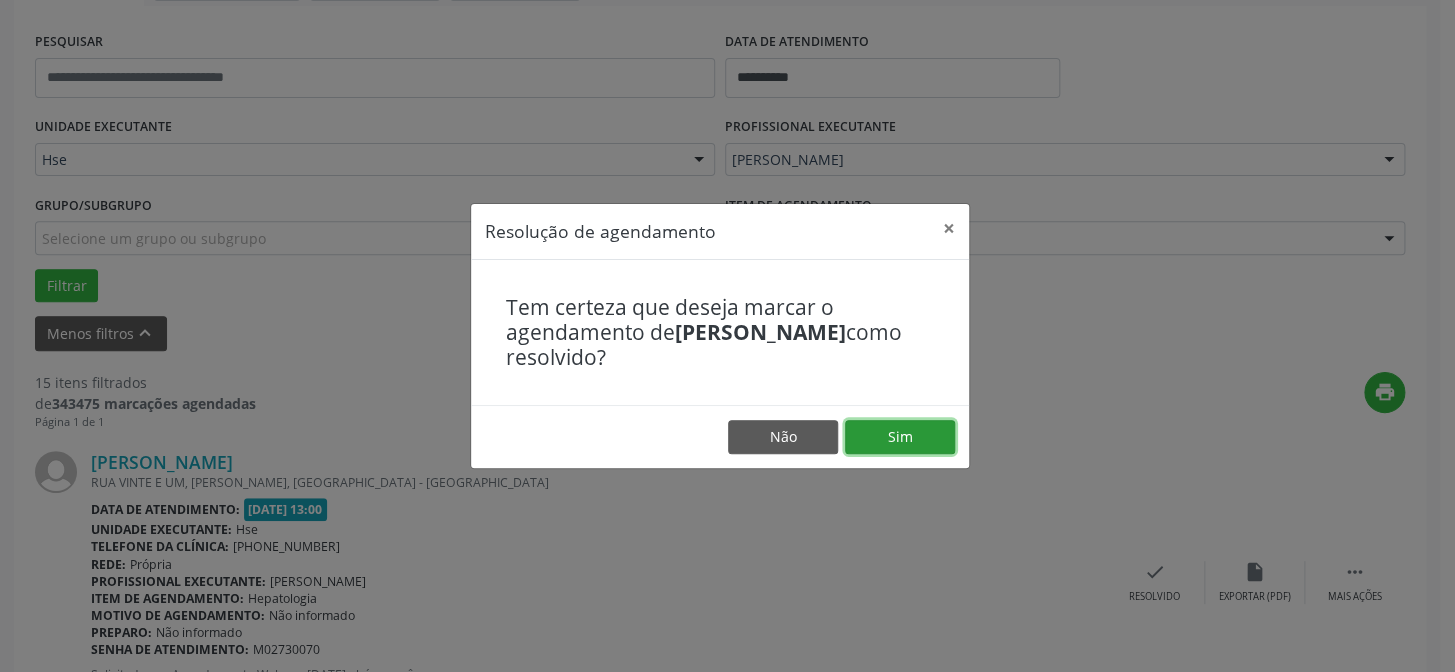 click on "Sim" at bounding box center [900, 437] 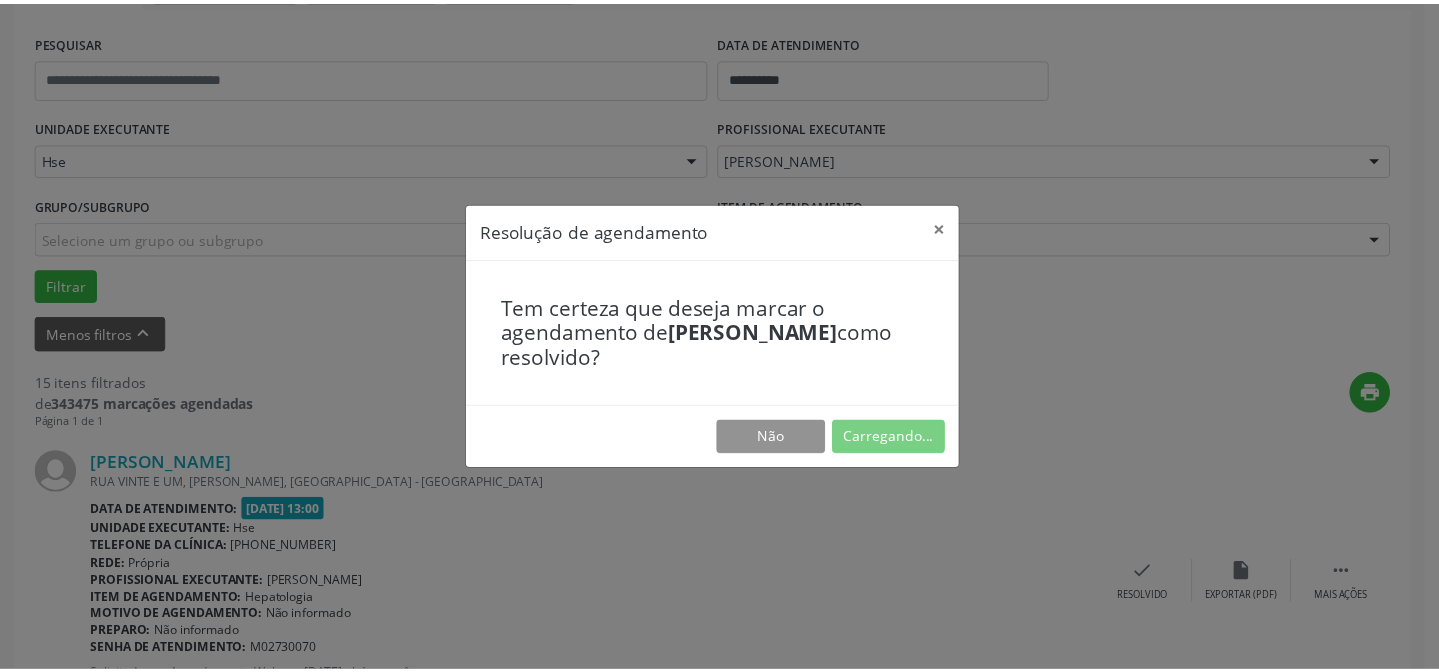 scroll, scrollTop: 179, scrollLeft: 0, axis: vertical 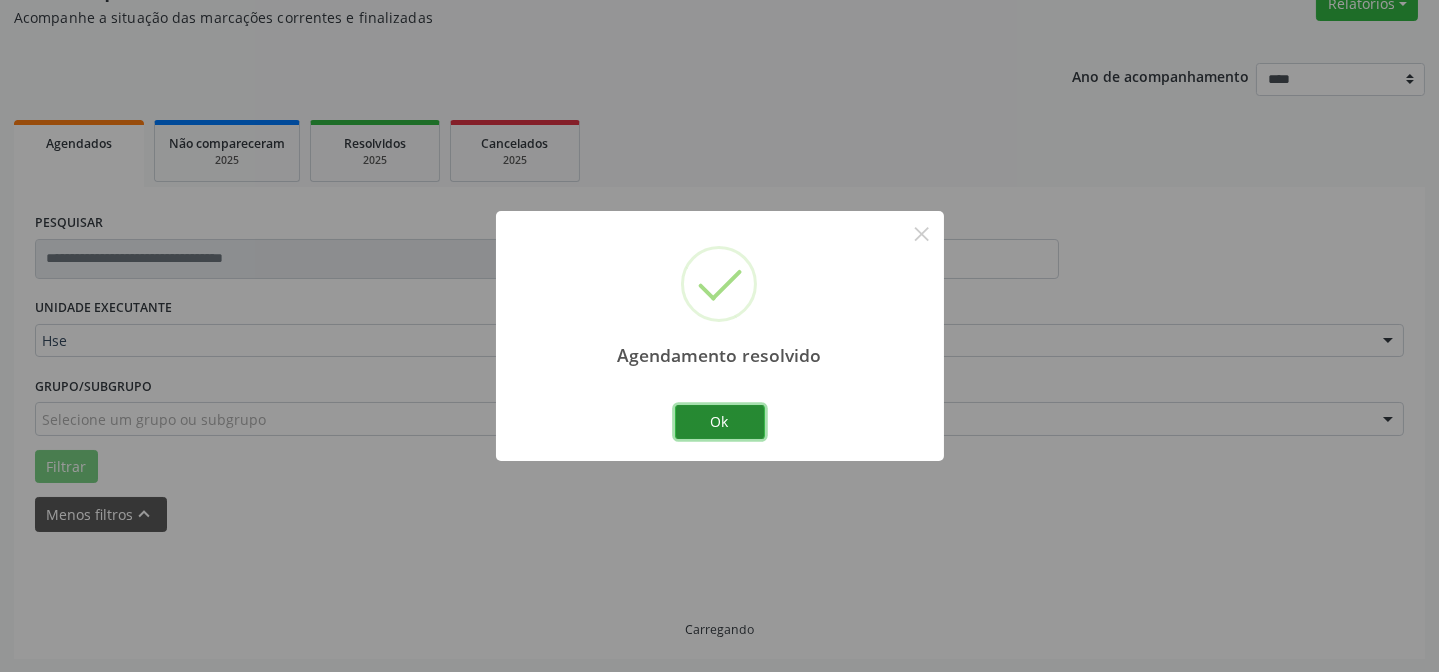 click on "Ok" at bounding box center (720, 422) 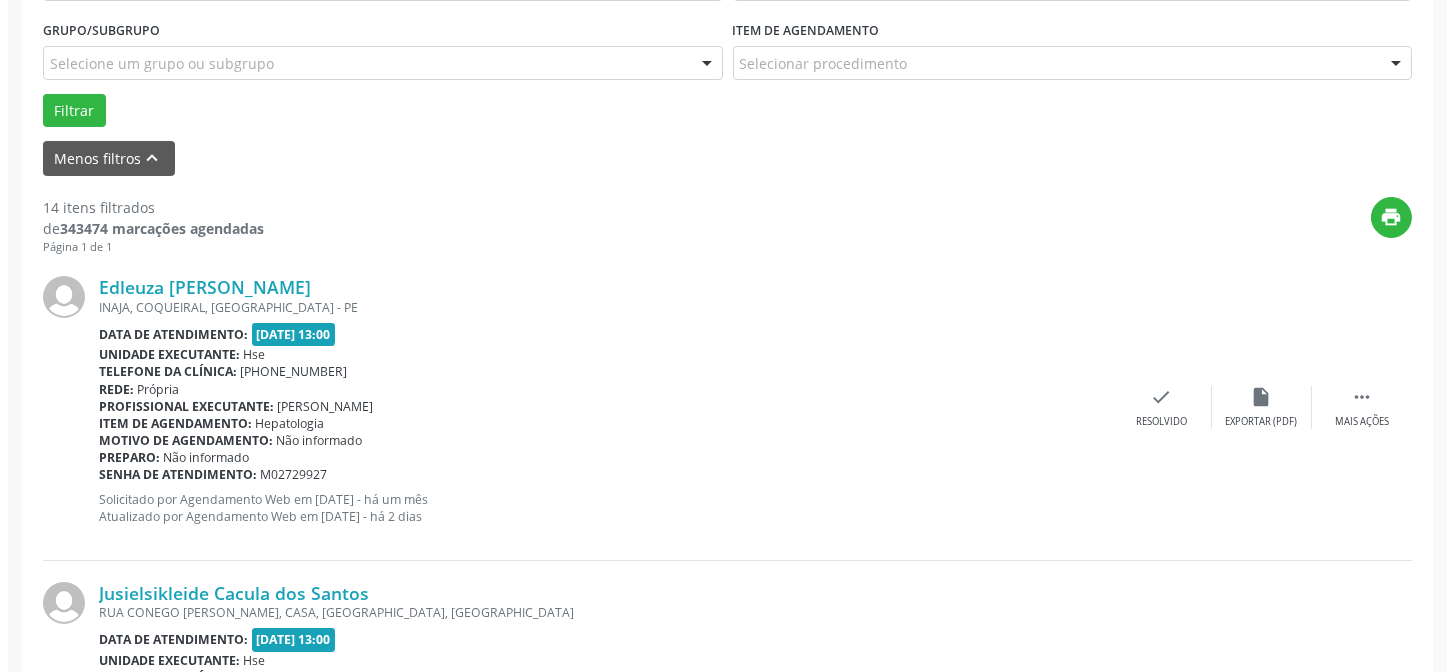 scroll, scrollTop: 654, scrollLeft: 0, axis: vertical 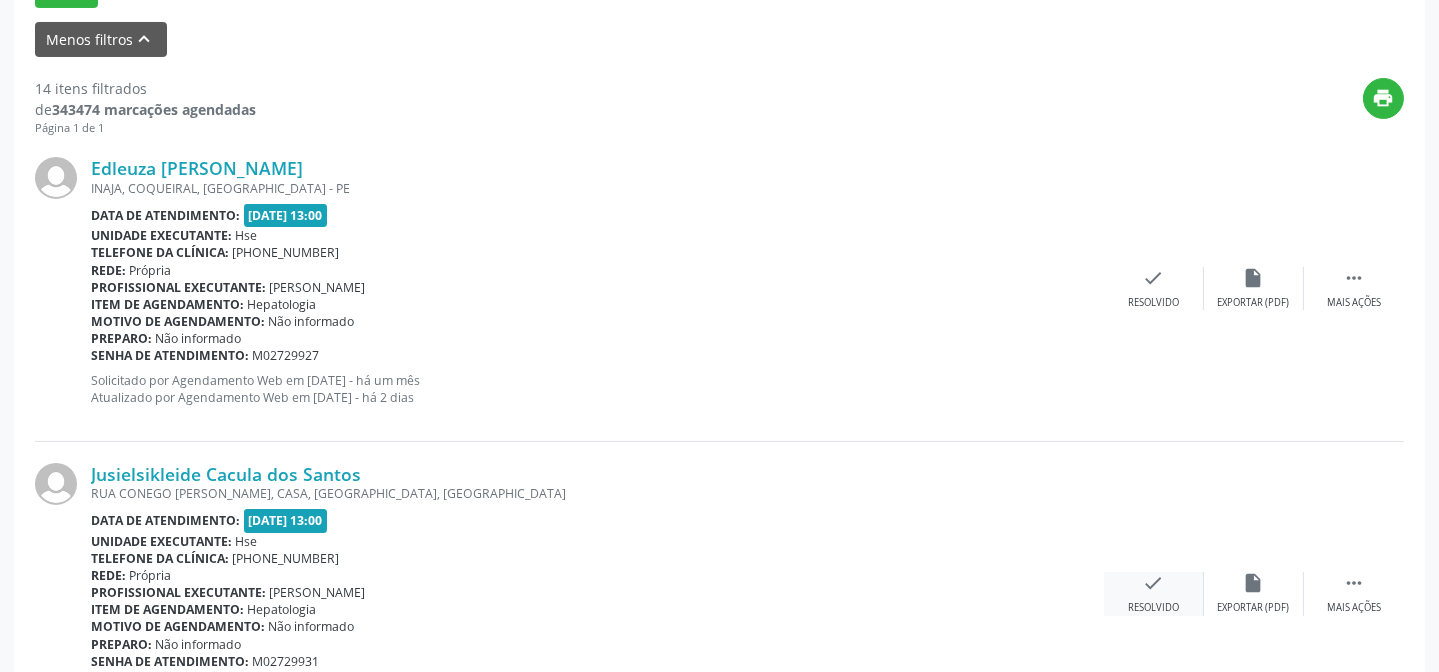 click on "check" at bounding box center [1154, 583] 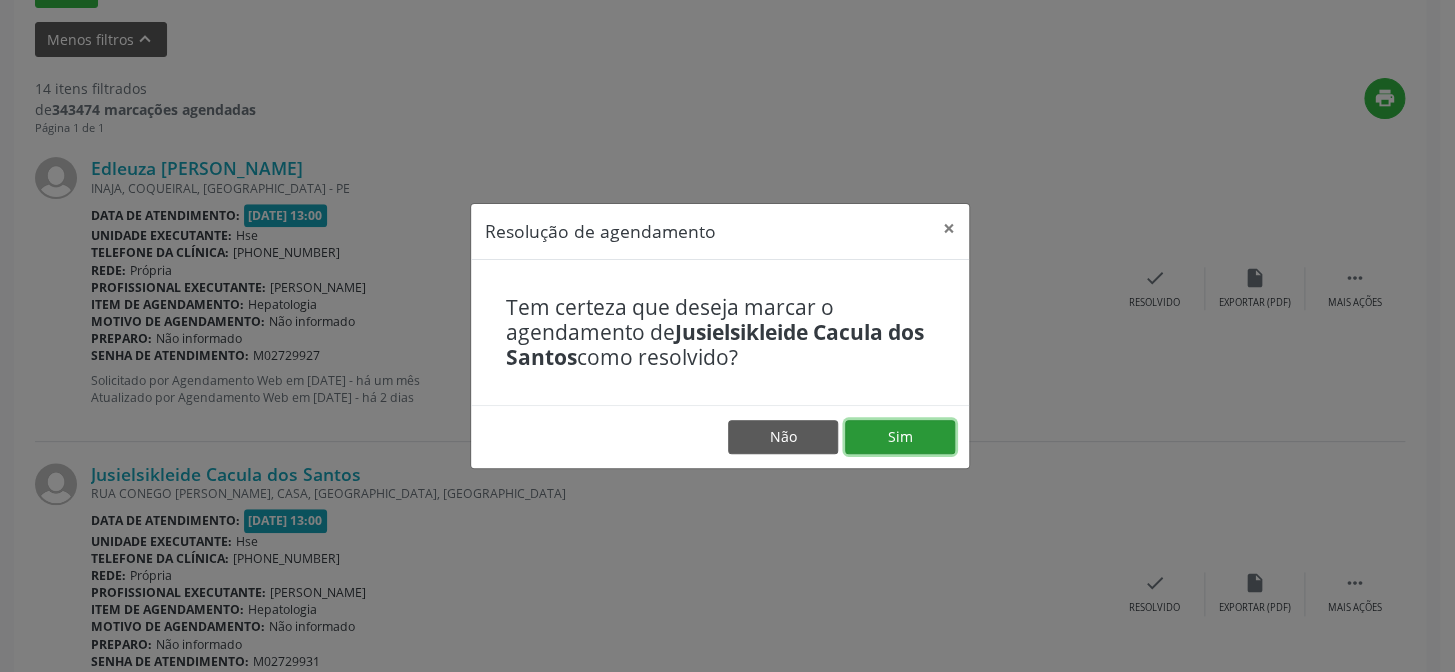 click on "Sim" at bounding box center (900, 437) 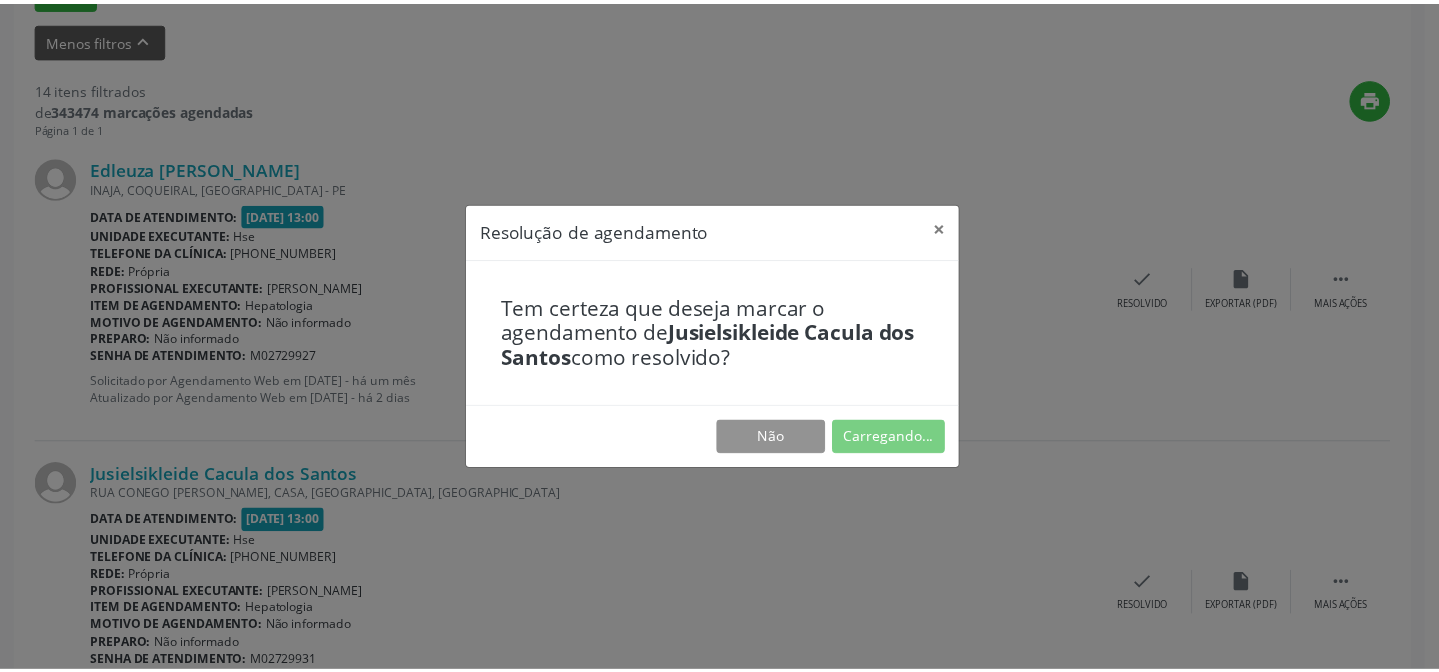 scroll, scrollTop: 179, scrollLeft: 0, axis: vertical 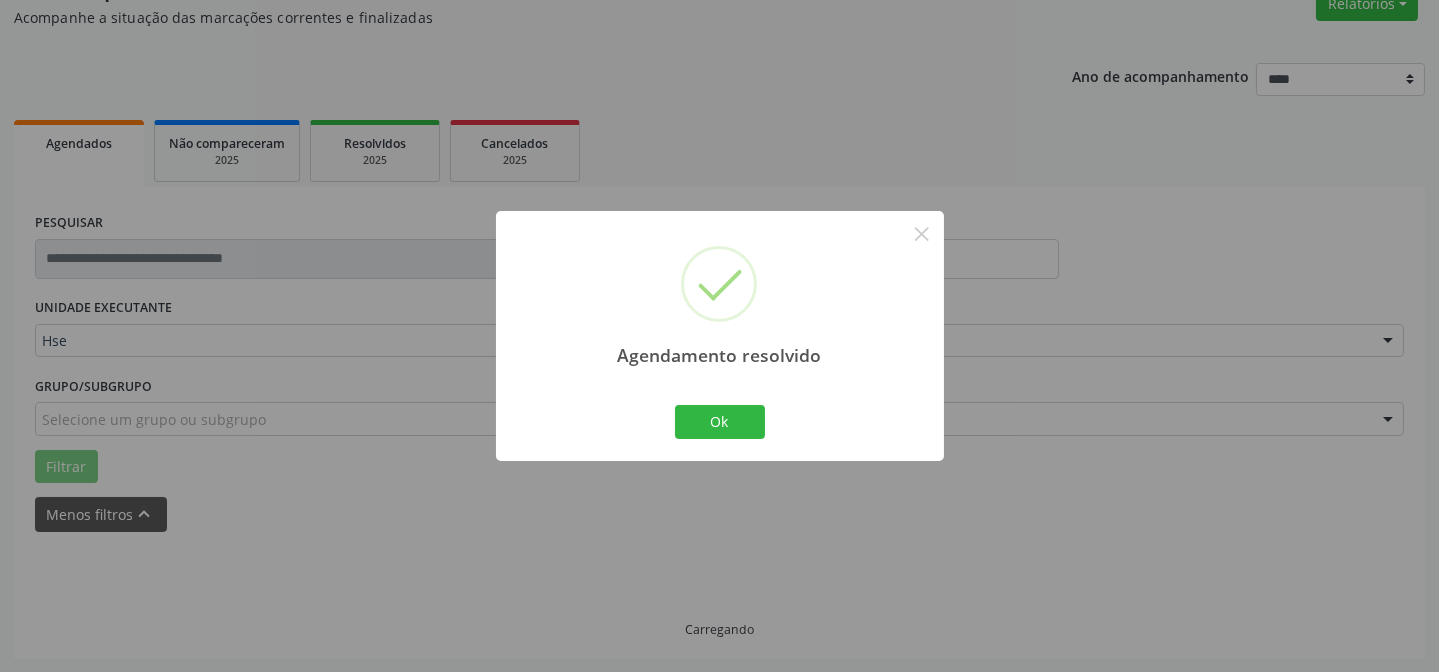 click on "Agendamento resolvido × Ok Cancel" at bounding box center (720, 335) 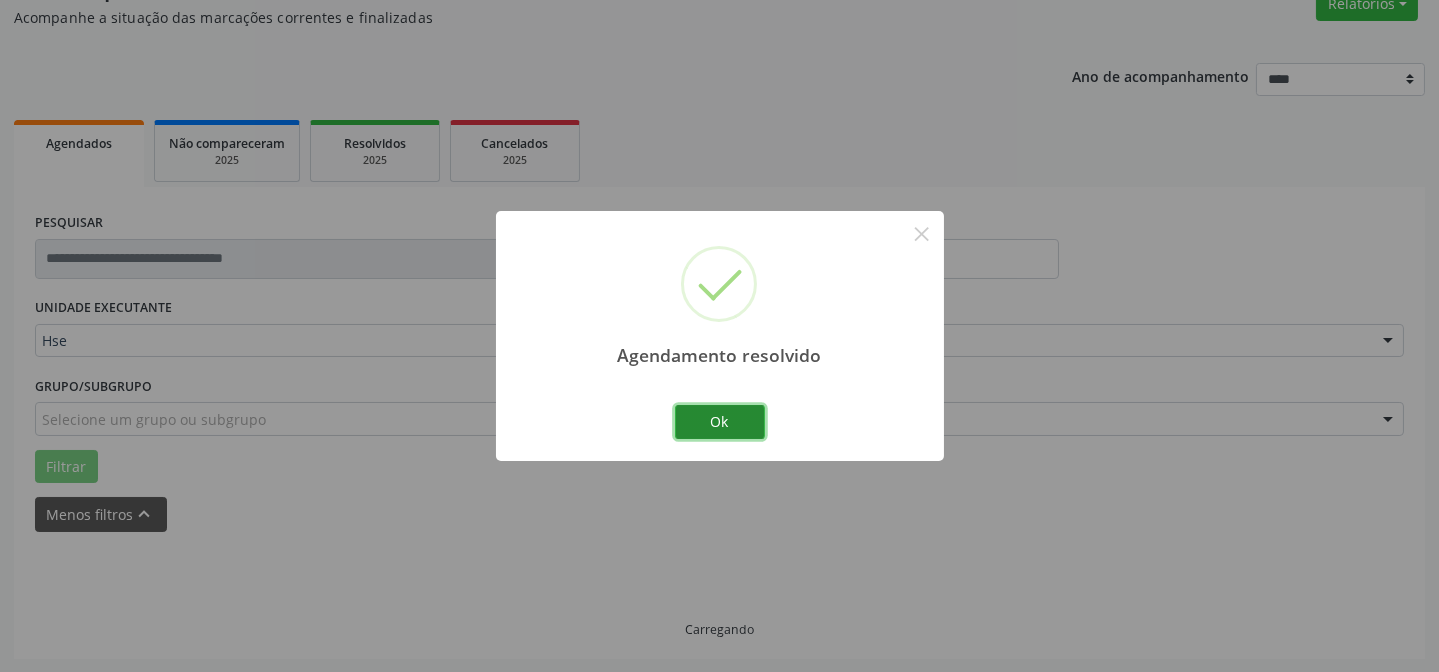 click on "Ok" at bounding box center [720, 422] 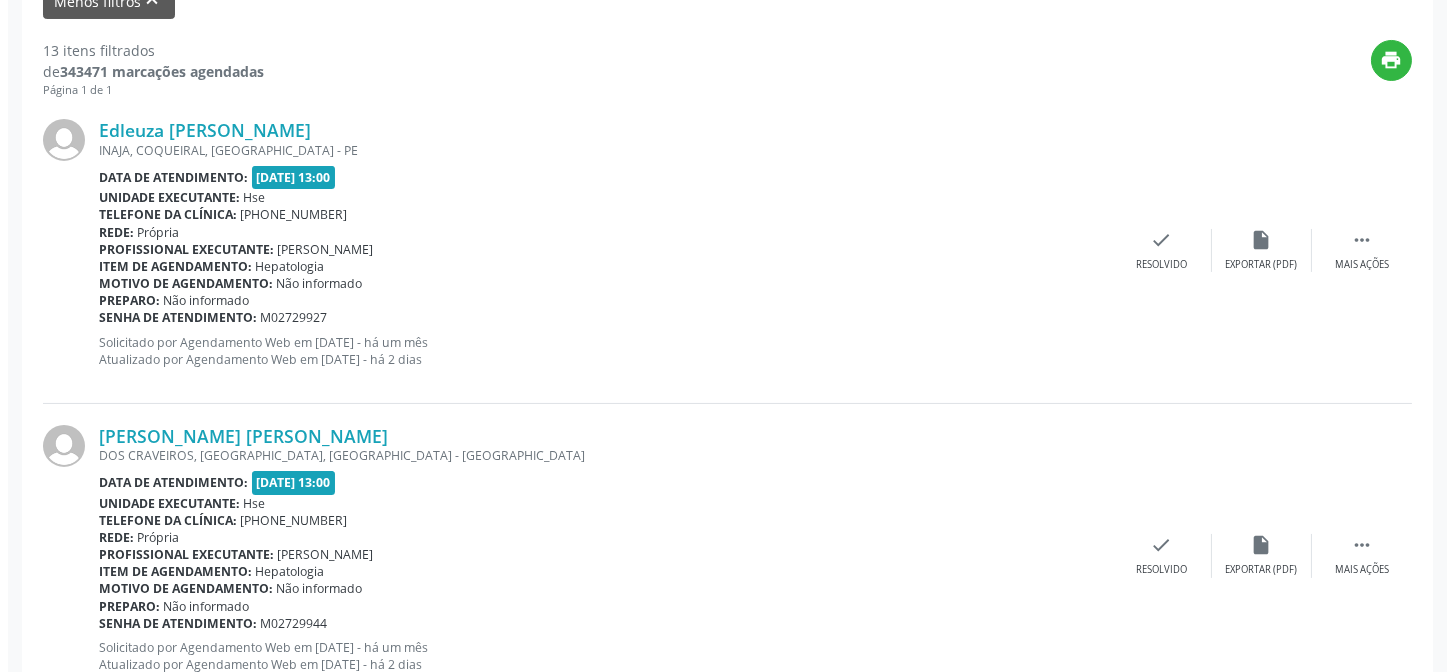 scroll, scrollTop: 724, scrollLeft: 0, axis: vertical 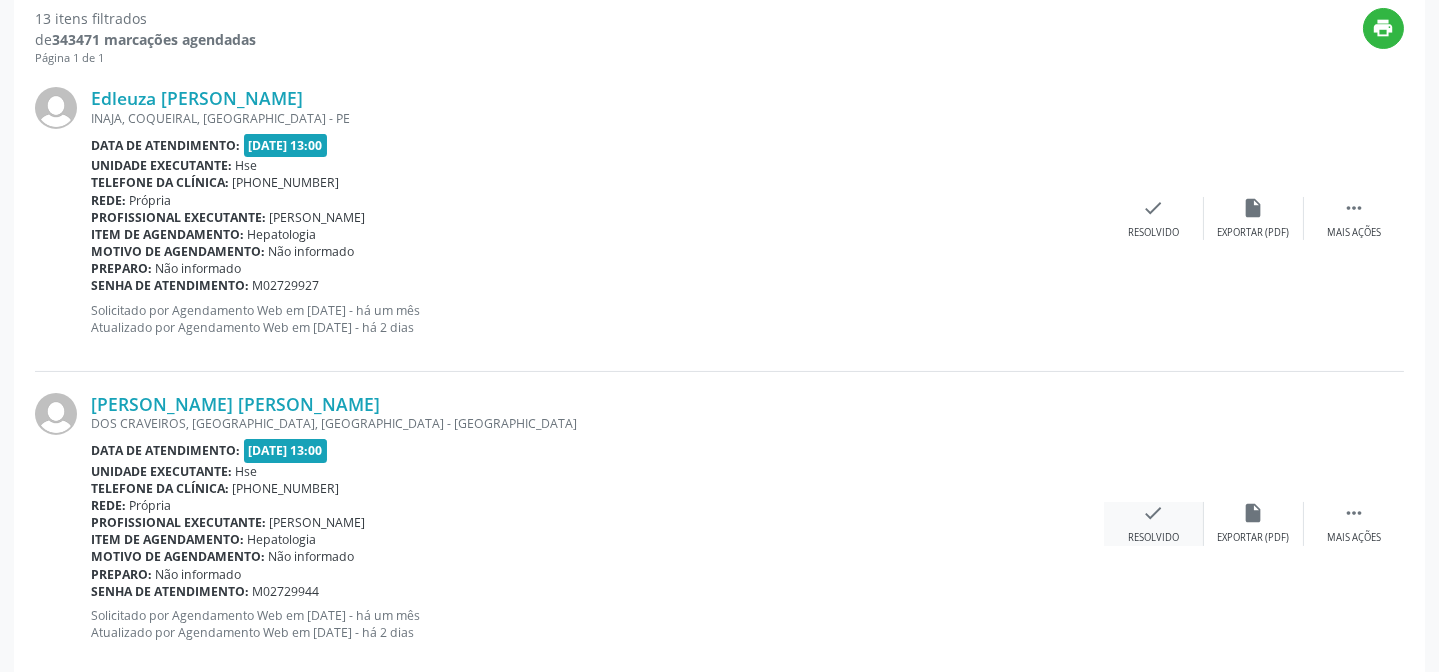 click on "check
Resolvido" at bounding box center (1154, 523) 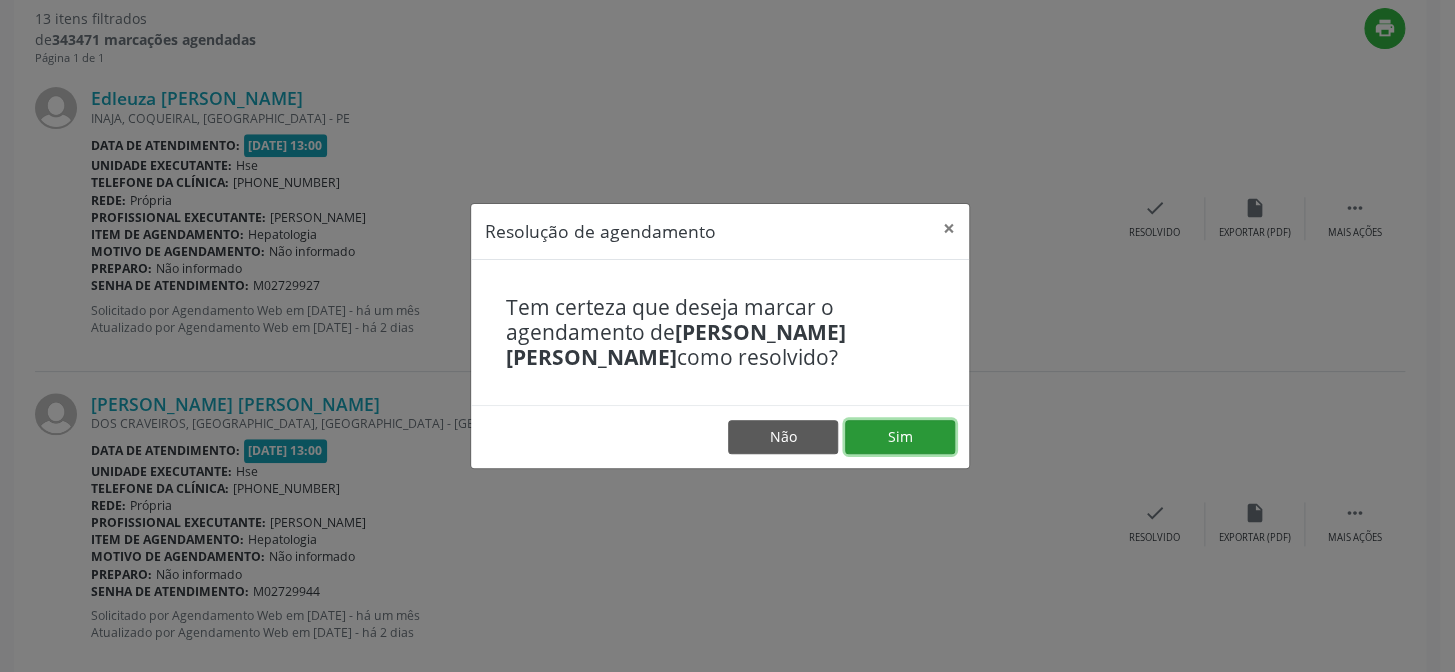 click on "Sim" at bounding box center [900, 437] 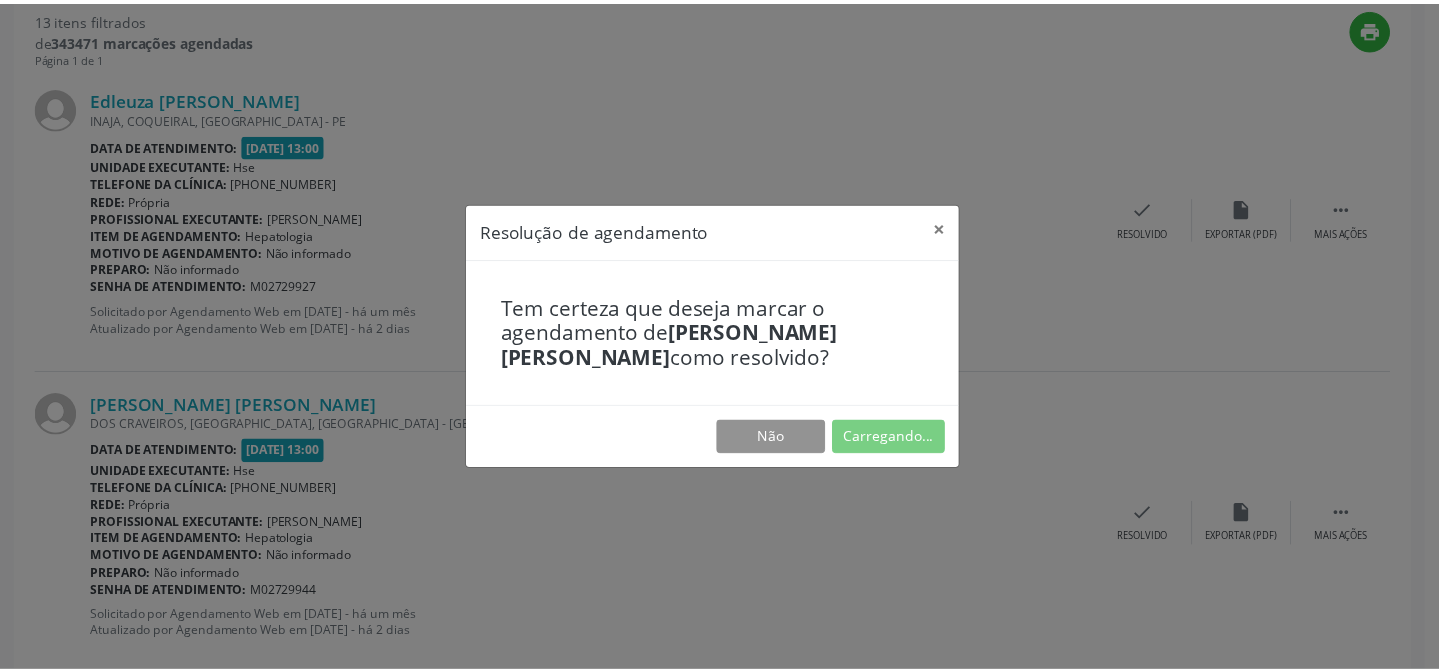 scroll, scrollTop: 179, scrollLeft: 0, axis: vertical 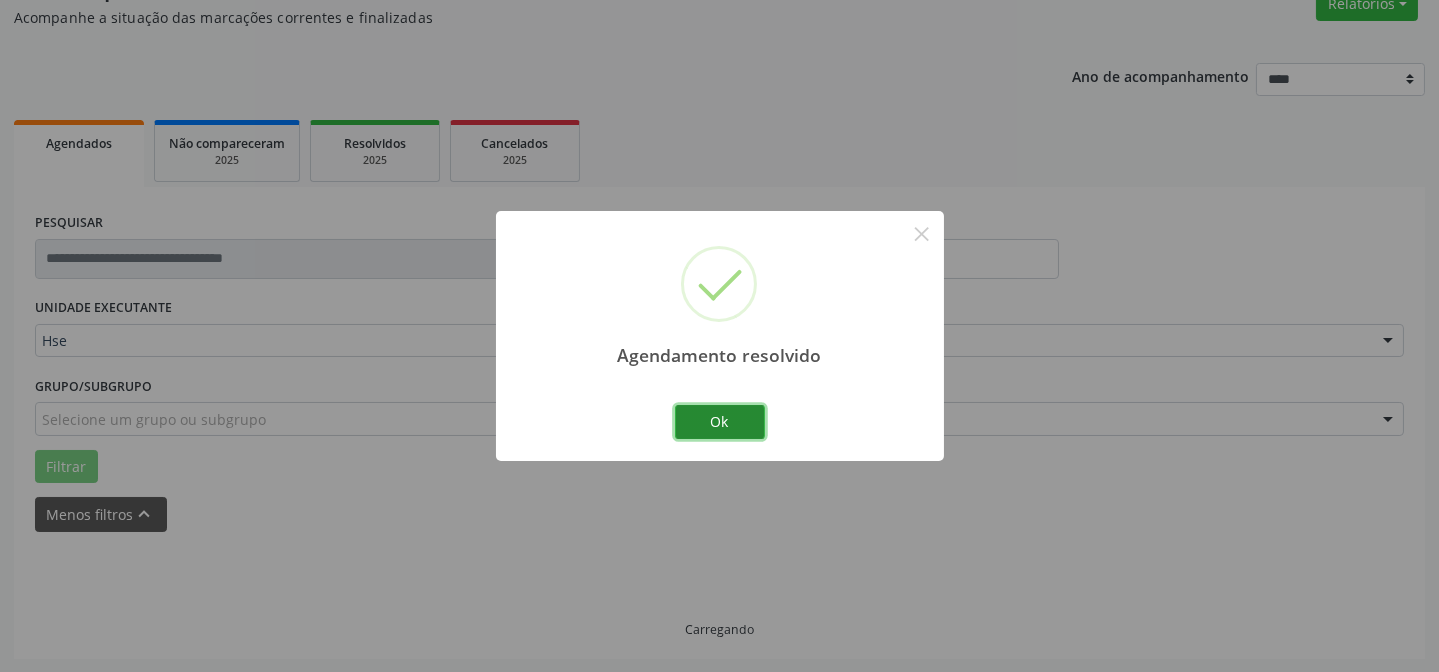 click on "Ok" at bounding box center (720, 422) 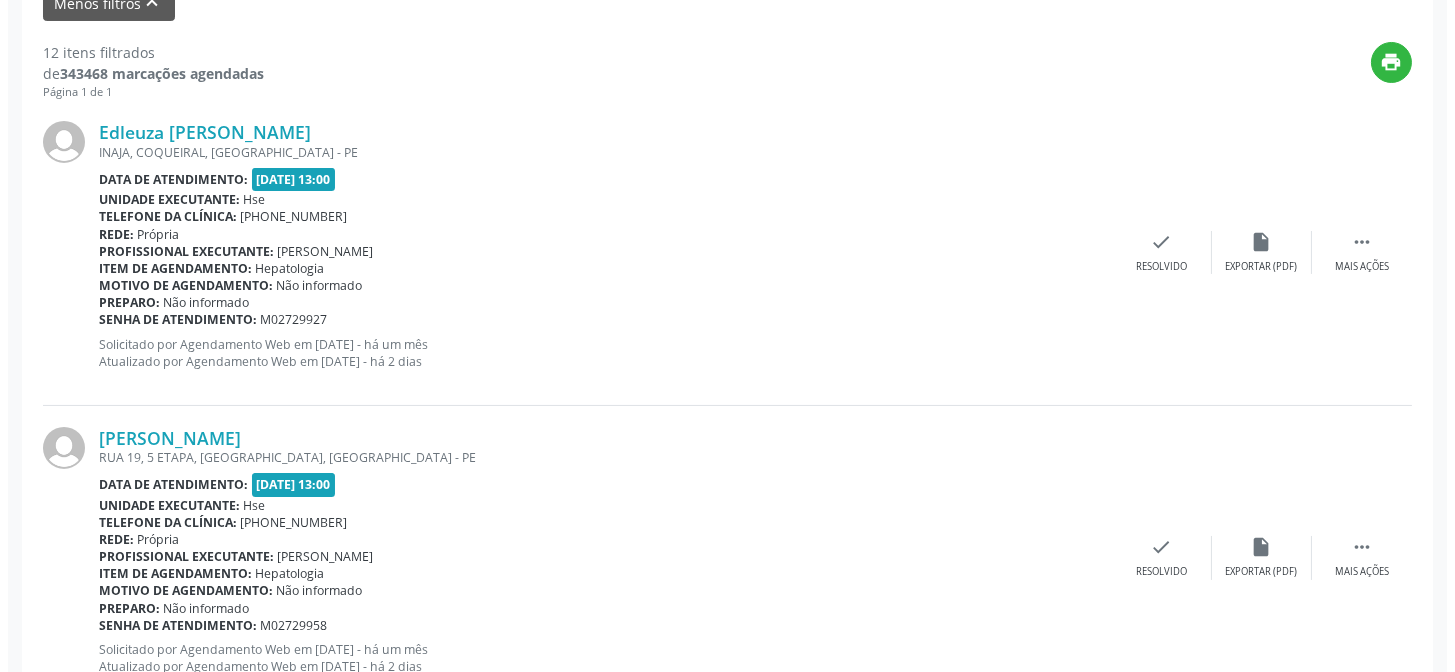 scroll, scrollTop: 724, scrollLeft: 0, axis: vertical 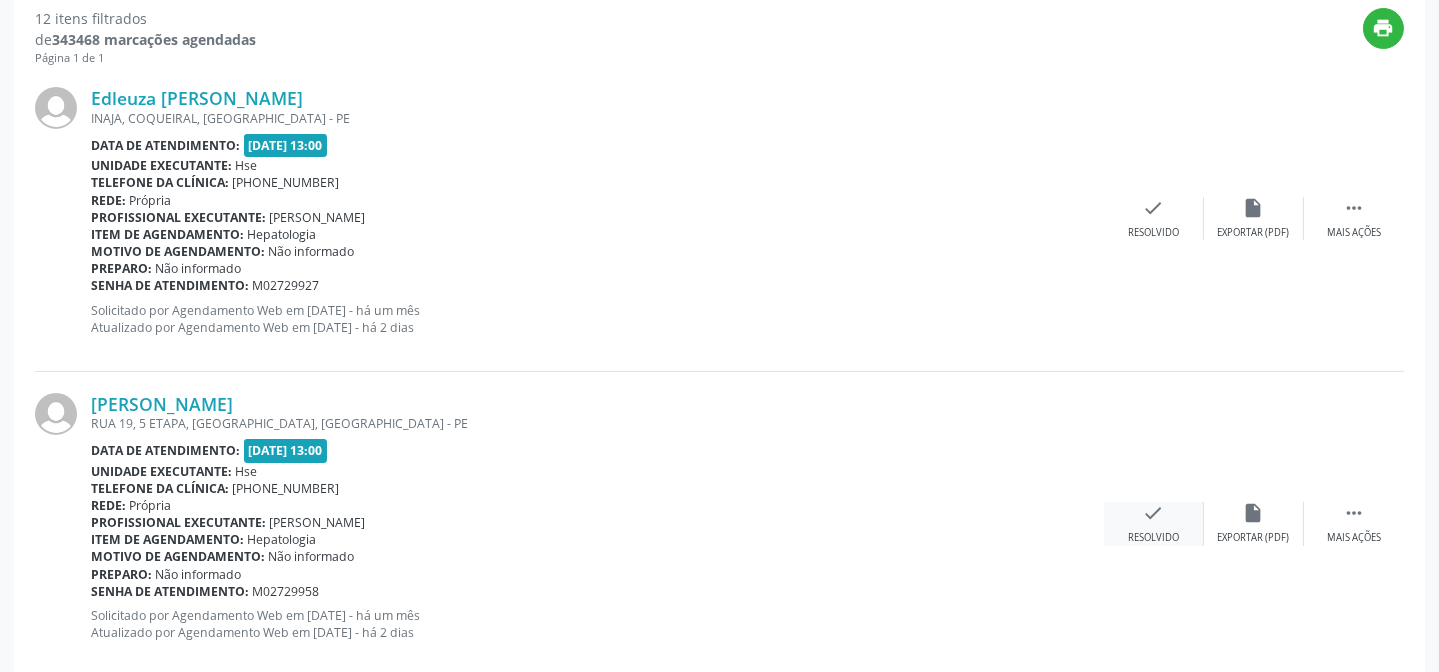 click on "check" at bounding box center (1154, 513) 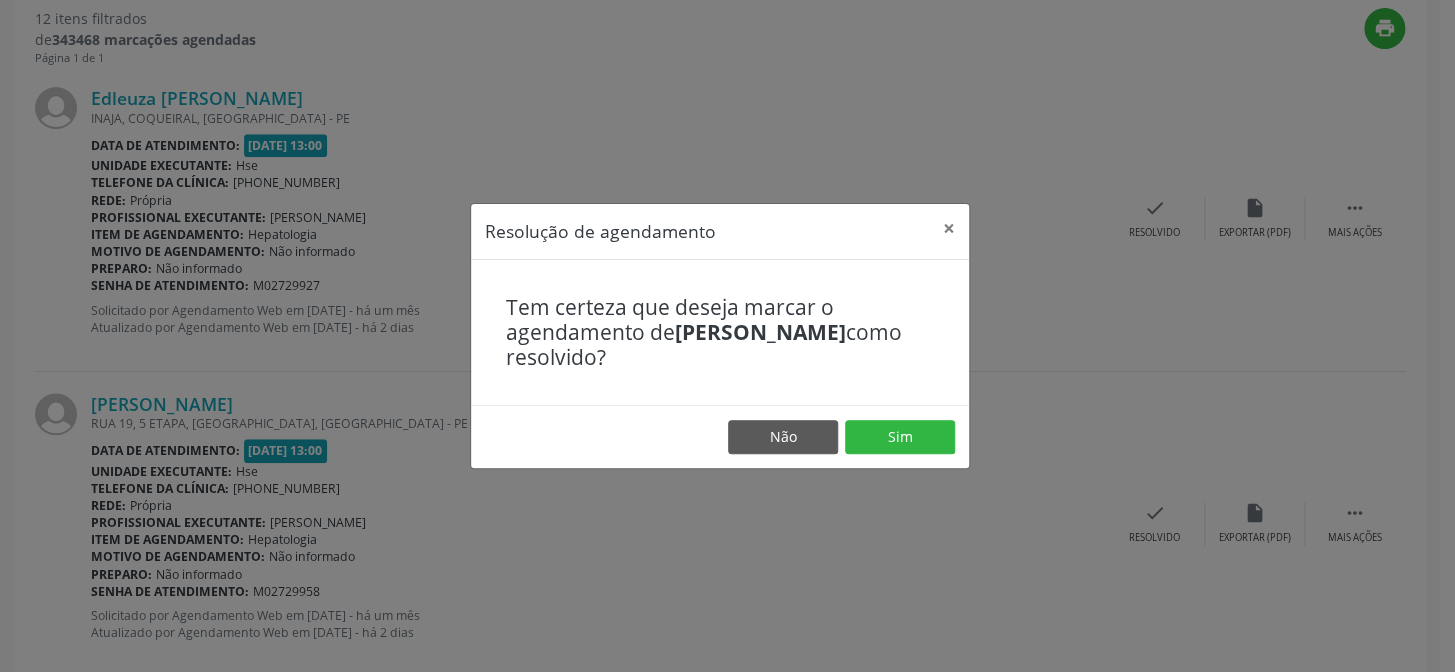 click on "Não Sim" at bounding box center [720, 436] 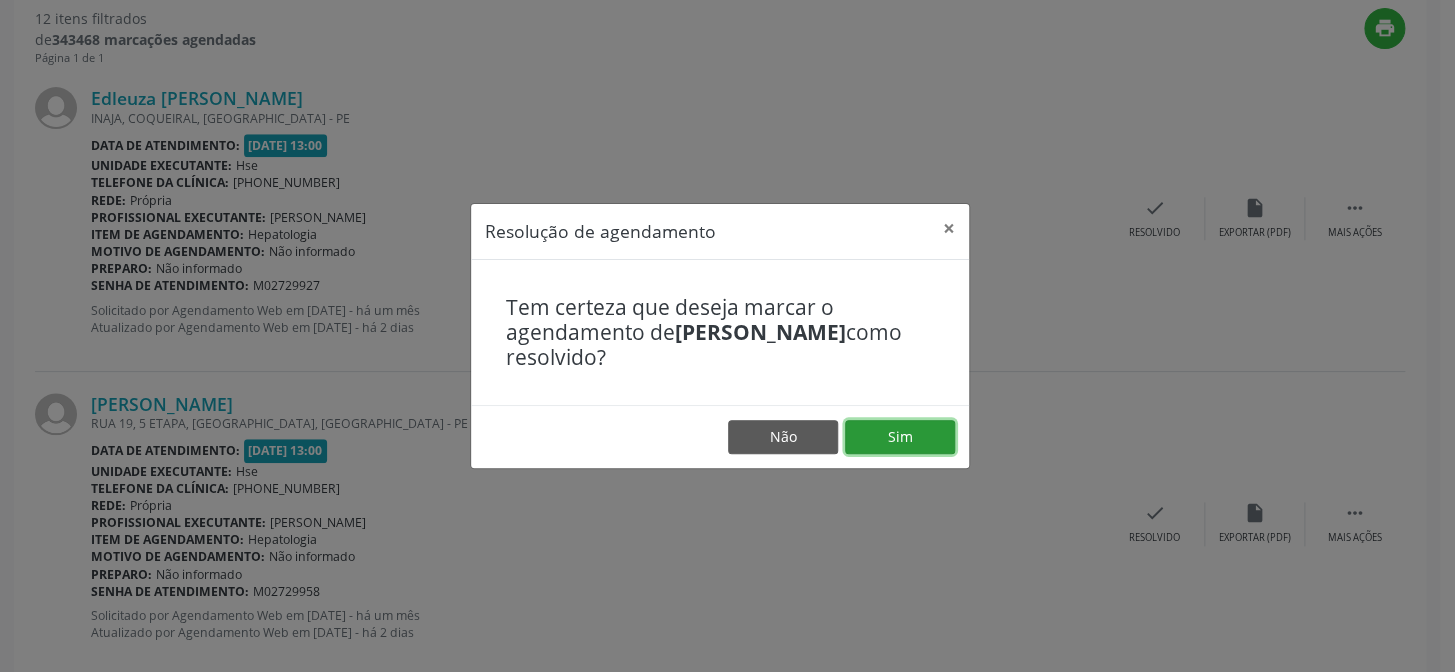 click on "Sim" at bounding box center (900, 437) 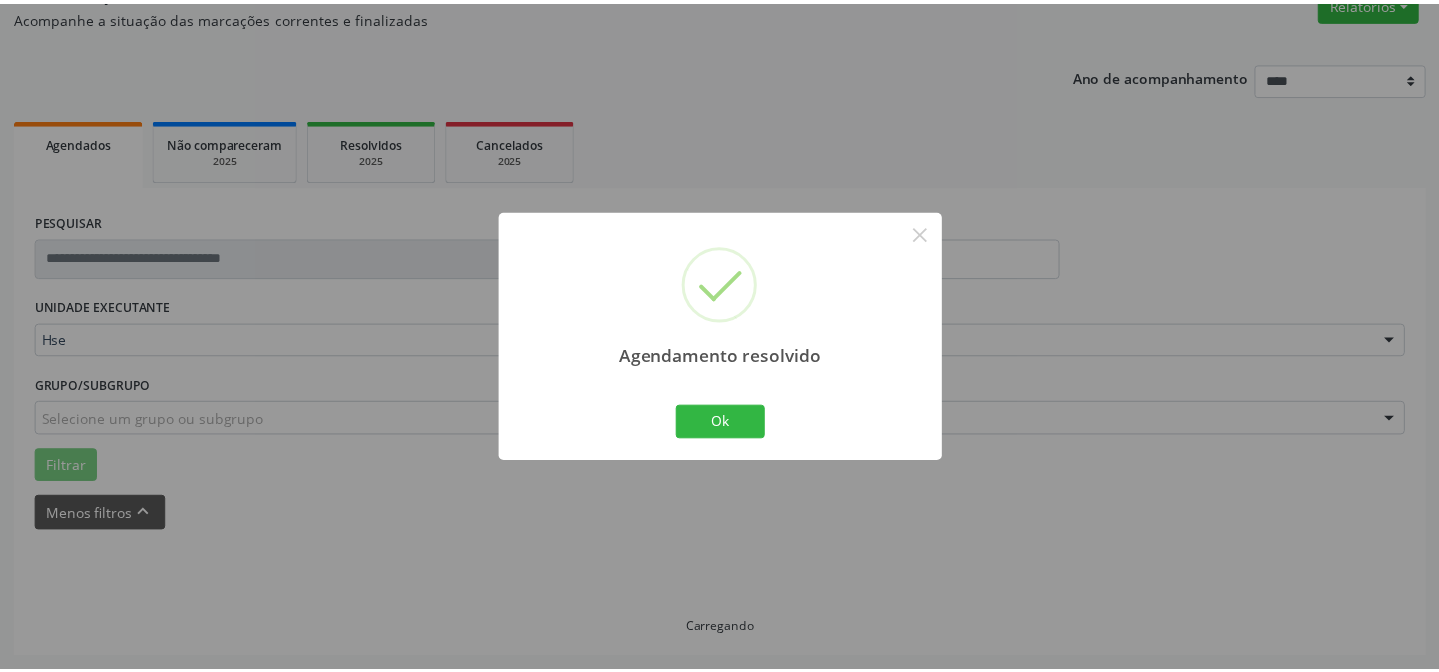 scroll, scrollTop: 179, scrollLeft: 0, axis: vertical 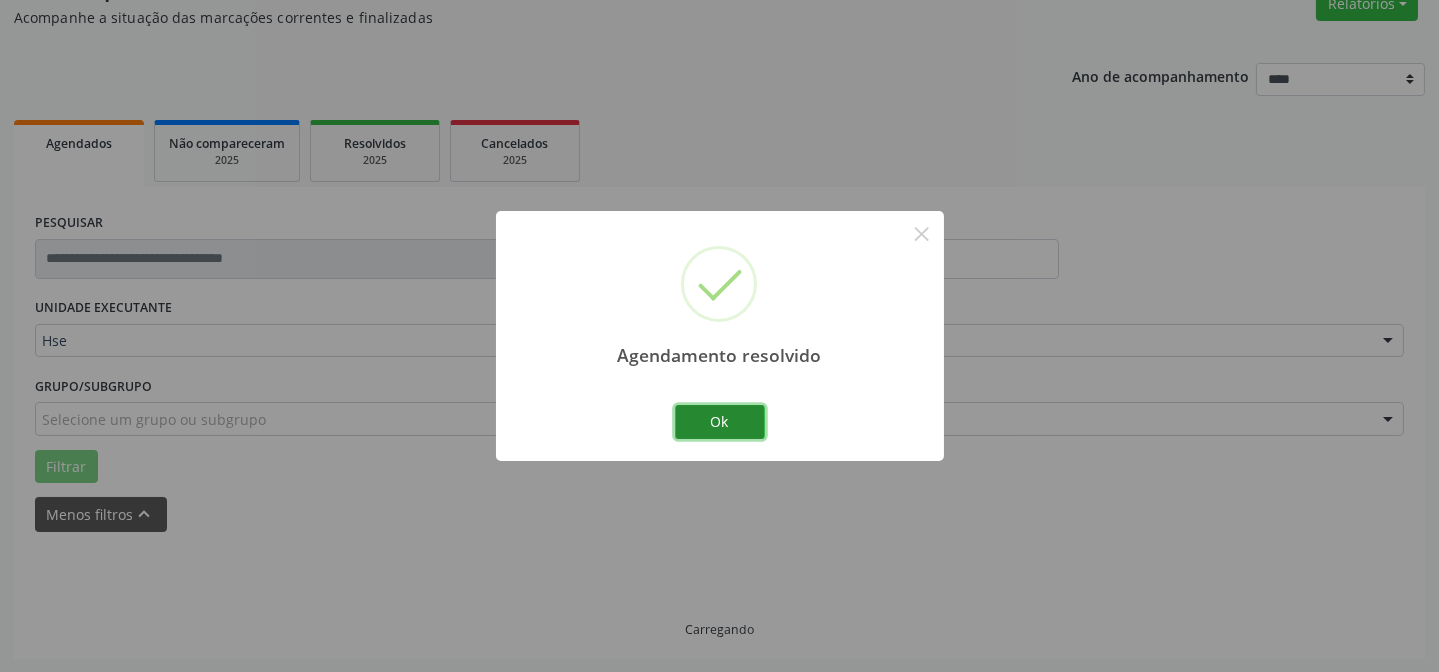 click on "Ok" at bounding box center (720, 422) 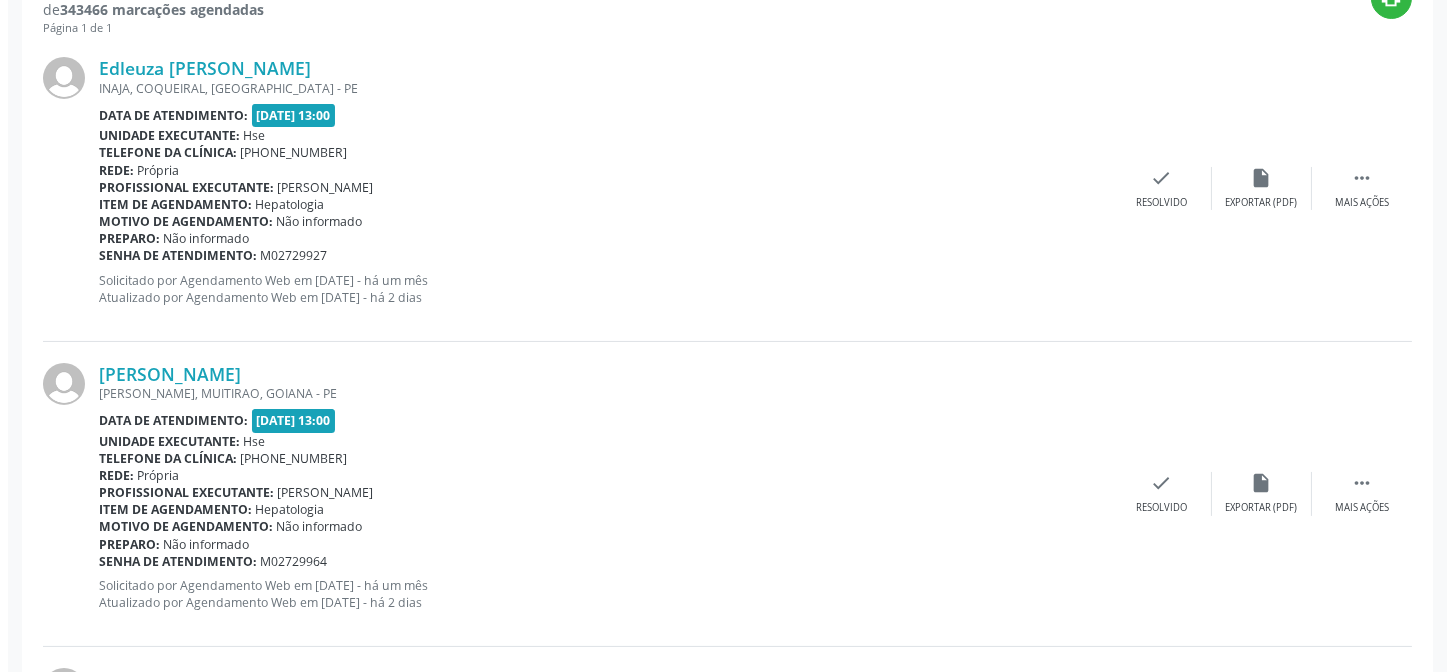 scroll, scrollTop: 836, scrollLeft: 0, axis: vertical 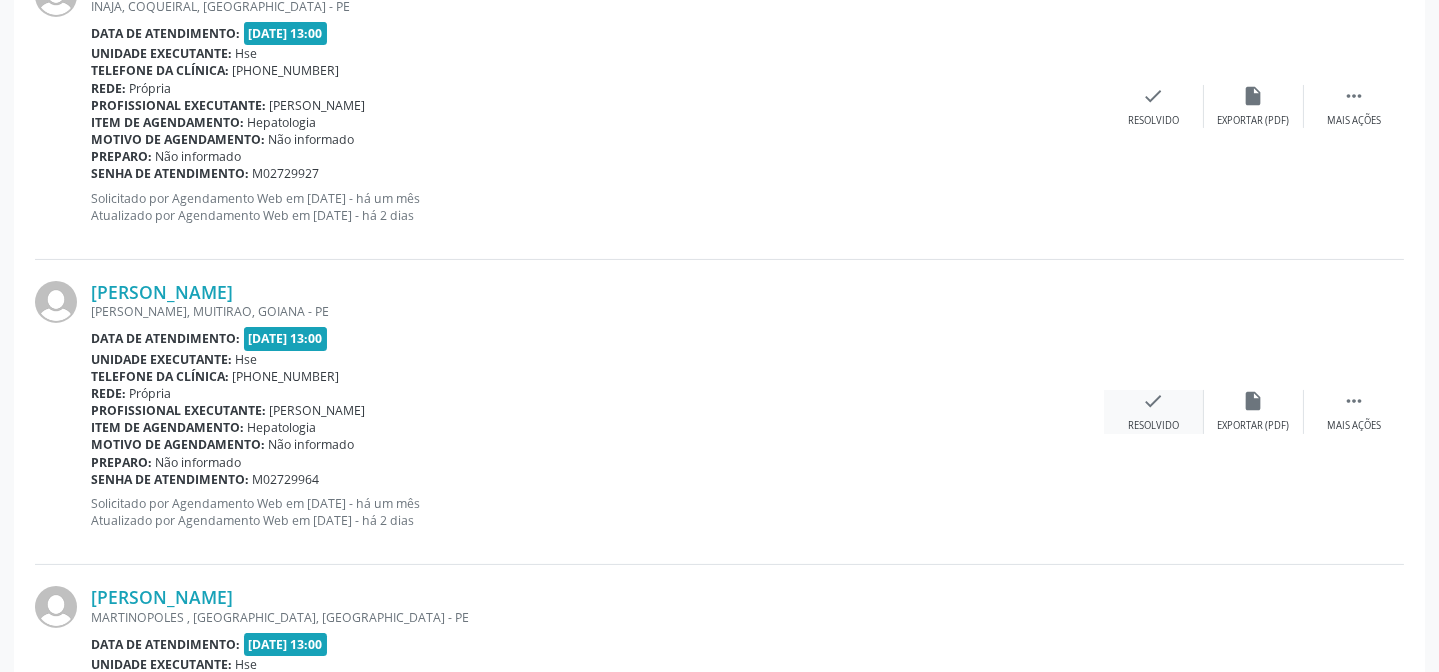 click on "check
Resolvido" at bounding box center [1154, 411] 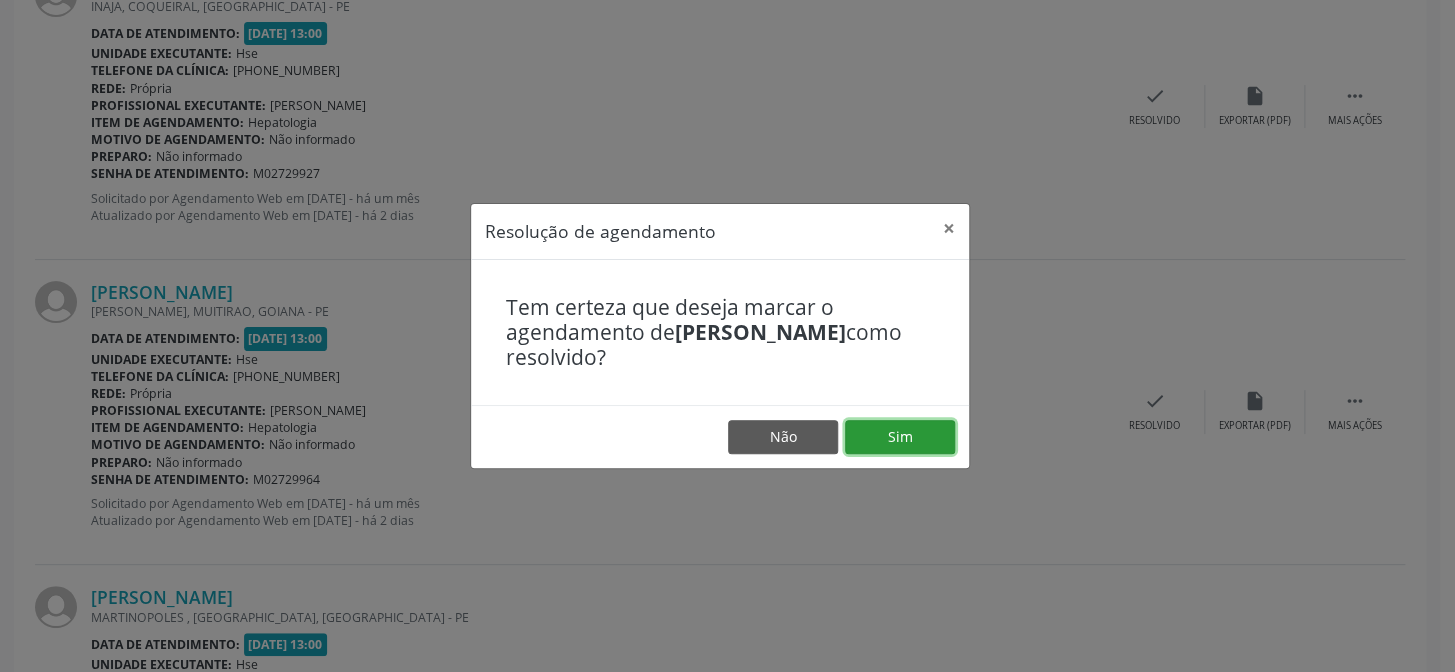 click on "Sim" at bounding box center [900, 437] 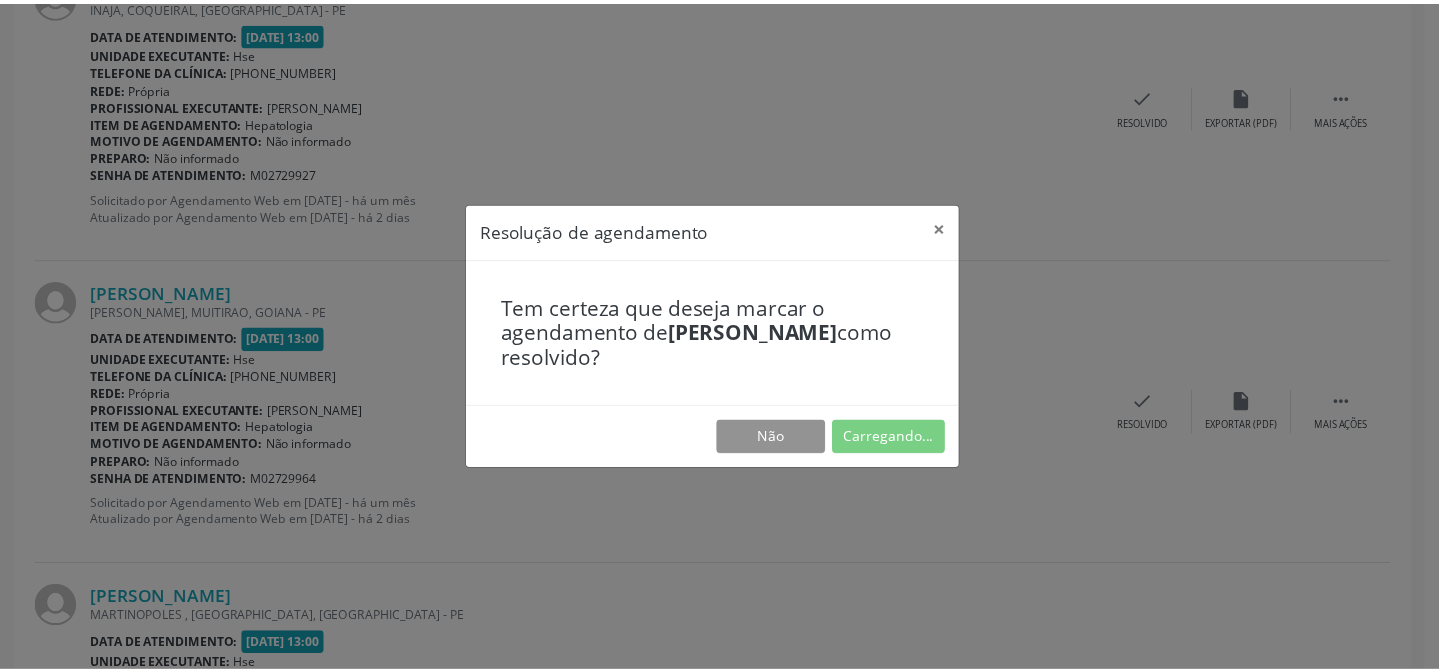 scroll, scrollTop: 179, scrollLeft: 0, axis: vertical 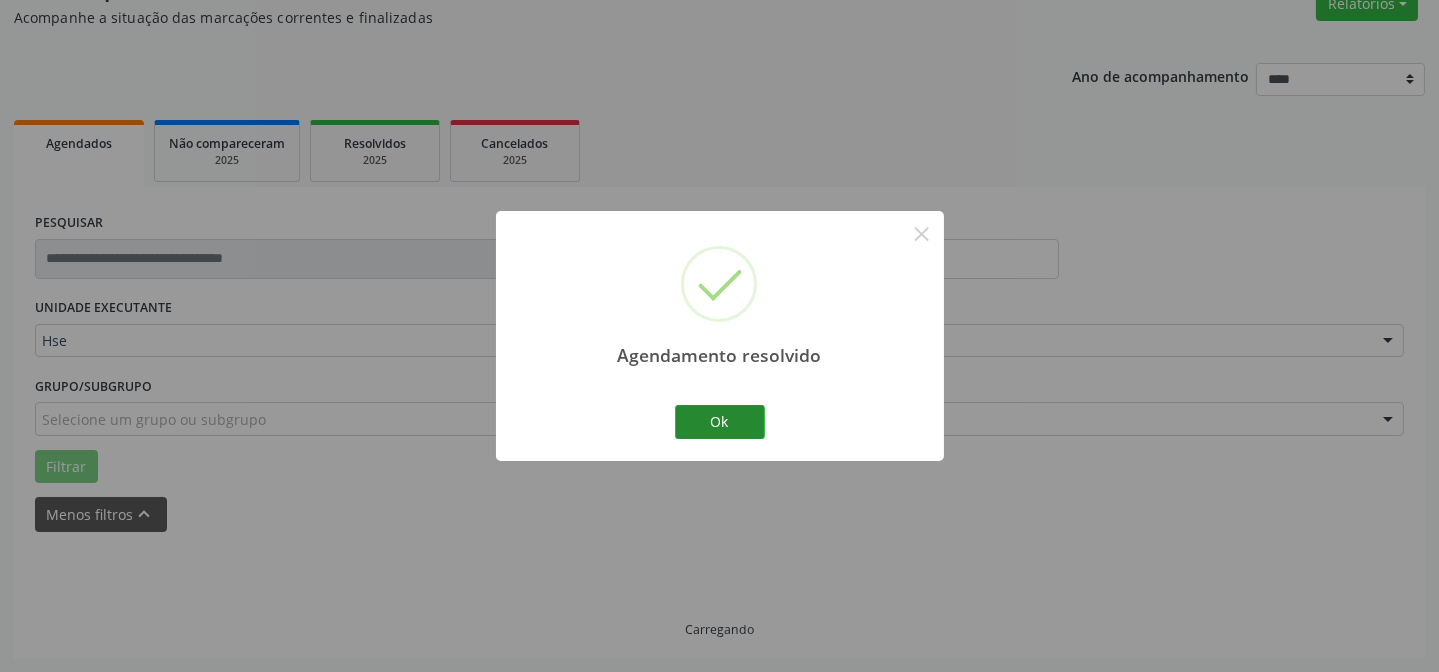 drag, startPoint x: 776, startPoint y: 408, endPoint x: 706, endPoint y: 411, distance: 70.064255 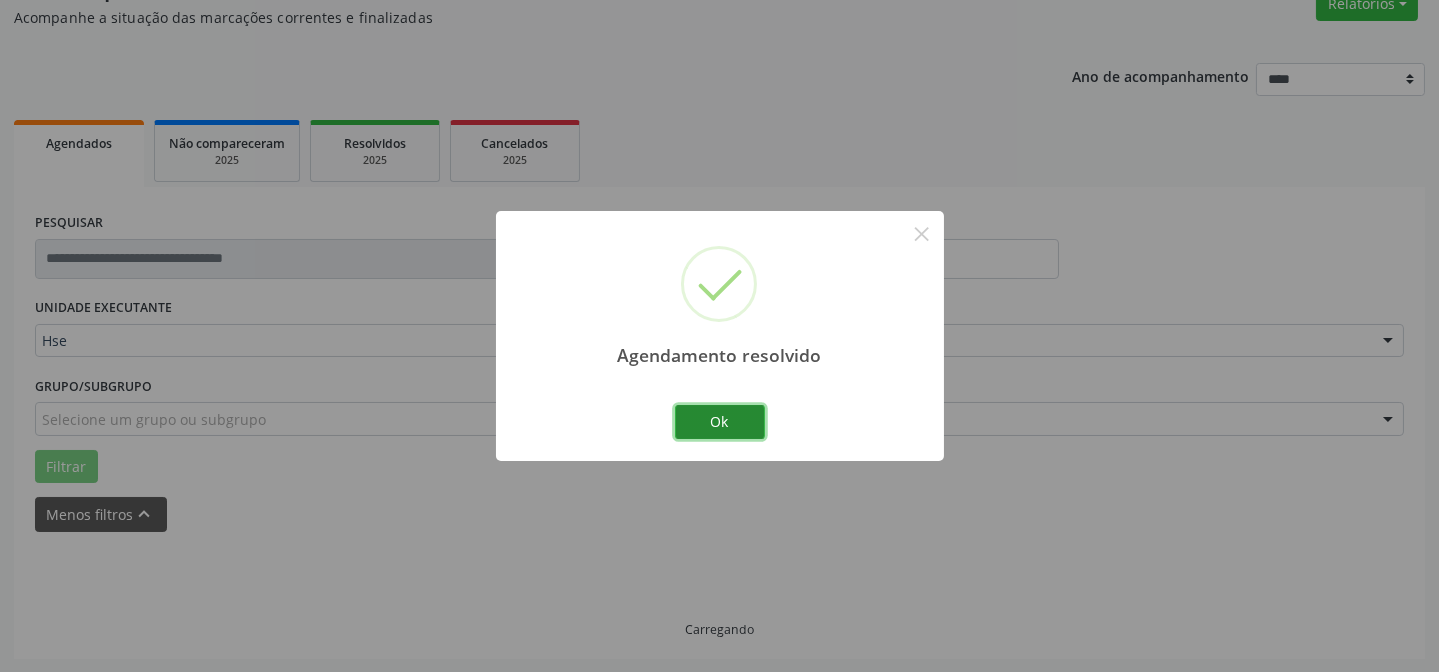 click on "Ok" at bounding box center (720, 422) 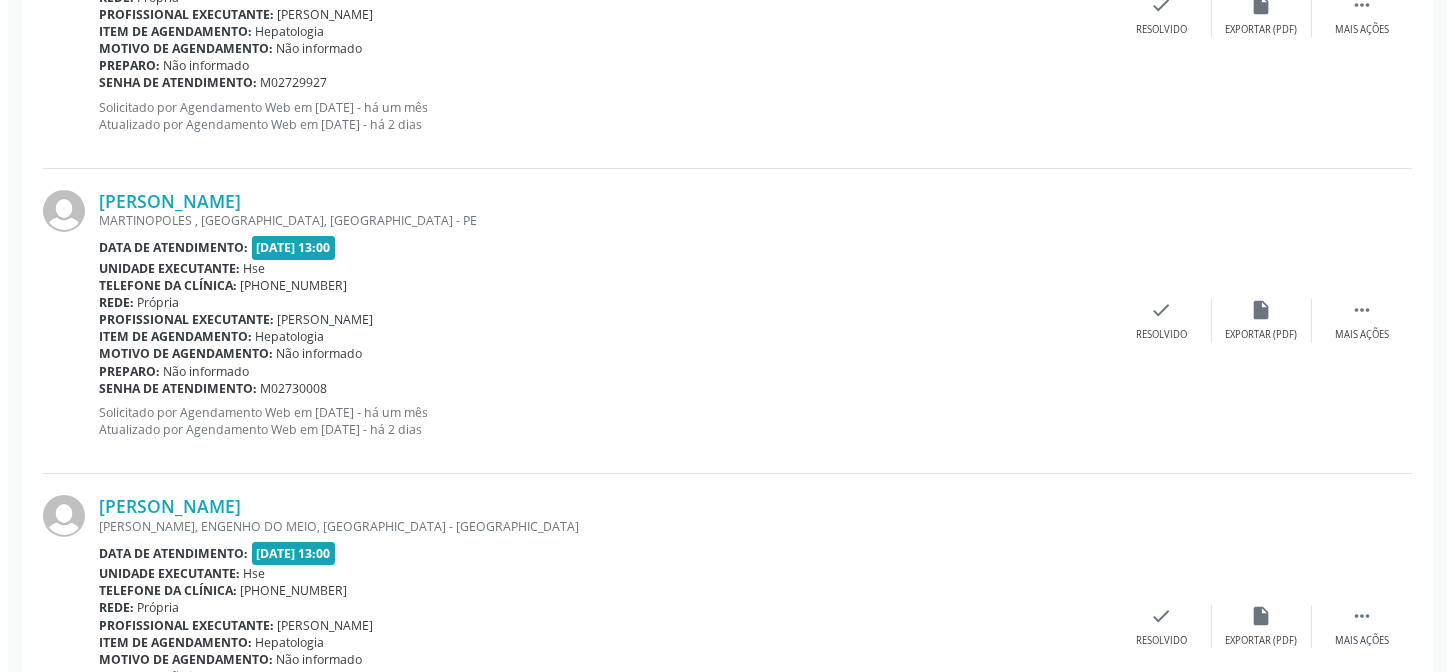 scroll, scrollTop: 836, scrollLeft: 0, axis: vertical 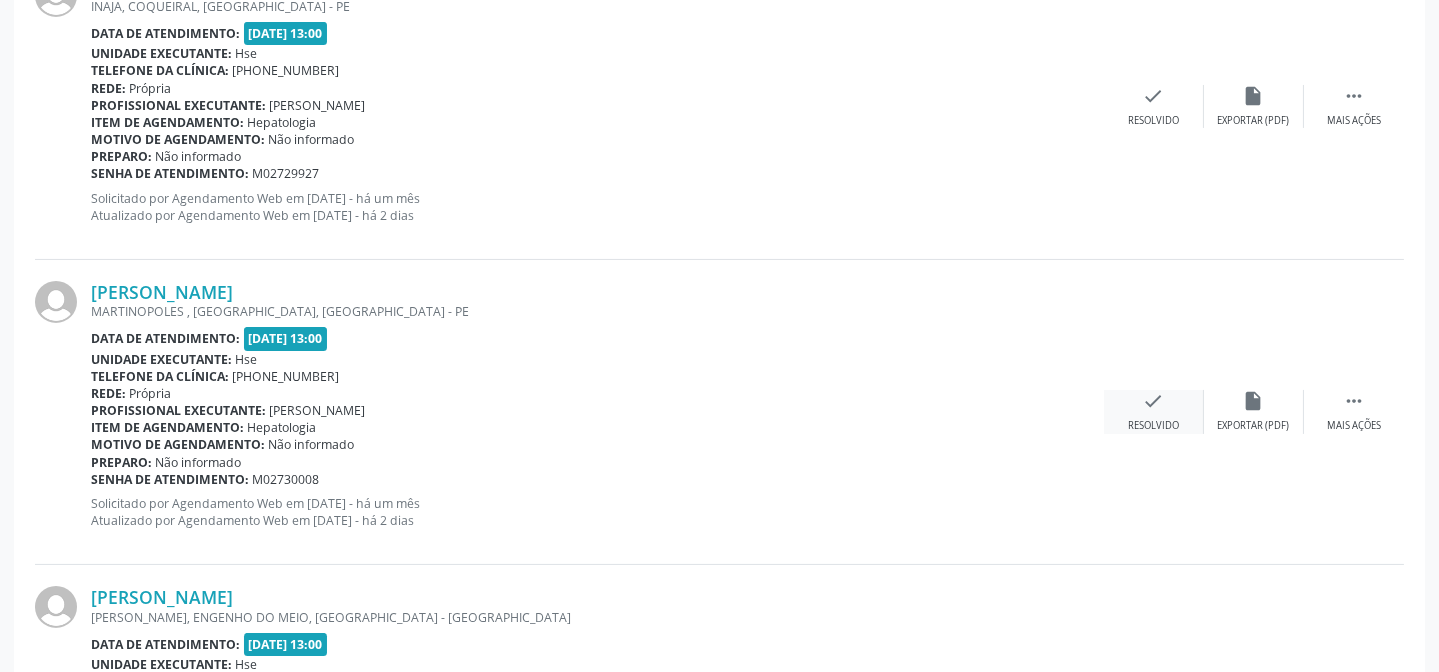click on "check" at bounding box center (1154, 401) 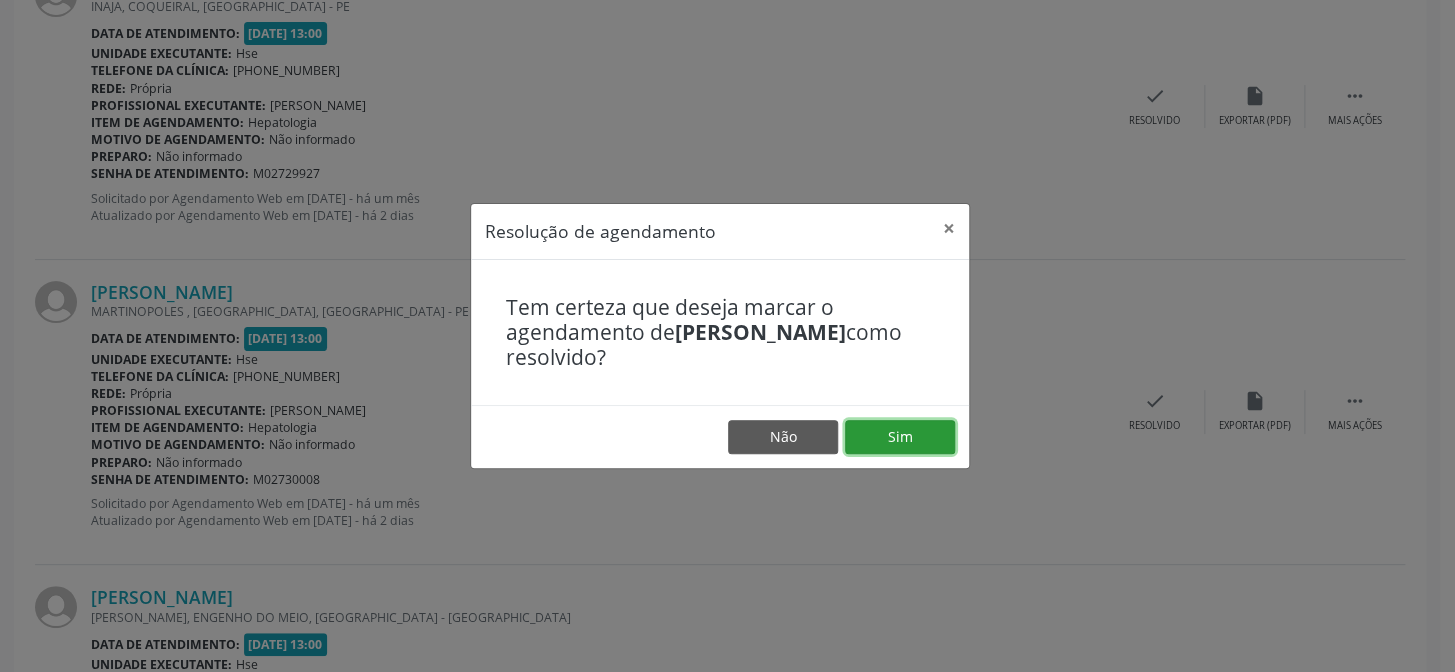 click on "Sim" at bounding box center (900, 437) 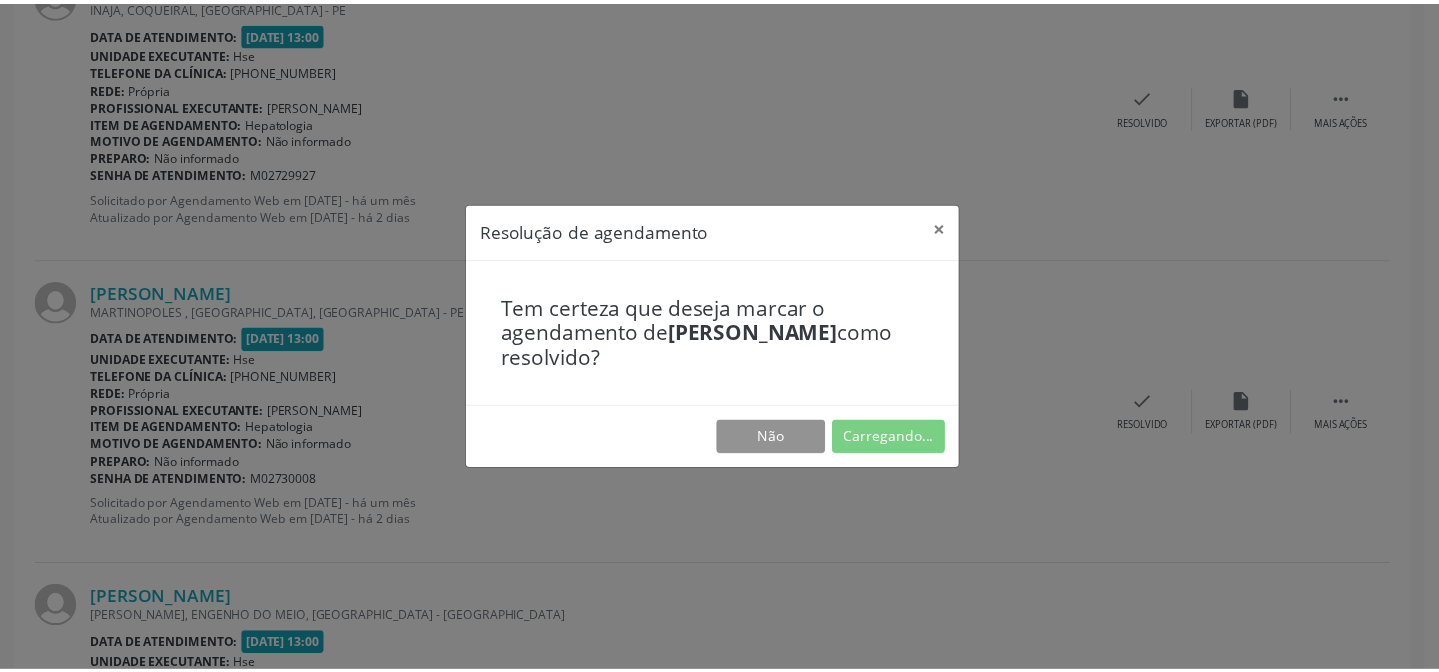 scroll, scrollTop: 179, scrollLeft: 0, axis: vertical 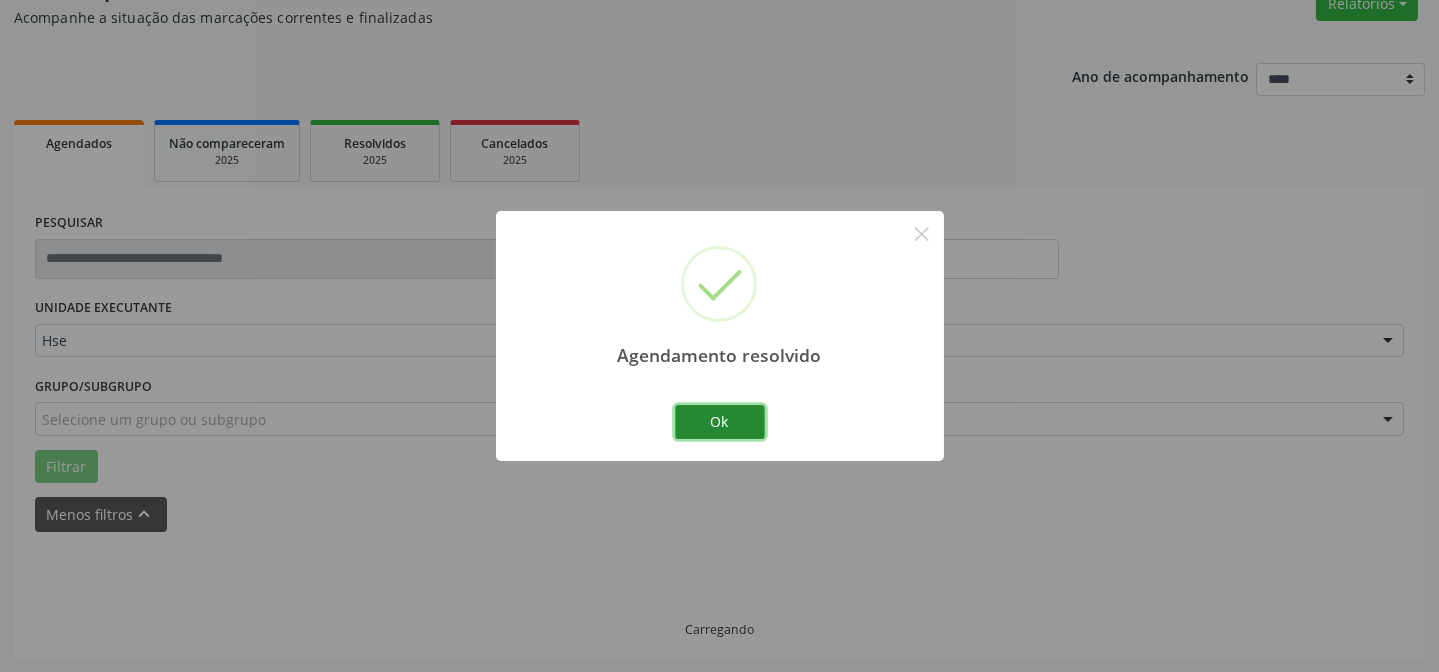 click on "Ok" at bounding box center [720, 422] 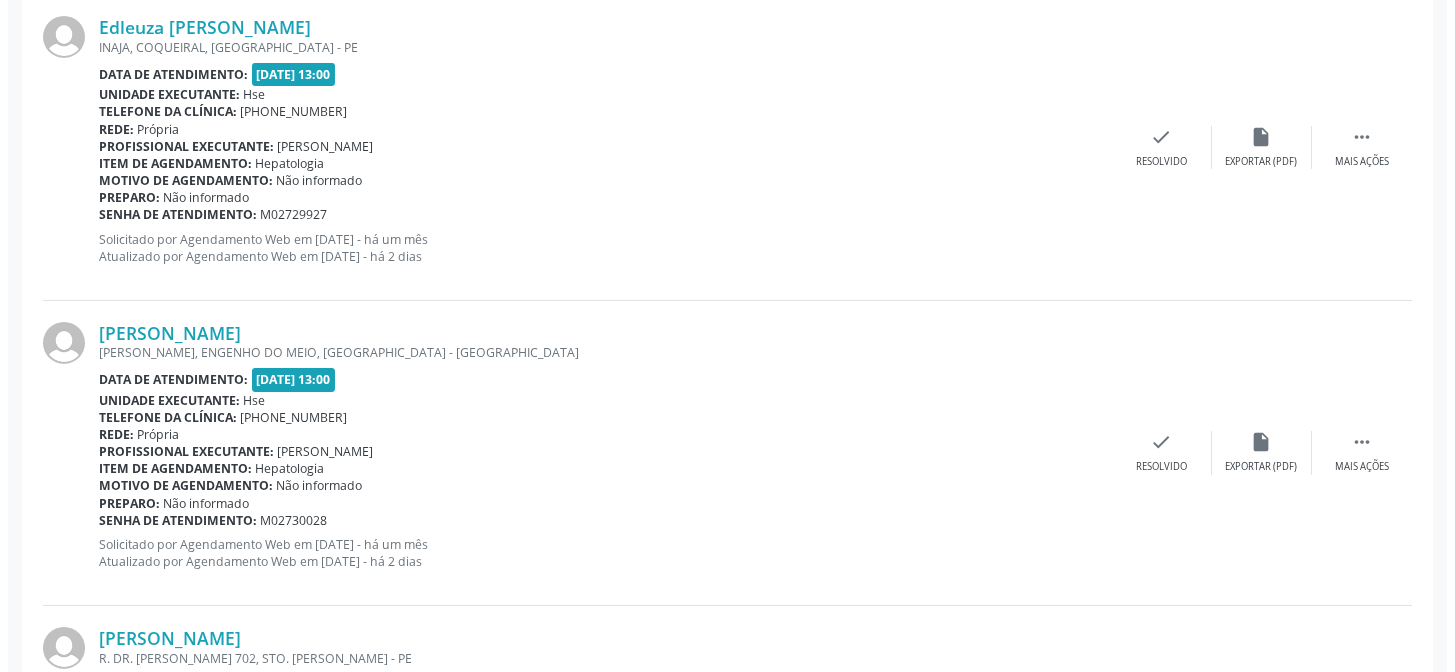 scroll, scrollTop: 815, scrollLeft: 0, axis: vertical 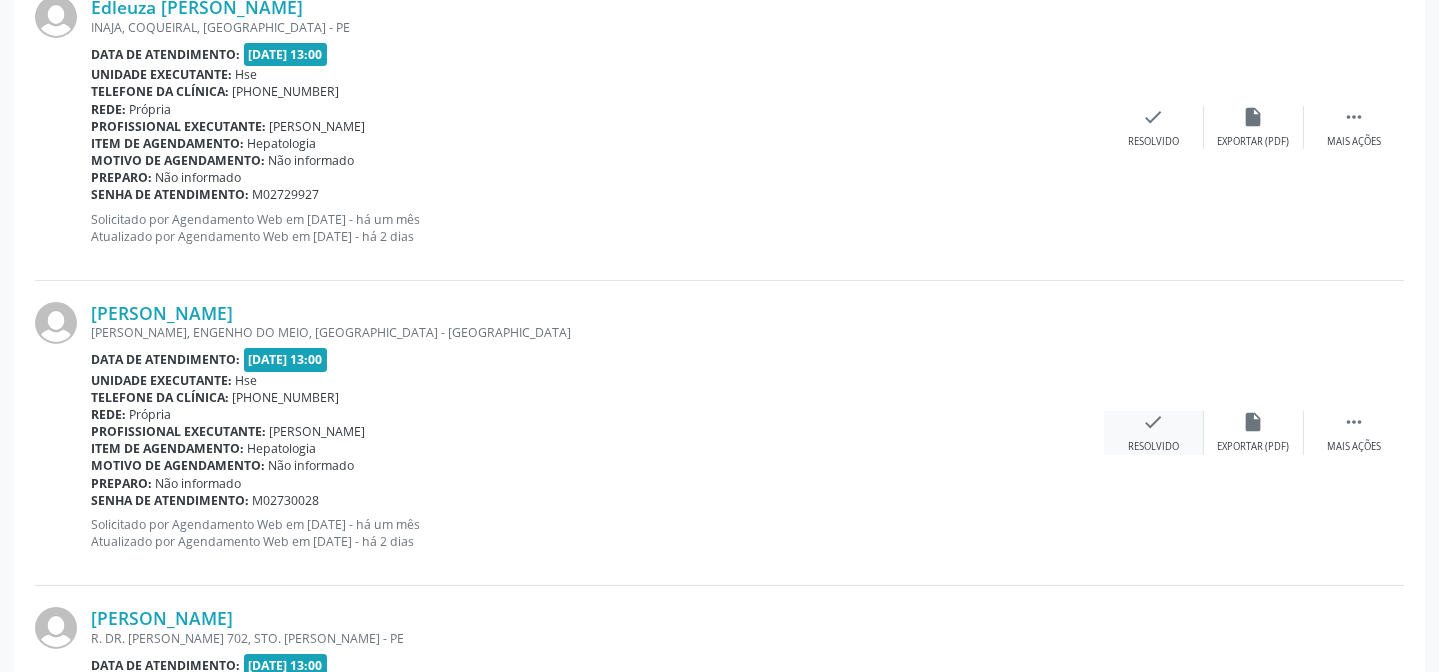 click on "Resolvido" at bounding box center (1153, 447) 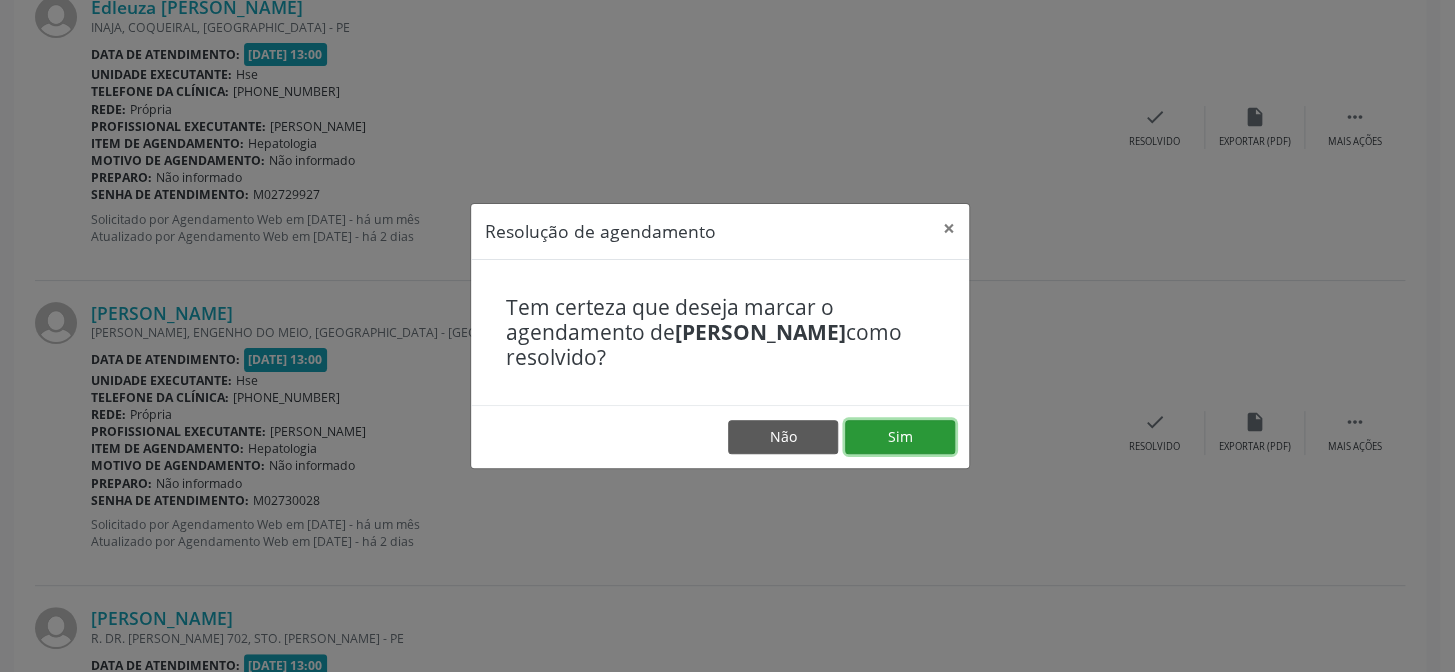 click on "Sim" at bounding box center [900, 437] 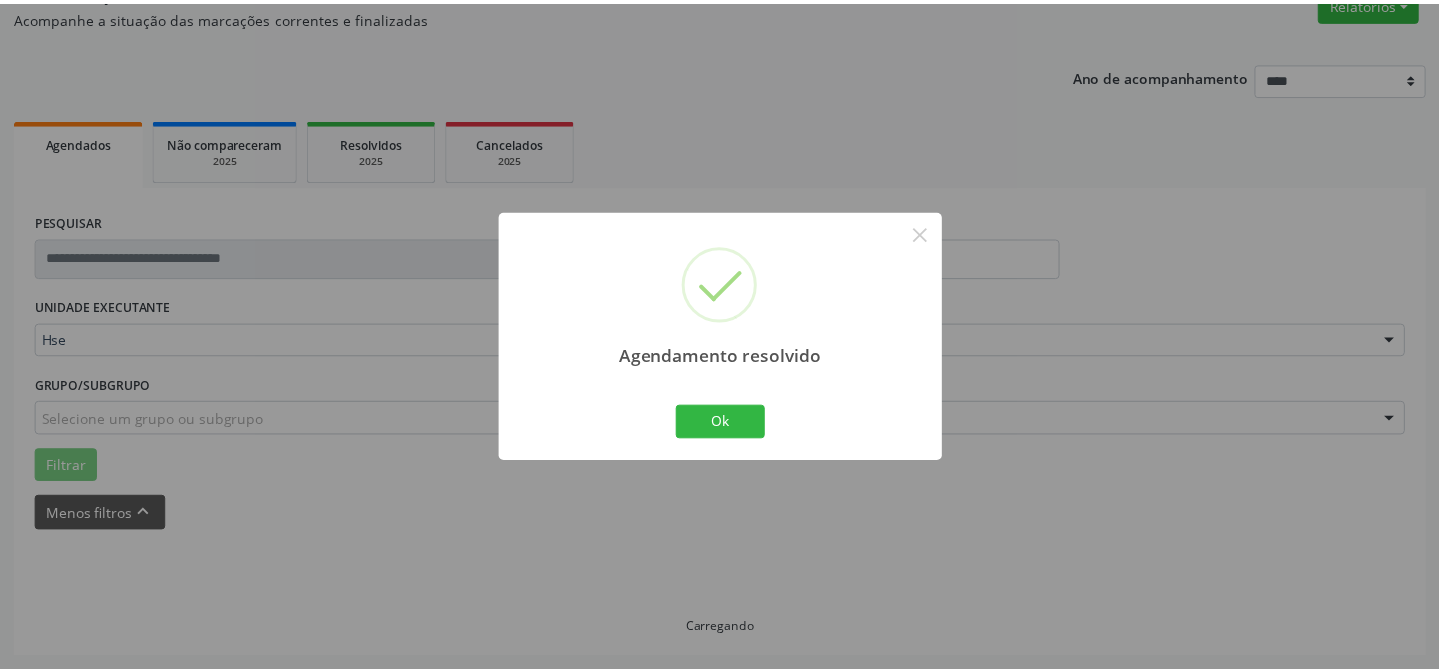 scroll, scrollTop: 179, scrollLeft: 0, axis: vertical 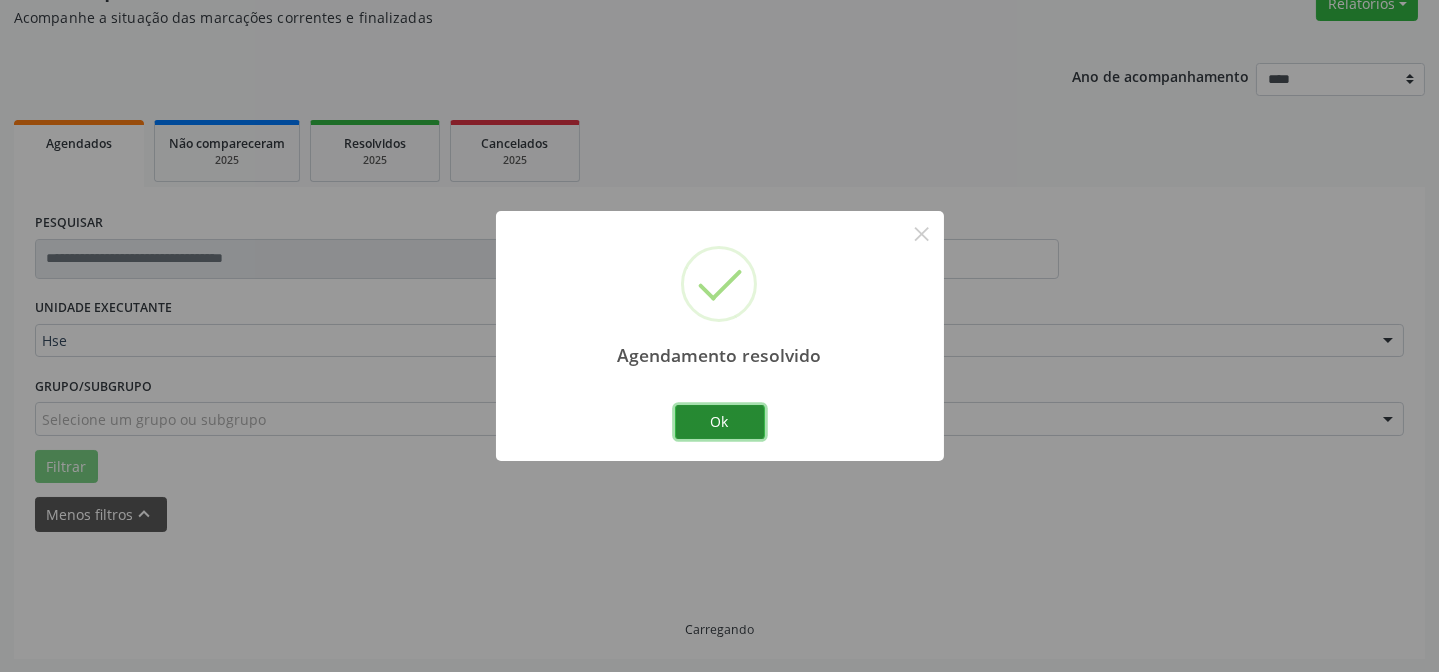 click on "Ok" at bounding box center (720, 422) 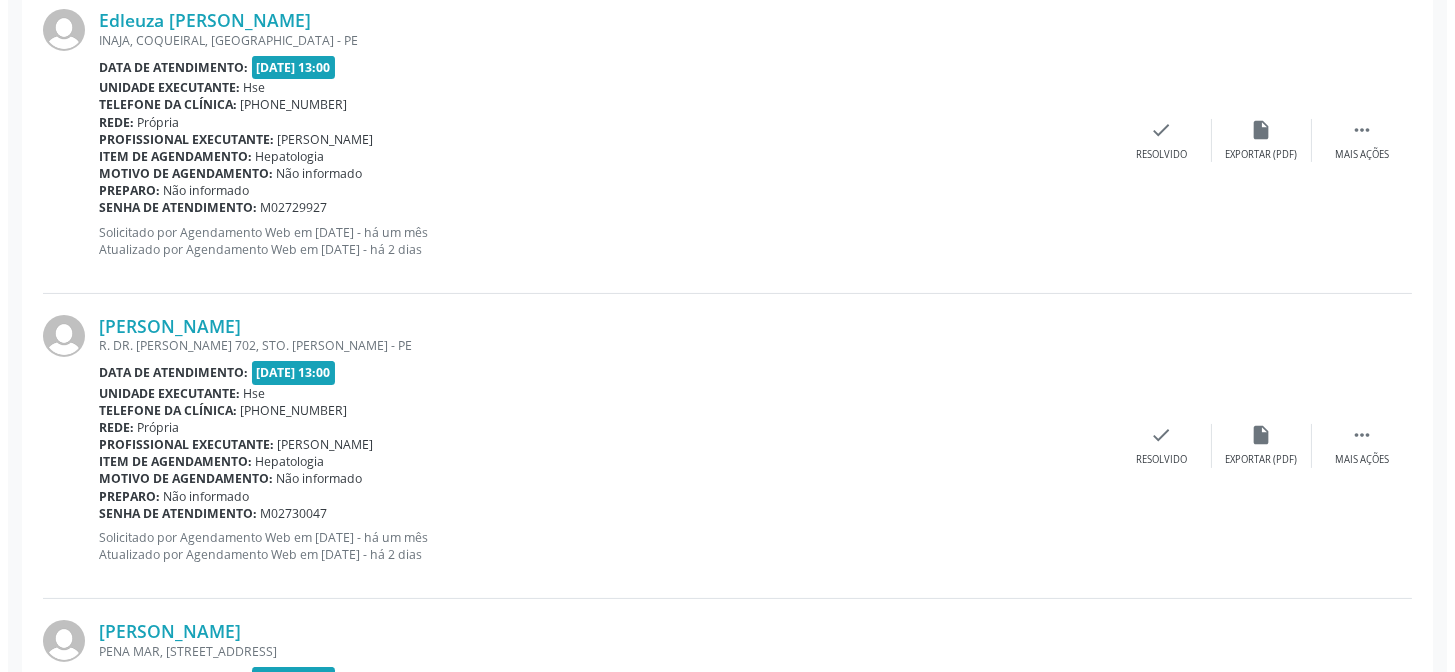 scroll, scrollTop: 815, scrollLeft: 0, axis: vertical 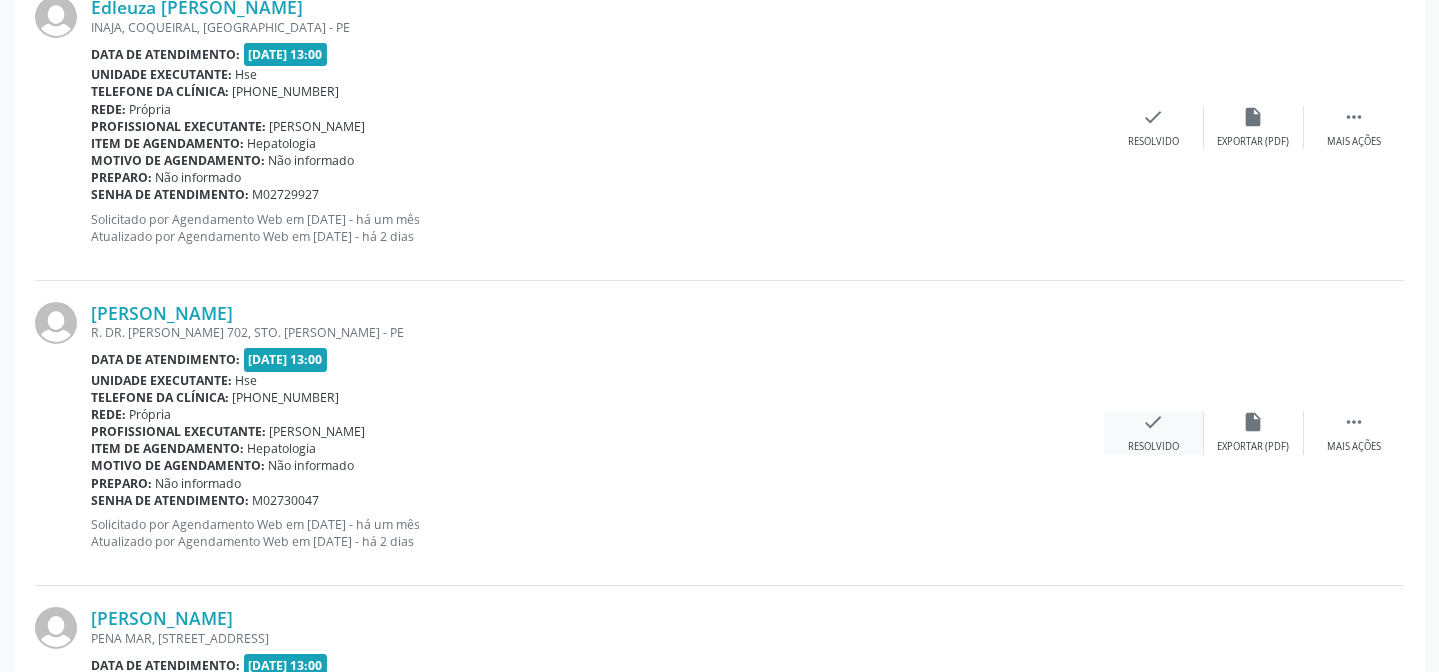 click on "check
Resolvido" at bounding box center [1154, 432] 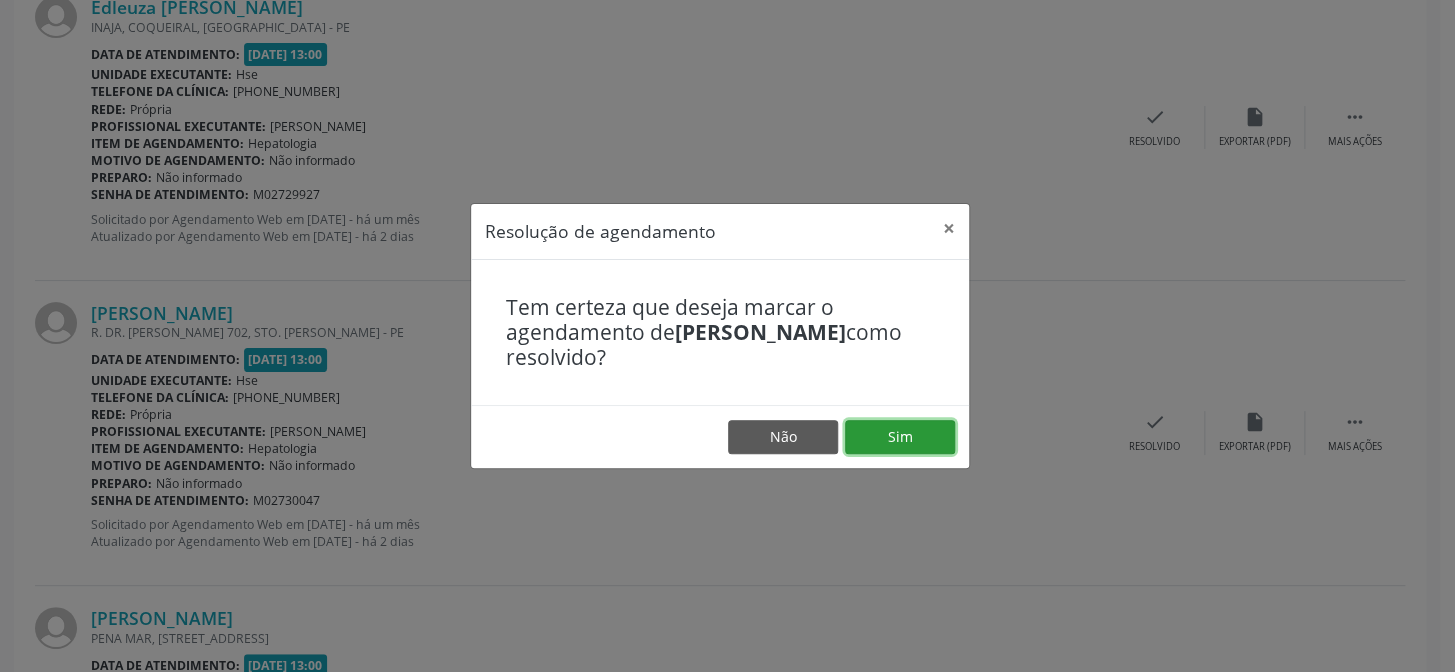 click on "Sim" at bounding box center (900, 437) 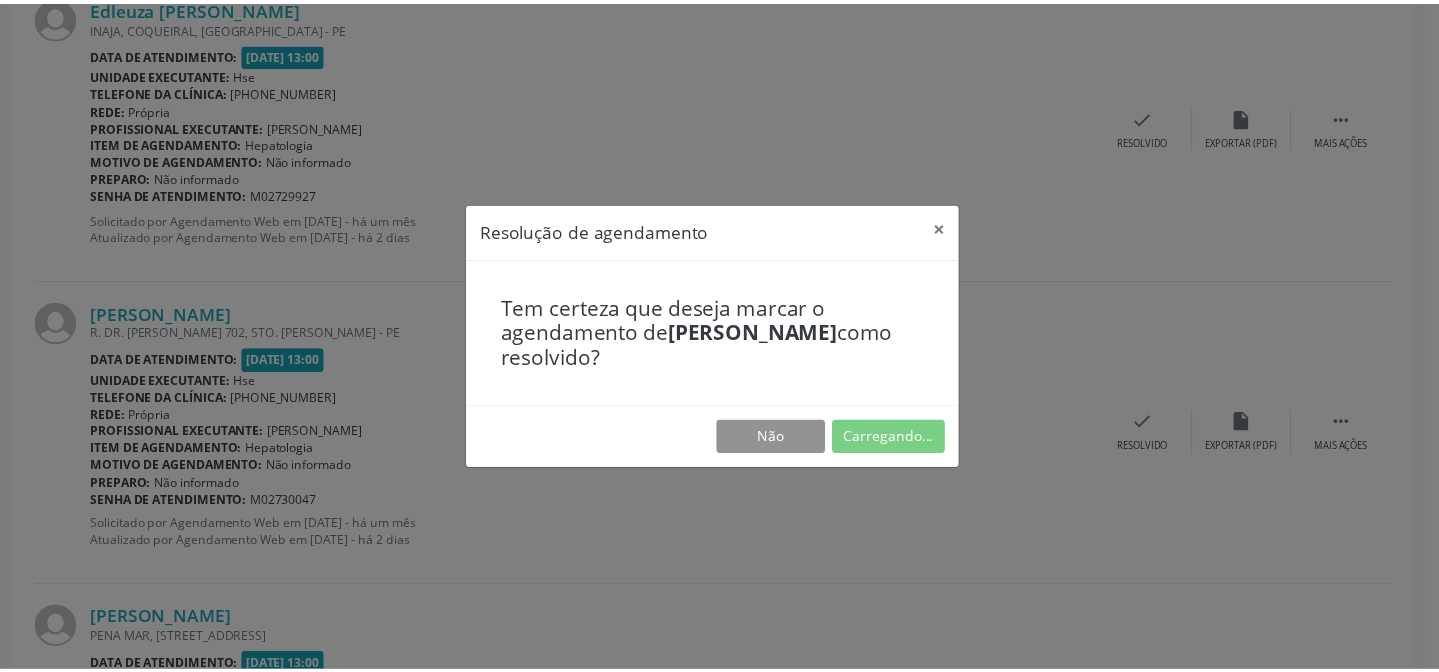 scroll, scrollTop: 179, scrollLeft: 0, axis: vertical 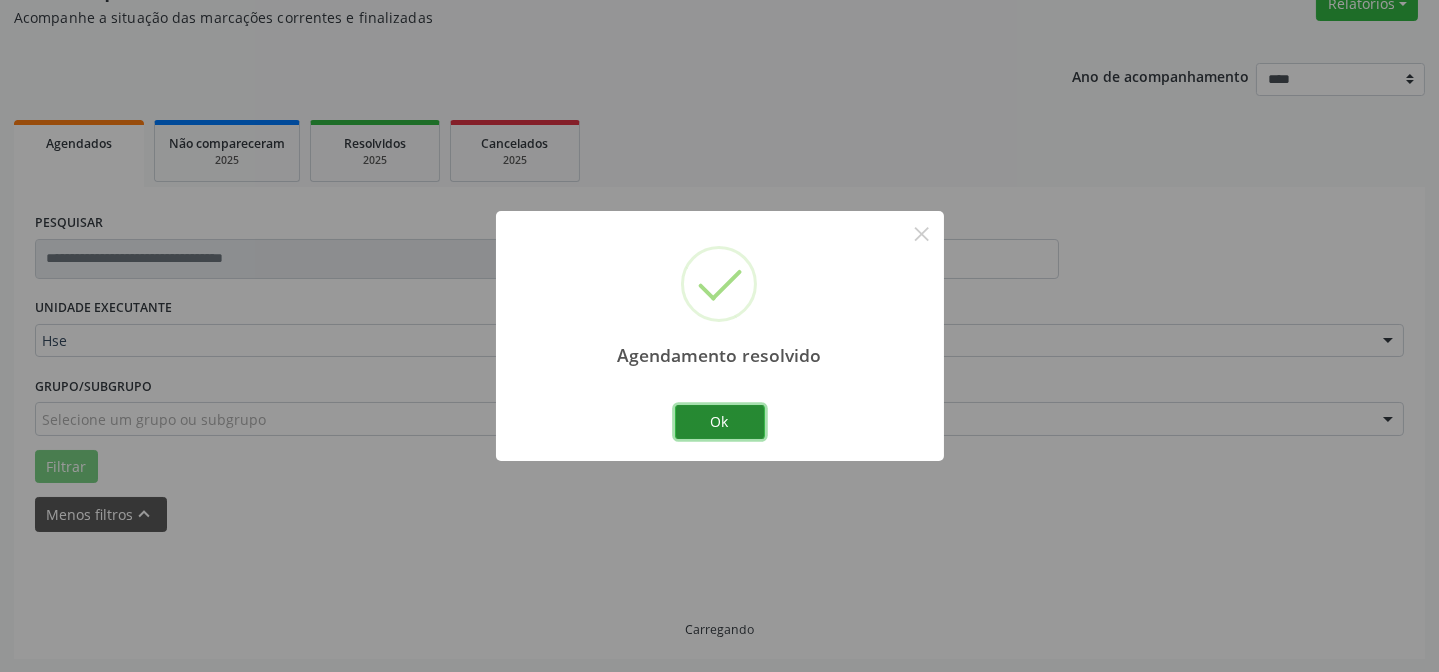 click on "Ok" at bounding box center [720, 422] 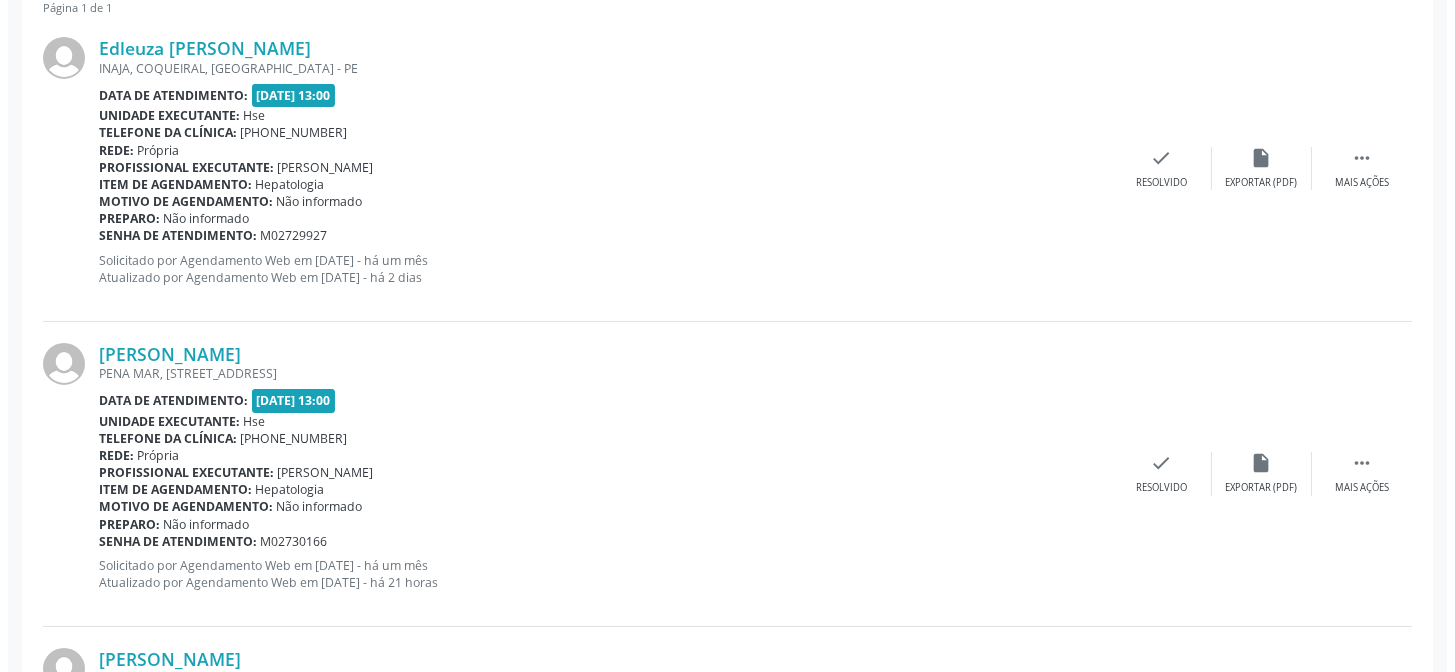 scroll, scrollTop: 815, scrollLeft: 0, axis: vertical 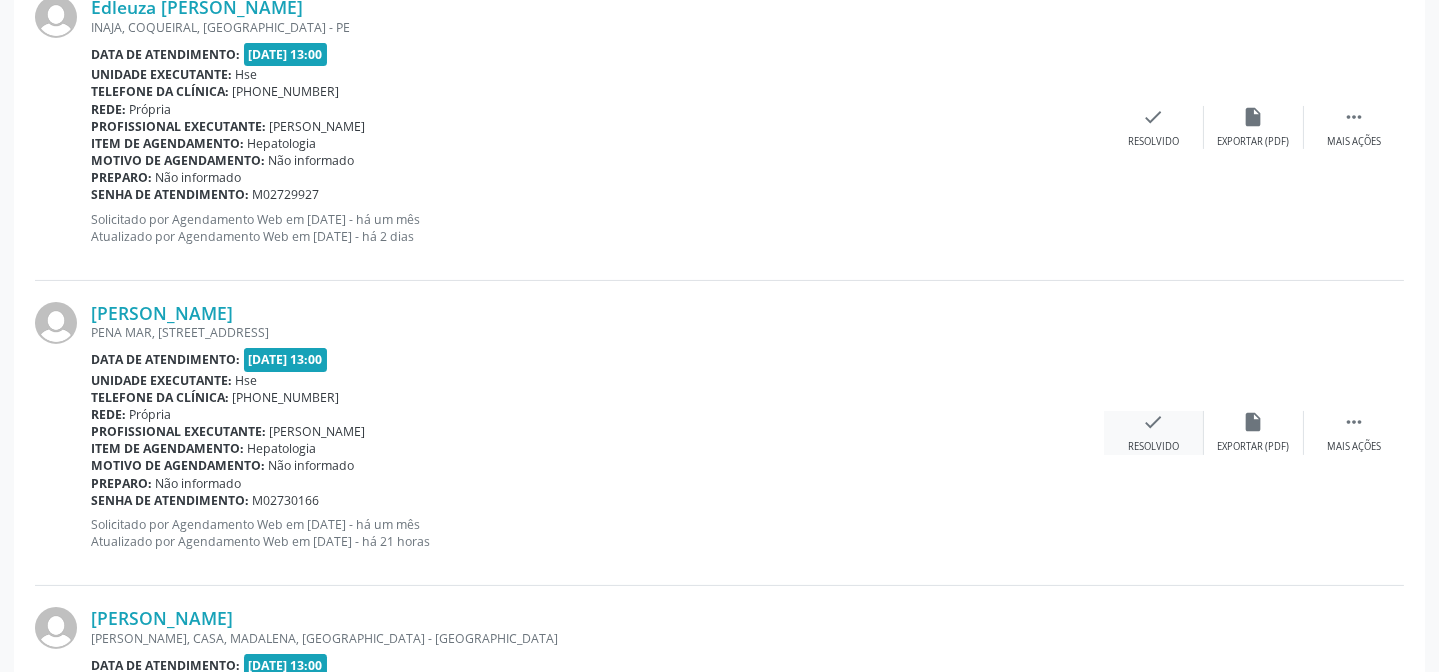 click on "check
Resolvido" at bounding box center (1154, 432) 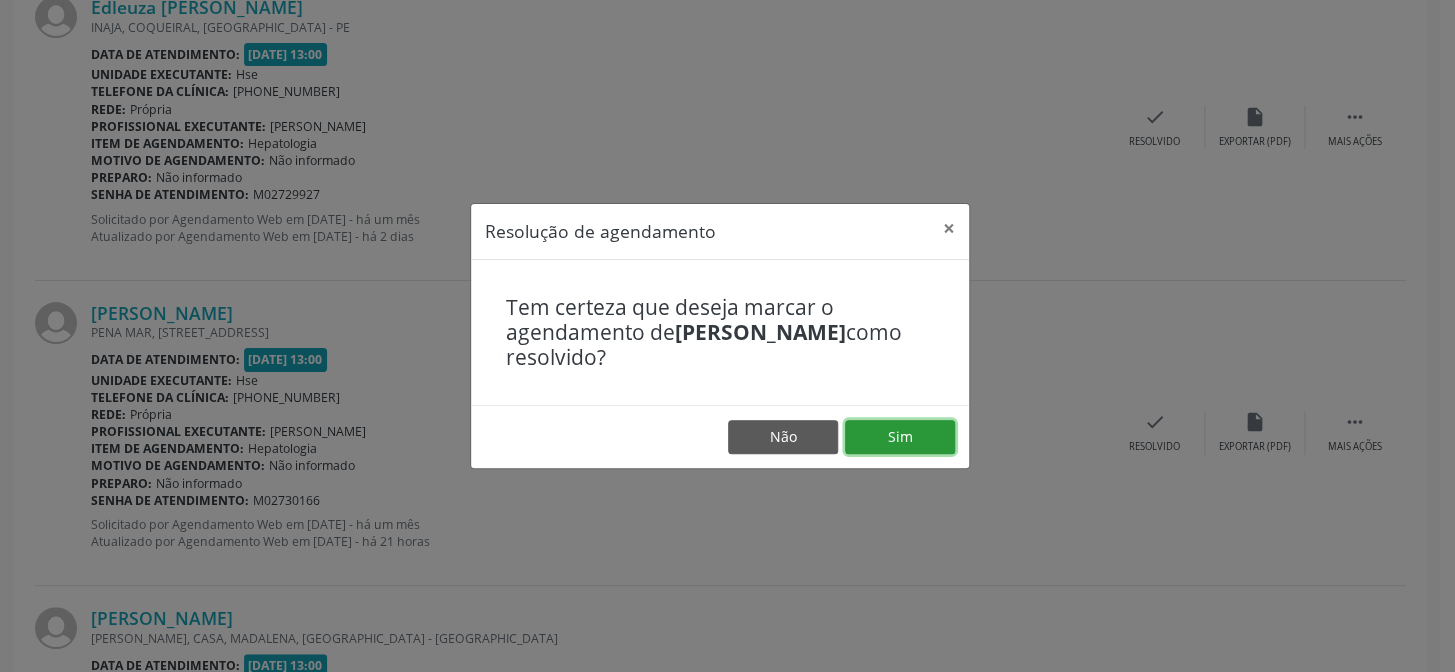 click on "Sim" at bounding box center [900, 437] 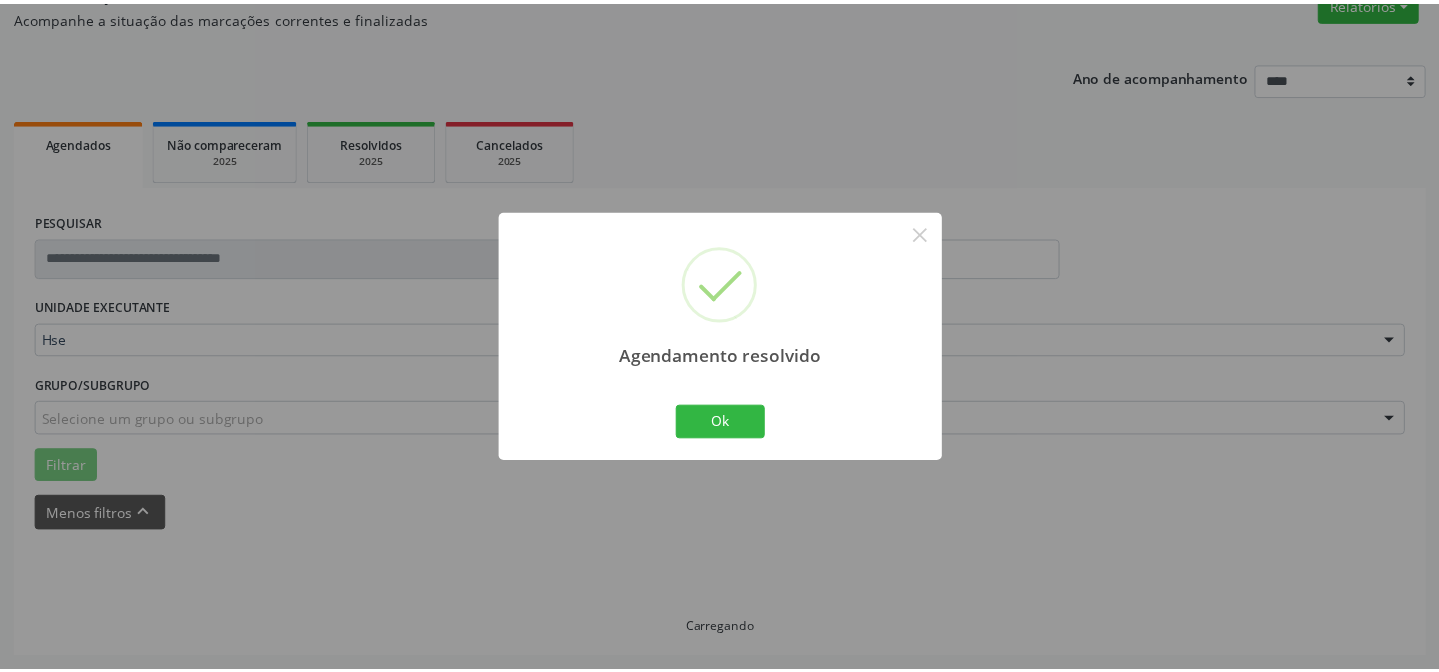 scroll, scrollTop: 179, scrollLeft: 0, axis: vertical 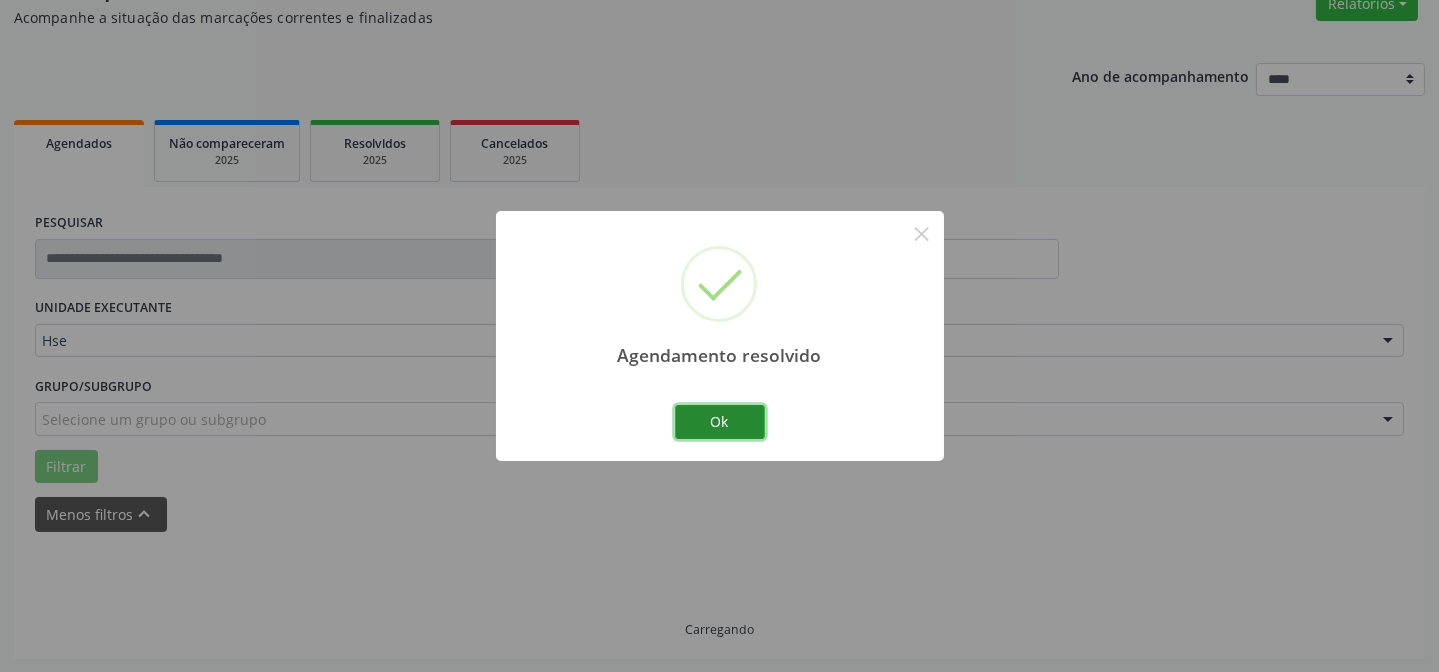 click on "Ok" at bounding box center [720, 422] 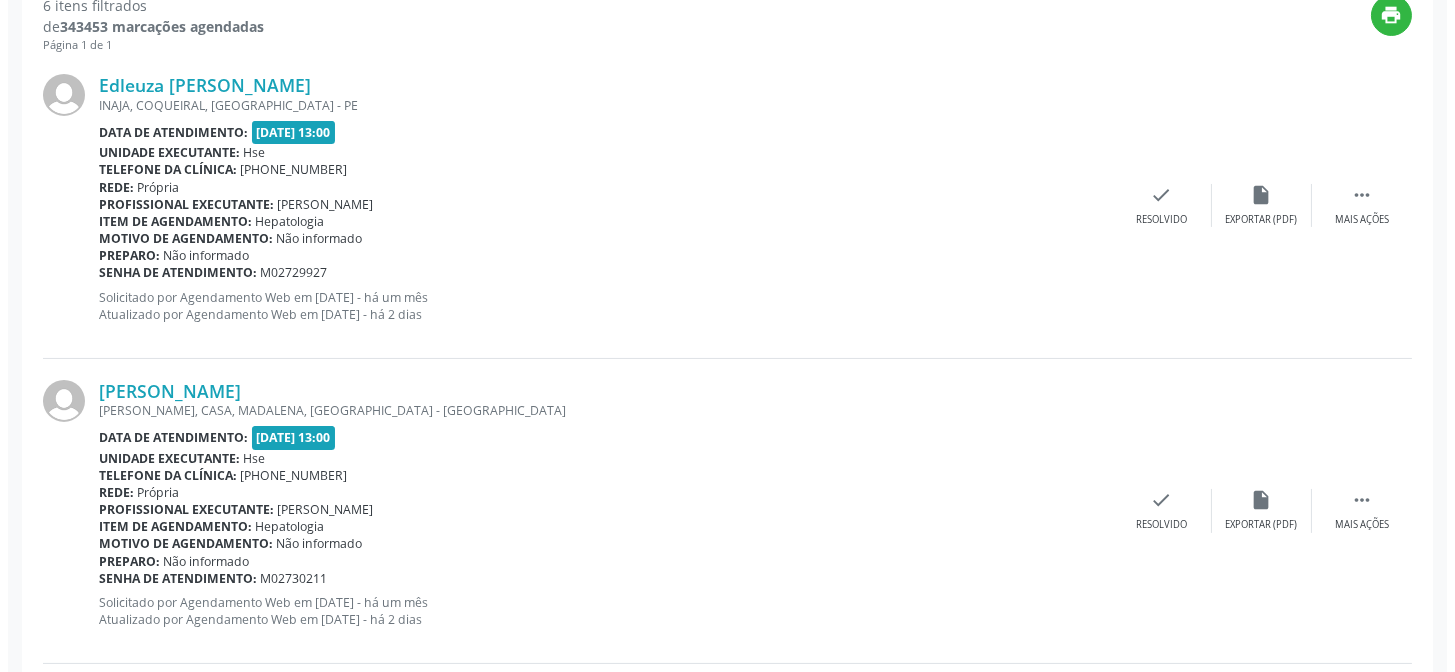 scroll, scrollTop: 745, scrollLeft: 0, axis: vertical 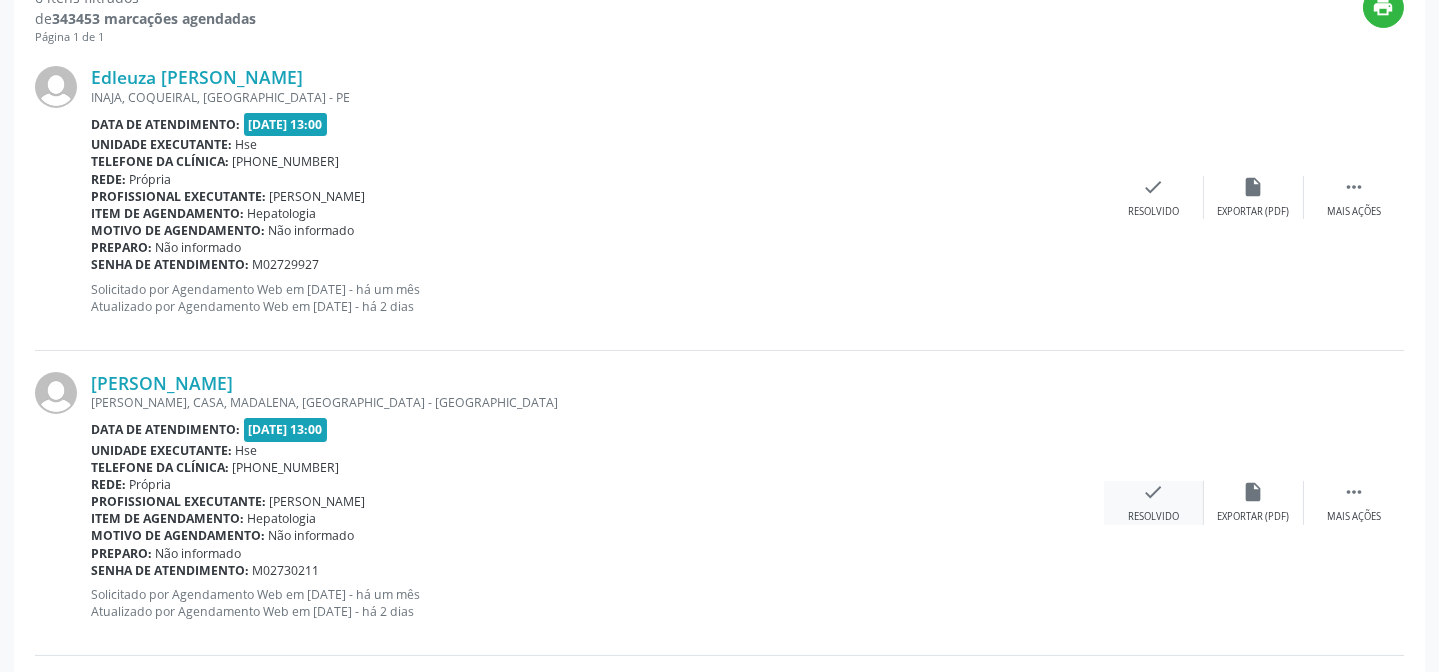 click on "check" at bounding box center (1154, 492) 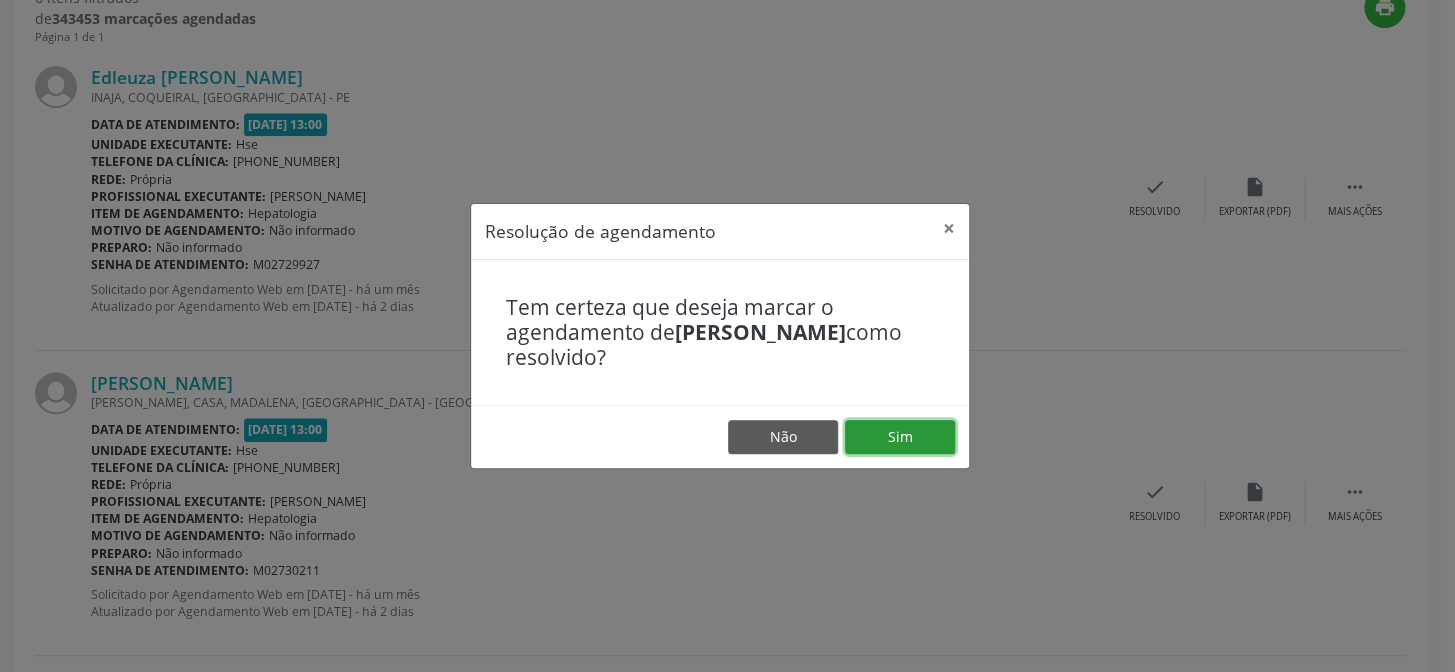 click on "Sim" at bounding box center (900, 437) 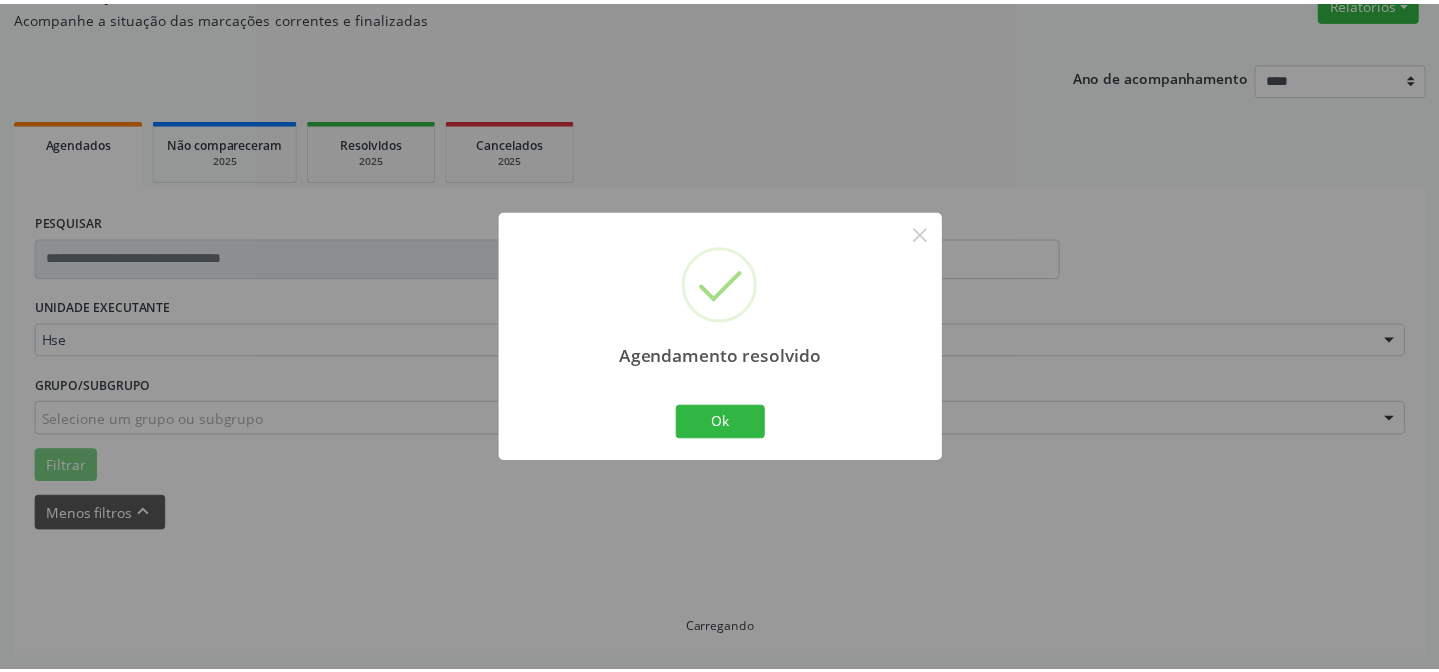 scroll, scrollTop: 179, scrollLeft: 0, axis: vertical 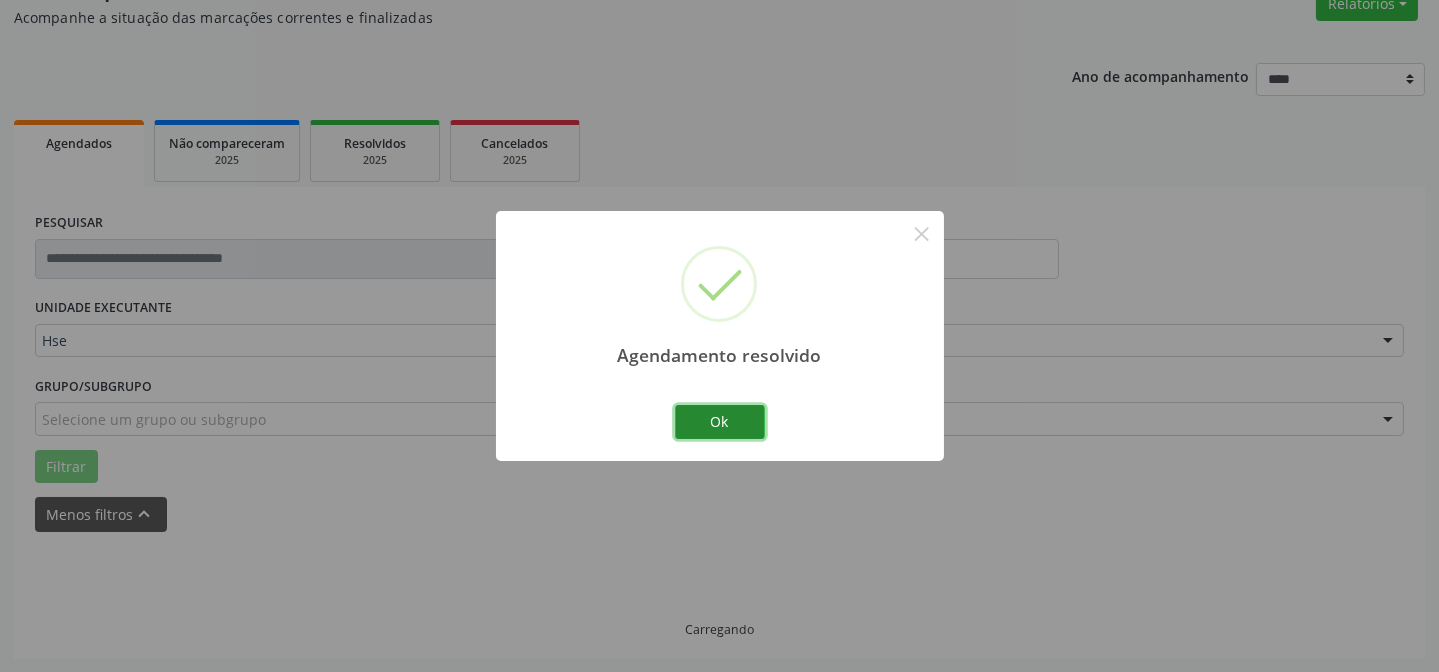 click on "Ok" at bounding box center [720, 422] 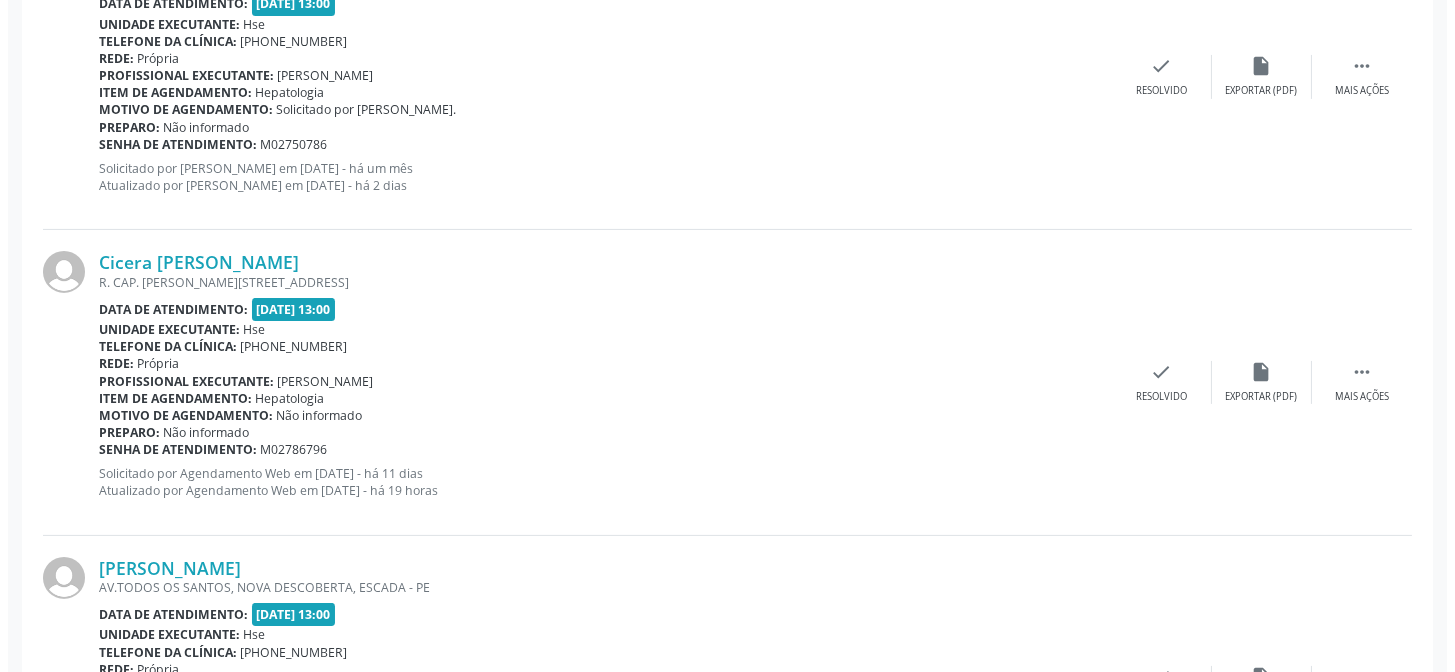 scroll, scrollTop: 1179, scrollLeft: 0, axis: vertical 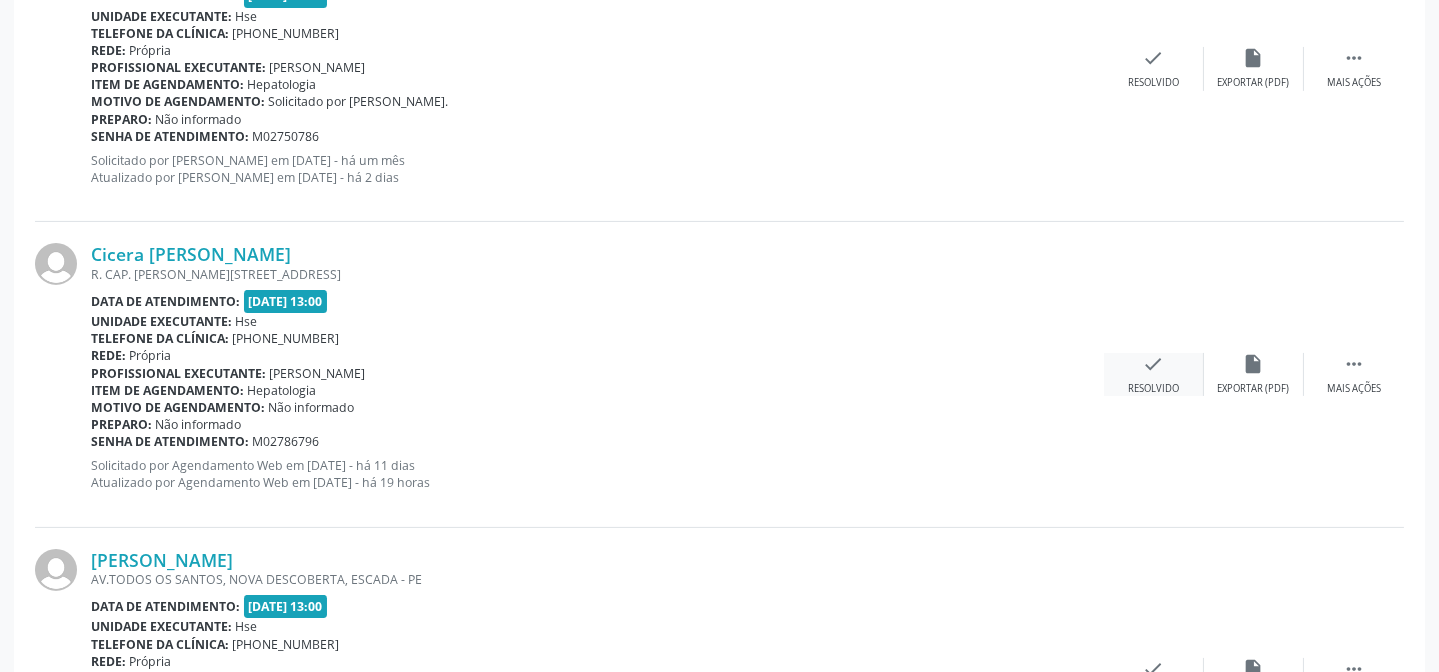 click on "check
Resolvido" at bounding box center [1154, 374] 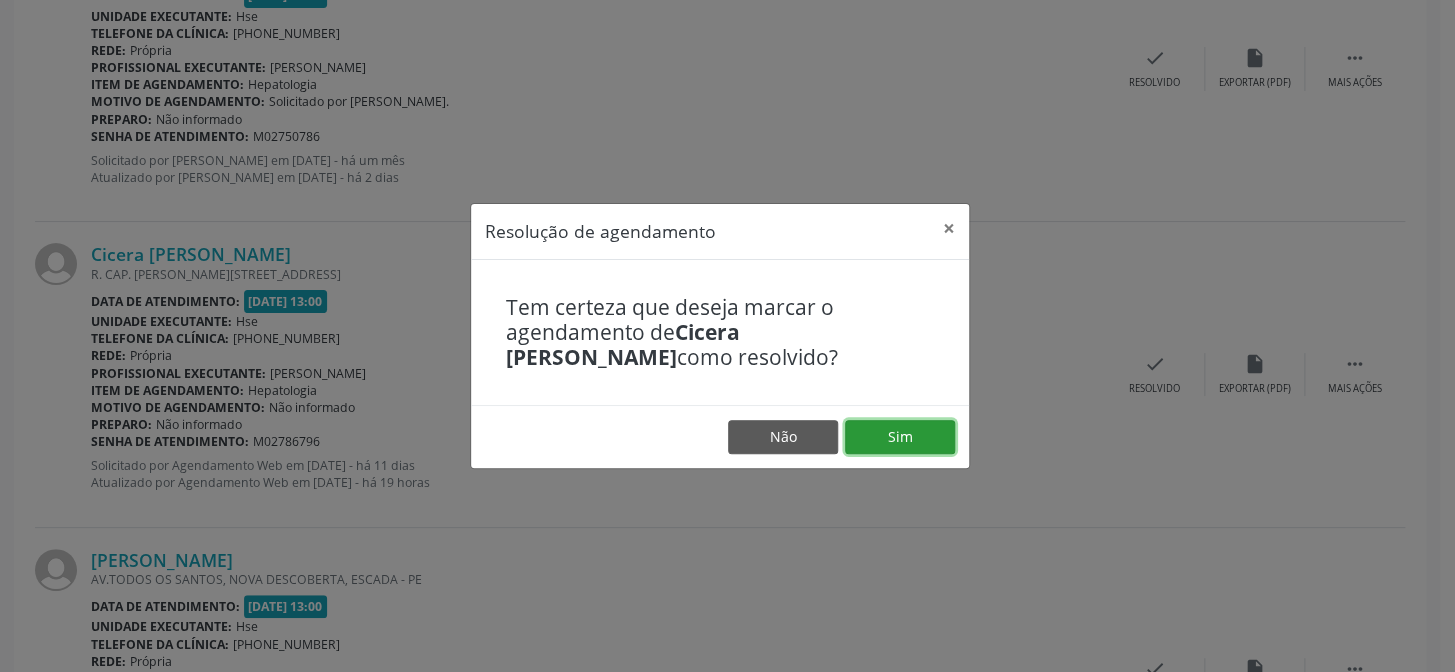 click on "Sim" at bounding box center (900, 437) 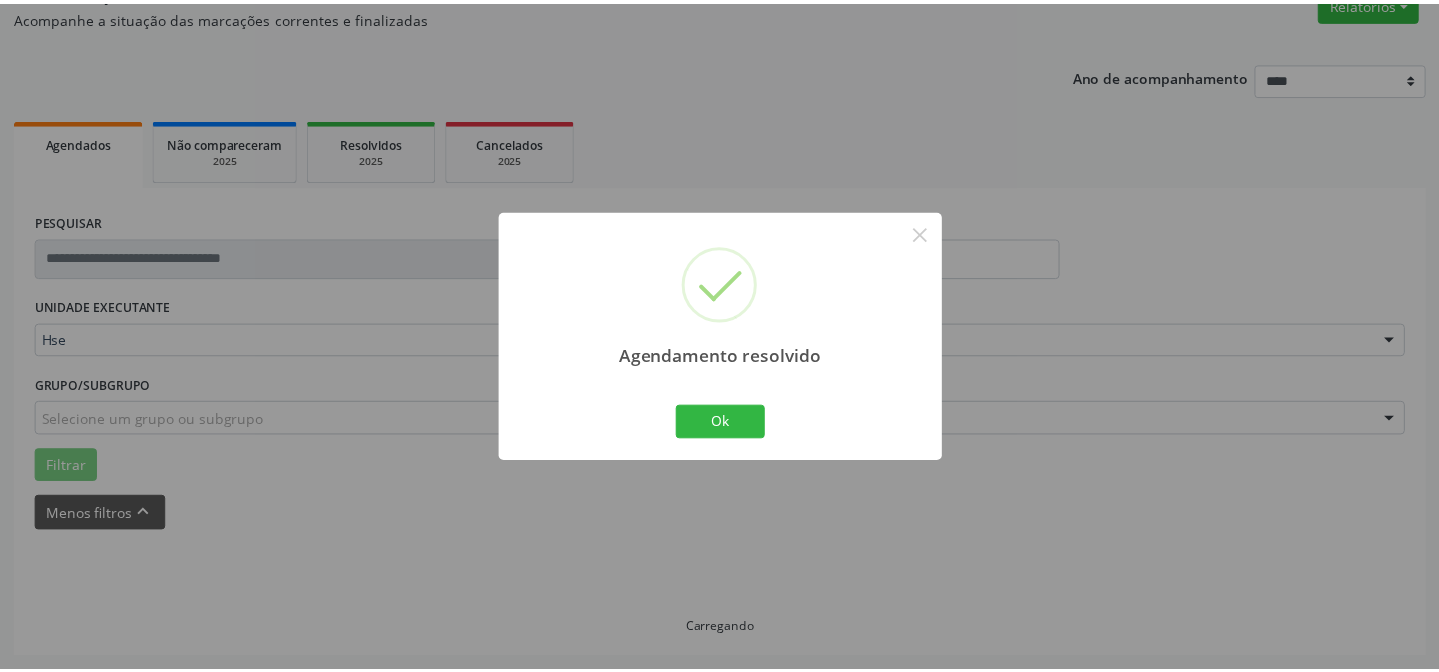 scroll, scrollTop: 179, scrollLeft: 0, axis: vertical 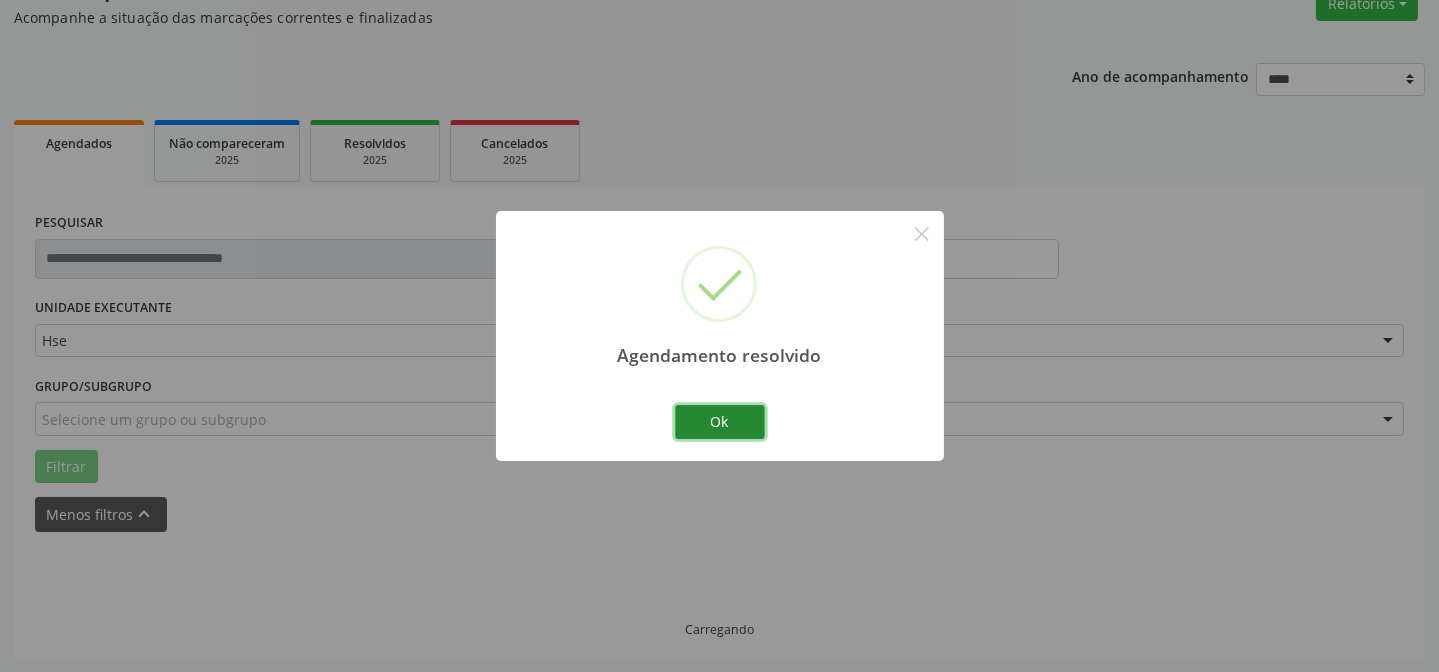 click on "Ok" at bounding box center [720, 422] 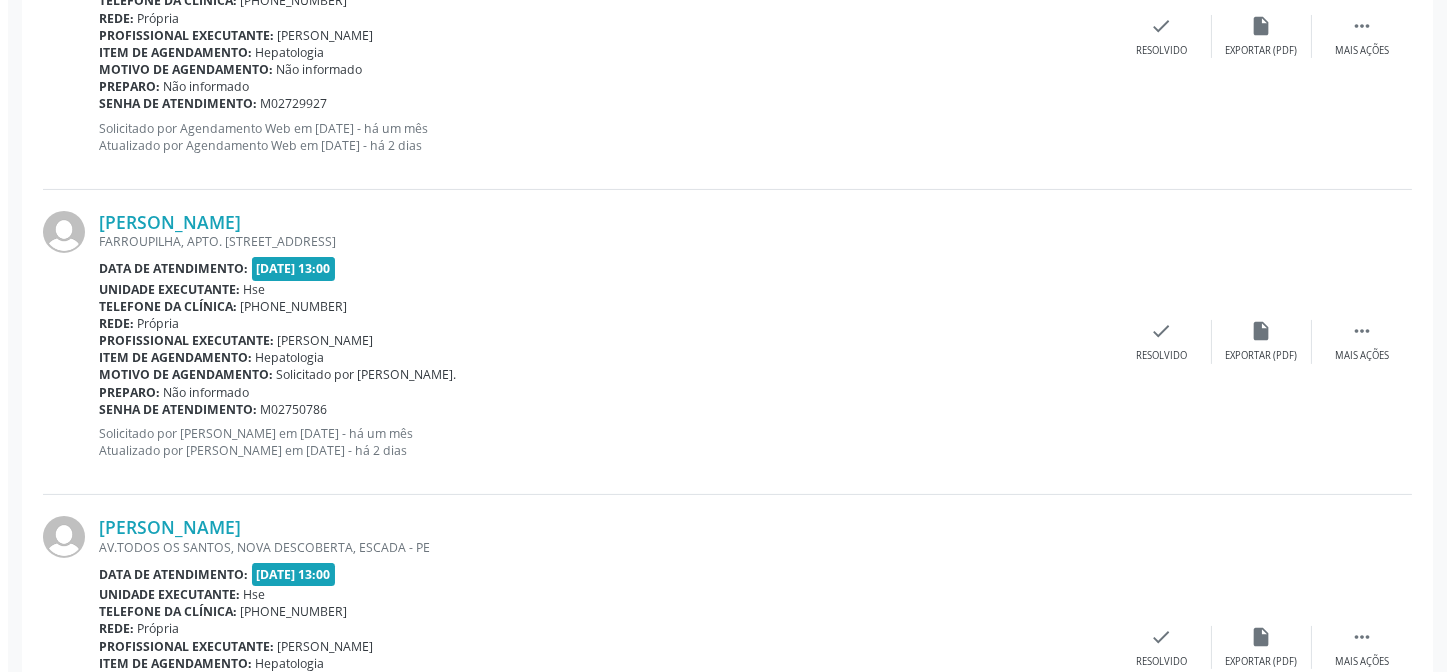 scroll, scrollTop: 997, scrollLeft: 0, axis: vertical 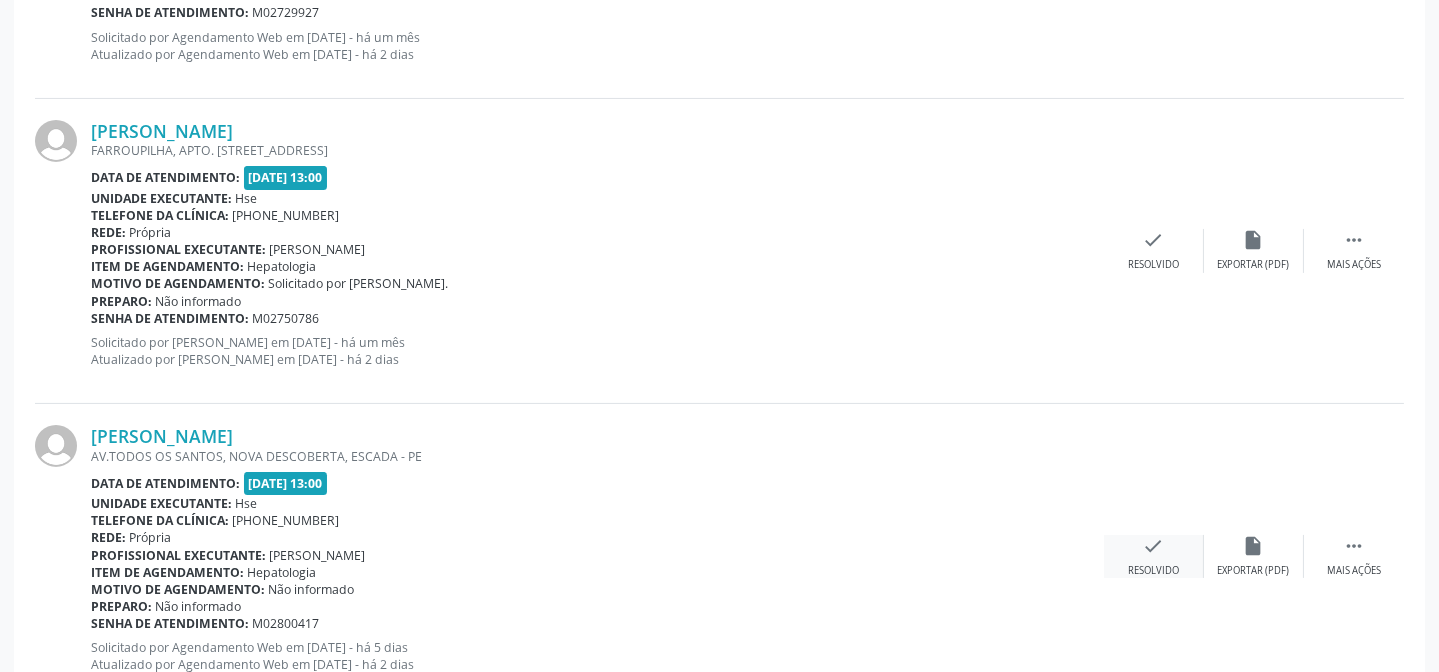 click on "check
Resolvido" at bounding box center (1154, 556) 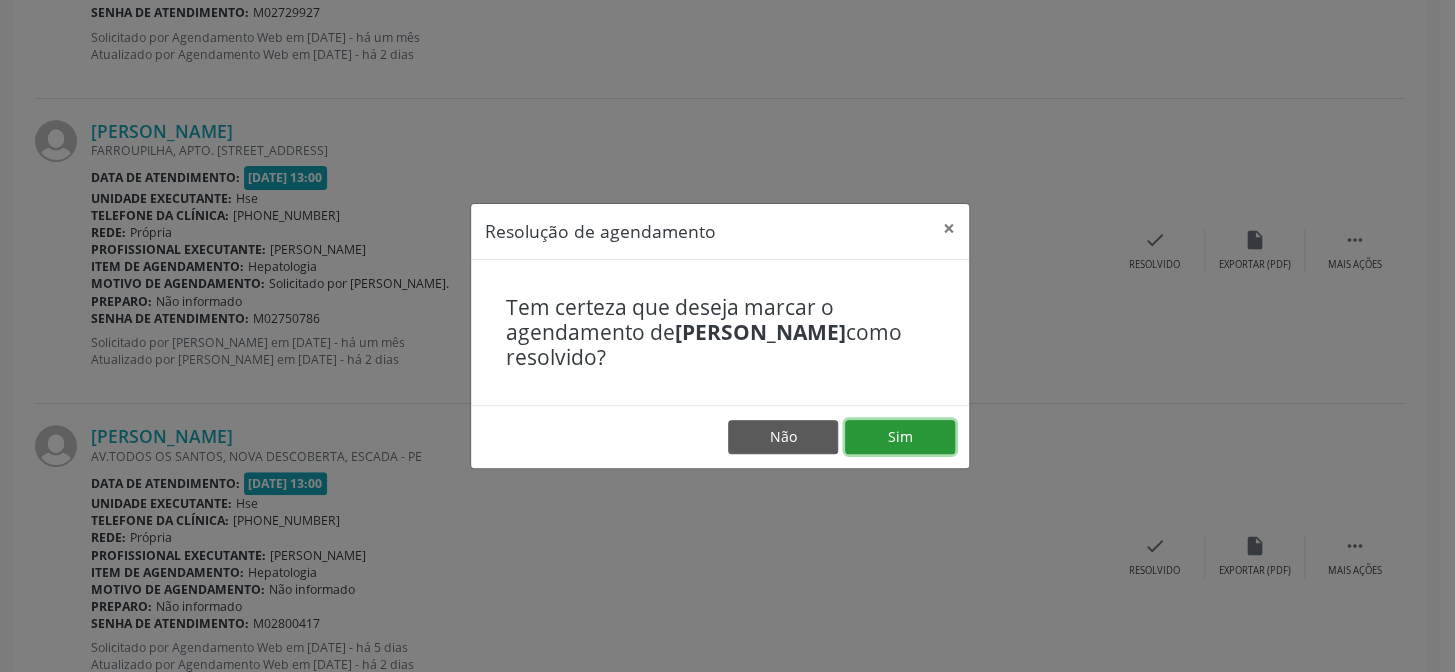 click on "Sim" at bounding box center [900, 437] 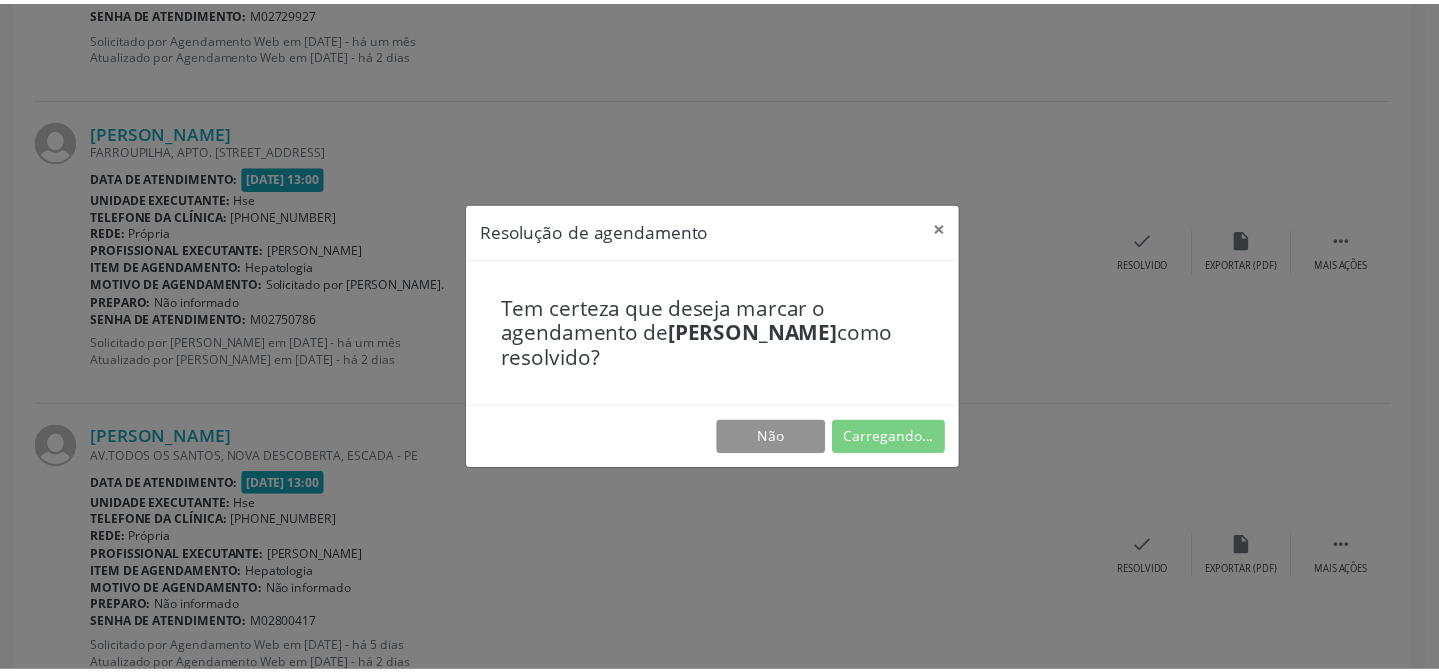 scroll, scrollTop: 179, scrollLeft: 0, axis: vertical 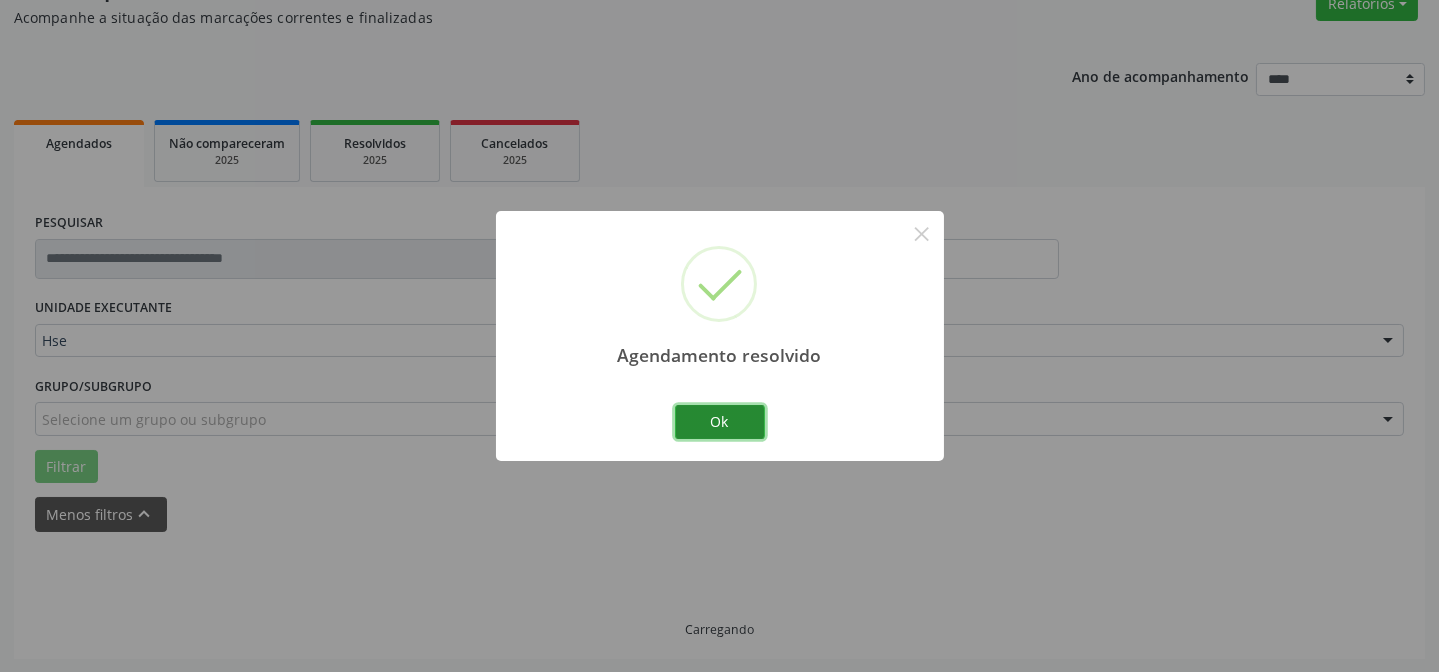 click on "Ok" at bounding box center [720, 422] 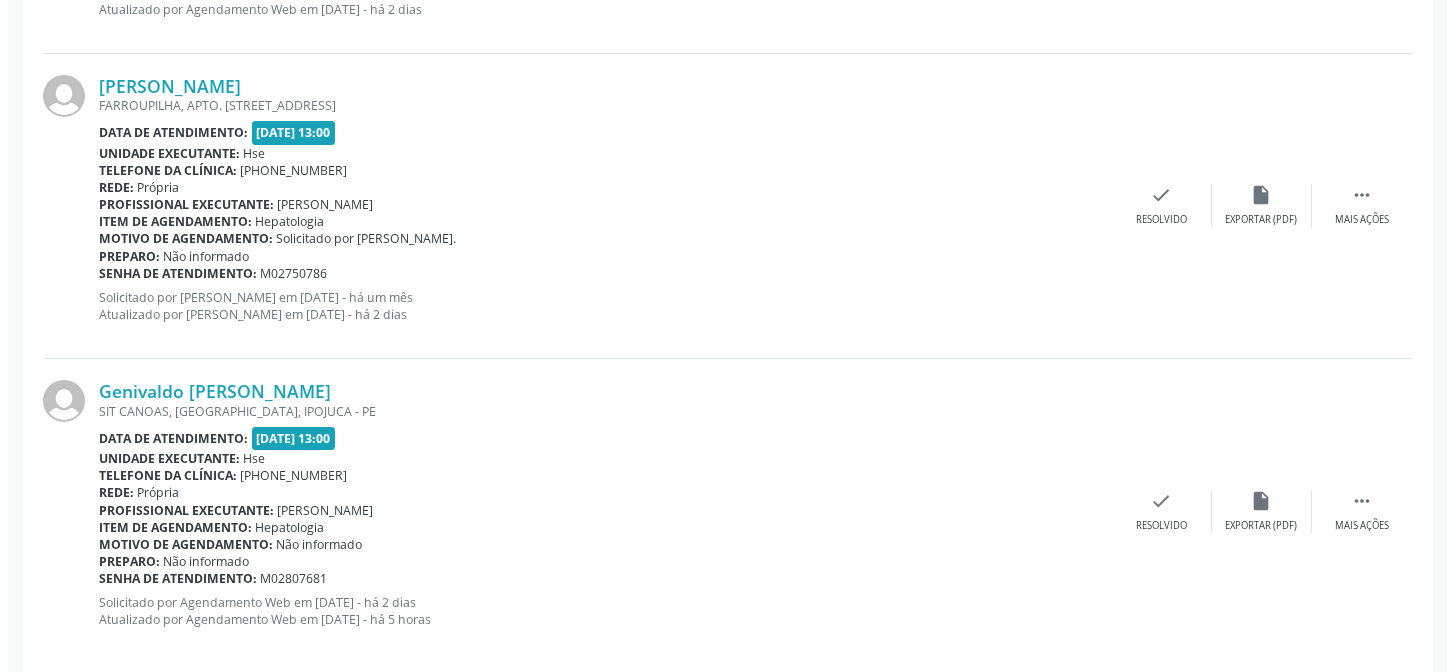 scroll, scrollTop: 1067, scrollLeft: 0, axis: vertical 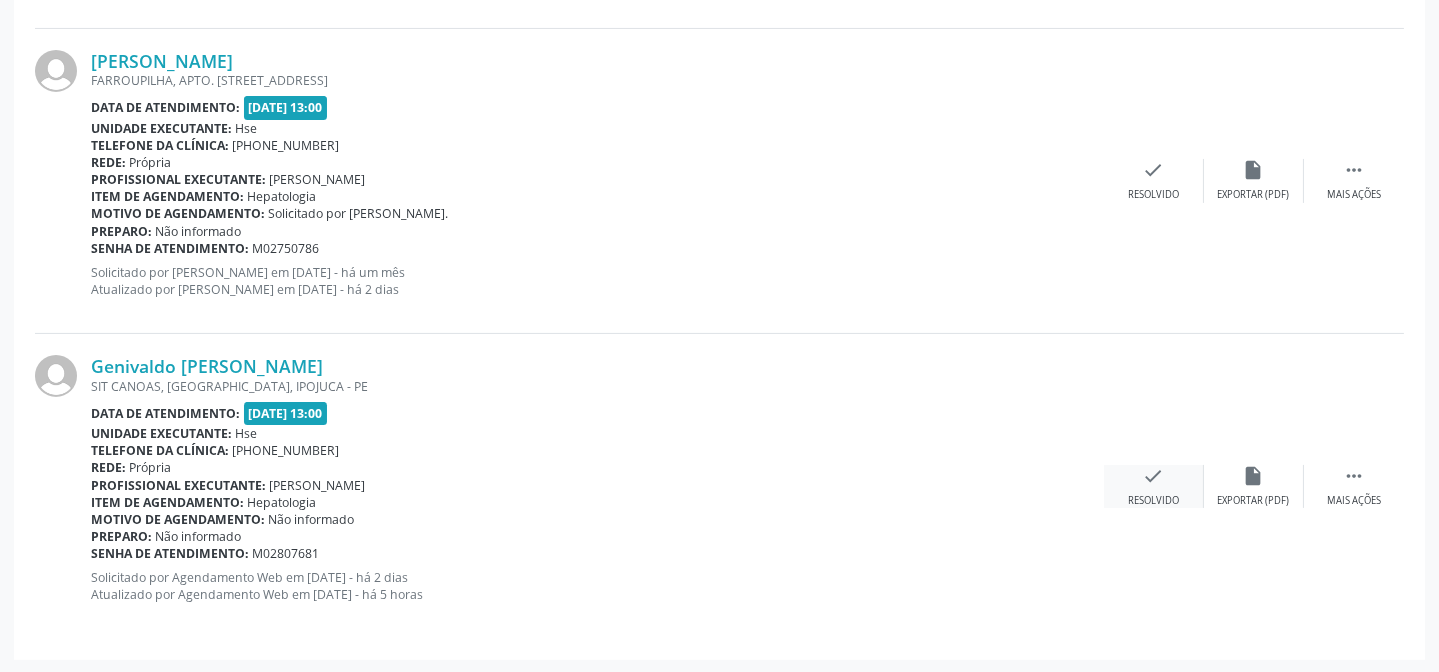 click on "check
Resolvido" at bounding box center [1154, 486] 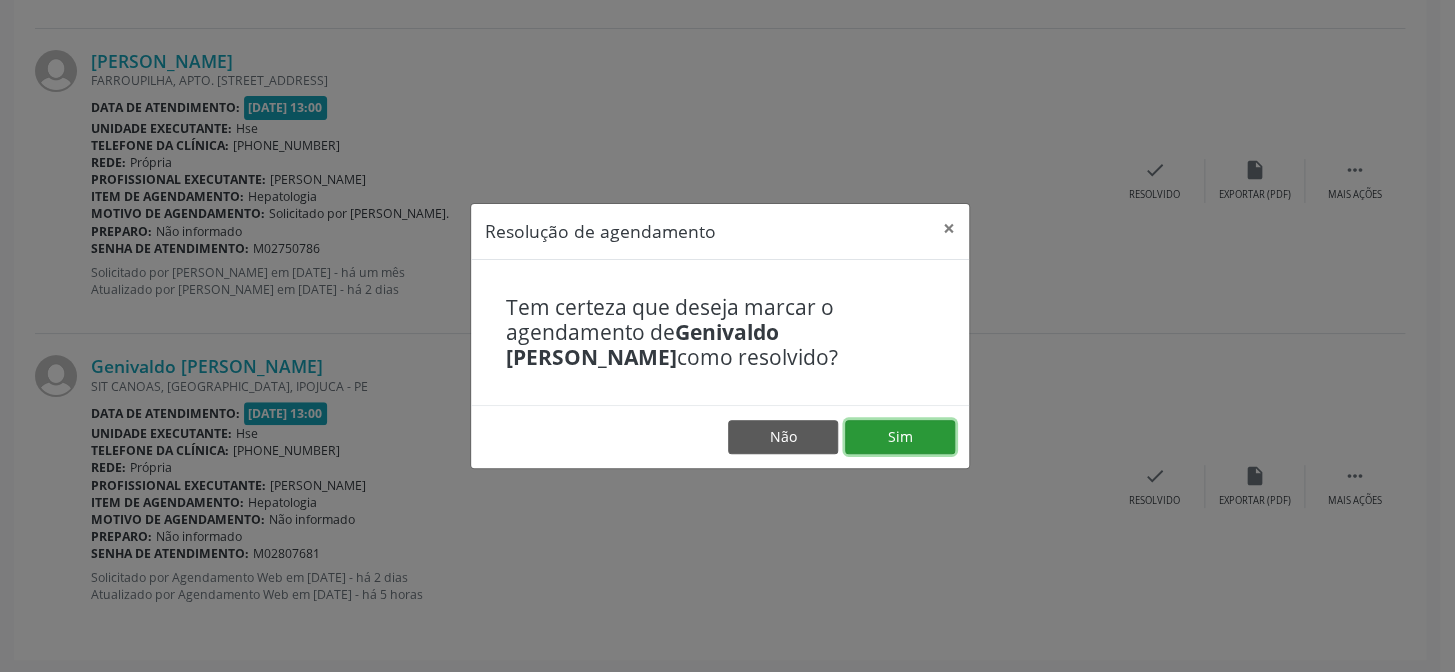 click on "Sim" at bounding box center (900, 437) 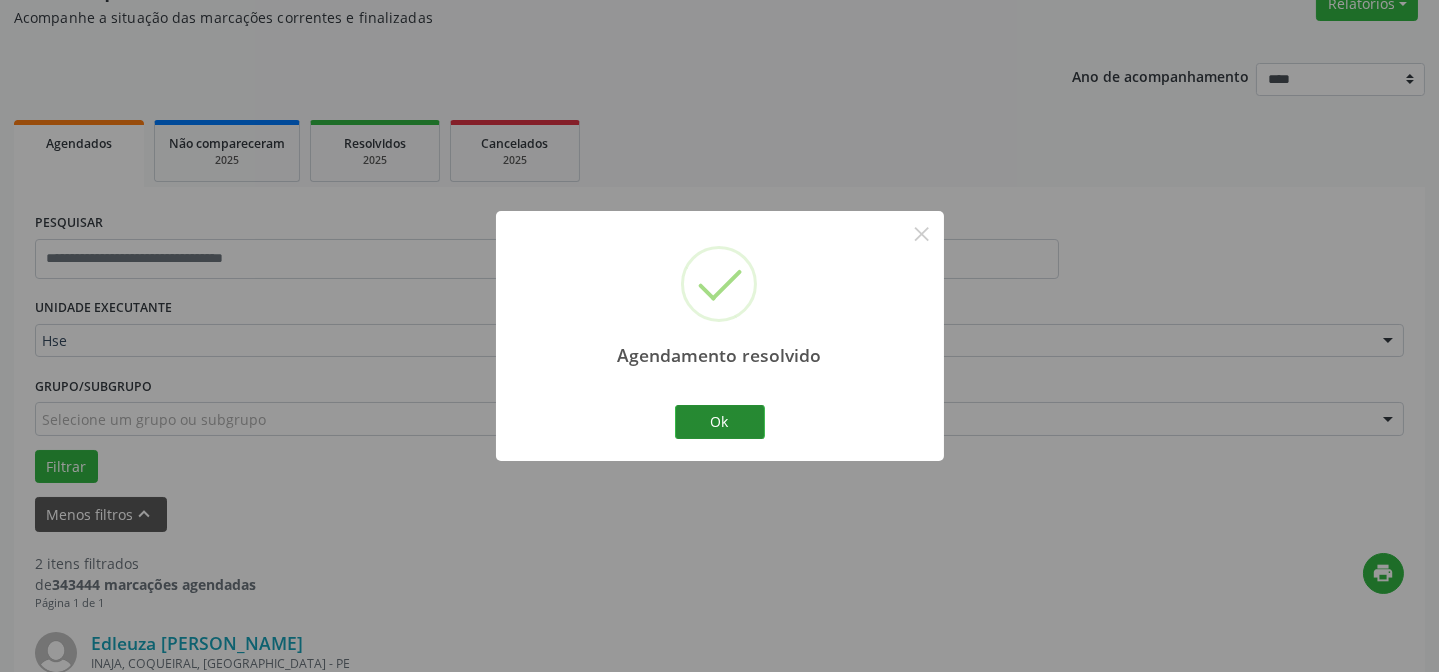 scroll, scrollTop: 761, scrollLeft: 0, axis: vertical 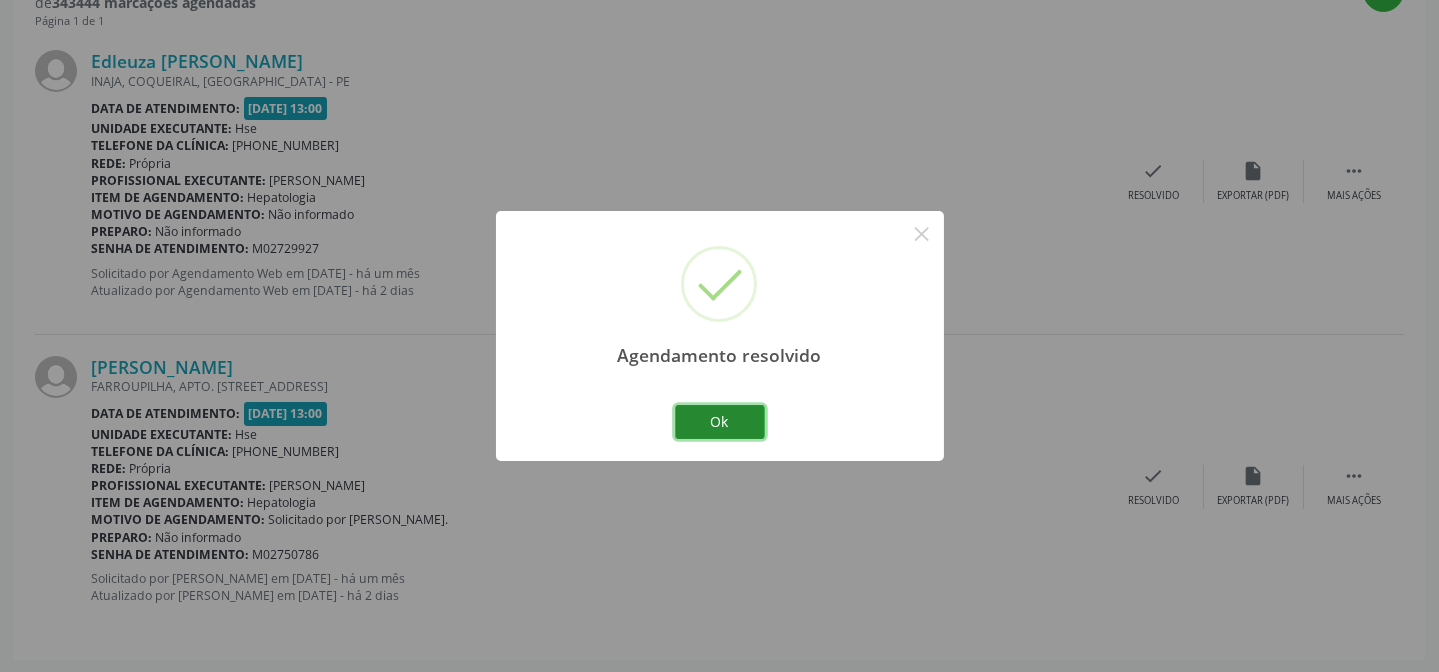 click on "Ok" at bounding box center [720, 422] 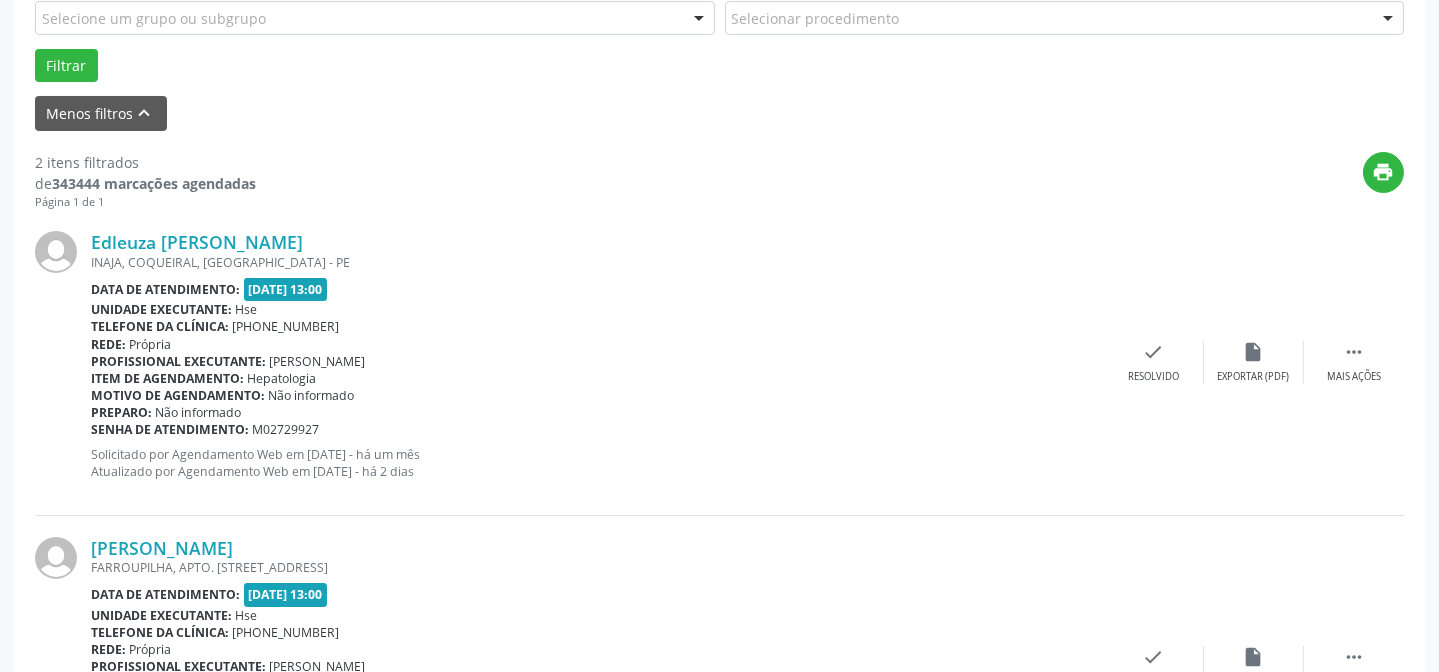 scroll, scrollTop: 761, scrollLeft: 0, axis: vertical 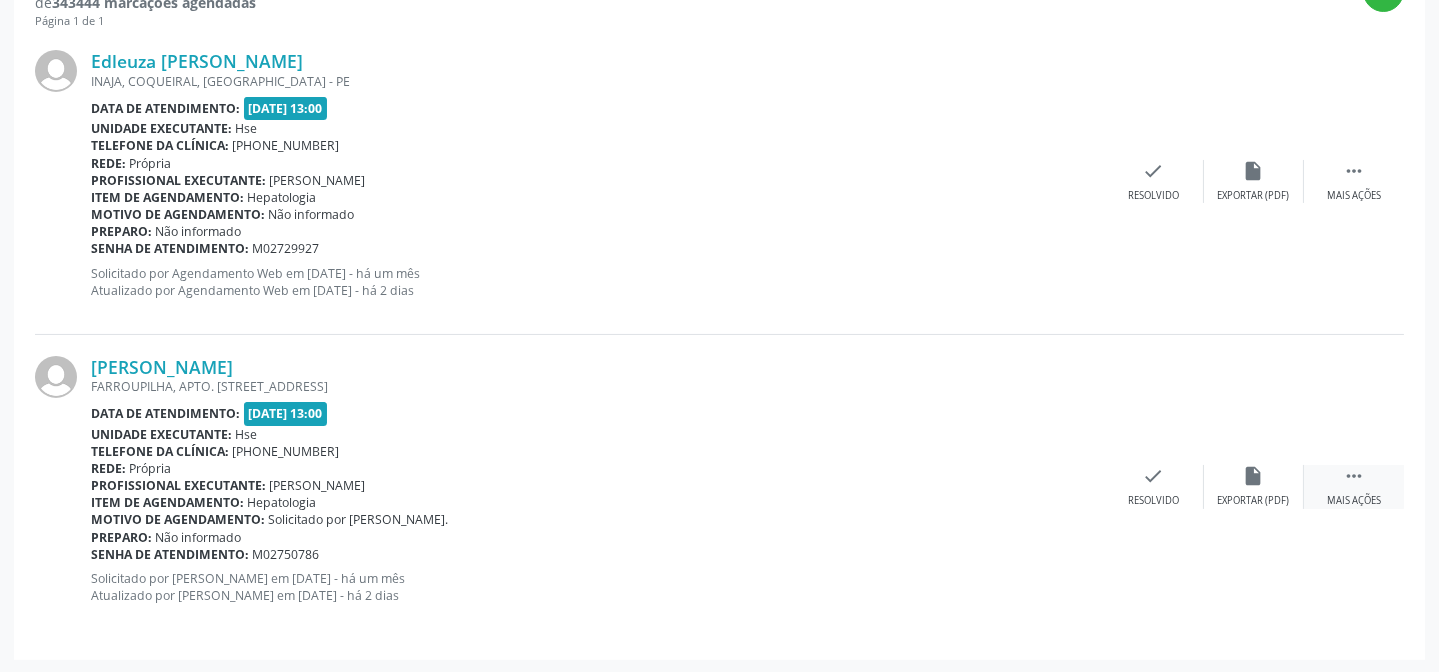 click on "
Mais ações" at bounding box center [1354, 486] 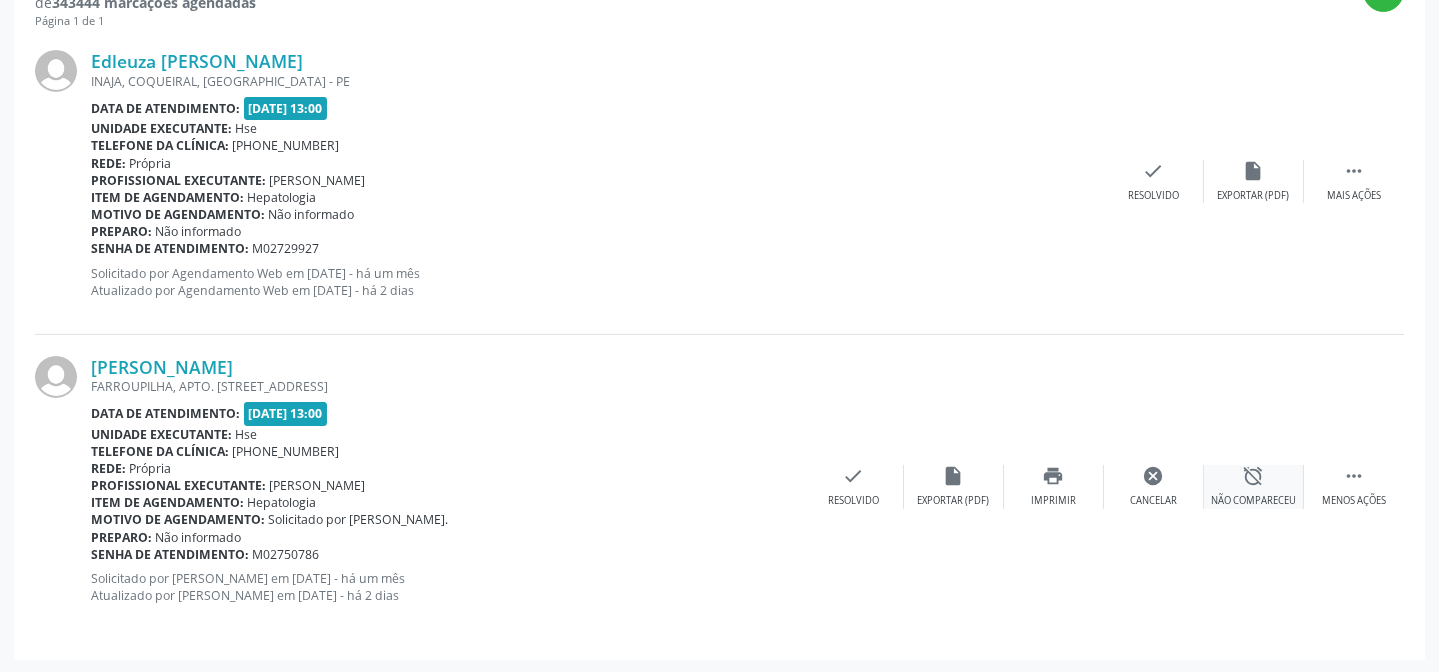 click on "alarm_off" at bounding box center (1254, 476) 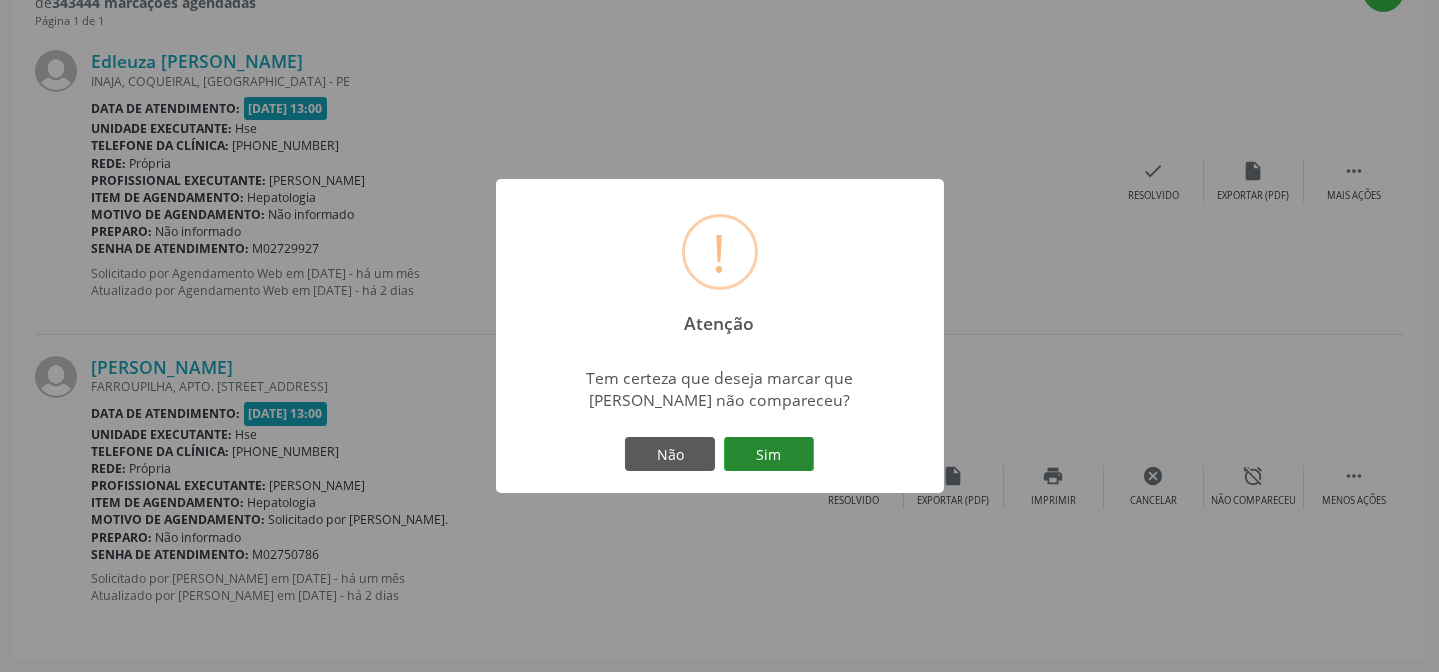 click on "Sim" at bounding box center [769, 454] 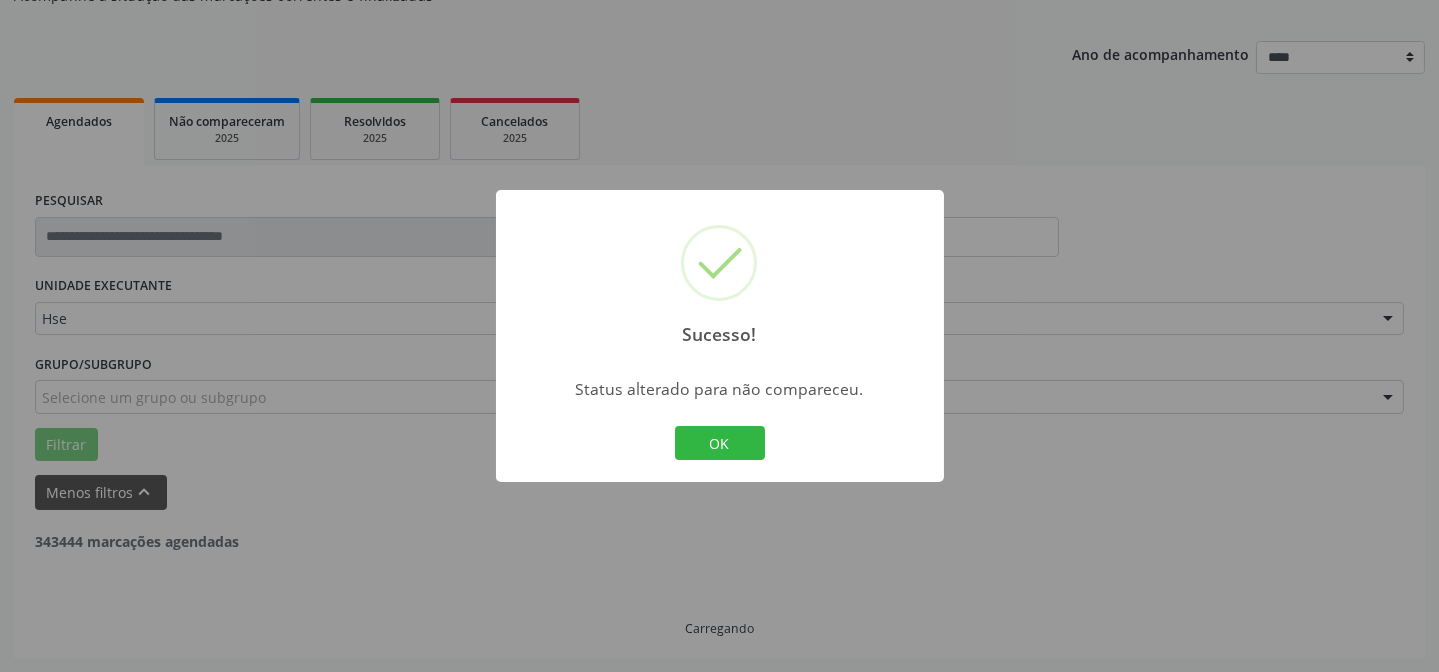 scroll, scrollTop: 200, scrollLeft: 0, axis: vertical 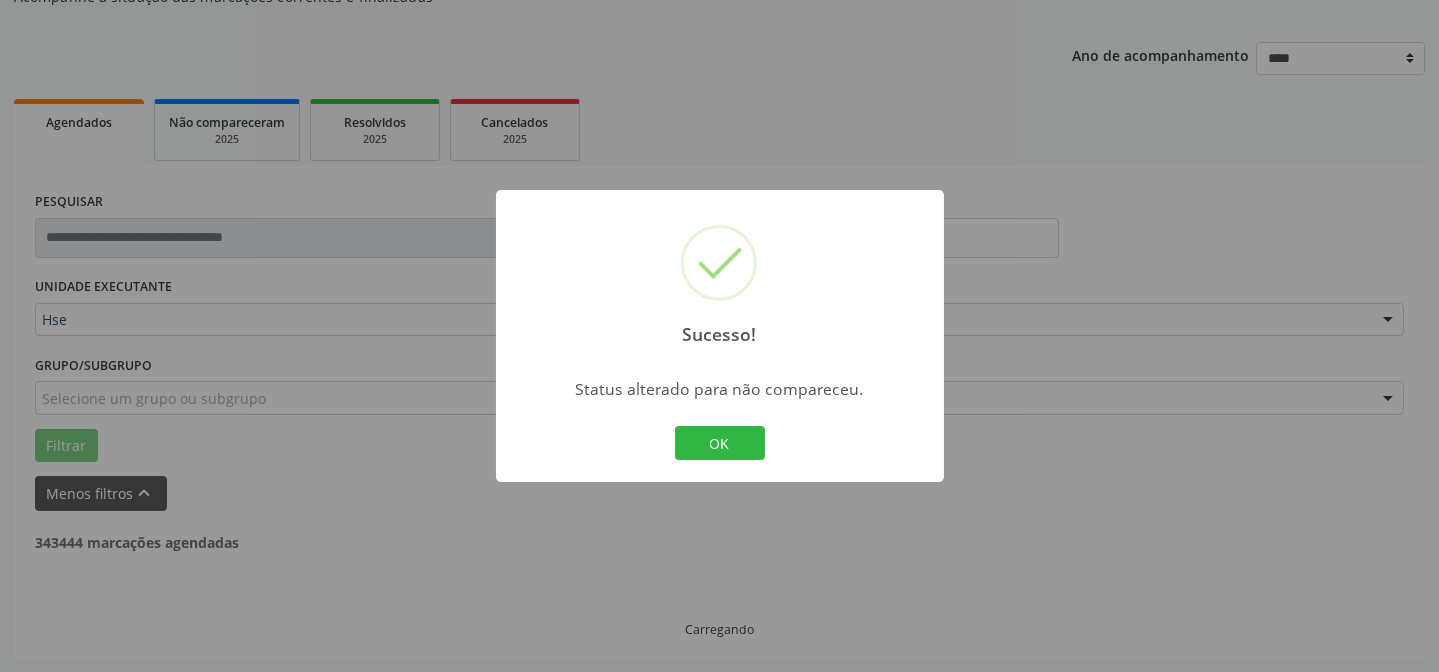 click on "Sucesso! × Status alterado para não compareceu. OK Cancel" at bounding box center (719, 336) 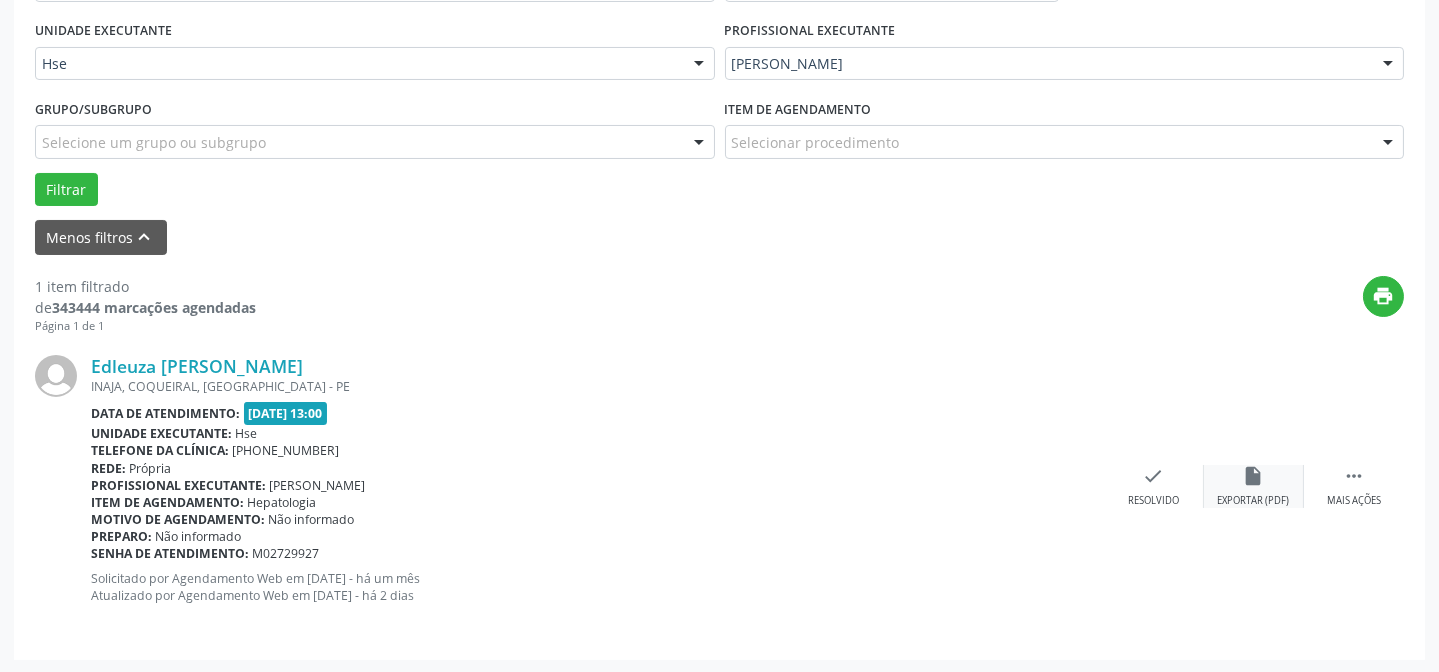 scroll, scrollTop: 457, scrollLeft: 0, axis: vertical 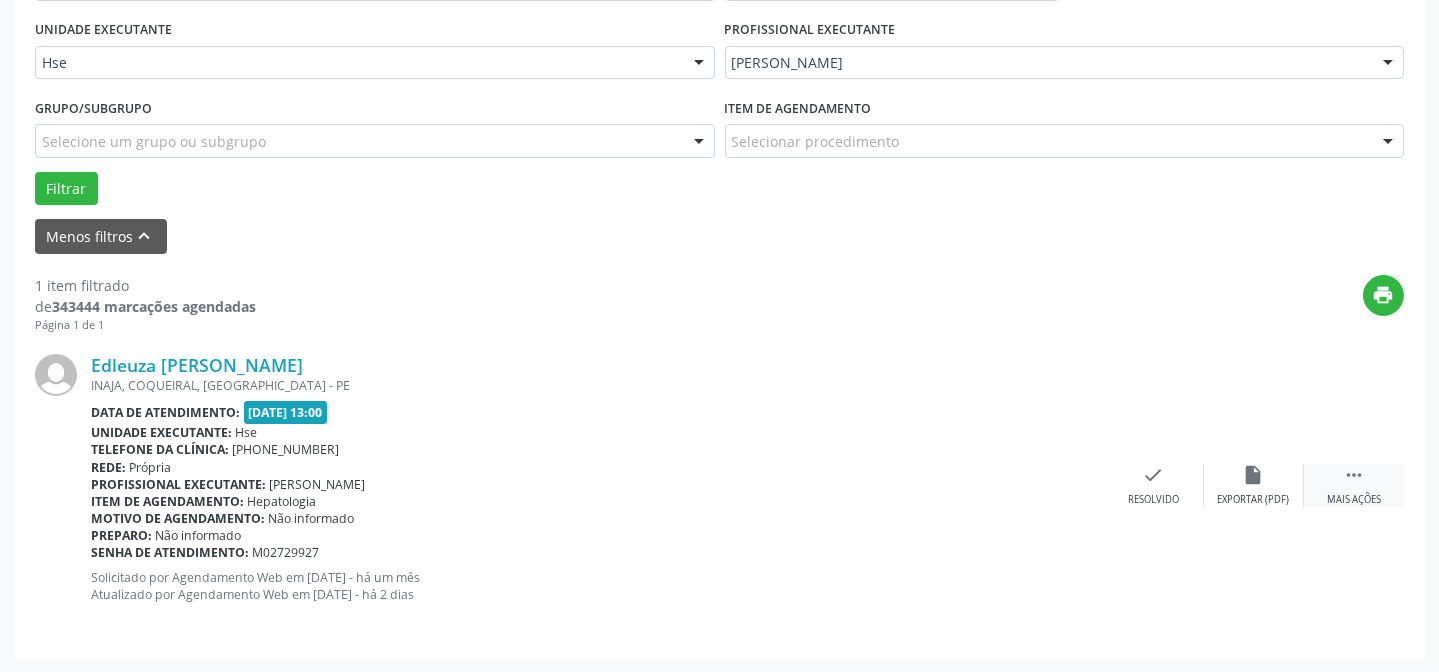 click on "
Mais ações" at bounding box center (1354, 485) 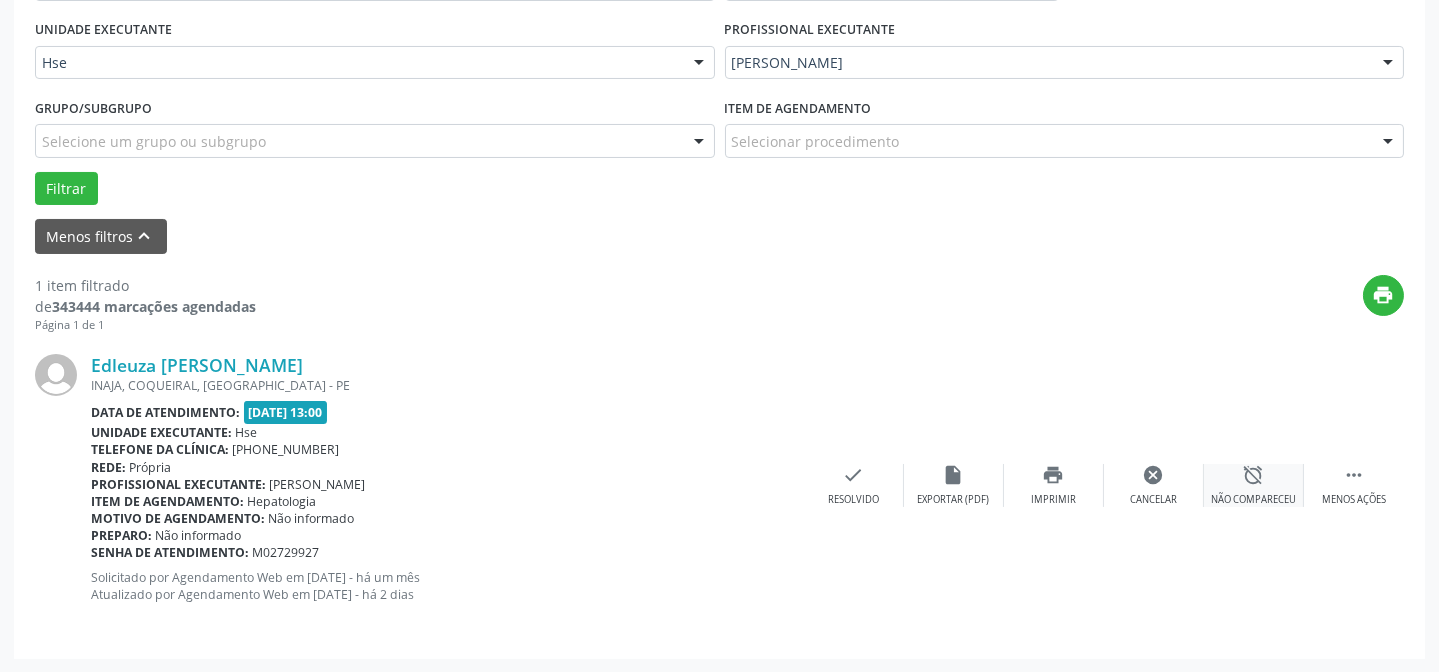 click on "alarm_off" at bounding box center [1254, 475] 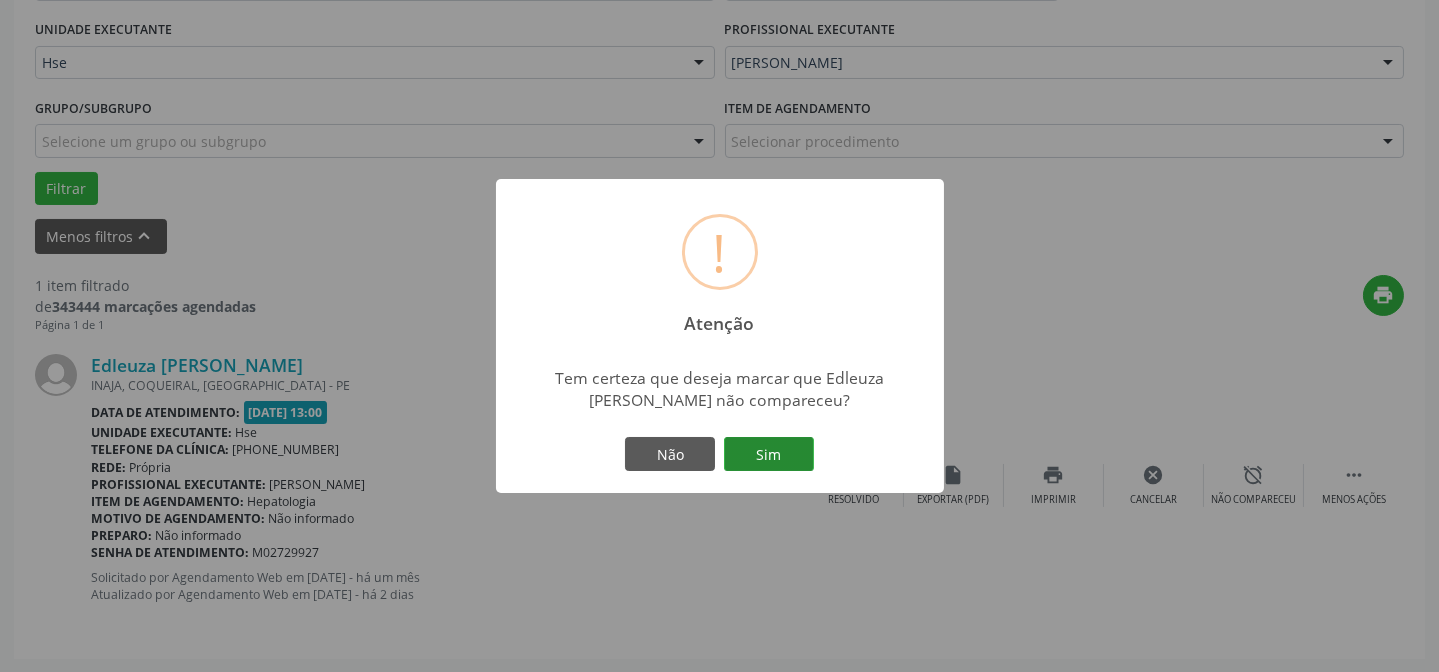 click on "Sim" at bounding box center (769, 454) 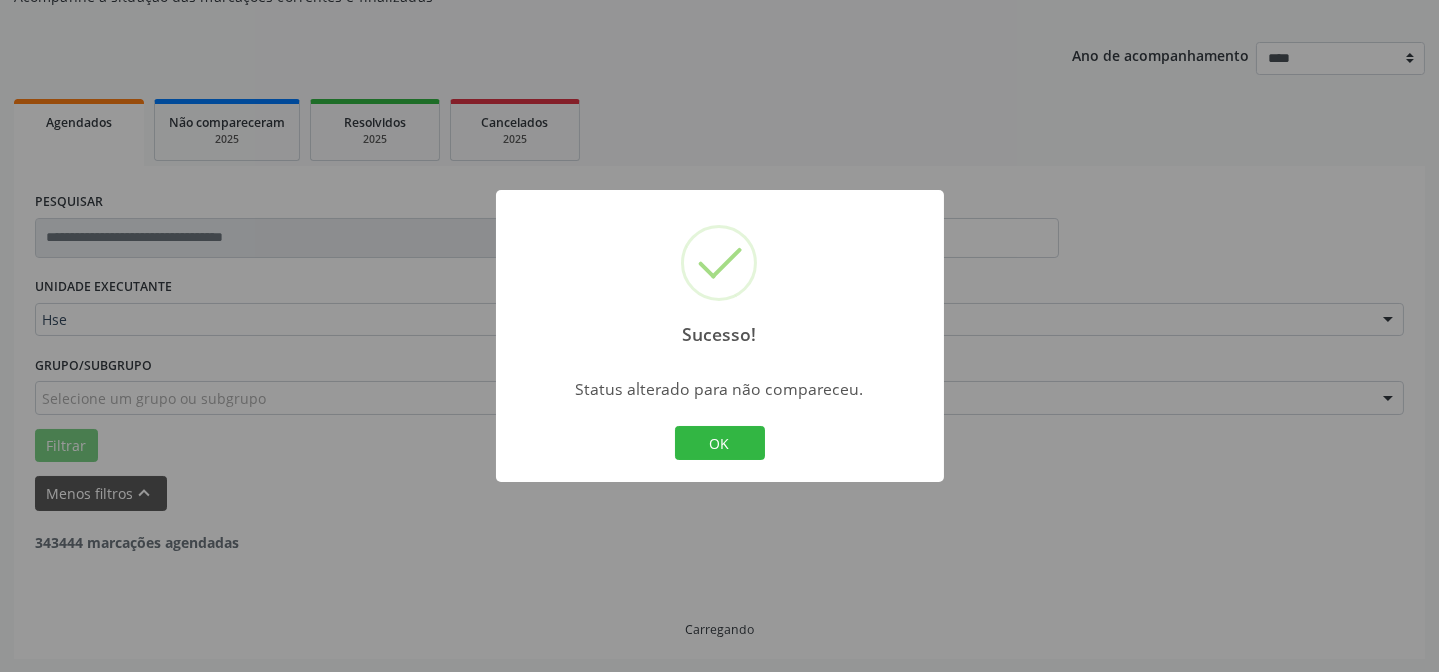scroll, scrollTop: 135, scrollLeft: 0, axis: vertical 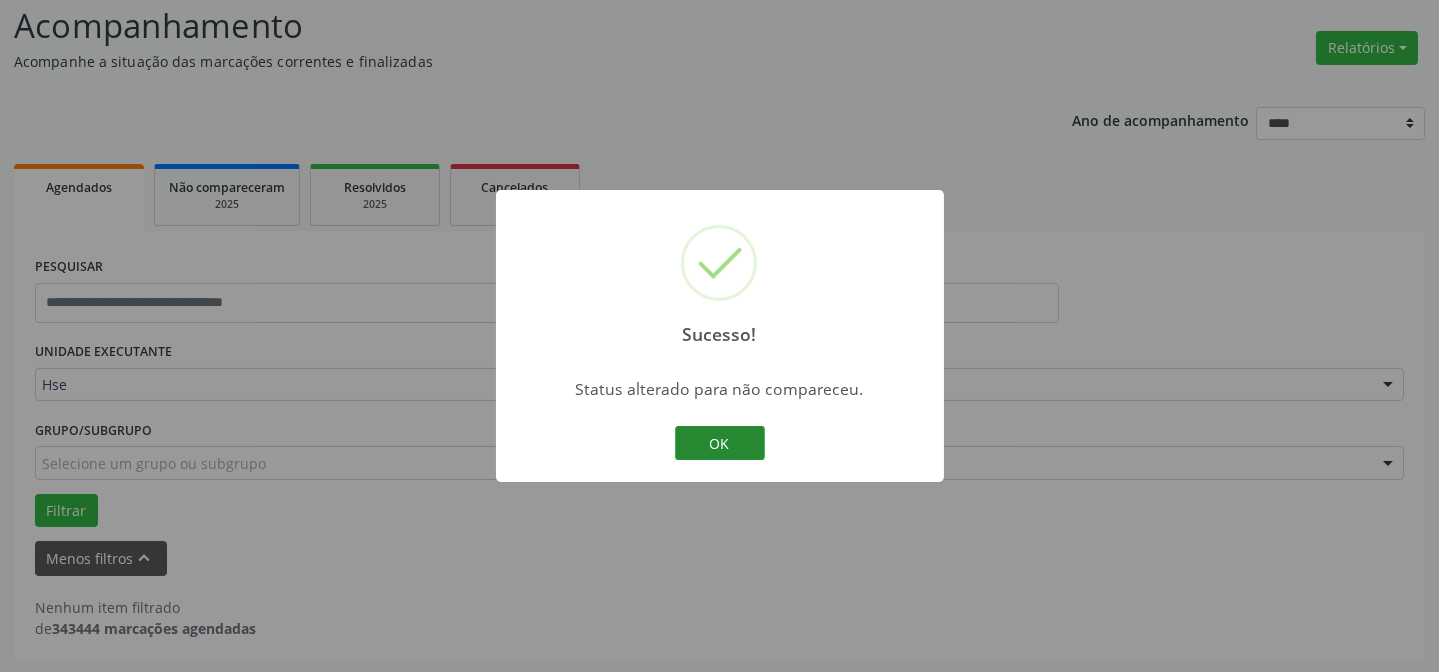 click on "OK" at bounding box center [720, 443] 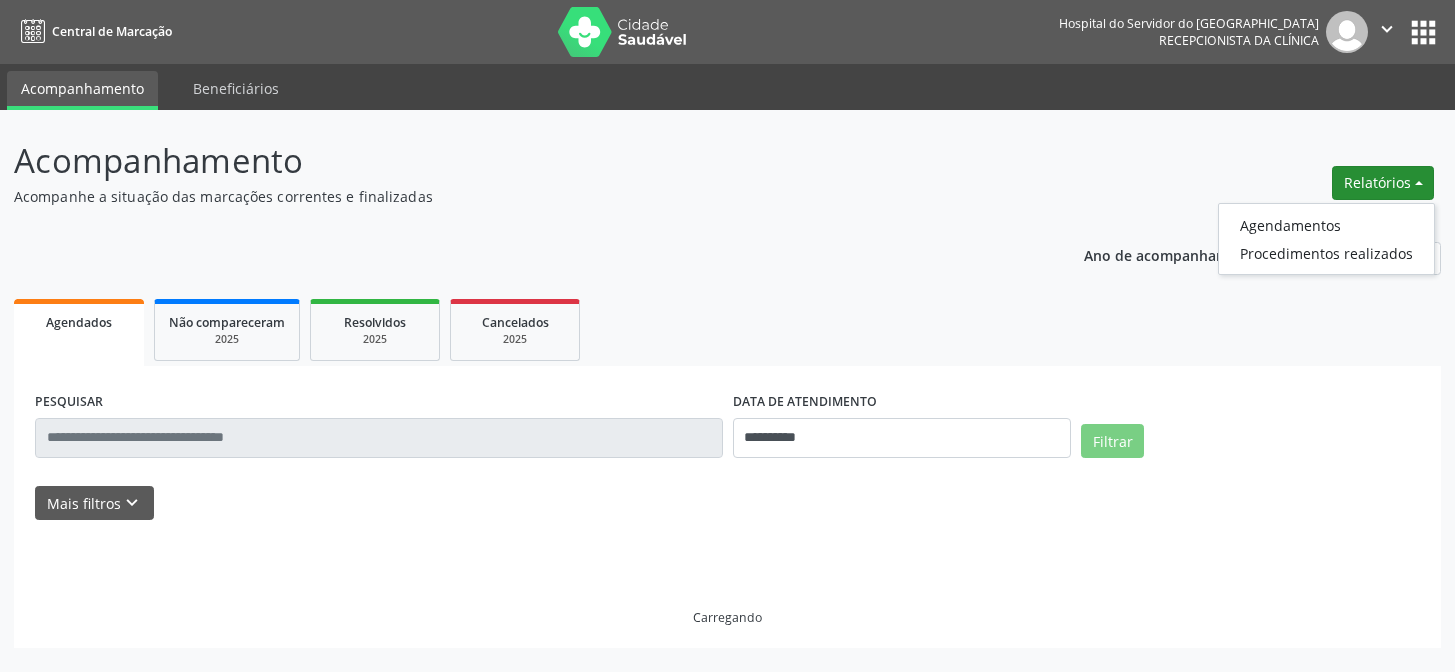 scroll, scrollTop: 0, scrollLeft: 0, axis: both 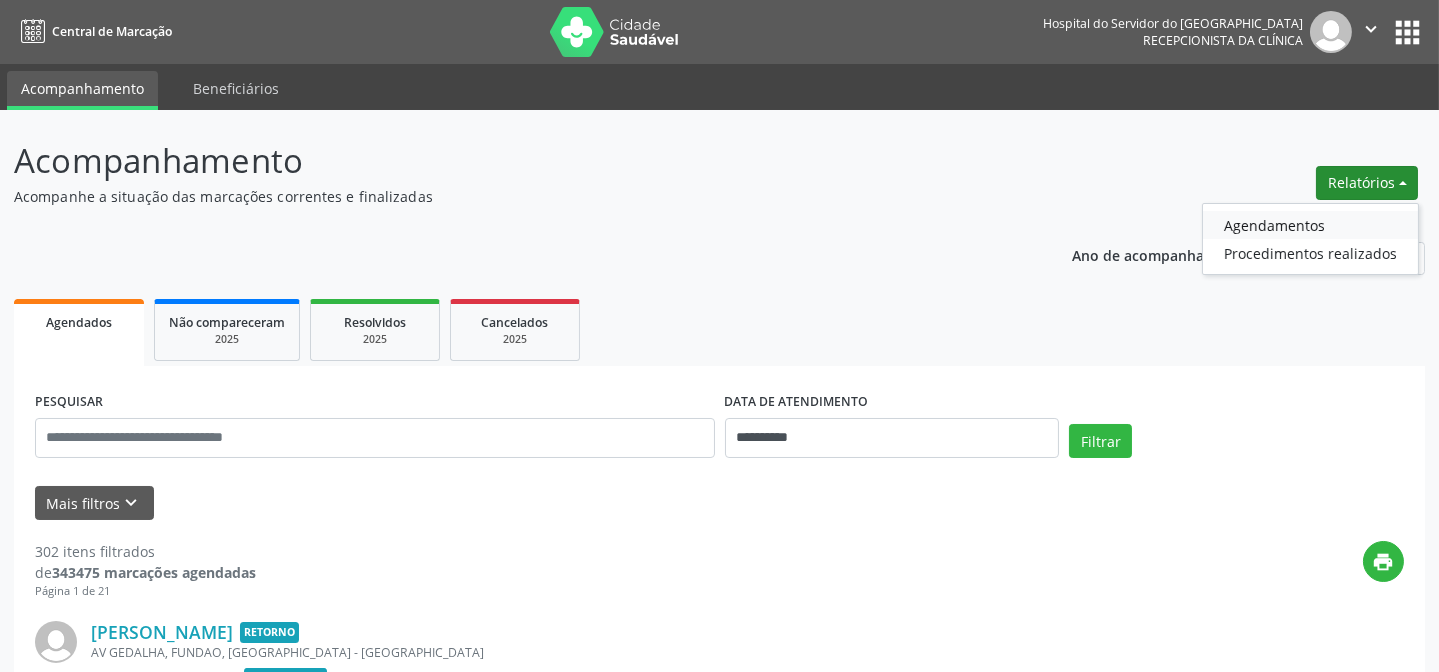 click on "Agendamentos" at bounding box center (1310, 225) 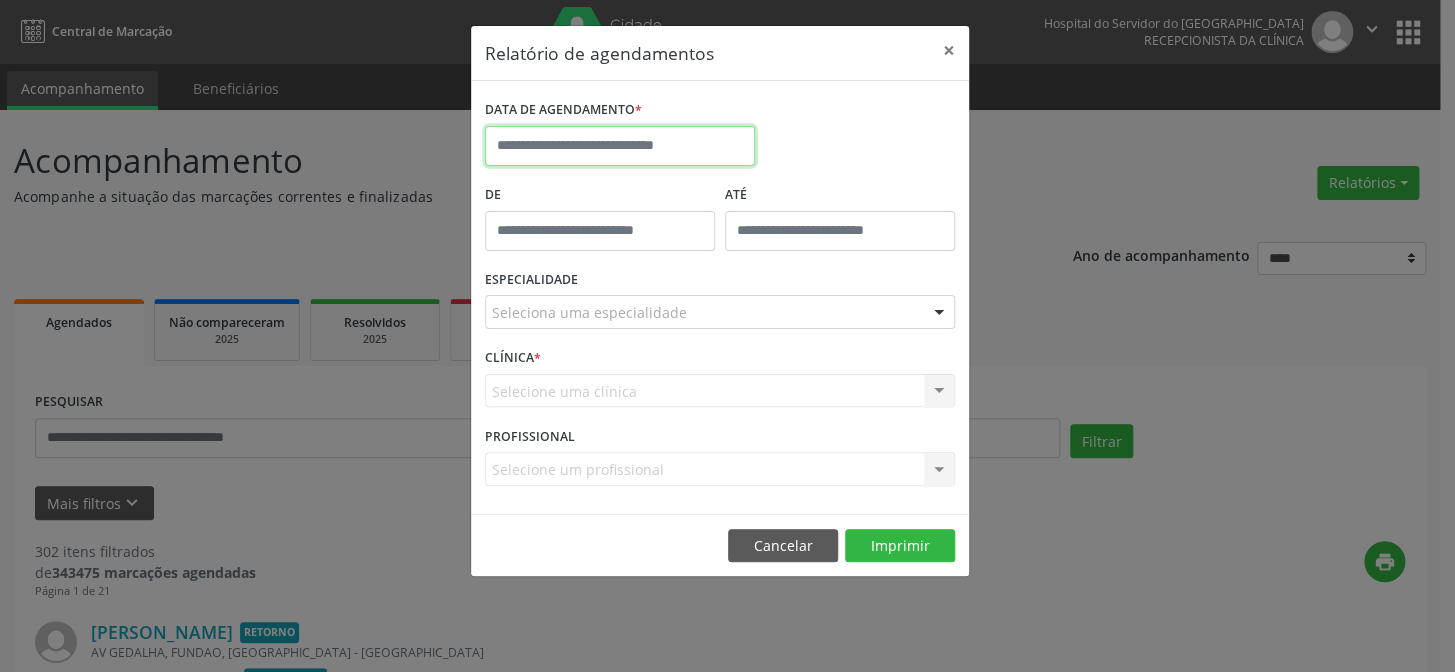 click at bounding box center (620, 146) 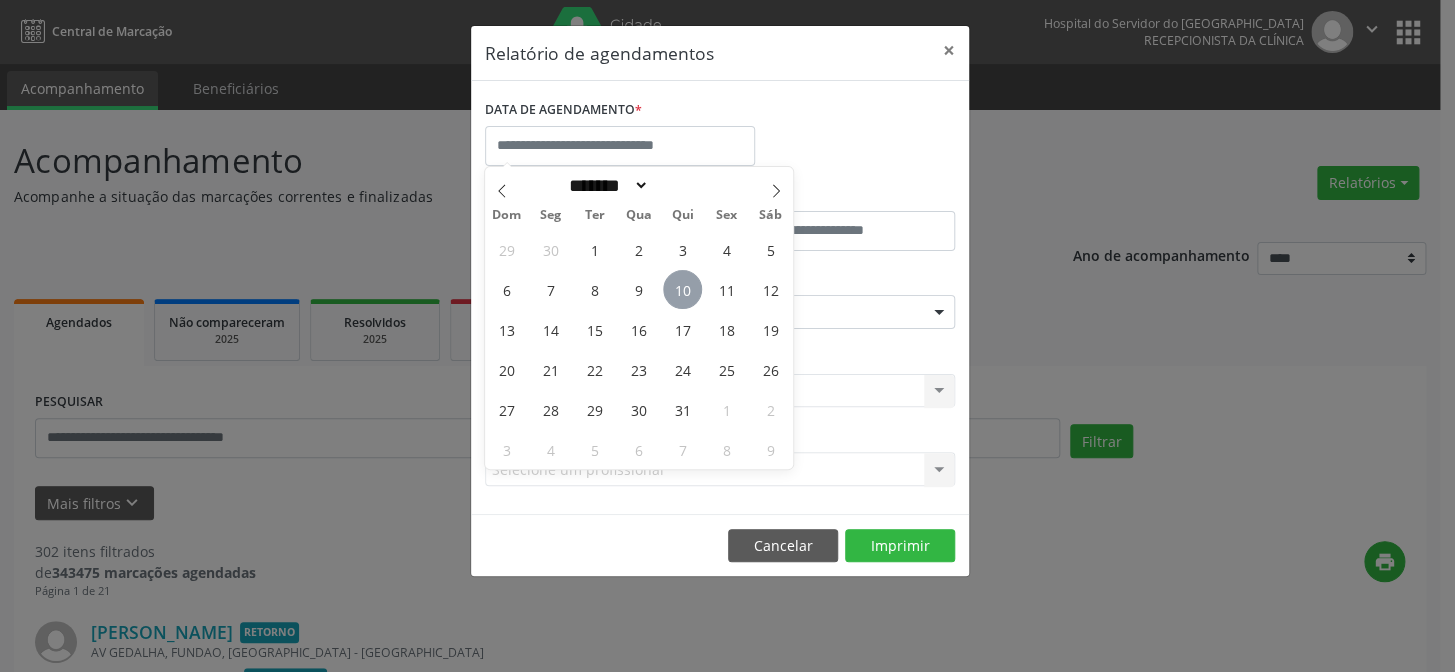 click on "10" at bounding box center (682, 289) 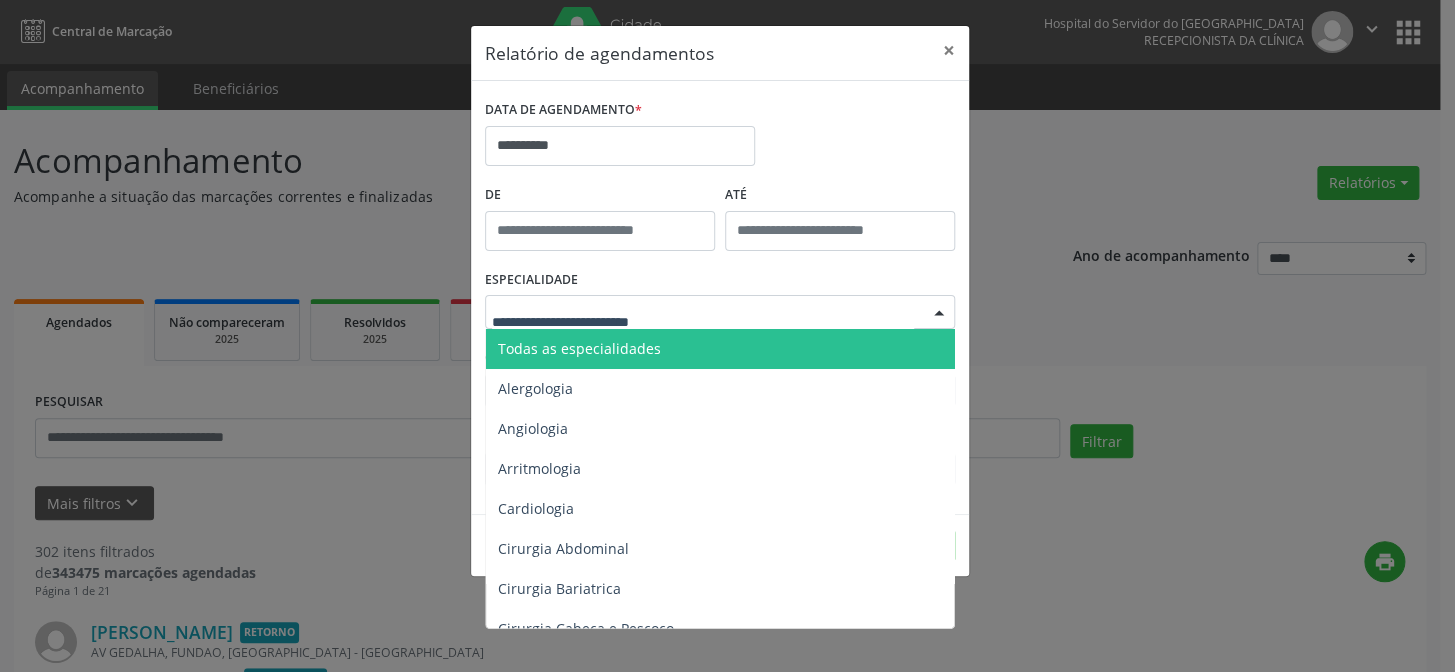 click on "Todas as especialidades" at bounding box center [579, 348] 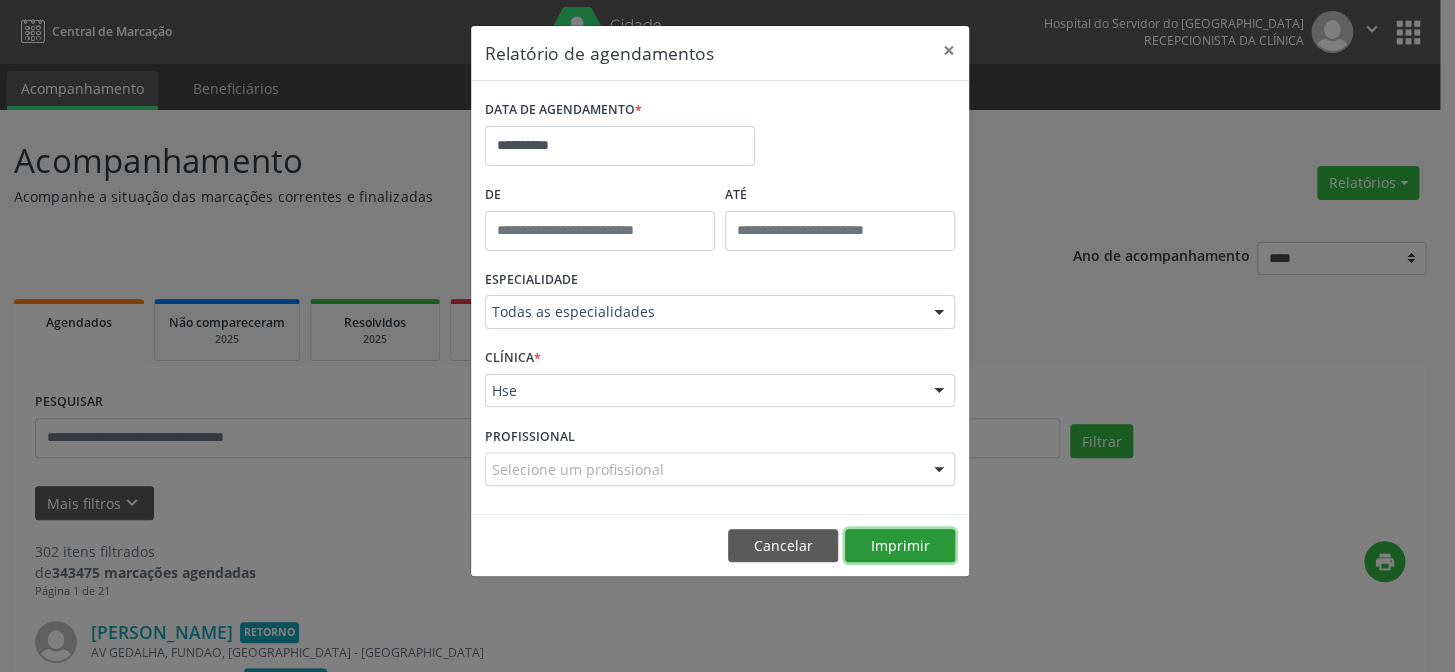 click on "Imprimir" at bounding box center (900, 546) 